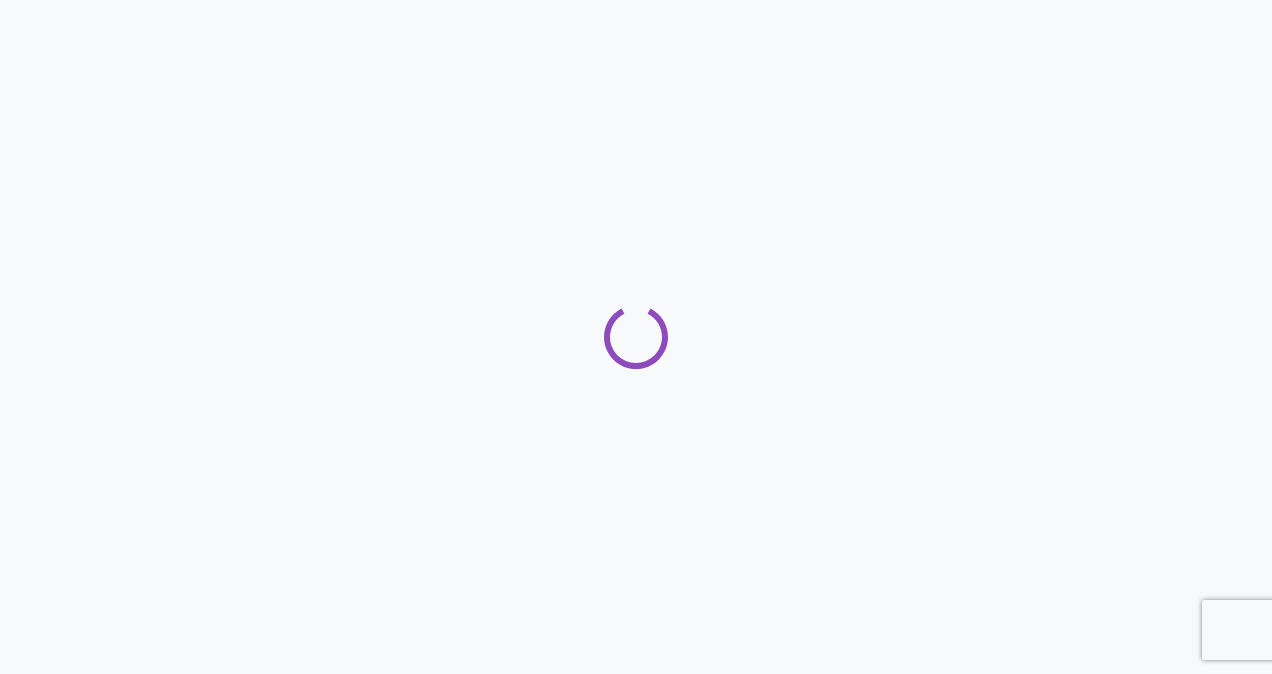 scroll, scrollTop: 0, scrollLeft: 0, axis: both 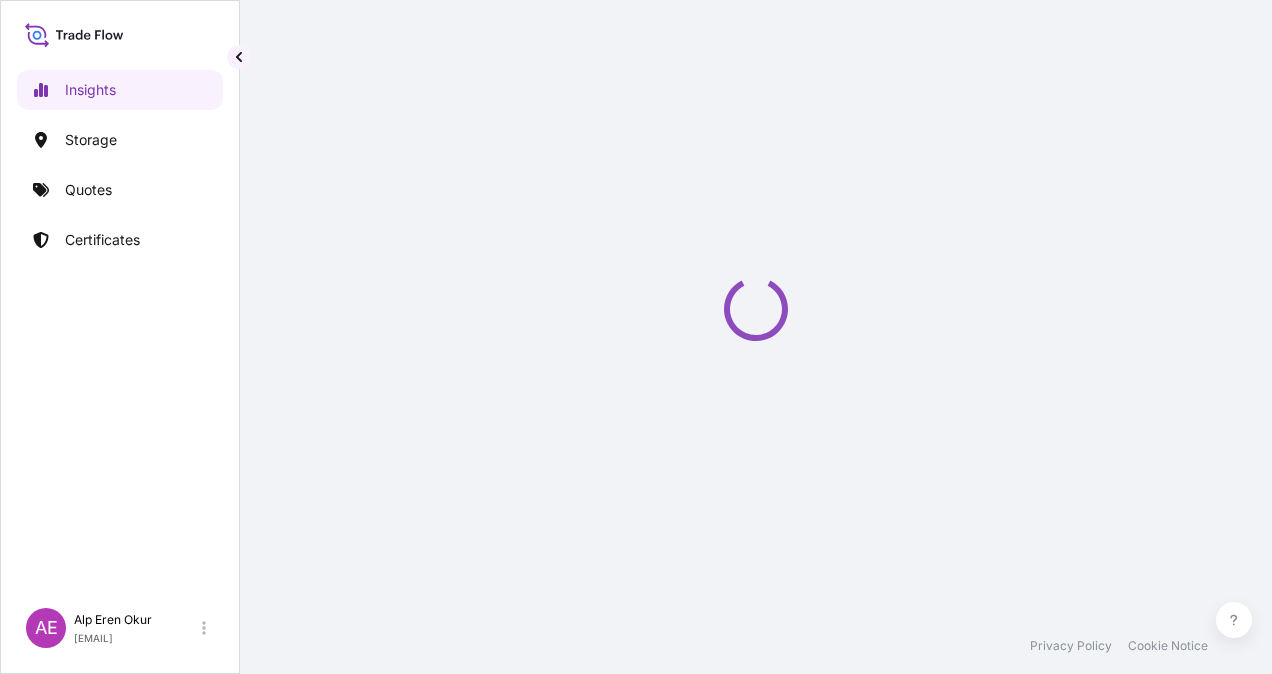 select on "2025" 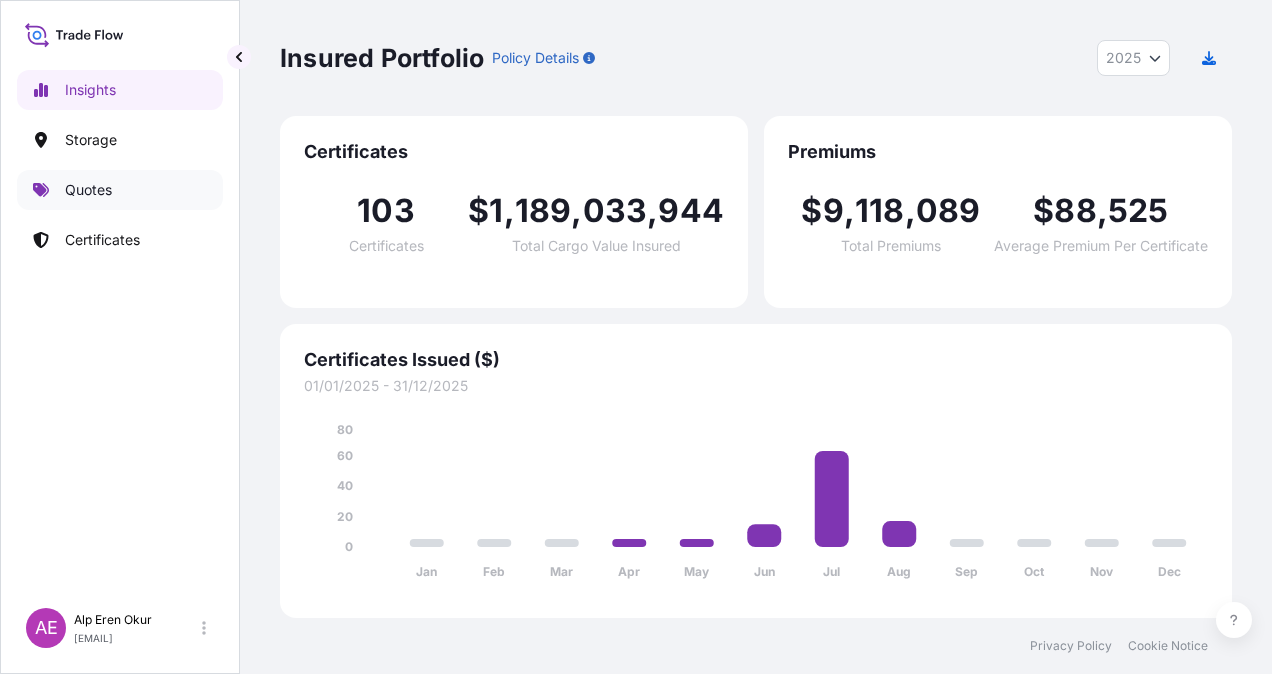 click on "Quotes" at bounding box center [88, 190] 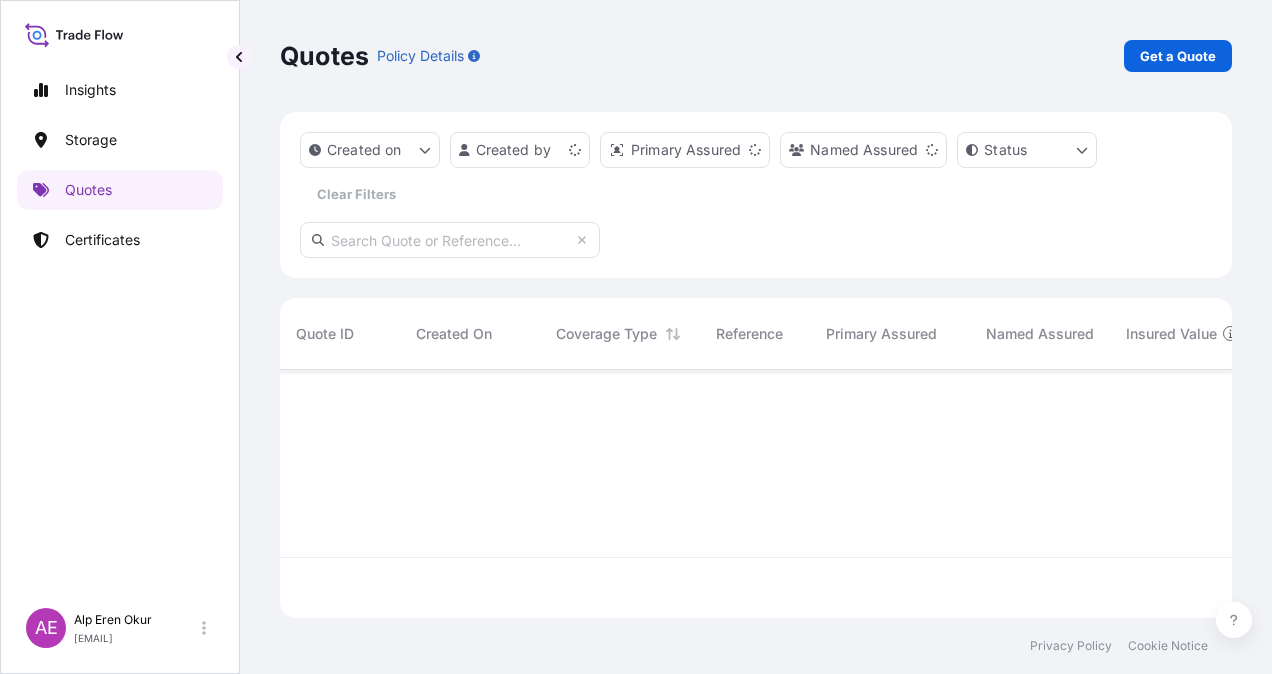 scroll, scrollTop: 16, scrollLeft: 16, axis: both 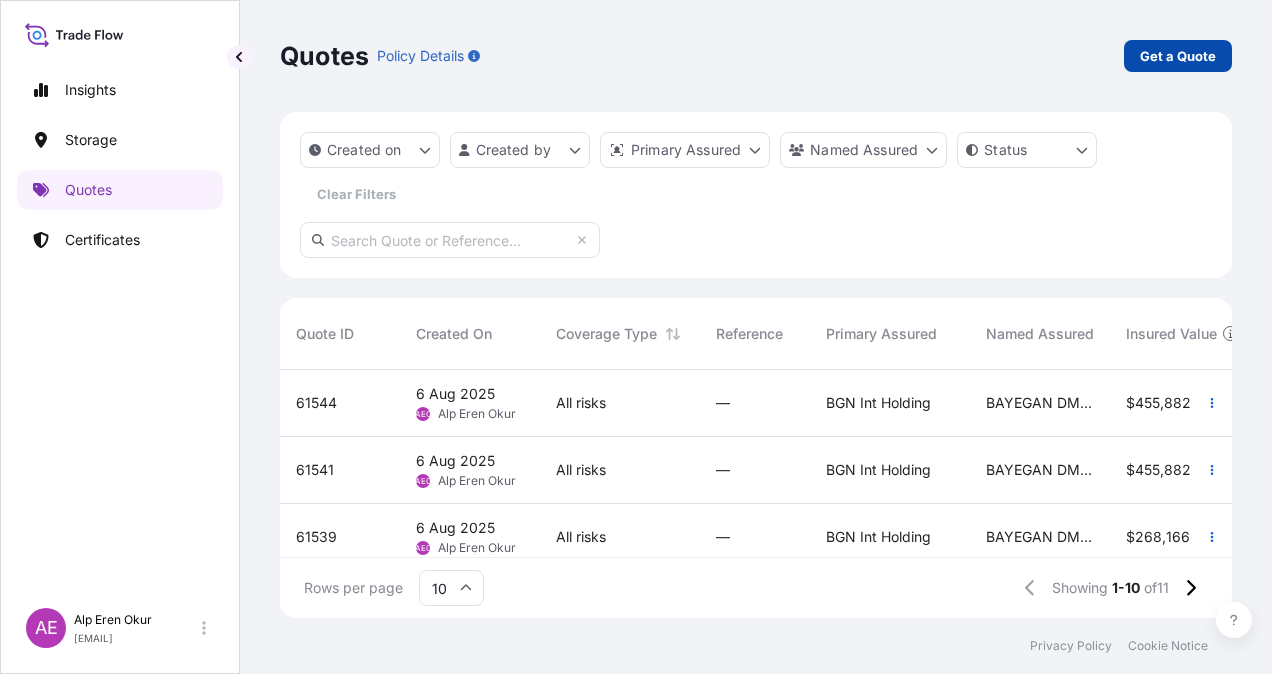 click on "Get a Quote" at bounding box center (1178, 56) 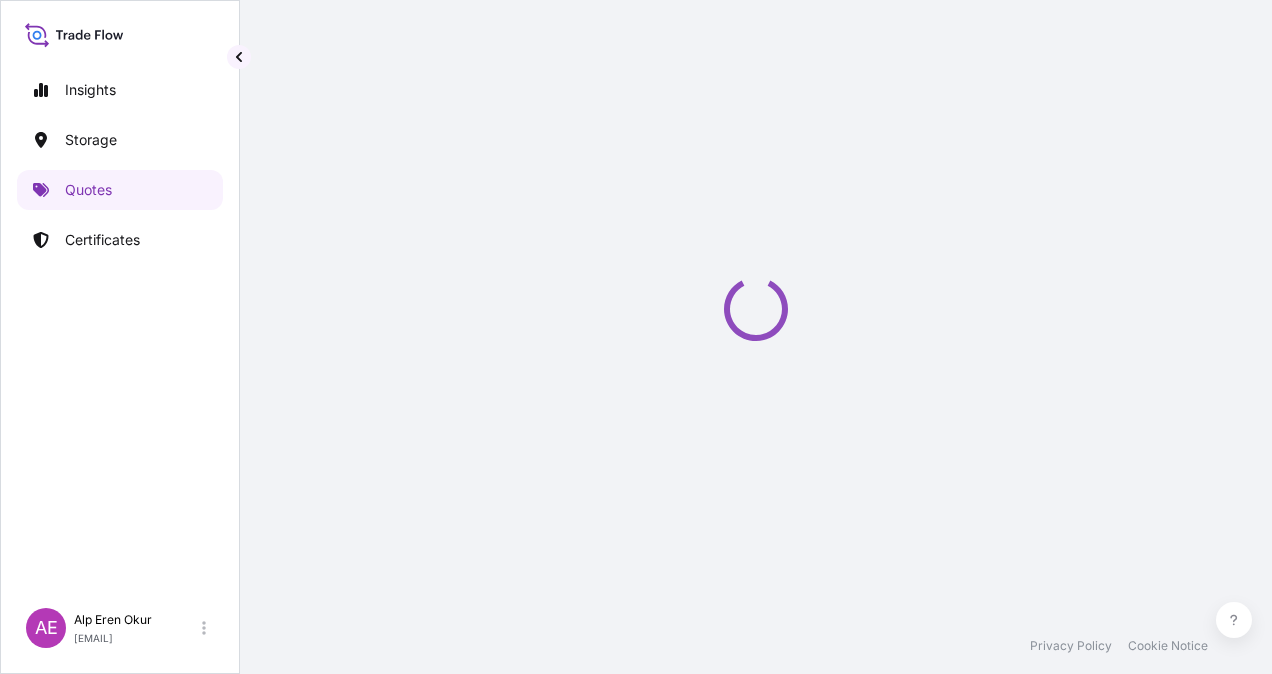 scroll, scrollTop: 32, scrollLeft: 0, axis: vertical 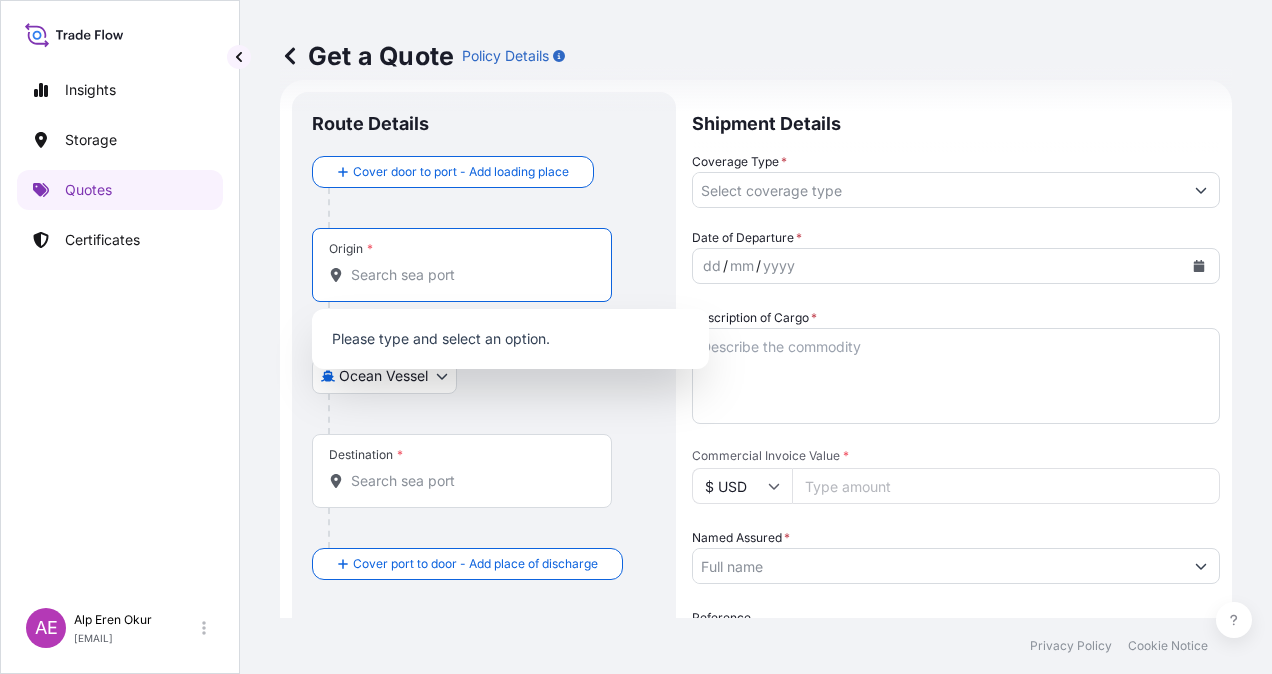 click on "Origin *" at bounding box center (469, 275) 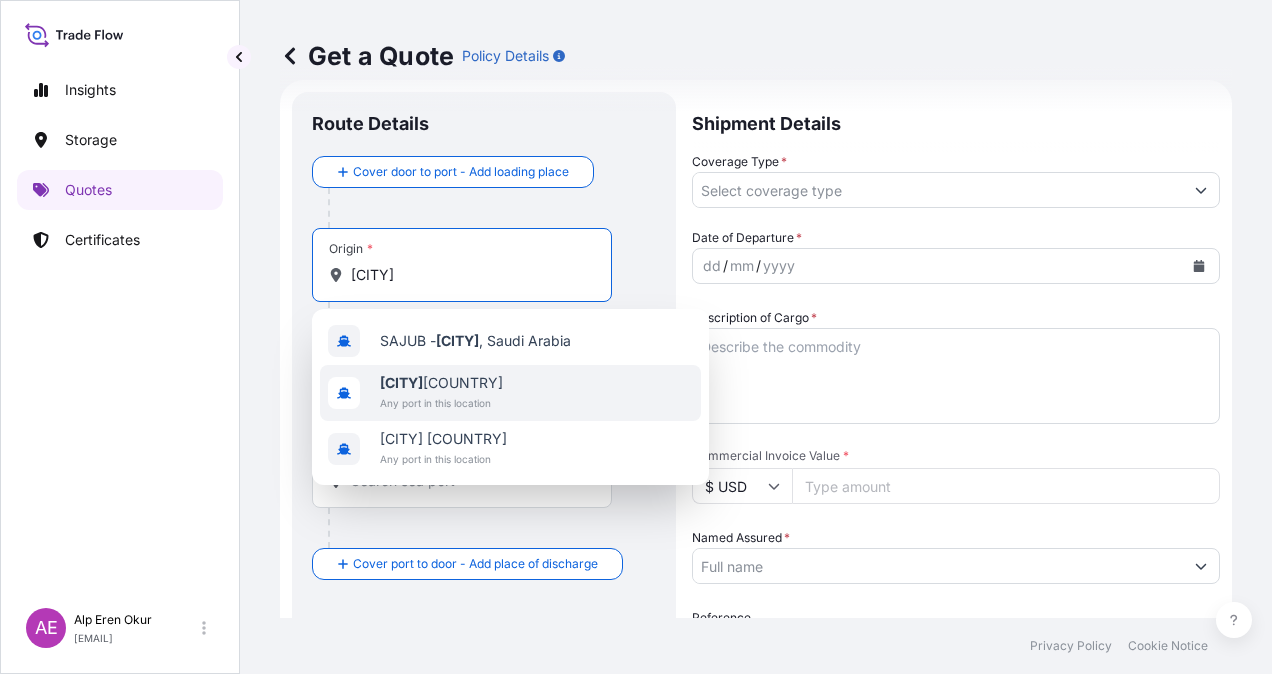 click on "Any port in this location" at bounding box center [441, 403] 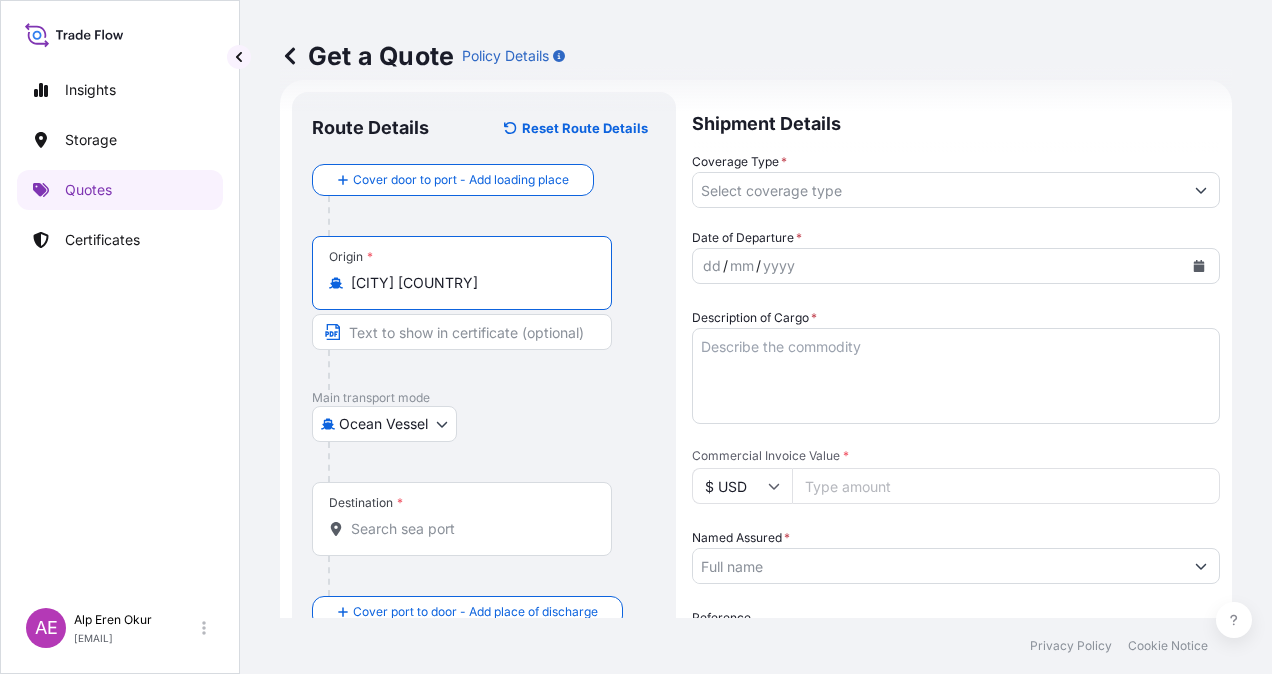 type on "Jubail Saudi Arabia" 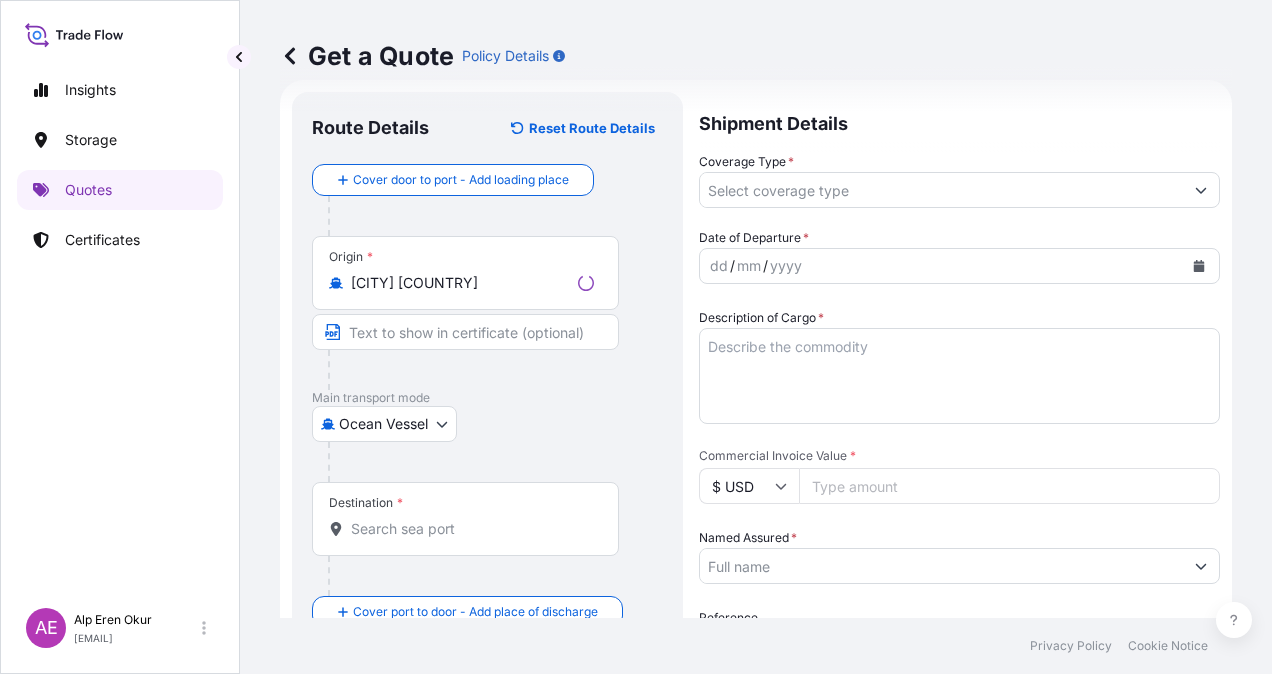 click at bounding box center [465, 332] 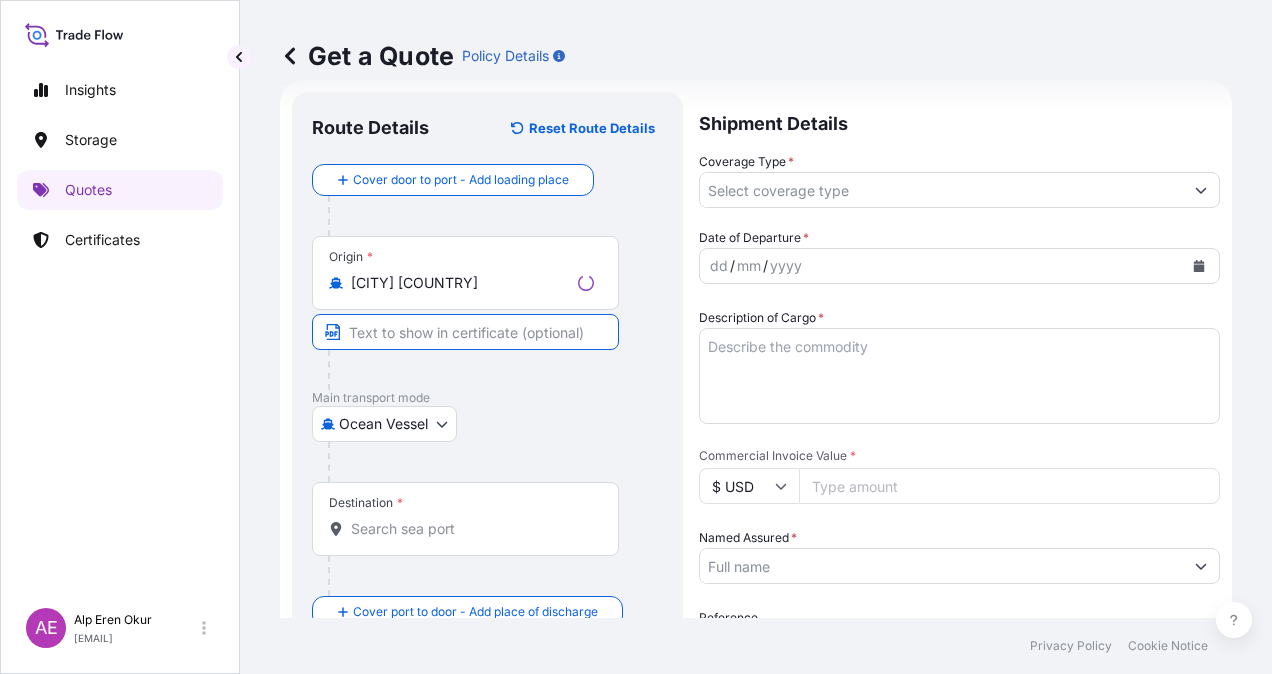 paste on "JUBAIL" 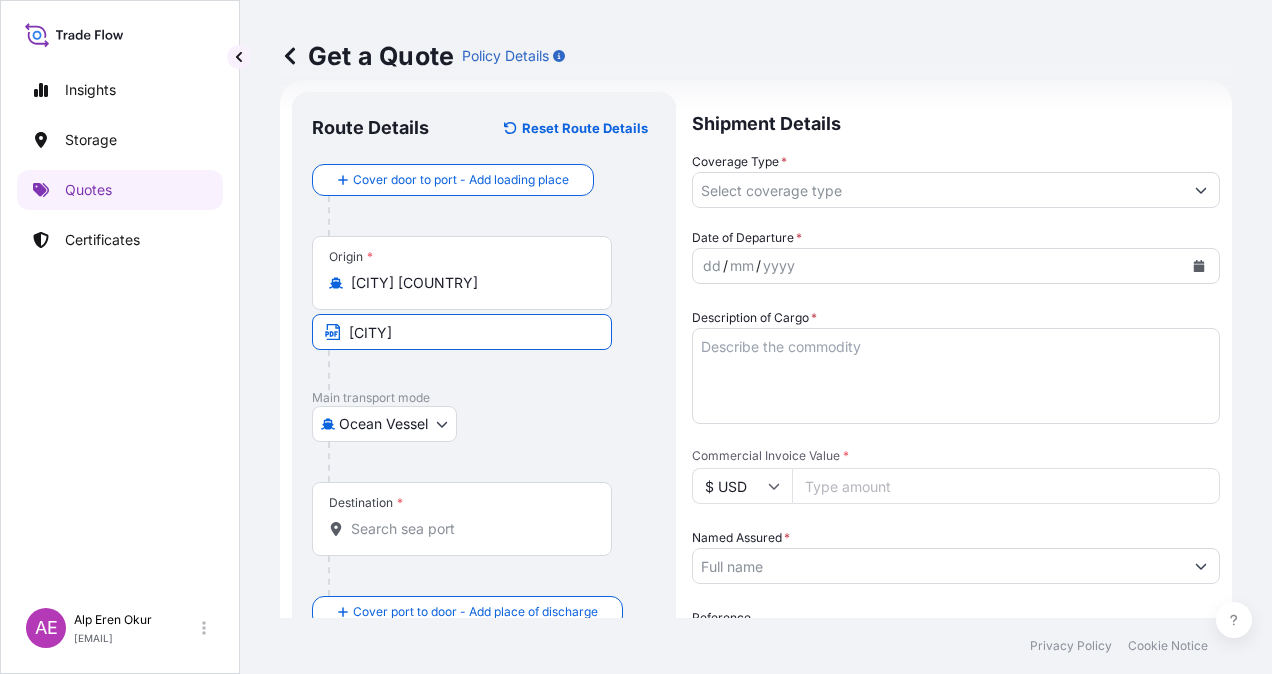 type on "JUBAIL/SAUDI ARABIA" 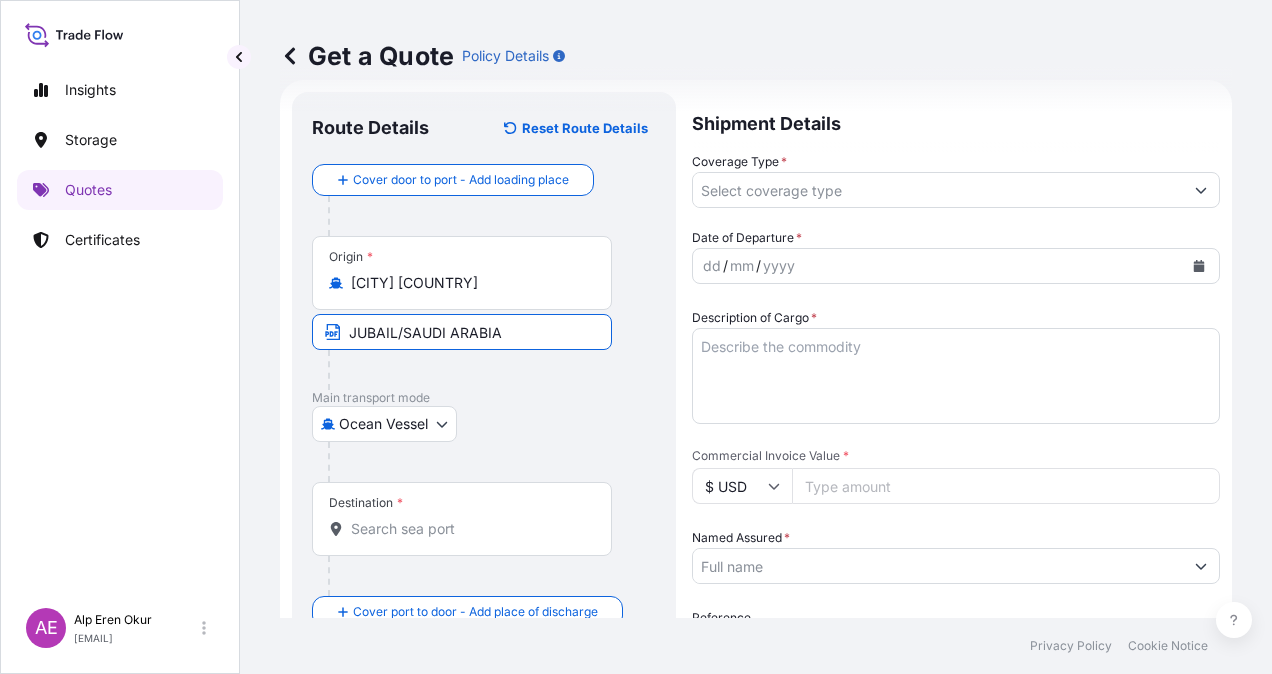 click on "Destination *" at bounding box center (469, 529) 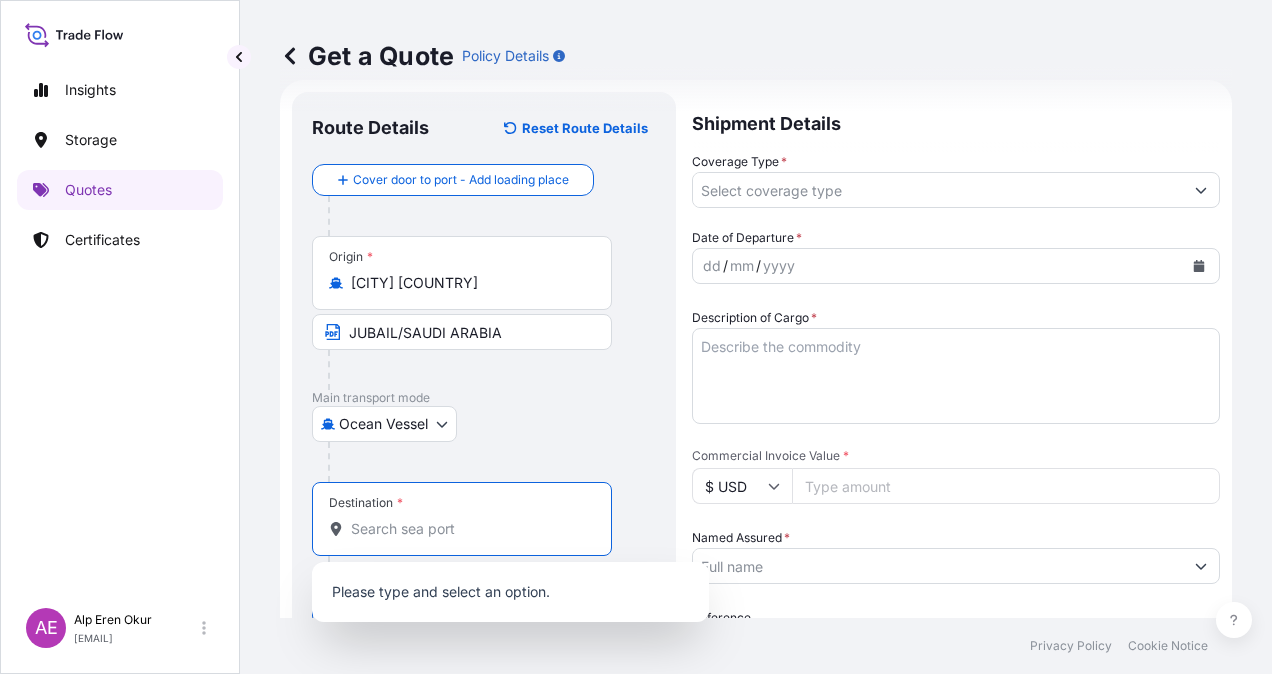paste on "MERSIN" 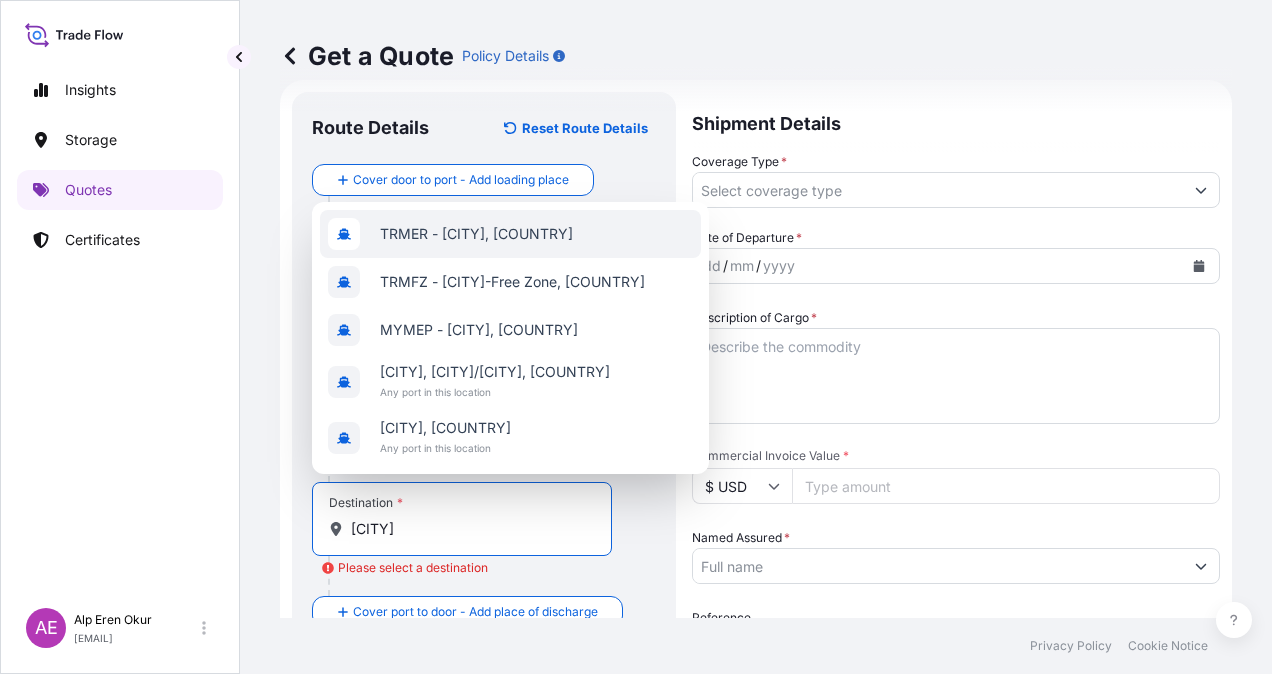 click on "TRMER - Mersin, Turkey" at bounding box center (476, 234) 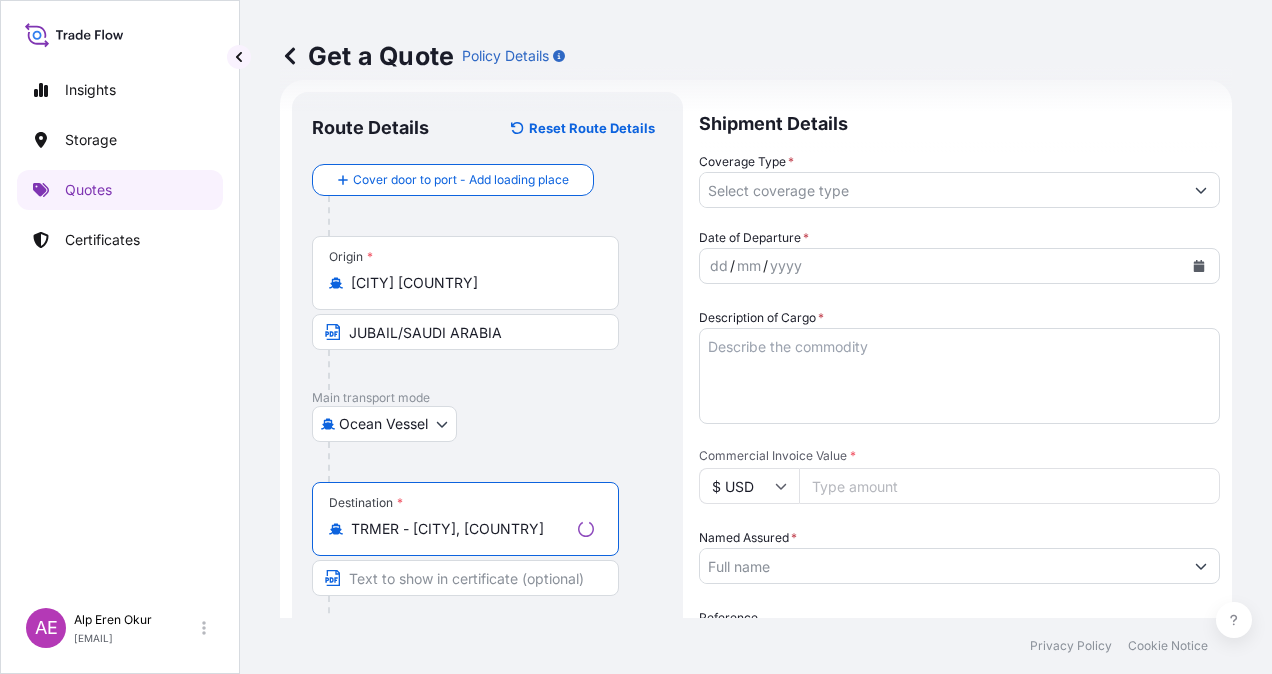 type on "TRMER - Mersin, Turkey" 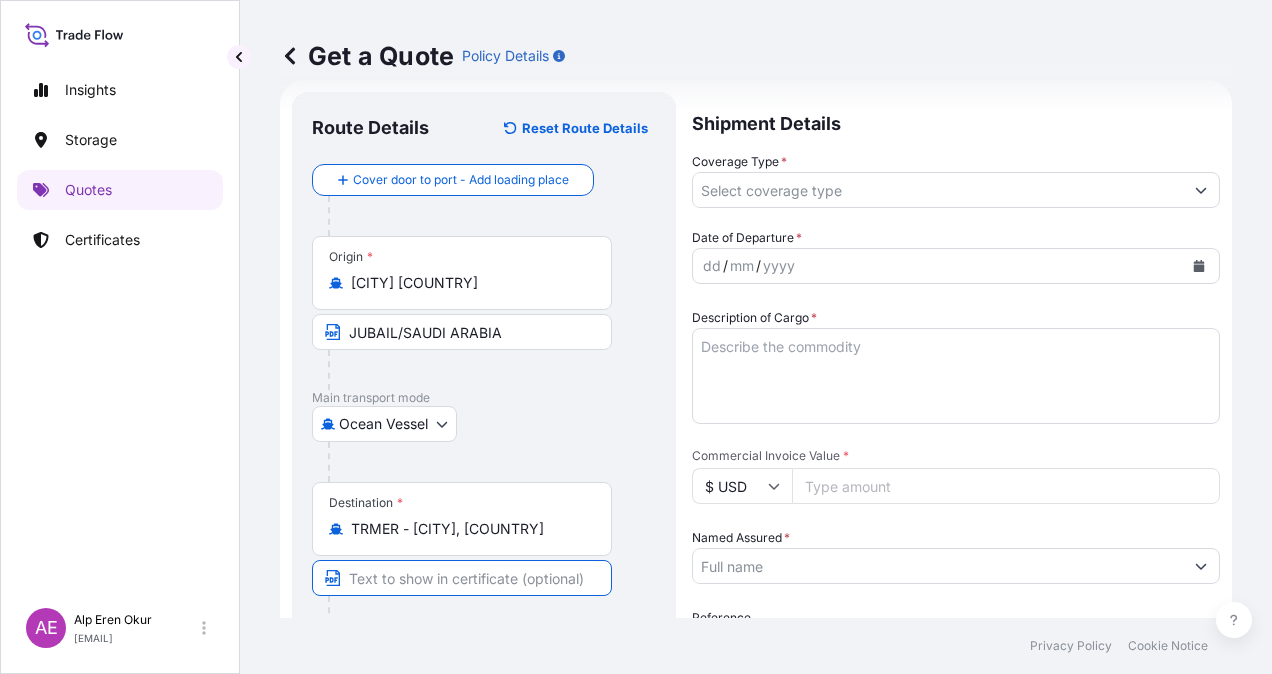 paste on "MERSIN" 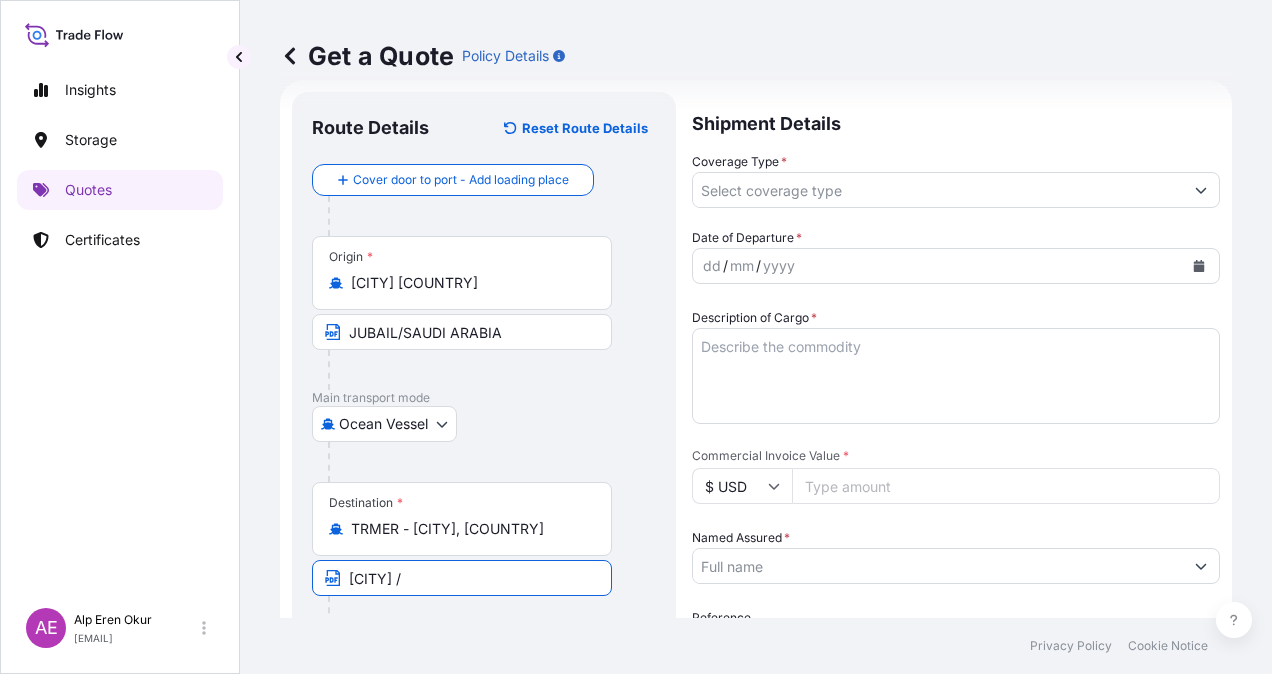 paste on "TURKEY" 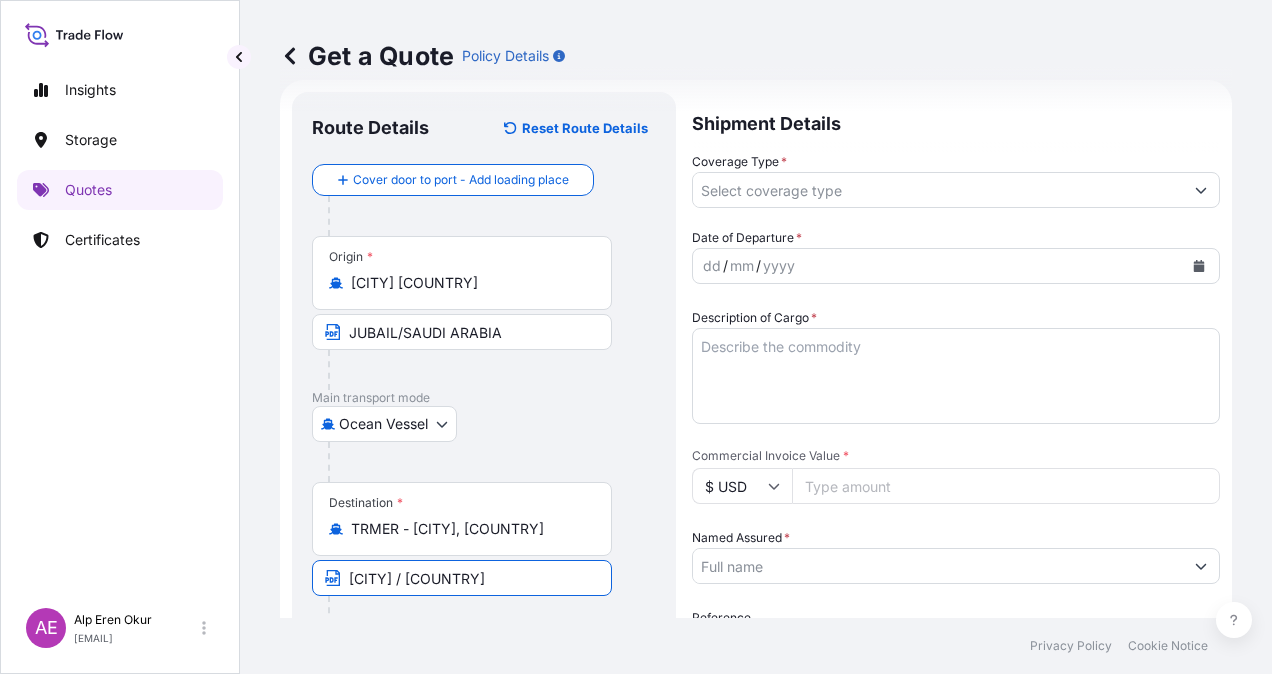 type on "MERSIN / TURKEY" 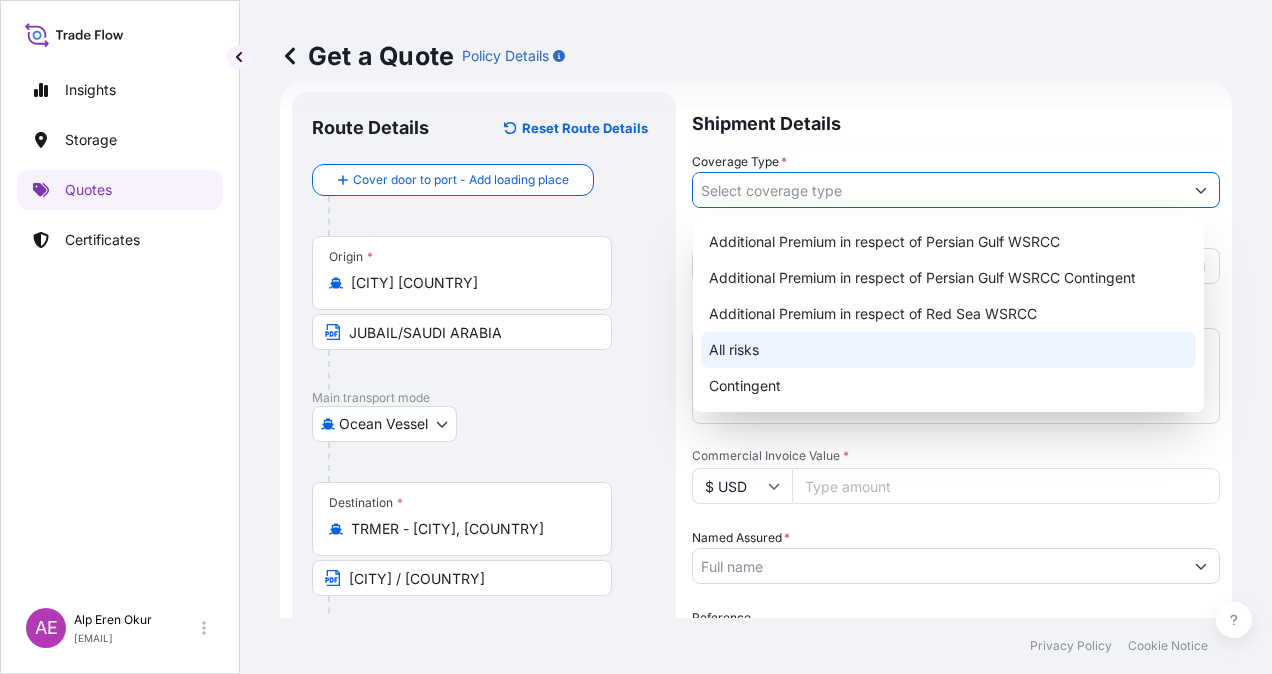click on "All risks" at bounding box center (948, 350) 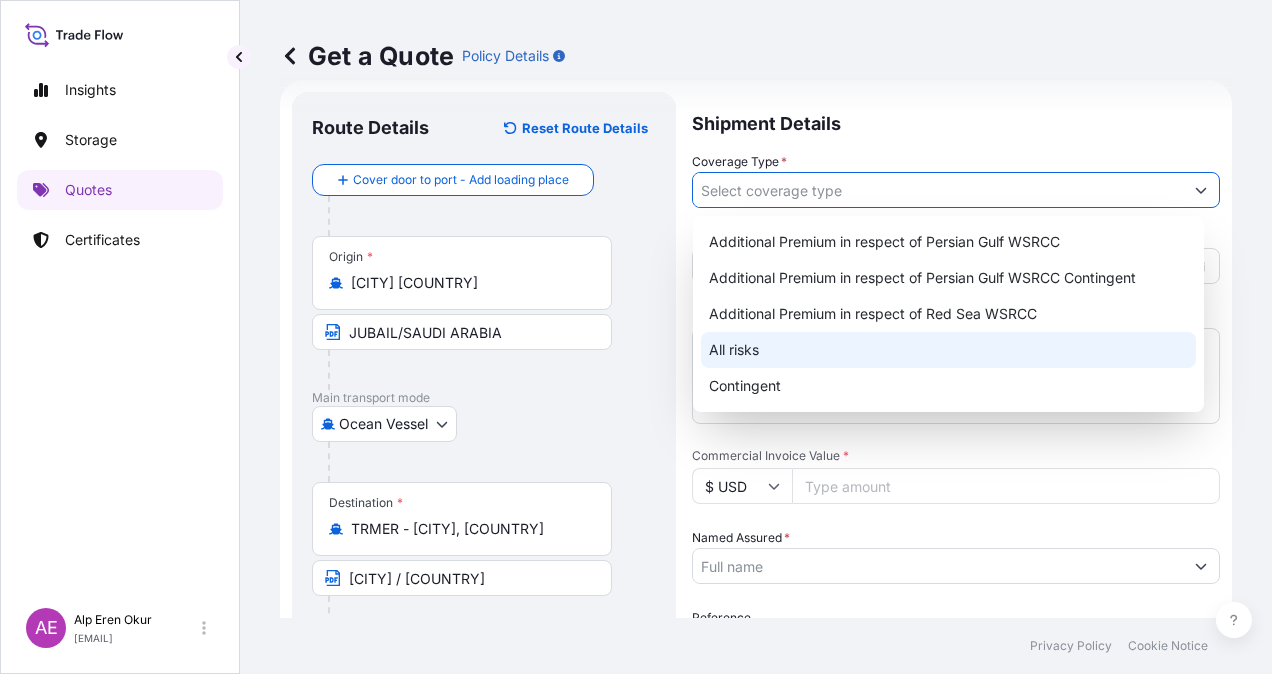 type on "All risks" 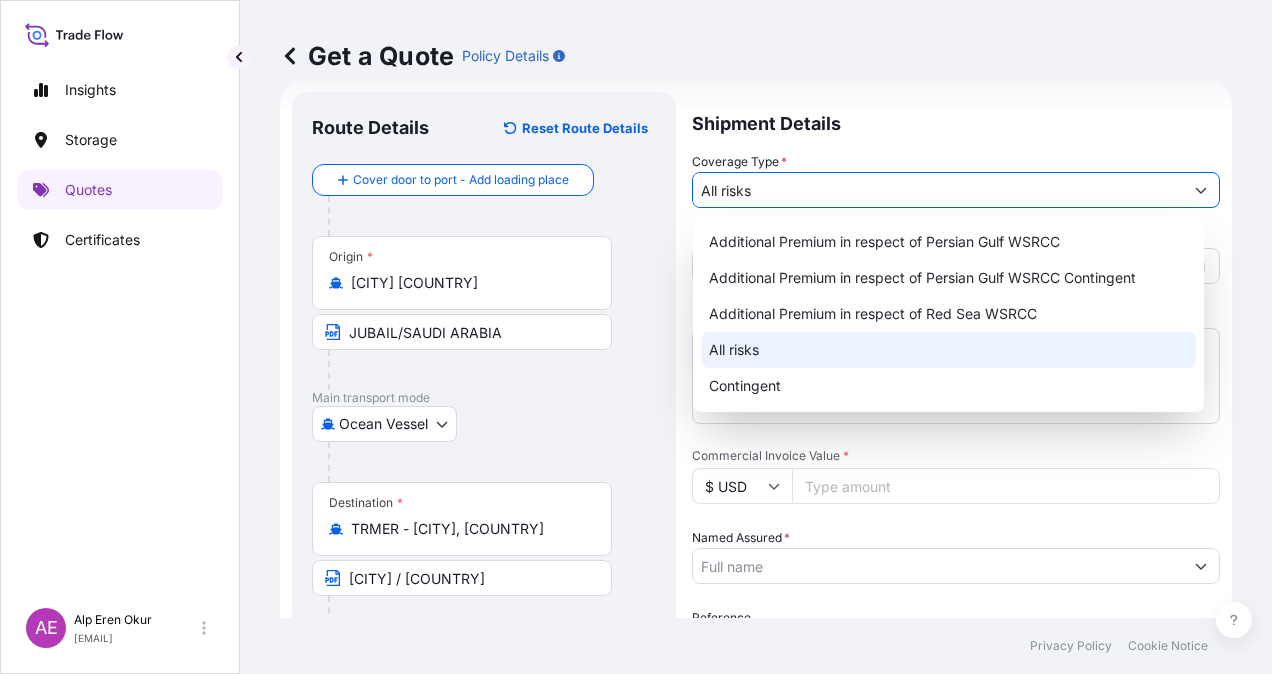 click on "All risks" at bounding box center [948, 350] 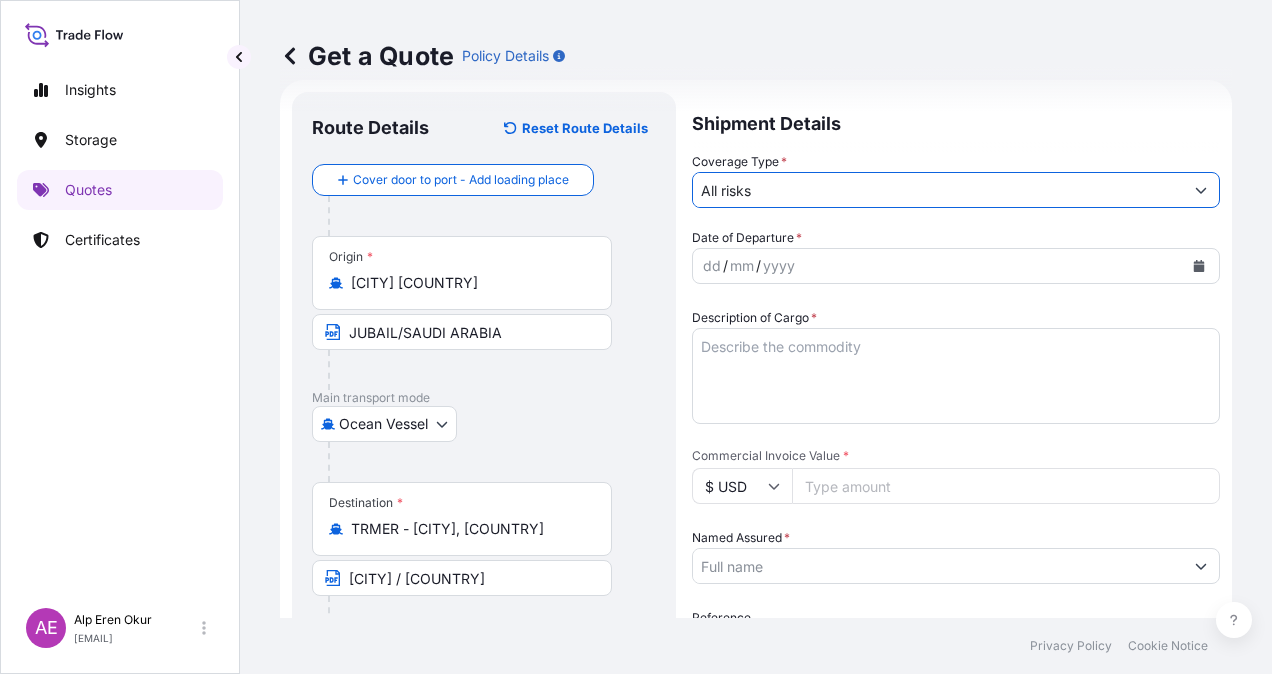 click on "dd" at bounding box center [712, 266] 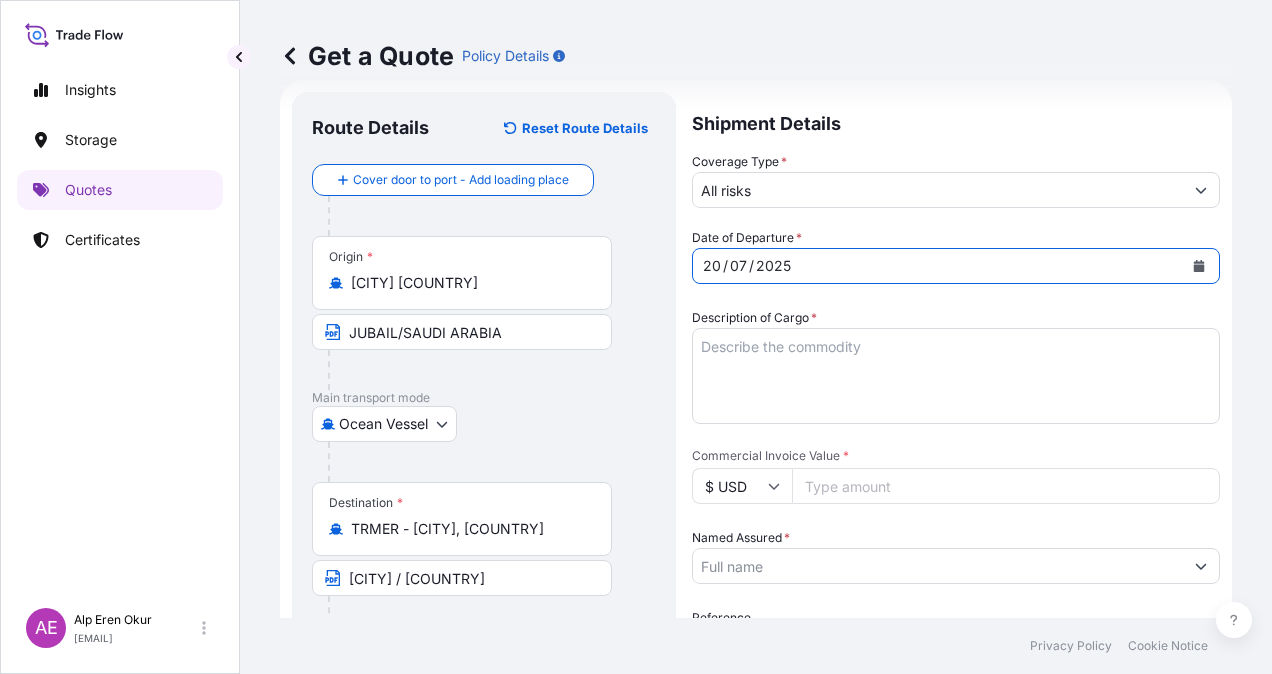 click on "Commercial Invoice Value   *" at bounding box center [1006, 486] 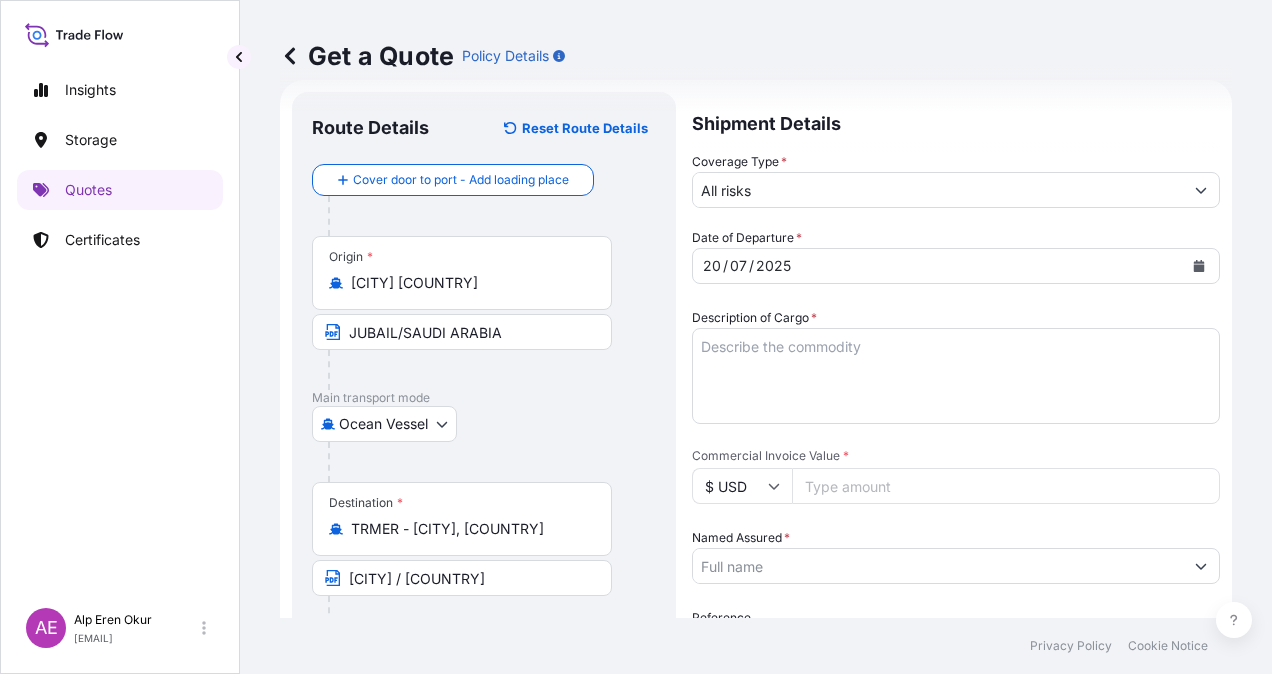 paste on "160752.74" 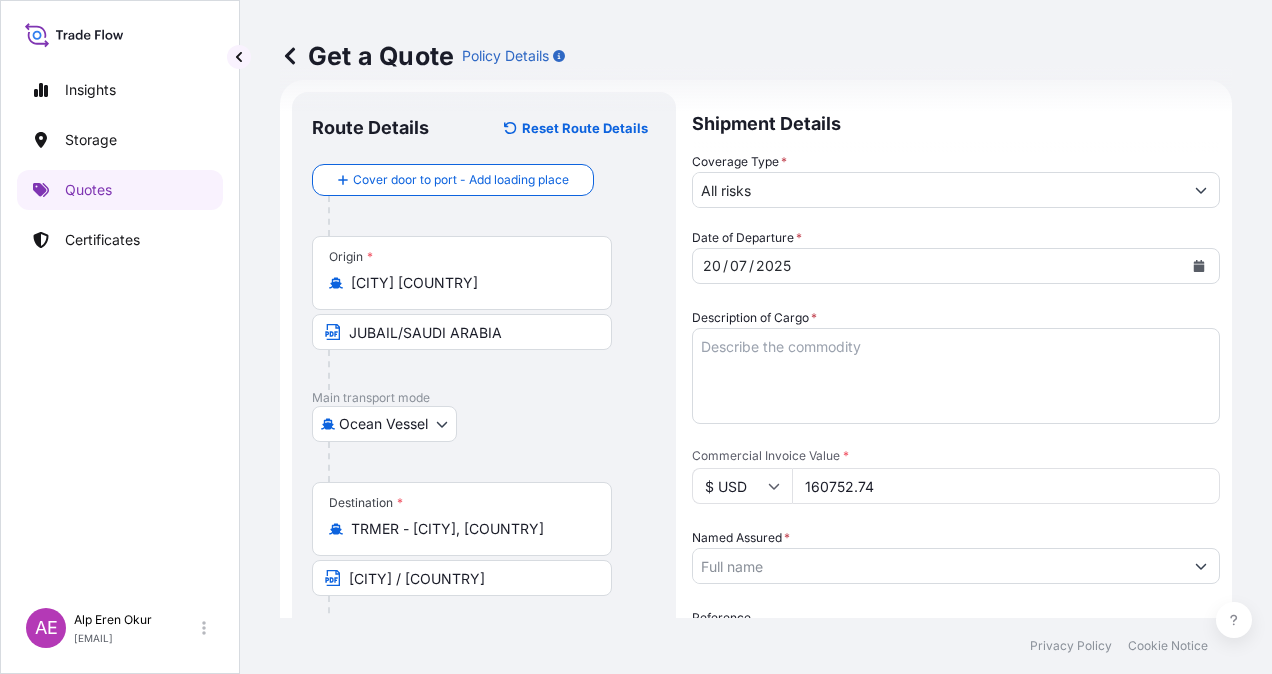 type on "160752.74" 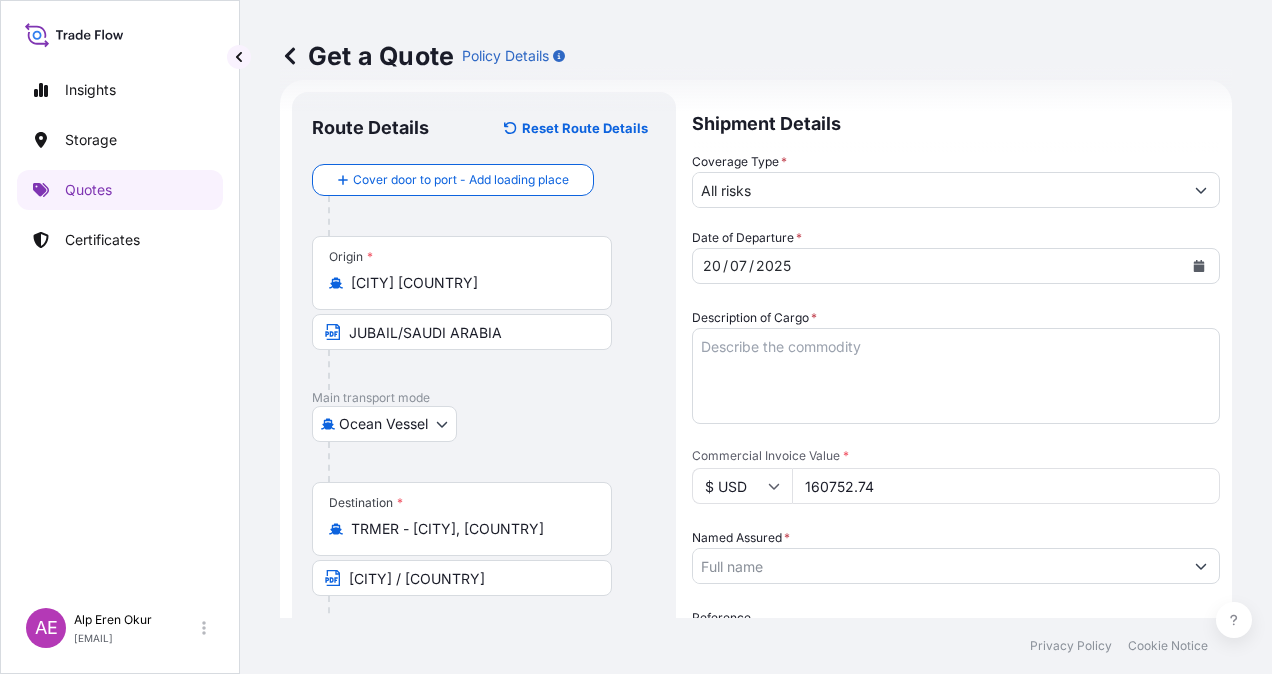 click on "Description of Cargo *" at bounding box center (956, 376) 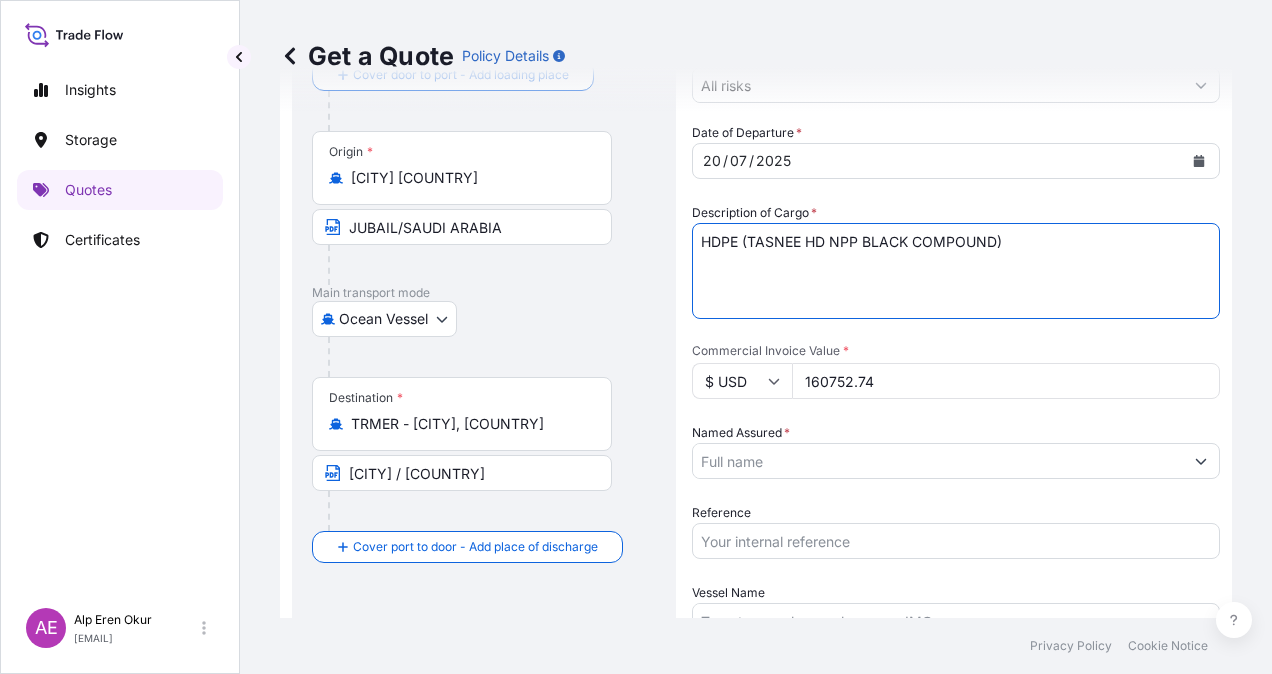 scroll, scrollTop: 232, scrollLeft: 0, axis: vertical 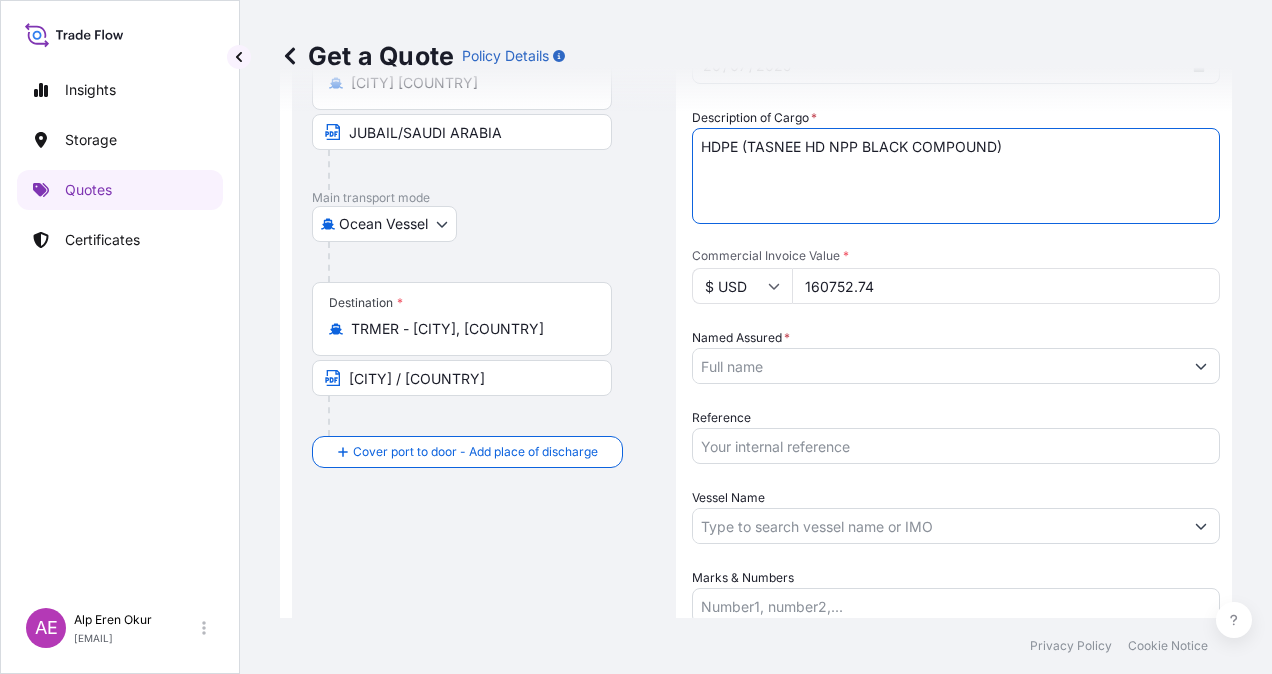 type on "HDPE (TASNEE HD NPP BLACK COMPOUND)" 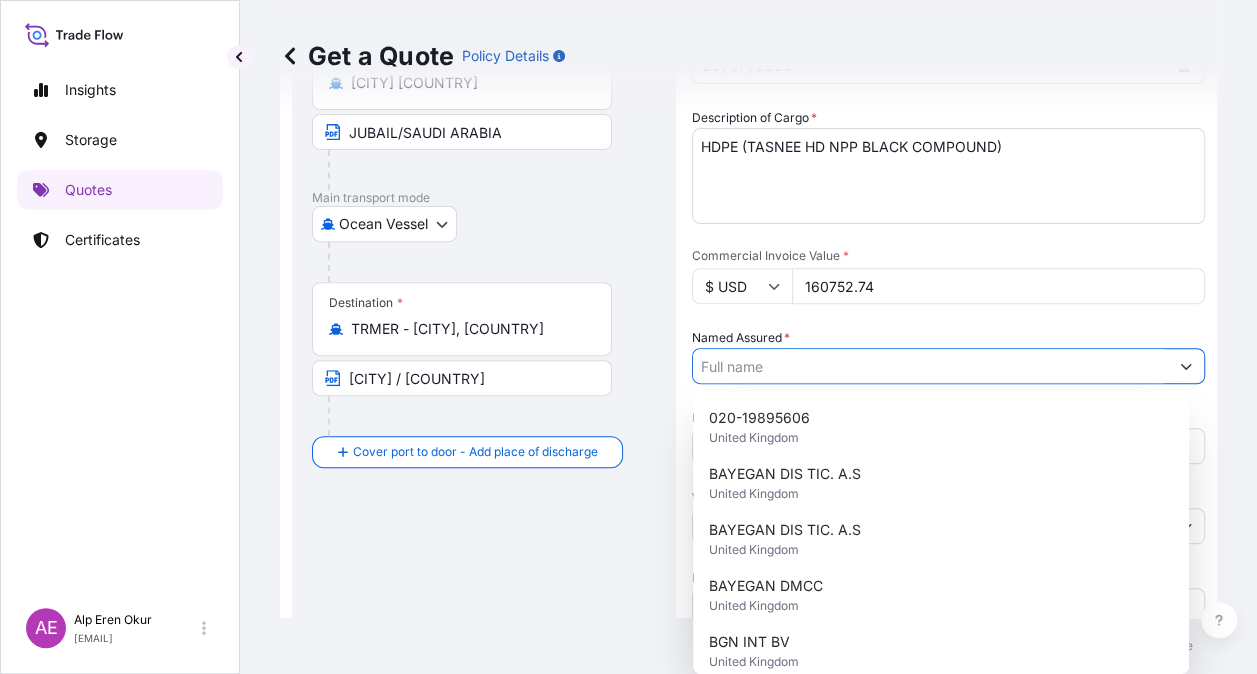 click on "Named Assured *" at bounding box center [930, 366] 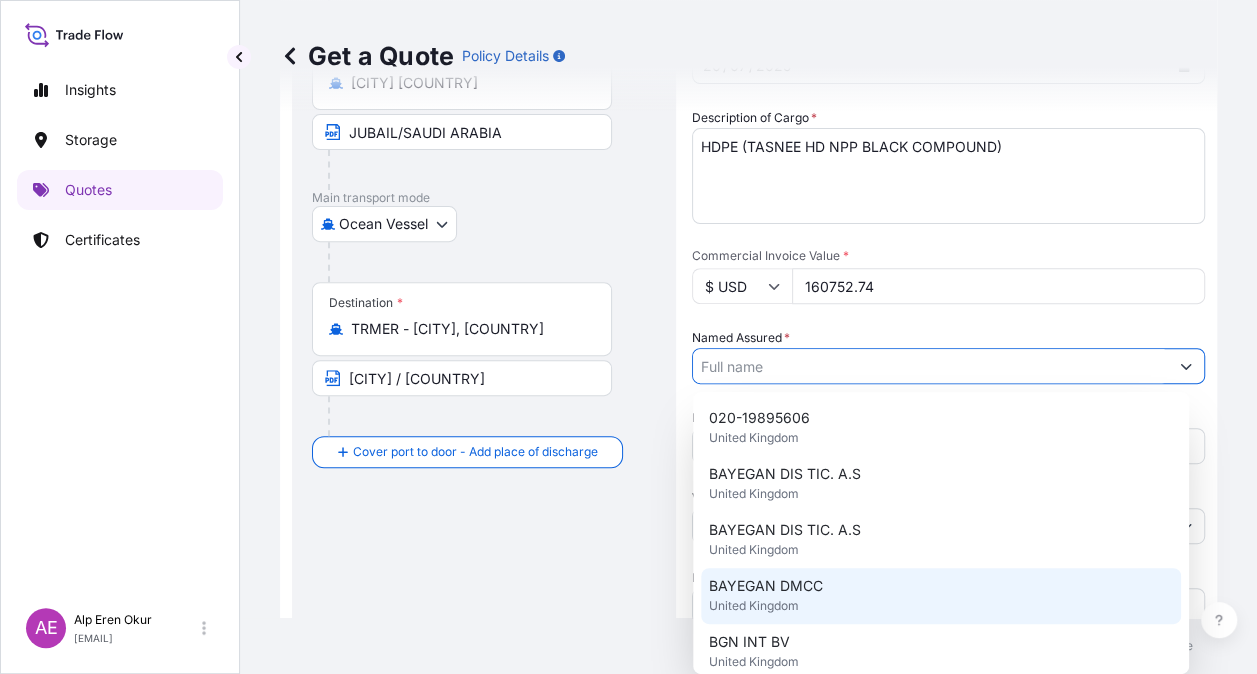 click on "BAYEGAN DMCC [COUNTRY]" at bounding box center [941, 596] 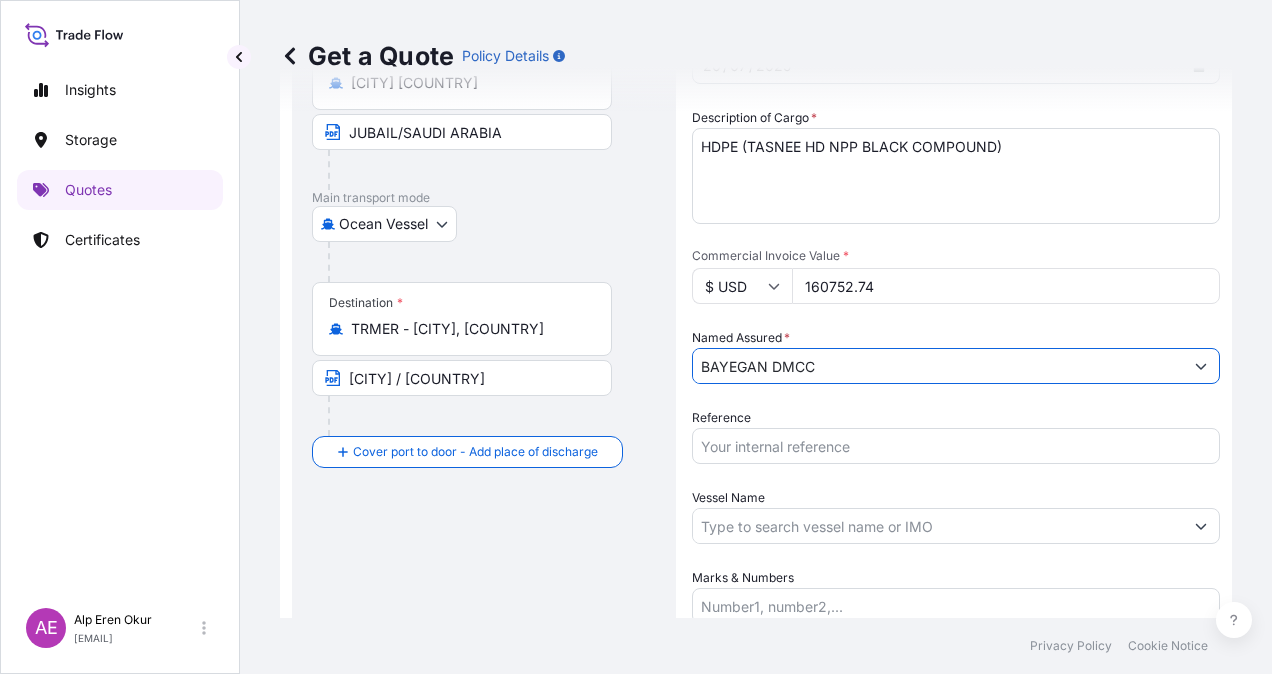 click on "Vessel Name" at bounding box center [938, 526] 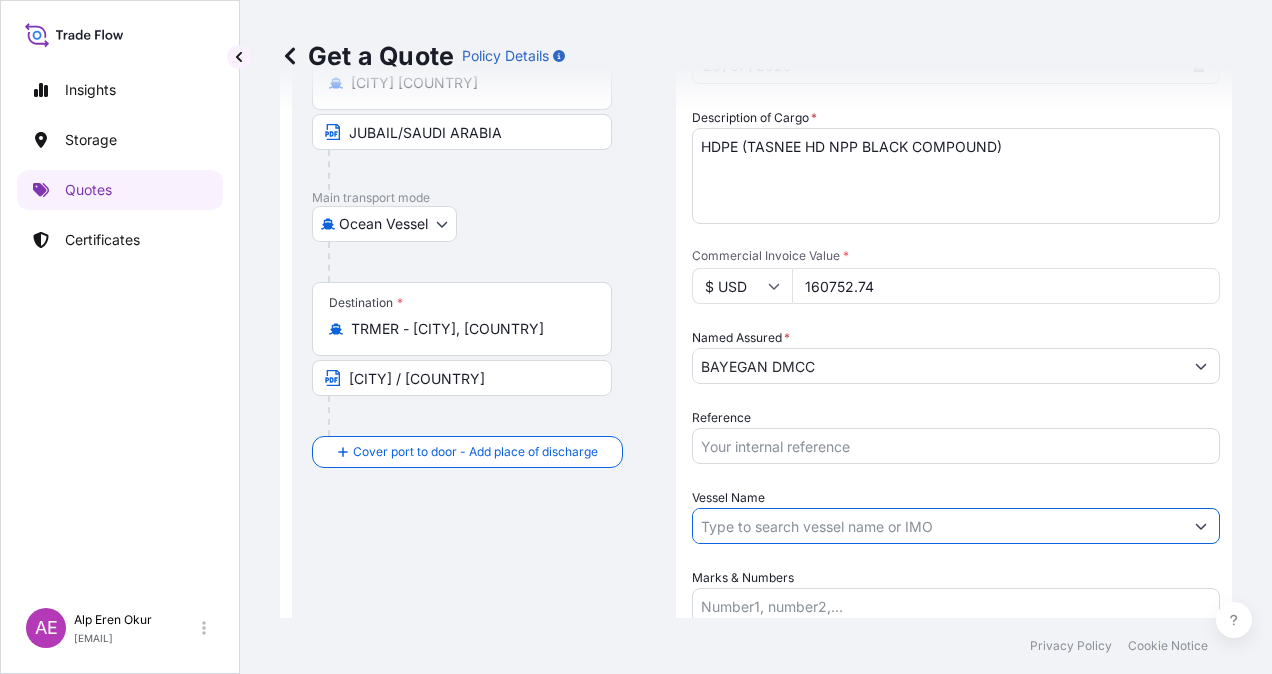 paste on "SPIL CITRA" 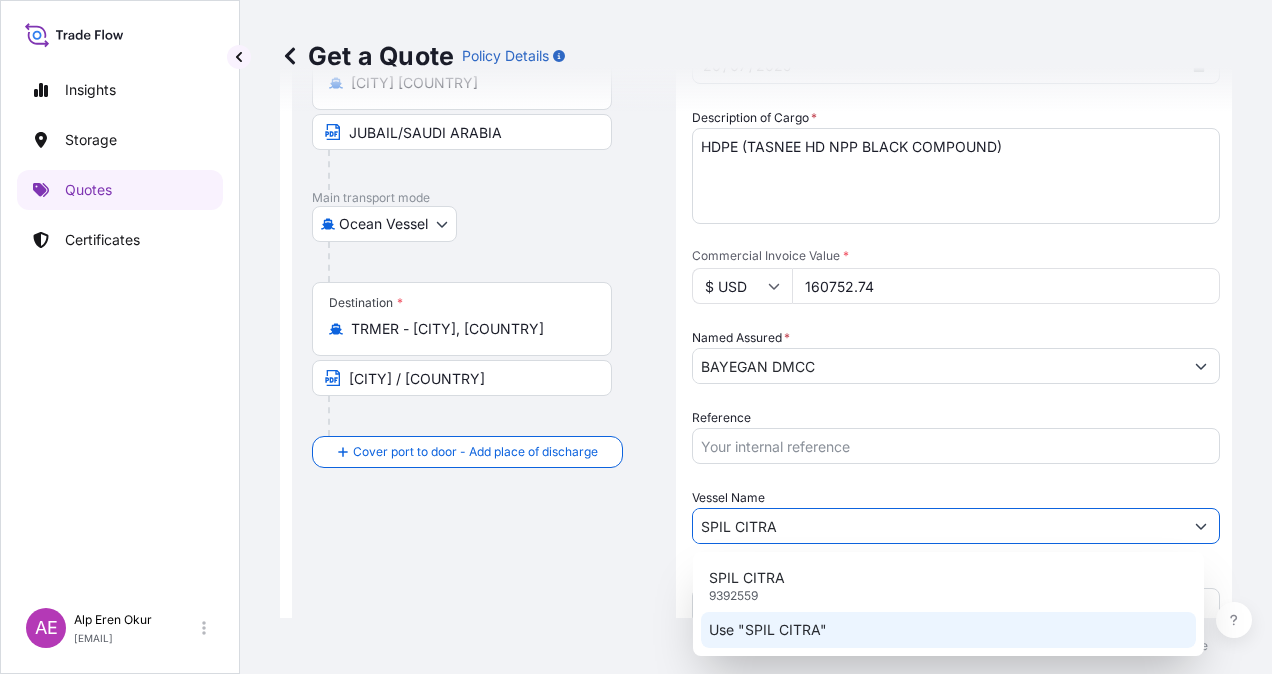click on "Use "SPIL CITRA"" 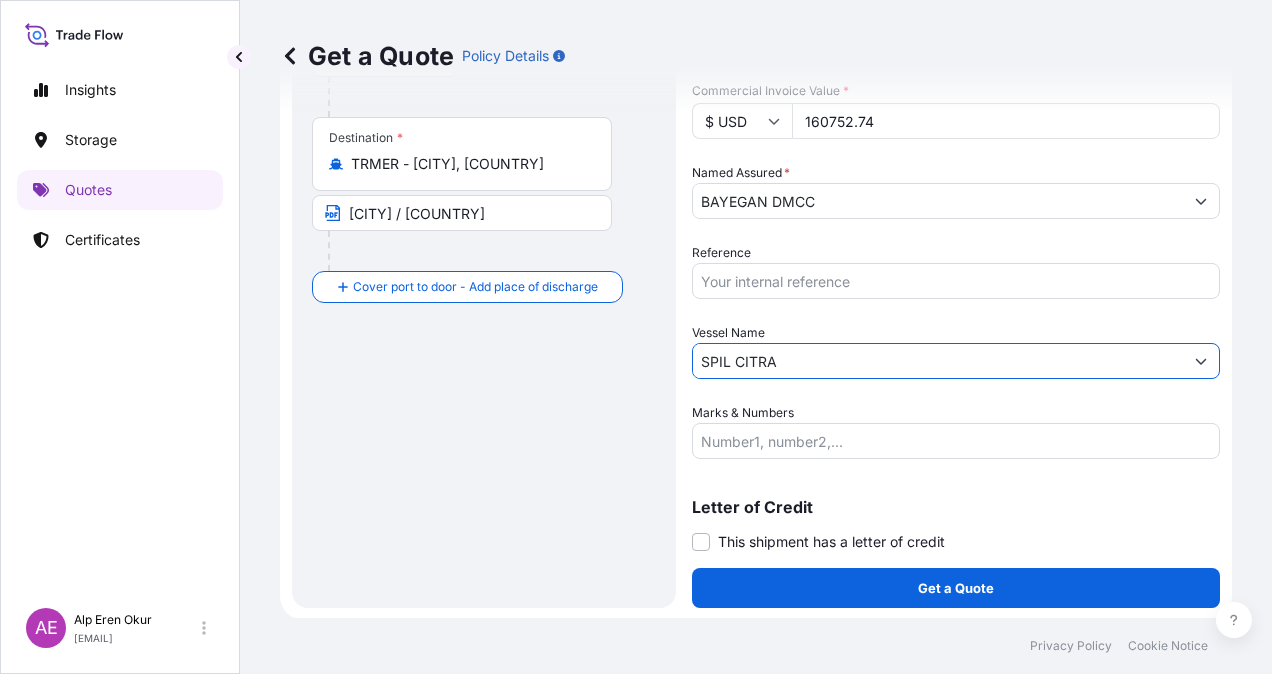 scroll, scrollTop: 398, scrollLeft: 0, axis: vertical 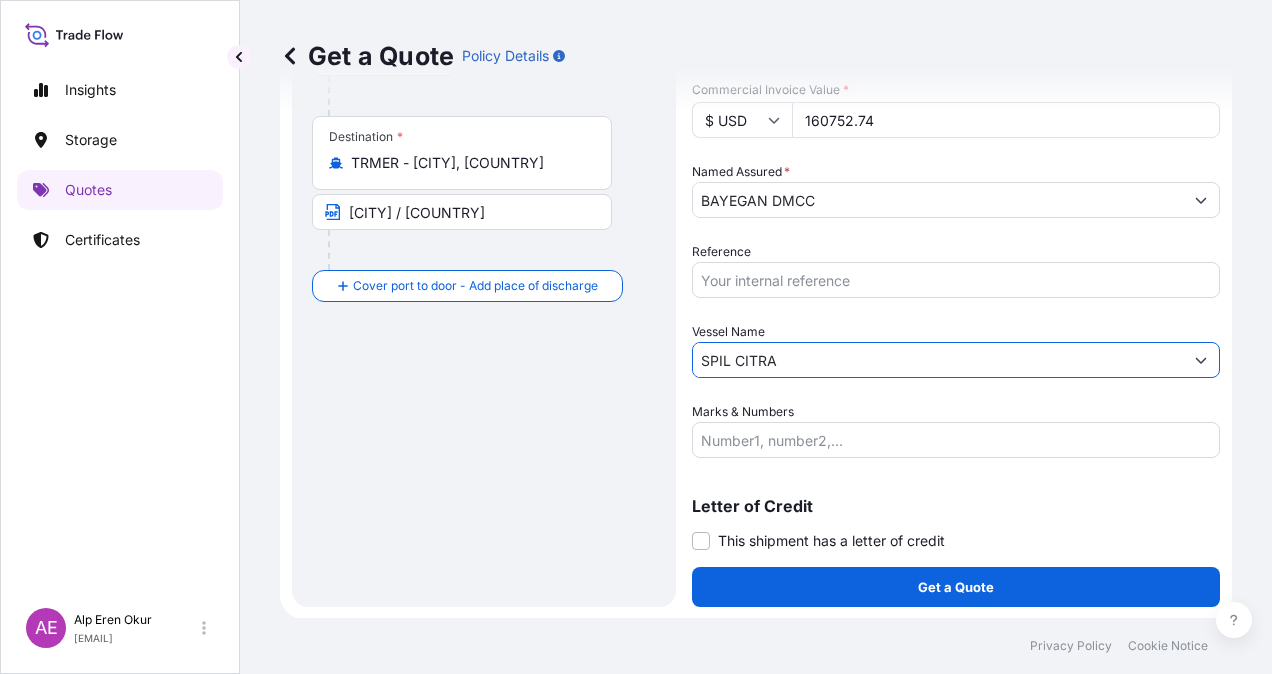 type on "SPIL CITRA" 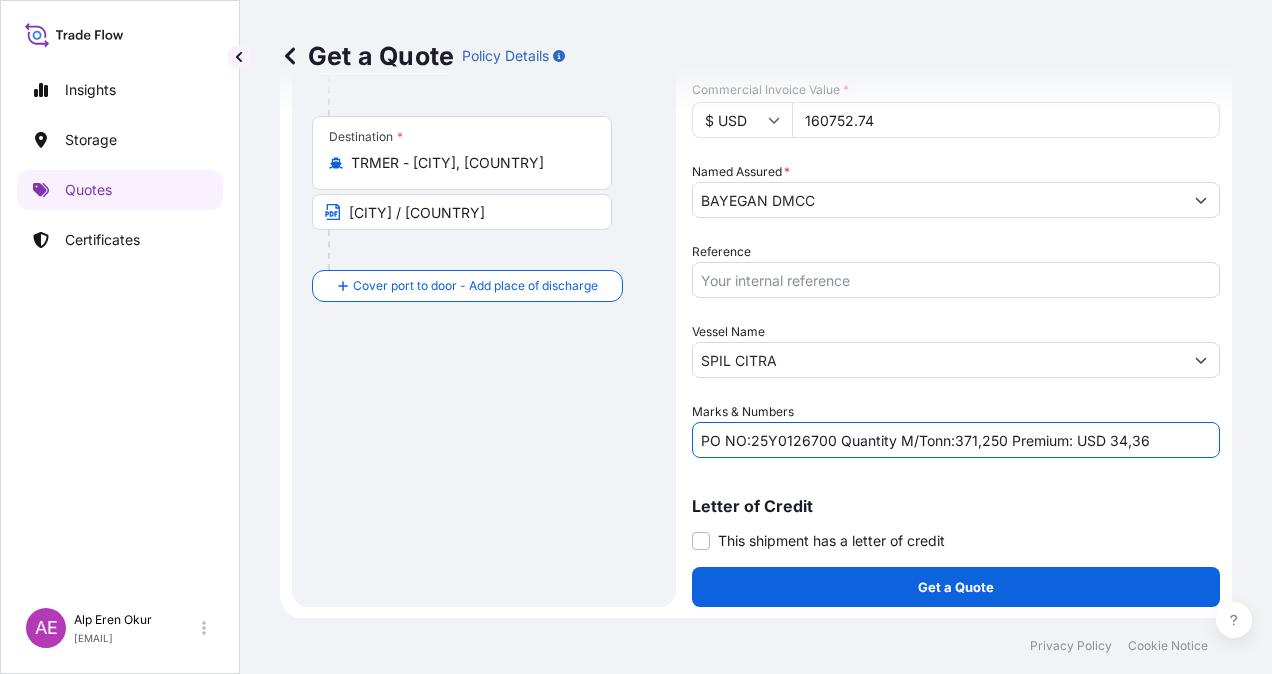 drag, startPoint x: 752, startPoint y: 440, endPoint x: 832, endPoint y: 442, distance: 80.024994 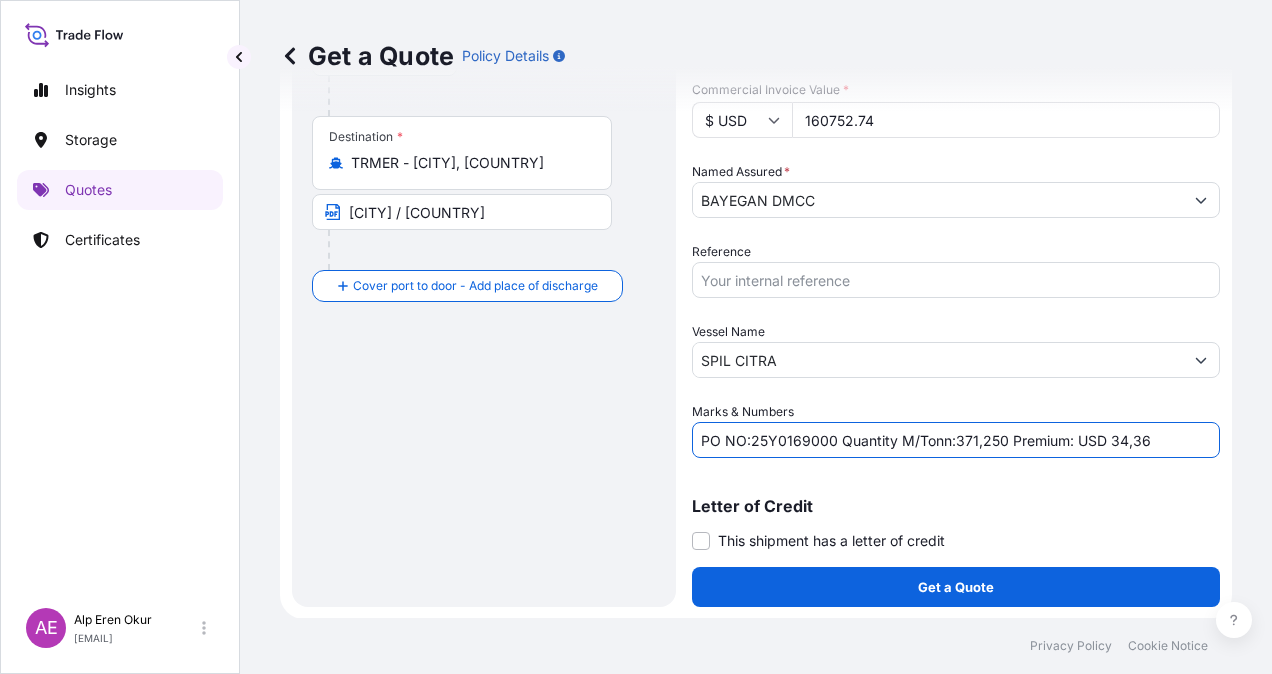 drag, startPoint x: 957, startPoint y: 436, endPoint x: 979, endPoint y: 436, distance: 22 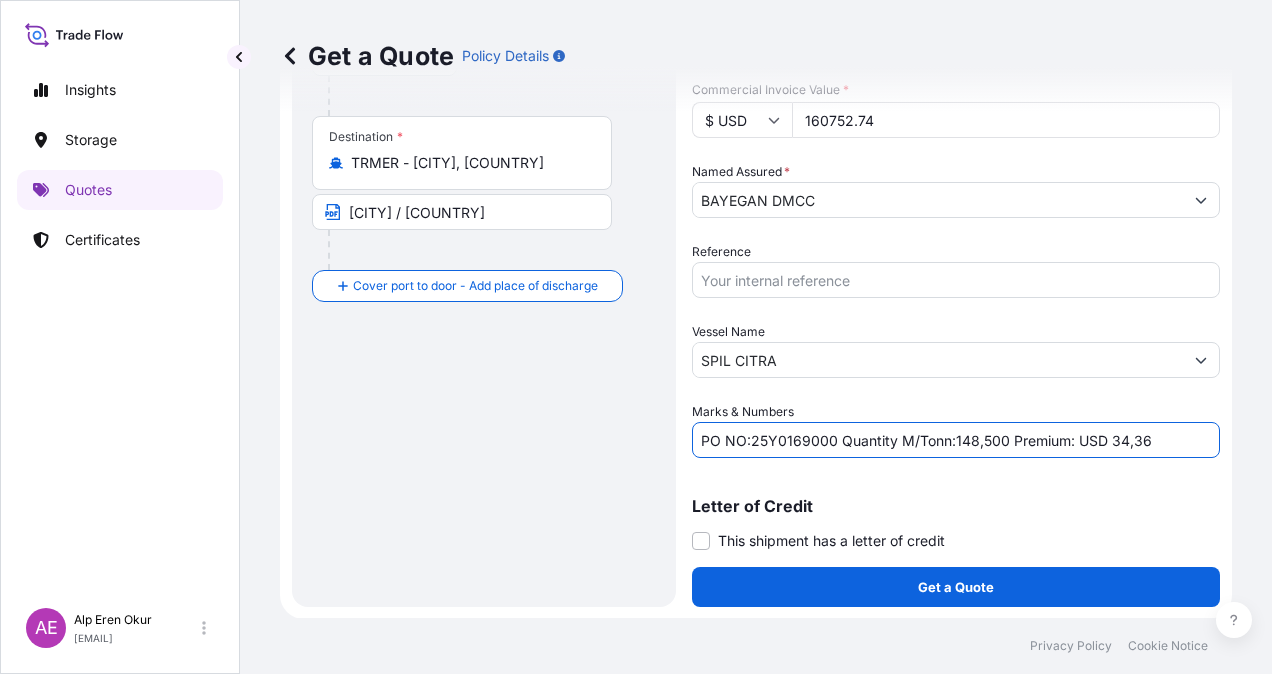 drag, startPoint x: 1108, startPoint y: 439, endPoint x: 1171, endPoint y: 436, distance: 63.07139 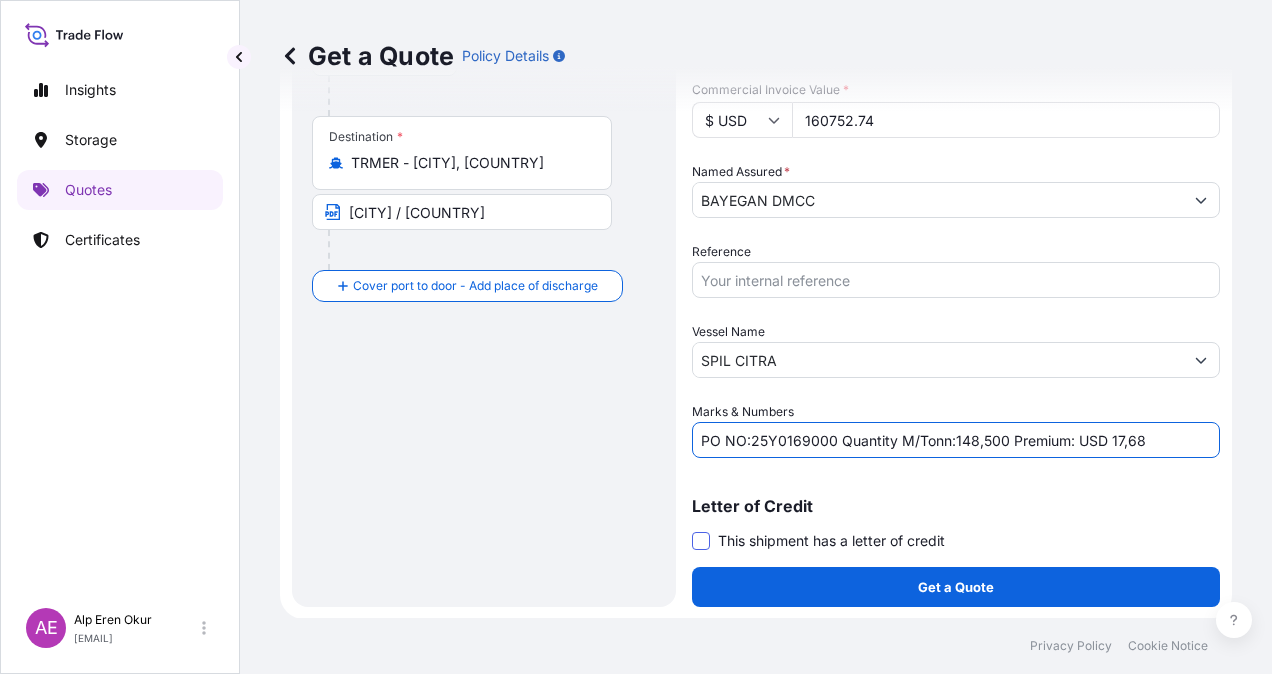 type on "PO NO:25Y0169000 Quantity M/Tonn:148,500 Premium: USD 17,68" 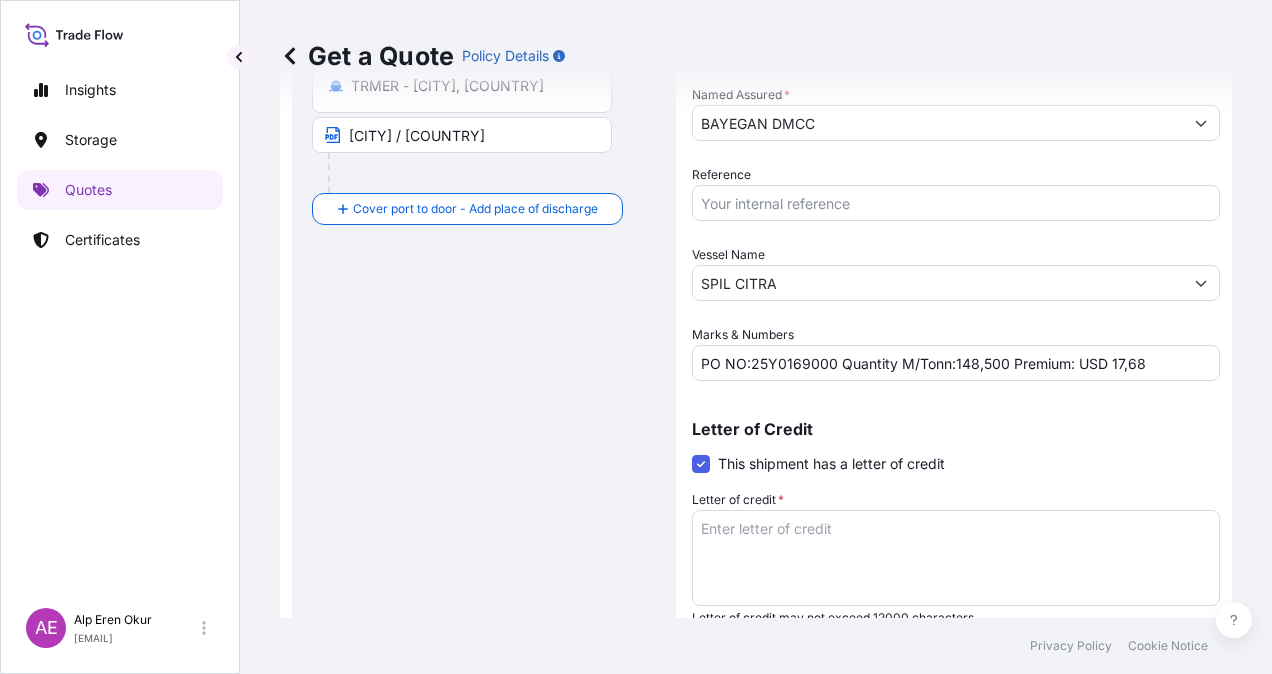 scroll, scrollTop: 550, scrollLeft: 0, axis: vertical 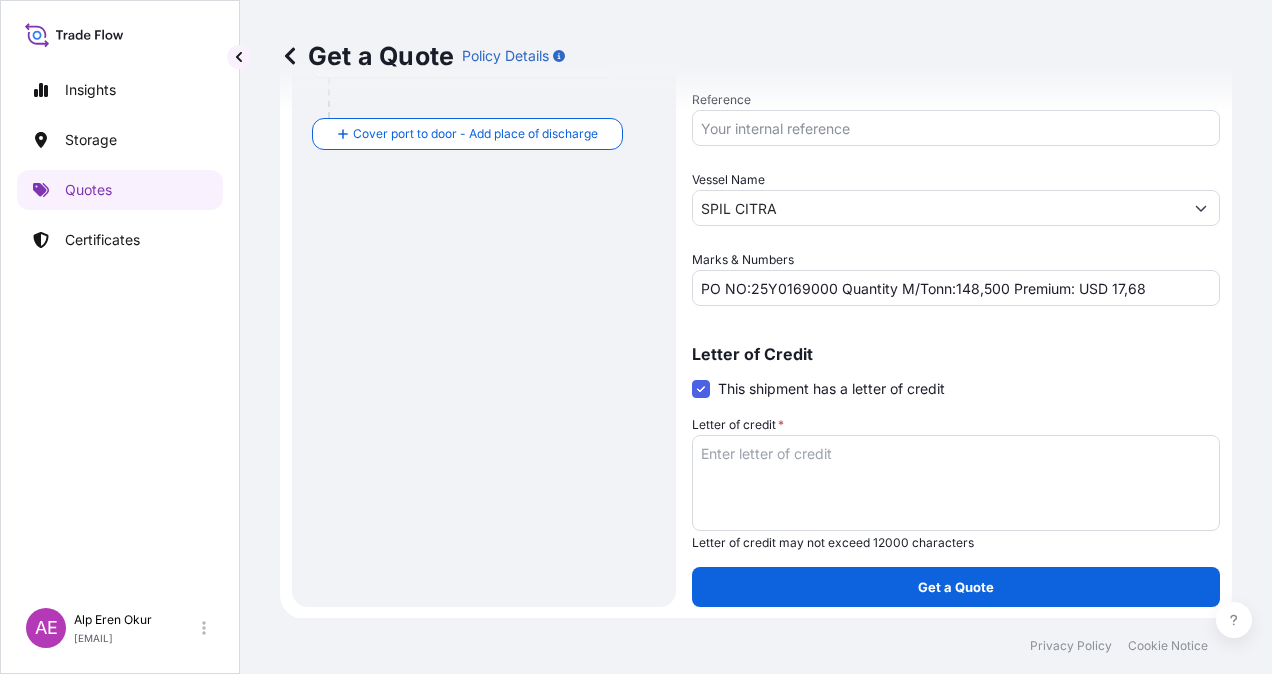 click on "Letter of credit *" at bounding box center [956, 483] 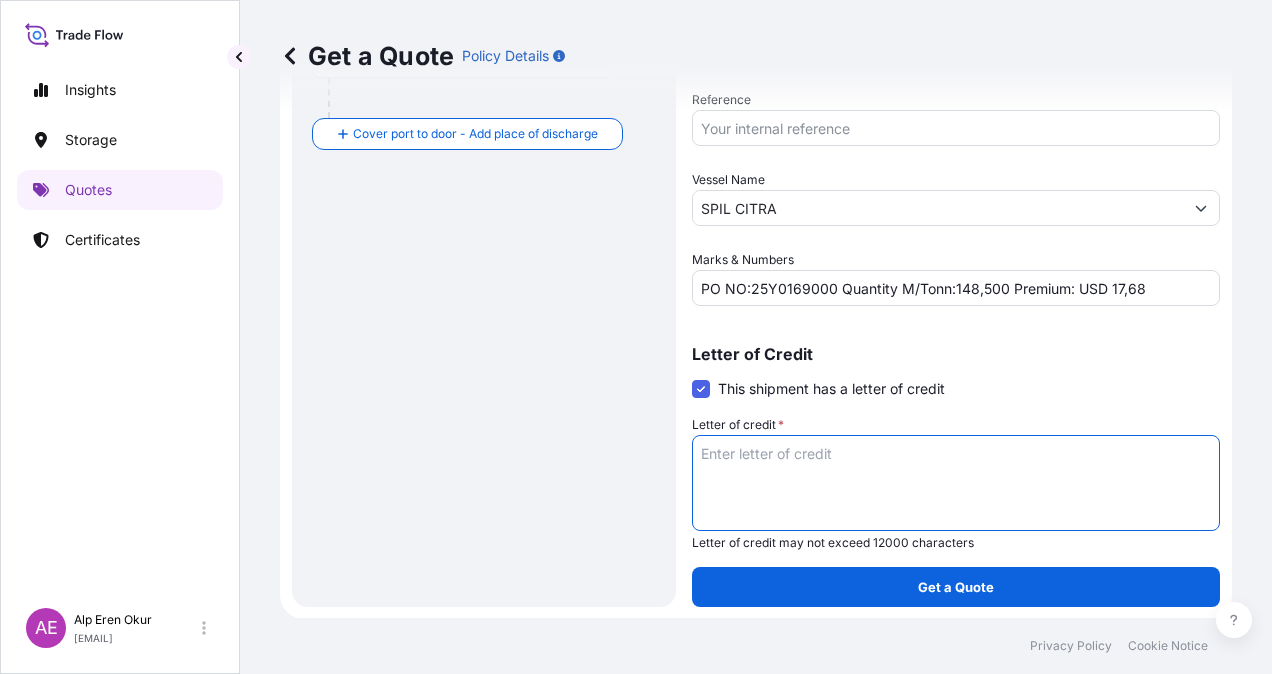 paste on "++++
INSURANCE POLICY OR CERTIFICATE OF INSURANCE IN DUPLICATE ISSUED OR ENDORSED TO THE ORDER OF TURKIYE IS BANKASI A.S. DIS TICARET OPERASYONLARI BIRIMI FOR AN AMOUNT EQUAL TO THE INVOICE VALUE PLUS 10 PERCENT INCLUDING INSTITUTE CARGO CLAUSES(A),ALL RISKS AND INSTITUTE WAR AND STRIKE CLAUSE. ALSO VESSEL'S NAME AND VOYAGE NO SHOULD BE SHOWN ON THE DOCUMENT.
++++" 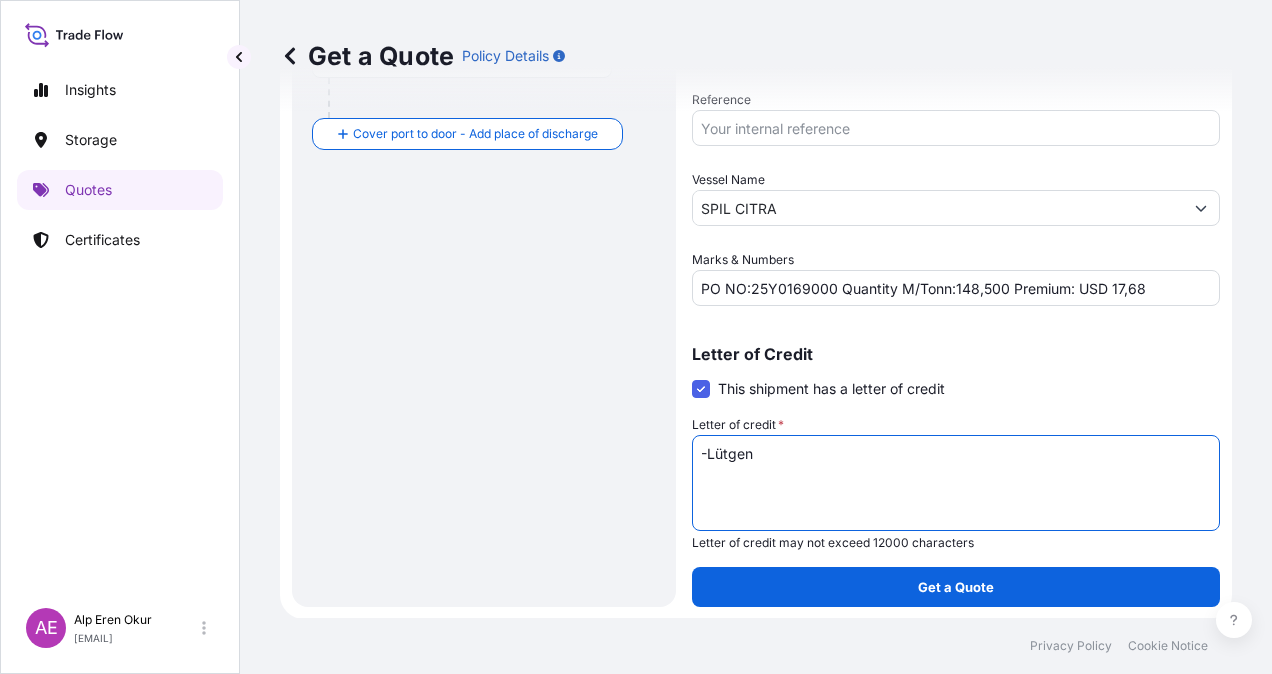 scroll, scrollTop: 121, scrollLeft: 0, axis: vertical 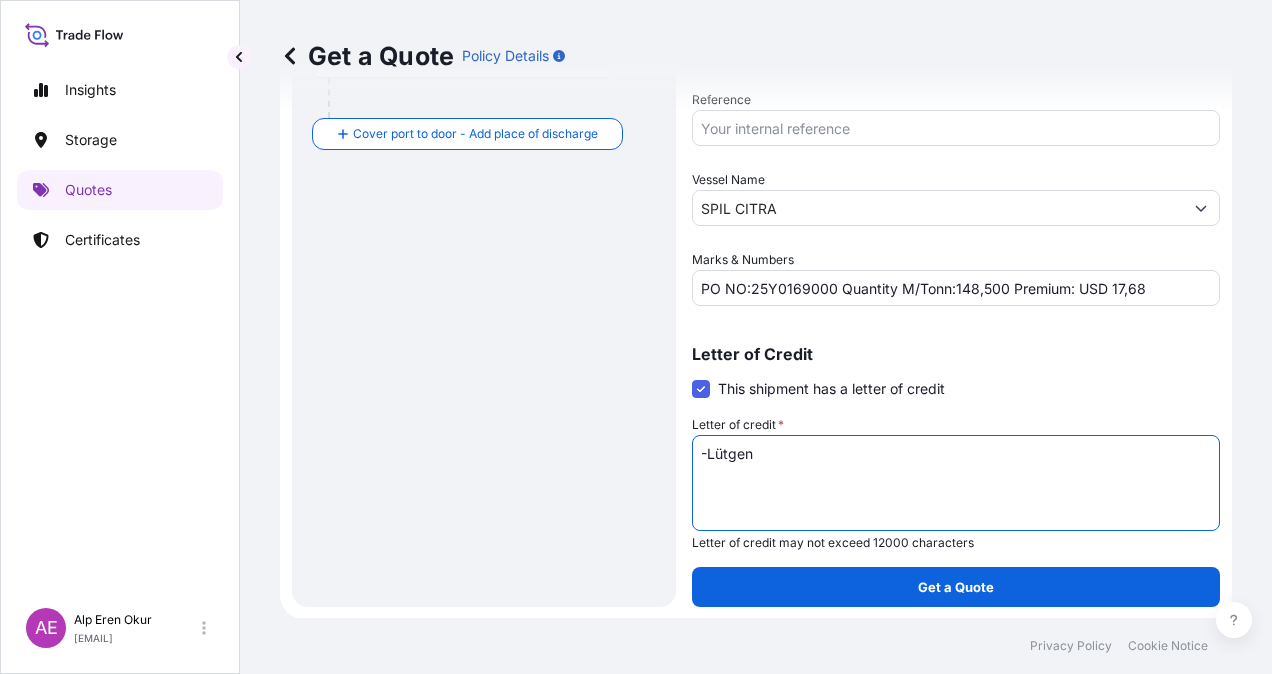 type on "++++
INSURANCE POLICY OR CERTIFICATE OF INSURANCE IN DUPLICATE ISSUED OR ENDORSED TO THE ORDER OF TURKIYE IS BANKASI A.S. DIS TICARET OPERASYONLARI BIRIMI FOR AN AMOUNT EQUAL TO THE INVOICE VALUE PLUS 10 PERCENT INCLUDING INSTITUTE CARGO CLAUSES(A),ALL RISKS AND INSTITUTE WAR AND STRIKE CLAUSE. ALSO VESSEL'S NAME AND VOYAGE NO SHOULD BE SHOWN ON THE DOCUMENT.
++++" 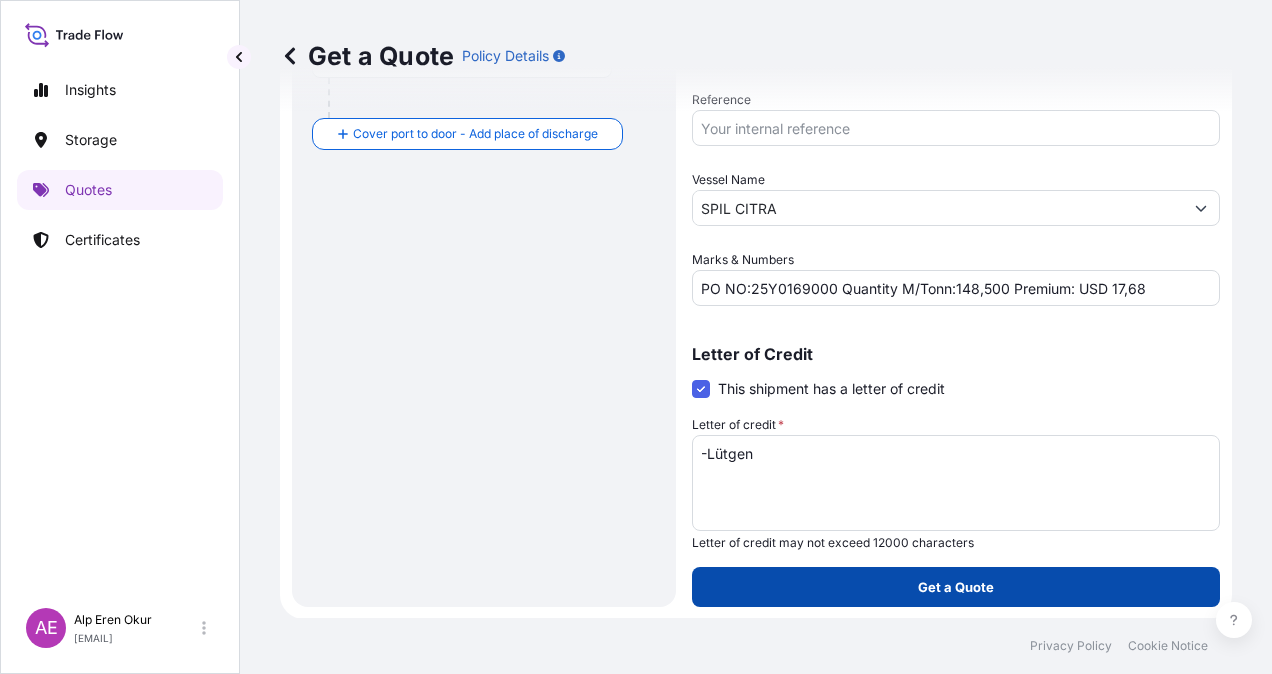 click on "Get a Quote" at bounding box center (956, 587) 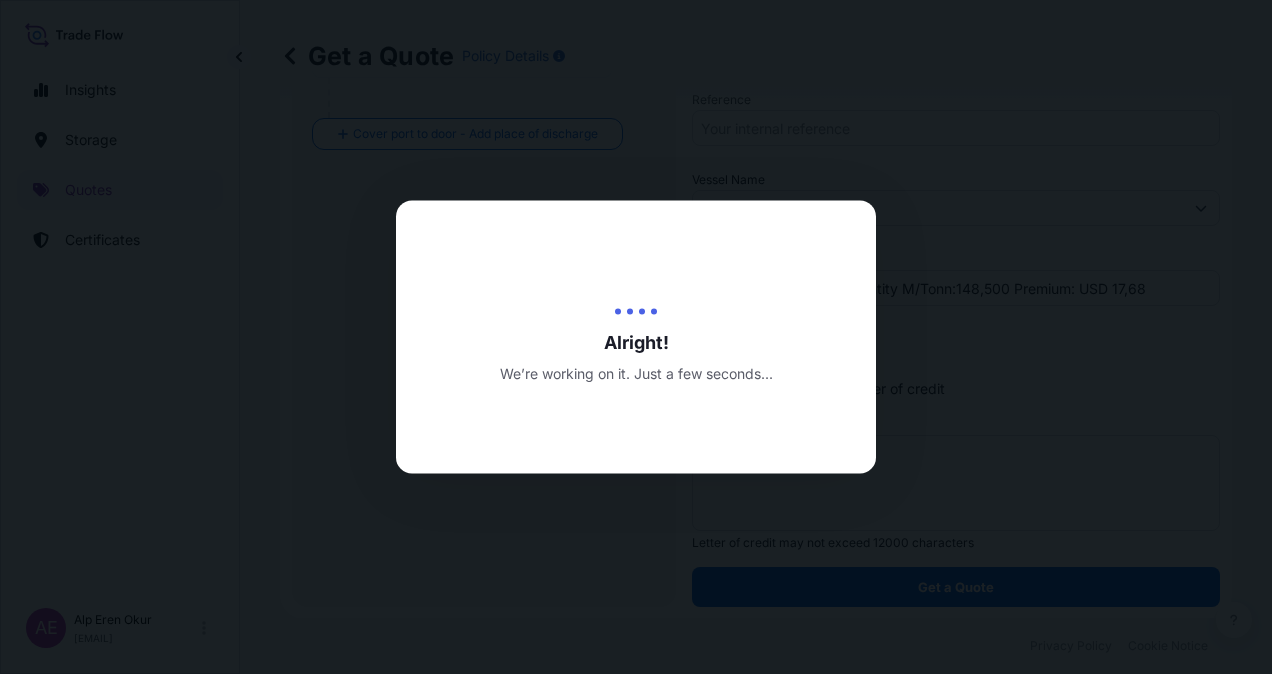 scroll, scrollTop: 0, scrollLeft: 0, axis: both 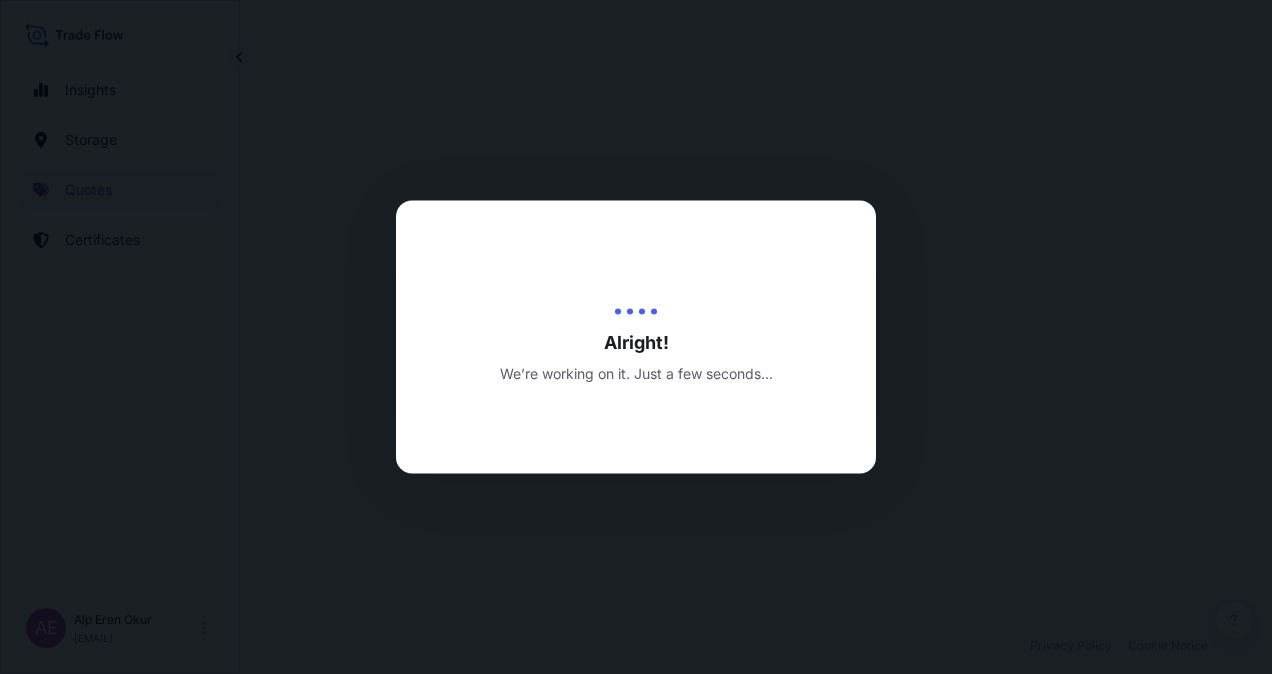 select on "Ocean Vessel" 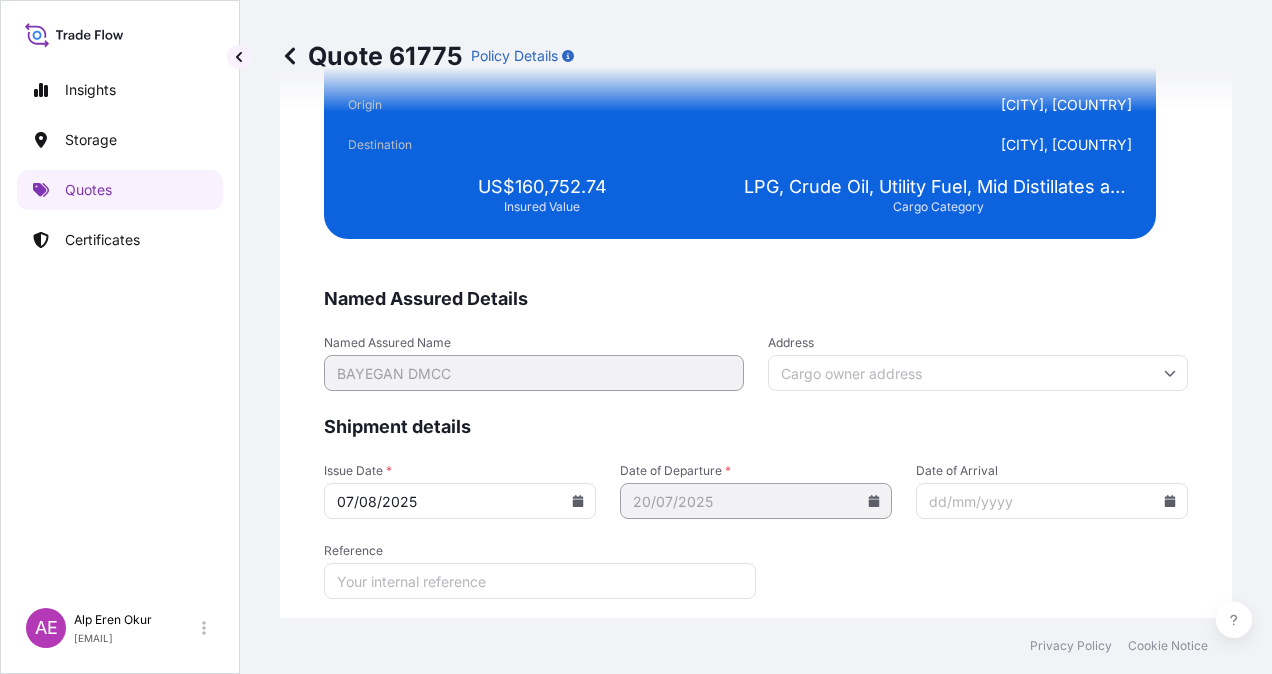scroll, scrollTop: 4147, scrollLeft: 0, axis: vertical 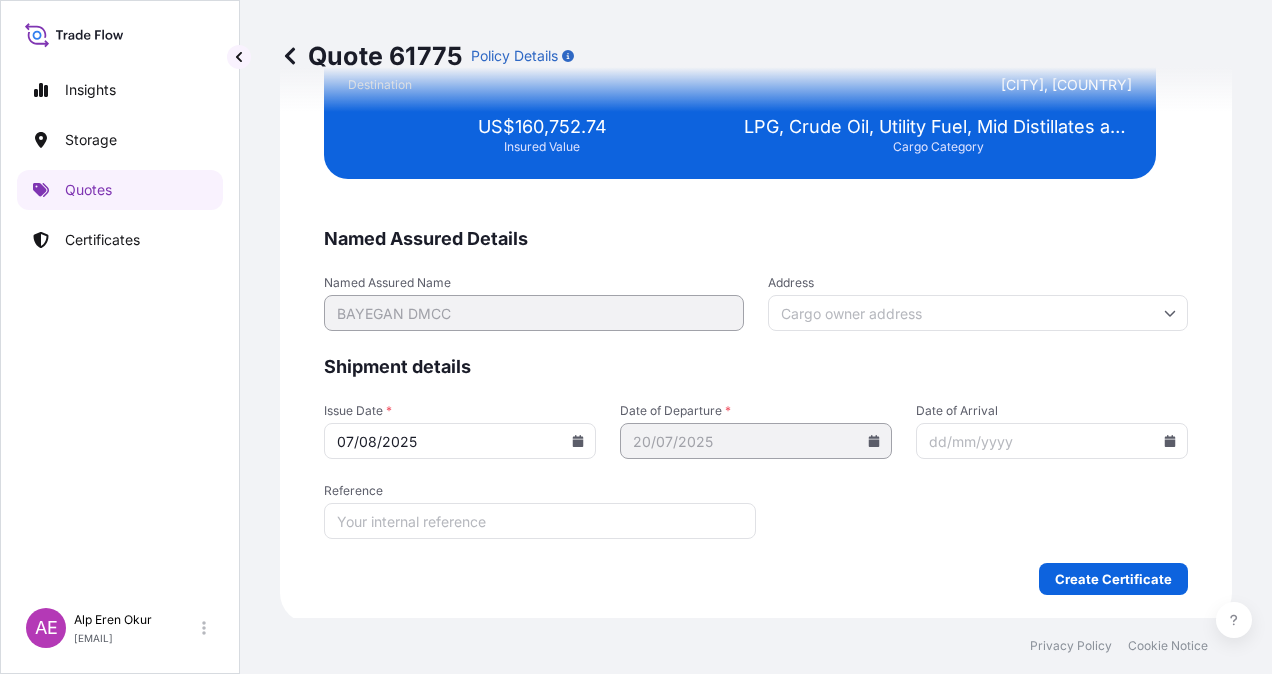 click on "Named Assured Details Named Assured Name   BAYEGAN DMCC Address   Shipment details Issue Date   * 07/08/2025 Date of Departure   * 20/07/2025 Date of Arrival   Reference   Create Certificate" at bounding box center [756, 411] 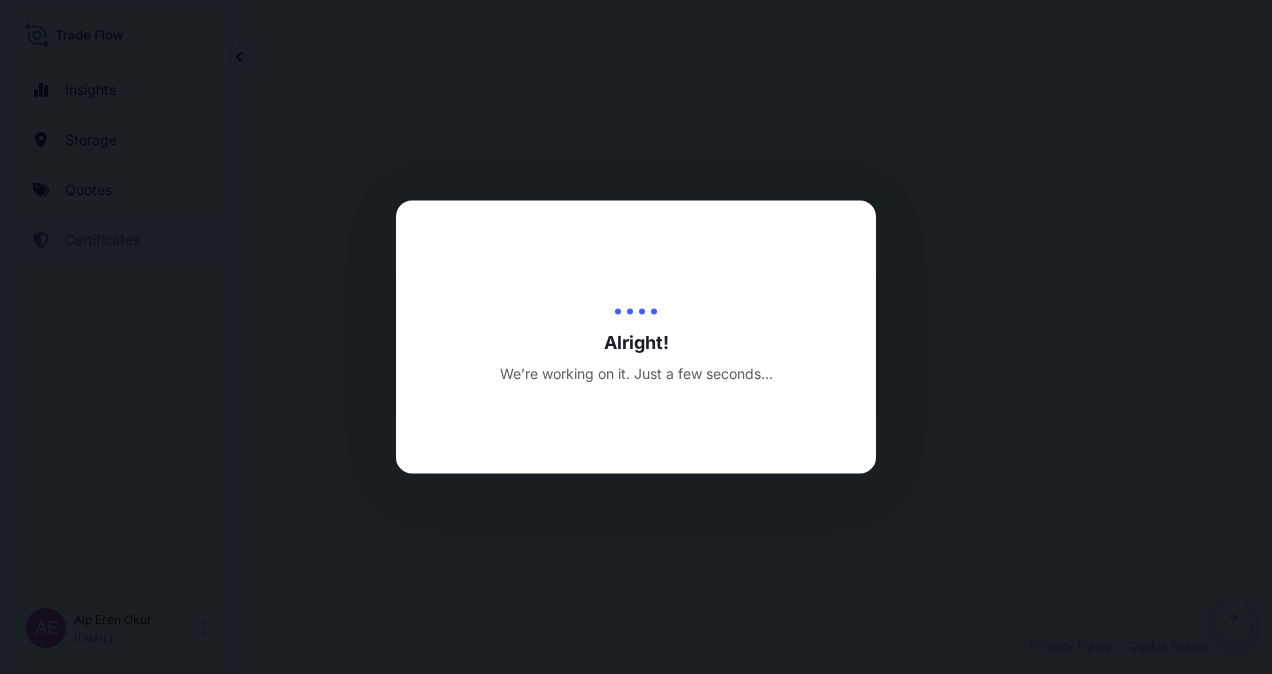 scroll, scrollTop: 0, scrollLeft: 0, axis: both 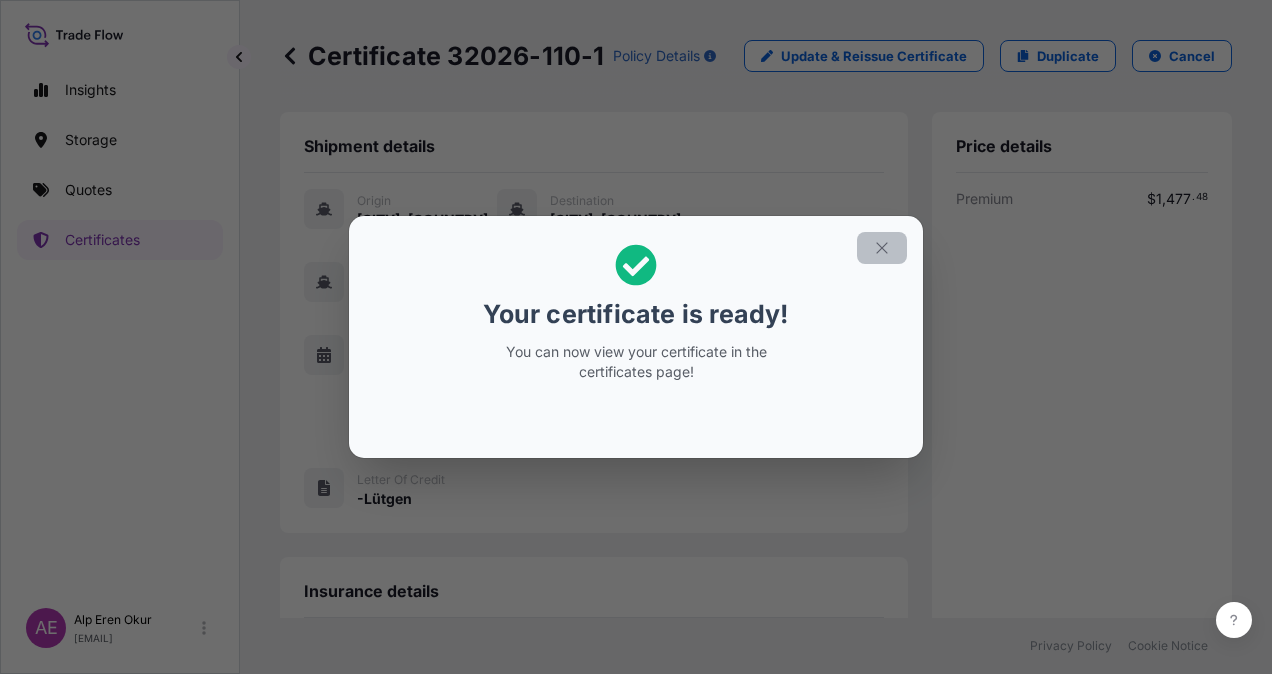 click 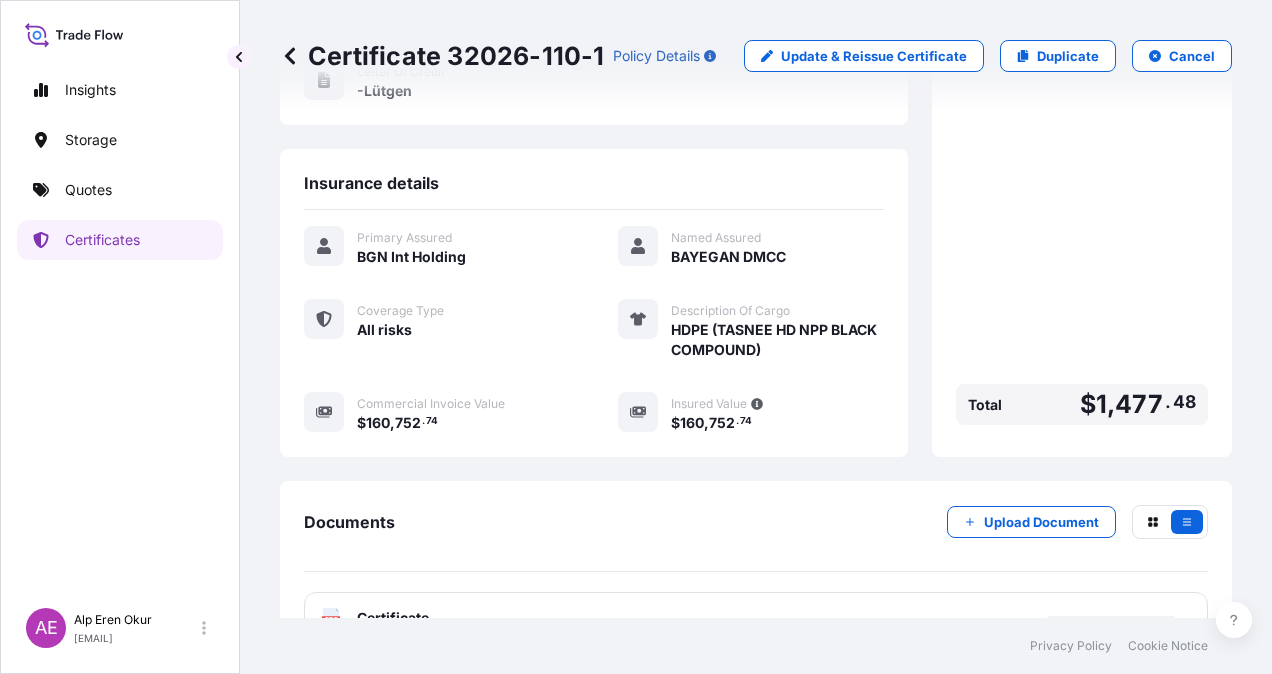 scroll, scrollTop: 674, scrollLeft: 0, axis: vertical 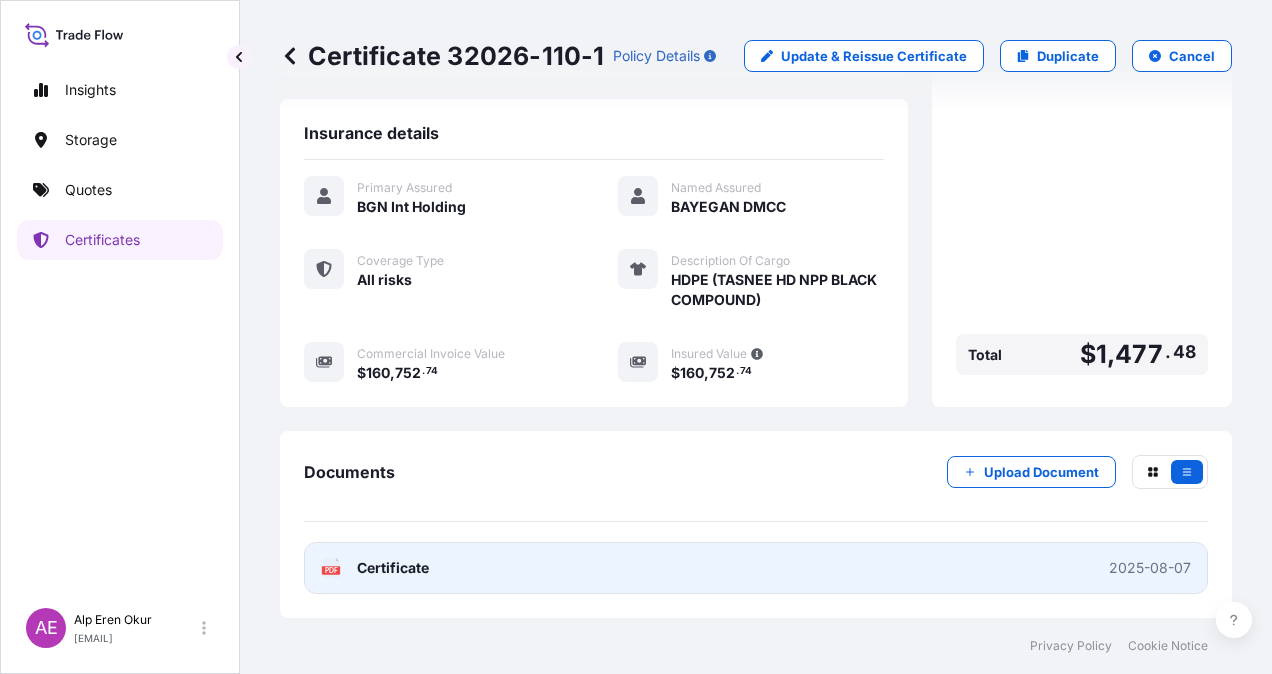 click on "Certificate" at bounding box center (393, 568) 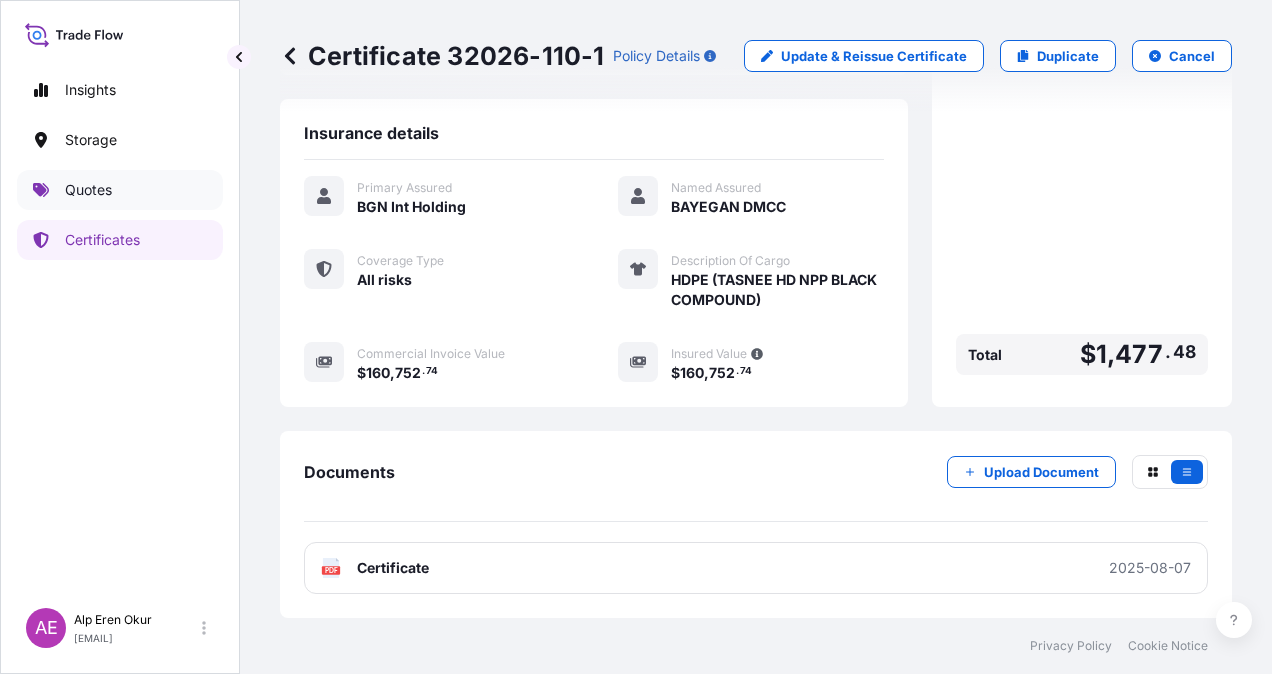 click on "Quotes" at bounding box center (120, 190) 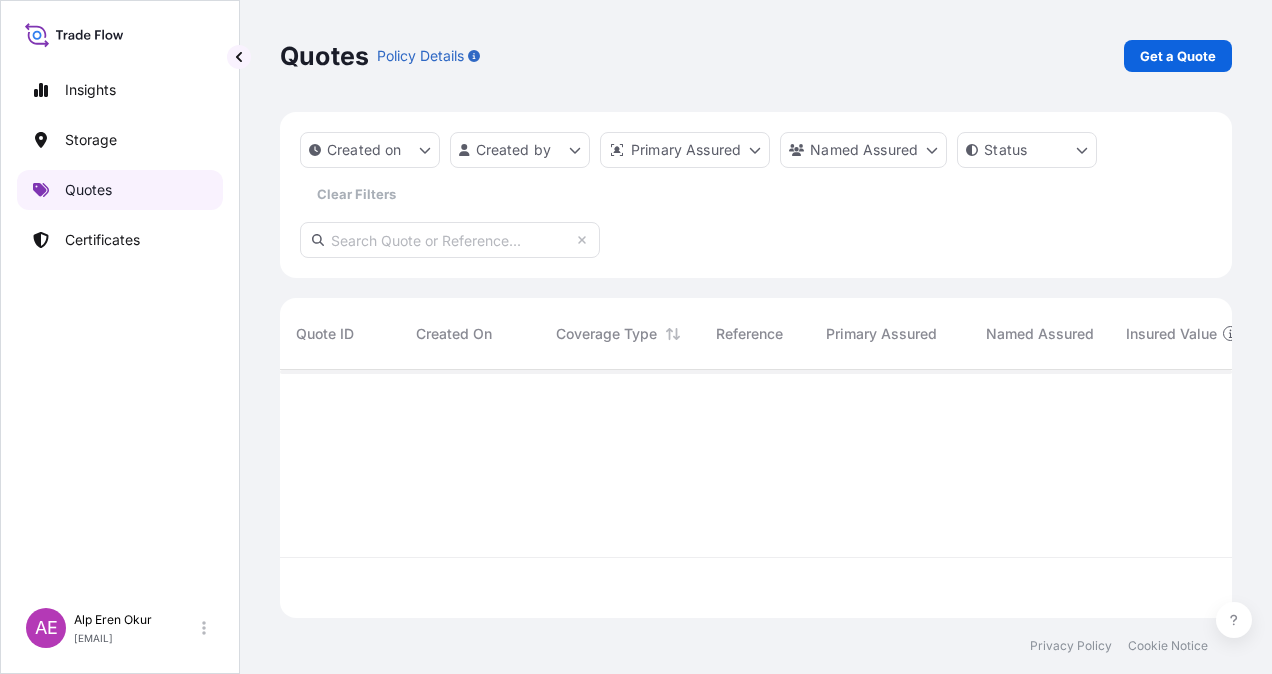 scroll, scrollTop: 16, scrollLeft: 16, axis: both 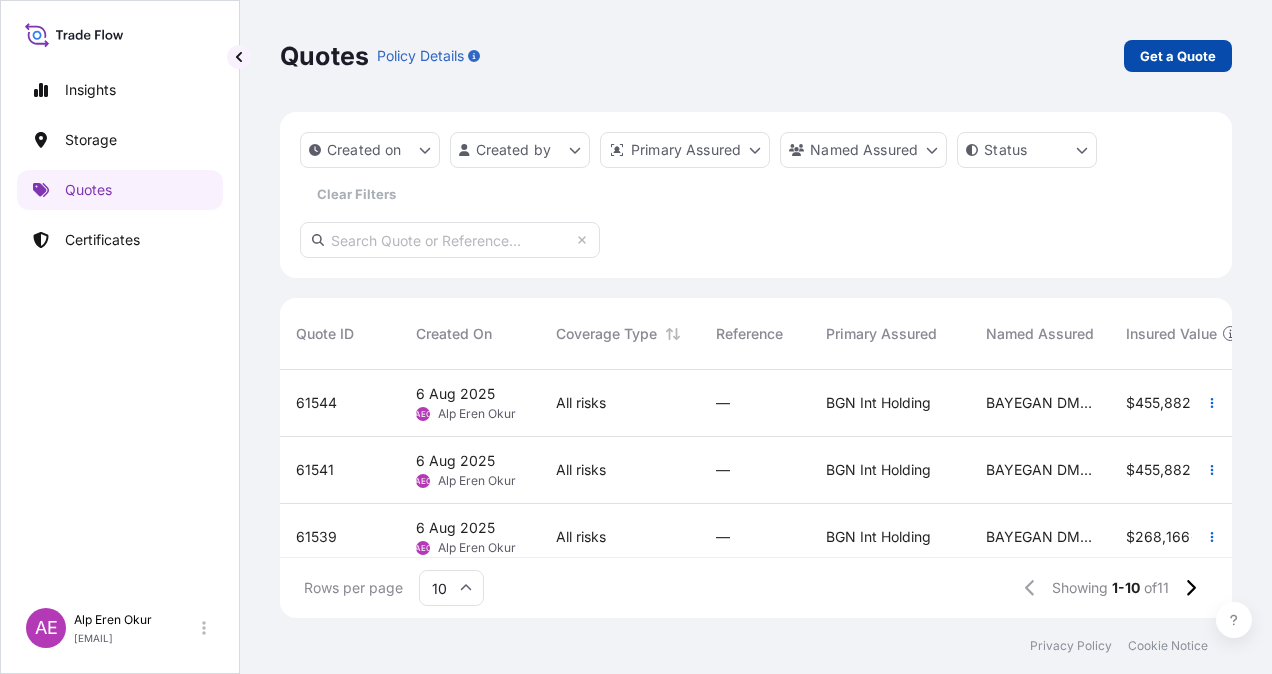 click on "Get a Quote" at bounding box center [1178, 56] 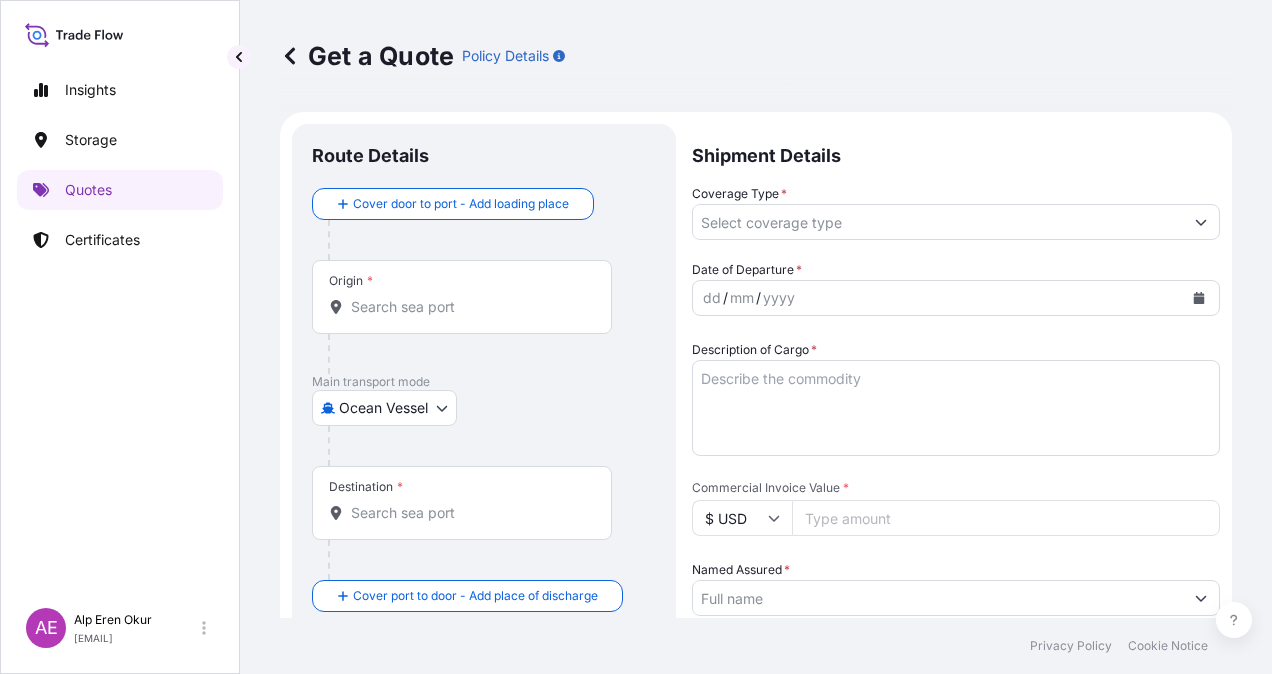 scroll, scrollTop: 32, scrollLeft: 0, axis: vertical 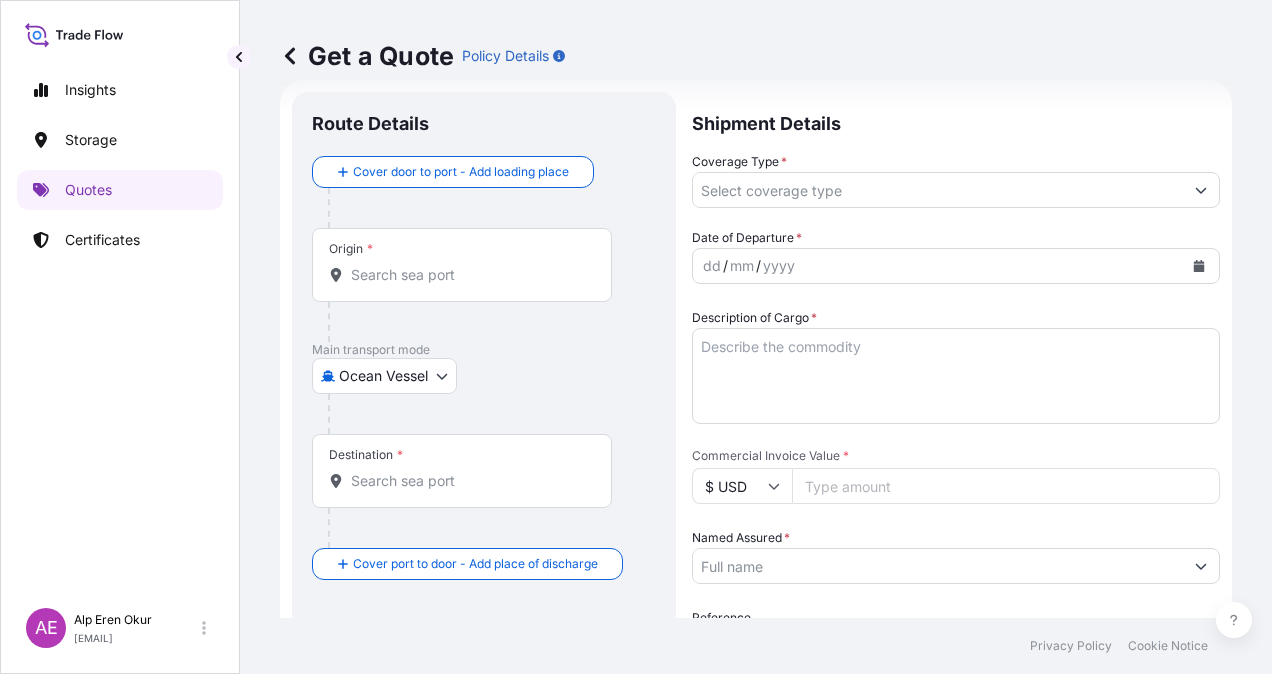 click on "Origin *" at bounding box center (462, 265) 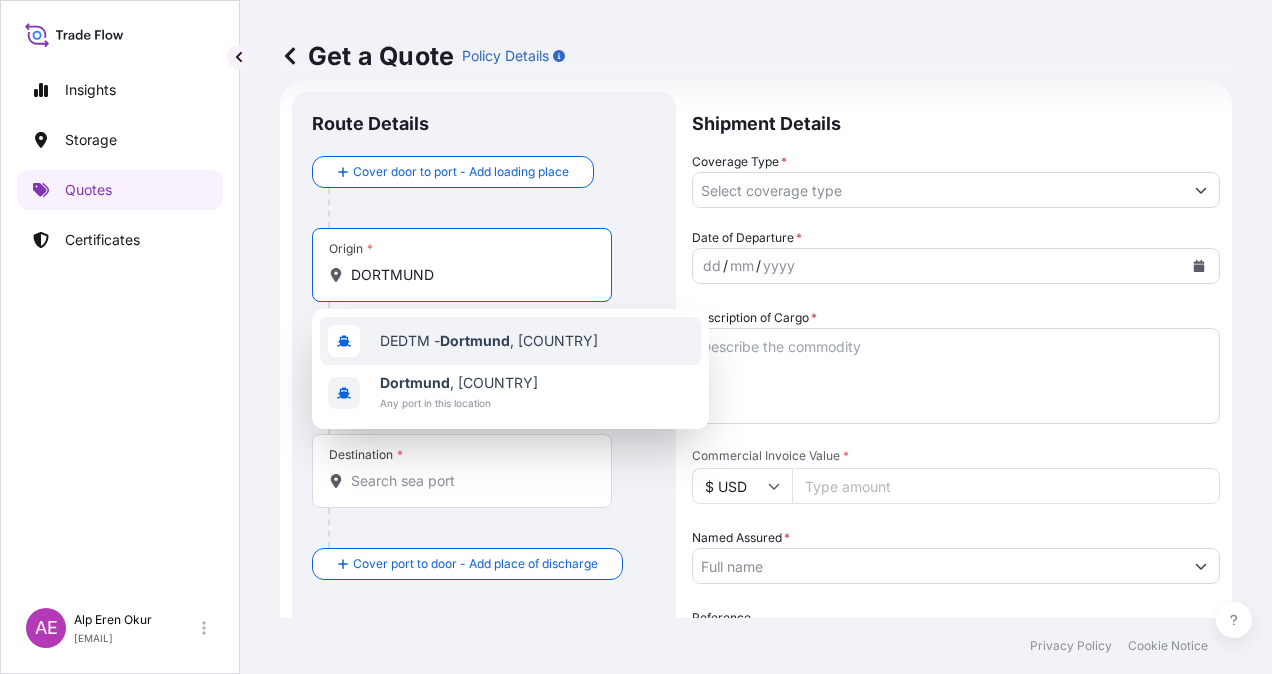 click on "Dortmund , Germany" at bounding box center (459, 383) 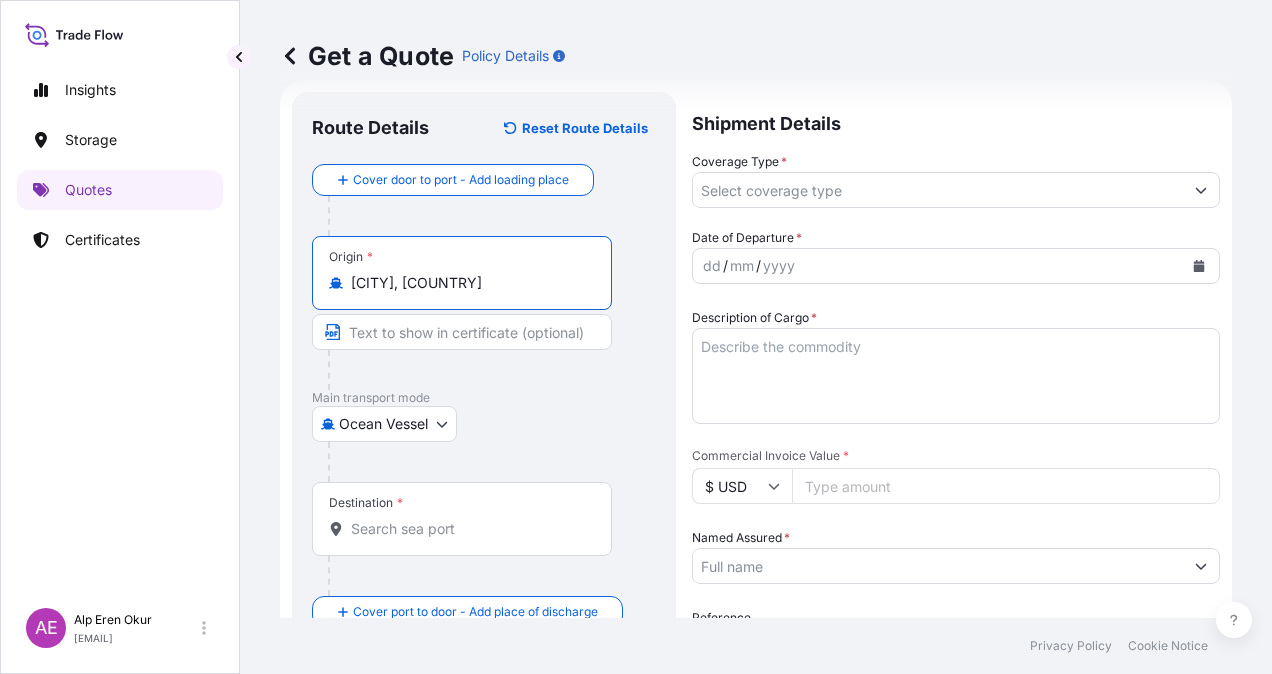 type on "Dortmund, Germany" 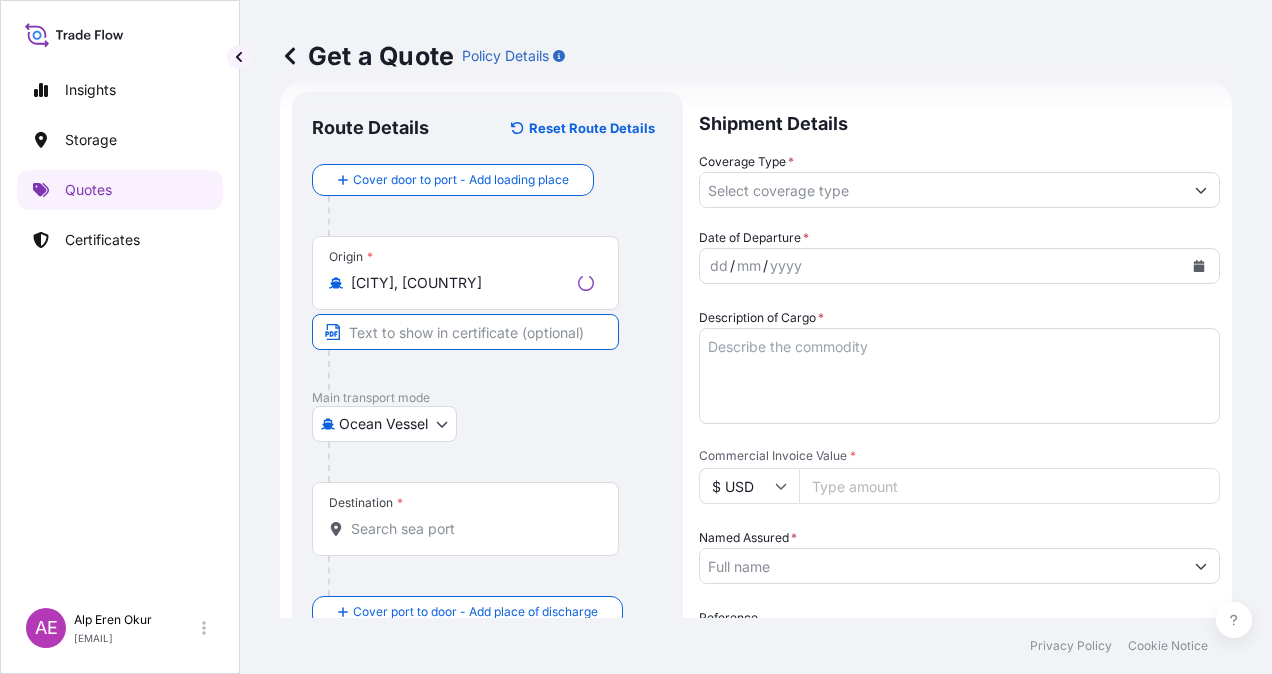 paste on "DORTMUND" 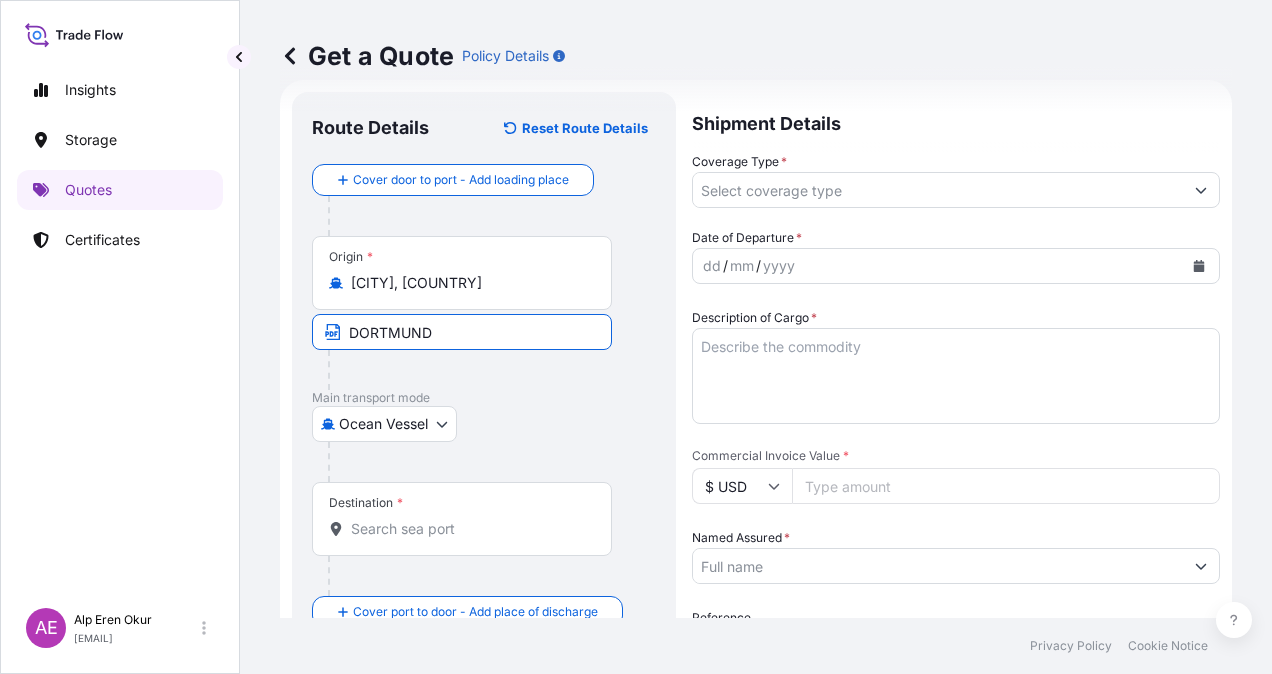 type on "DORTMUND/GERMANY" 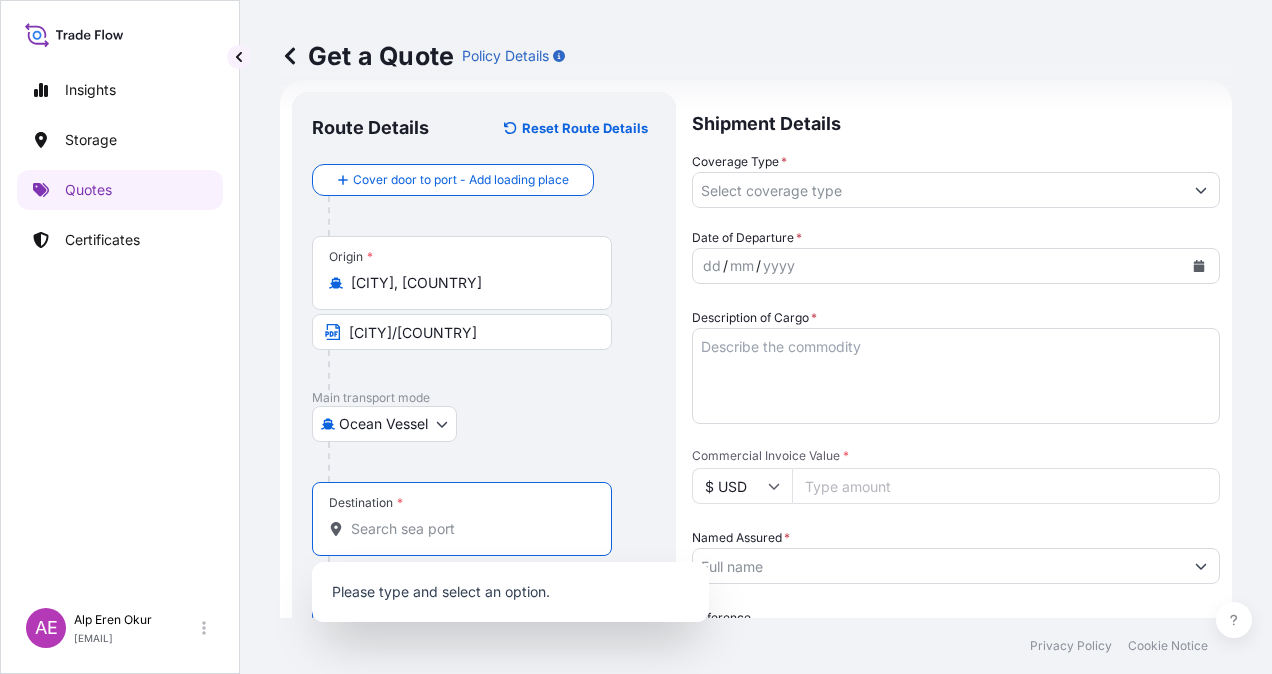 click on "Destination *" at bounding box center (469, 529) 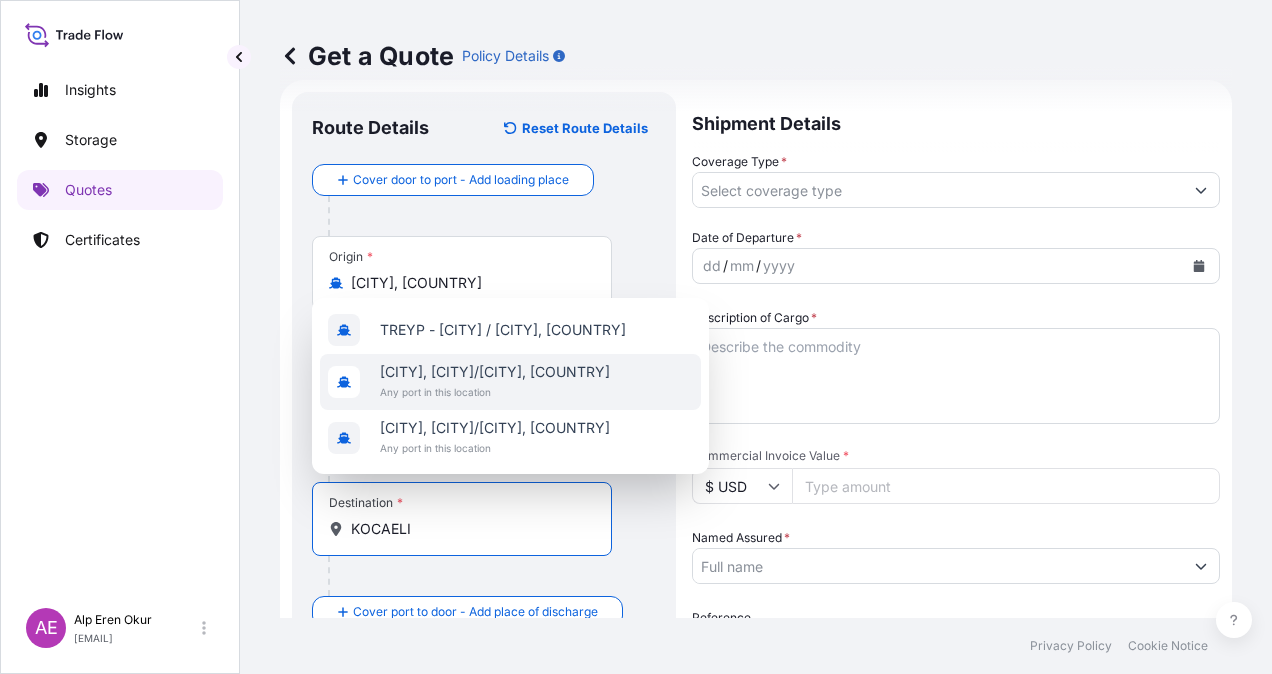 click on "Any port in this location" at bounding box center [495, 392] 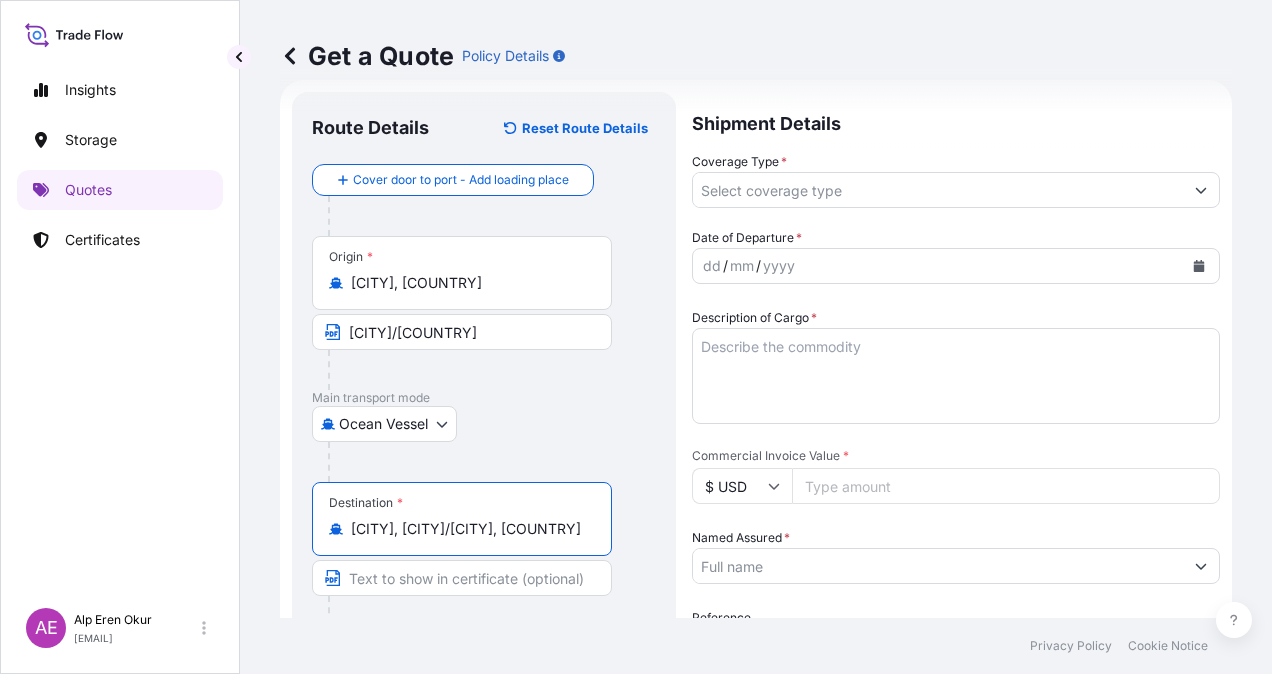 type on "[CITY], [CITY]/[CITY], [COUNTRY]" 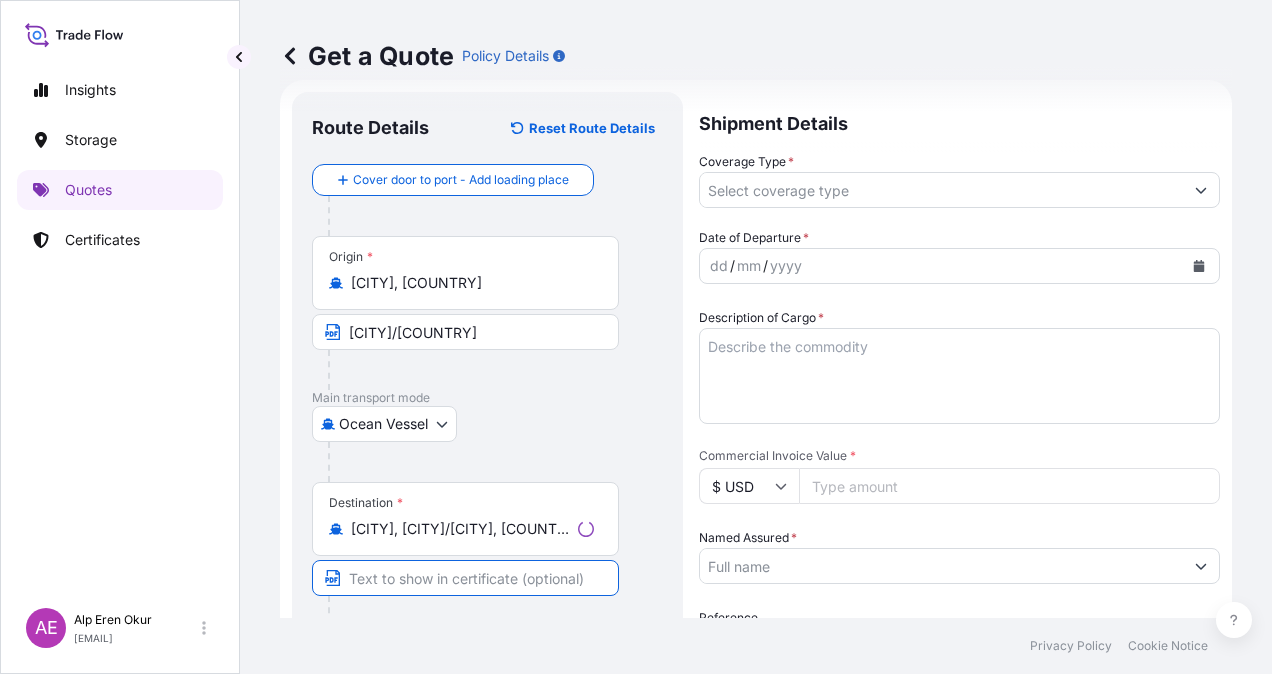 click at bounding box center (465, 578) 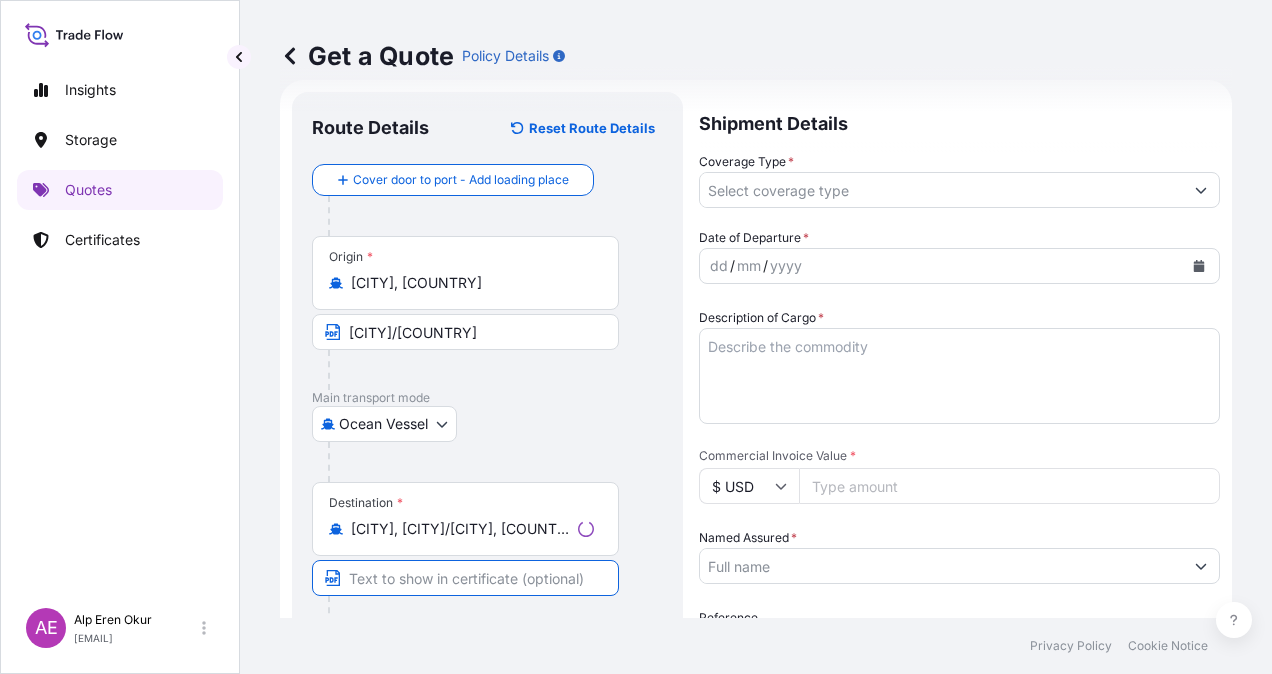 paste on "[CITY]" 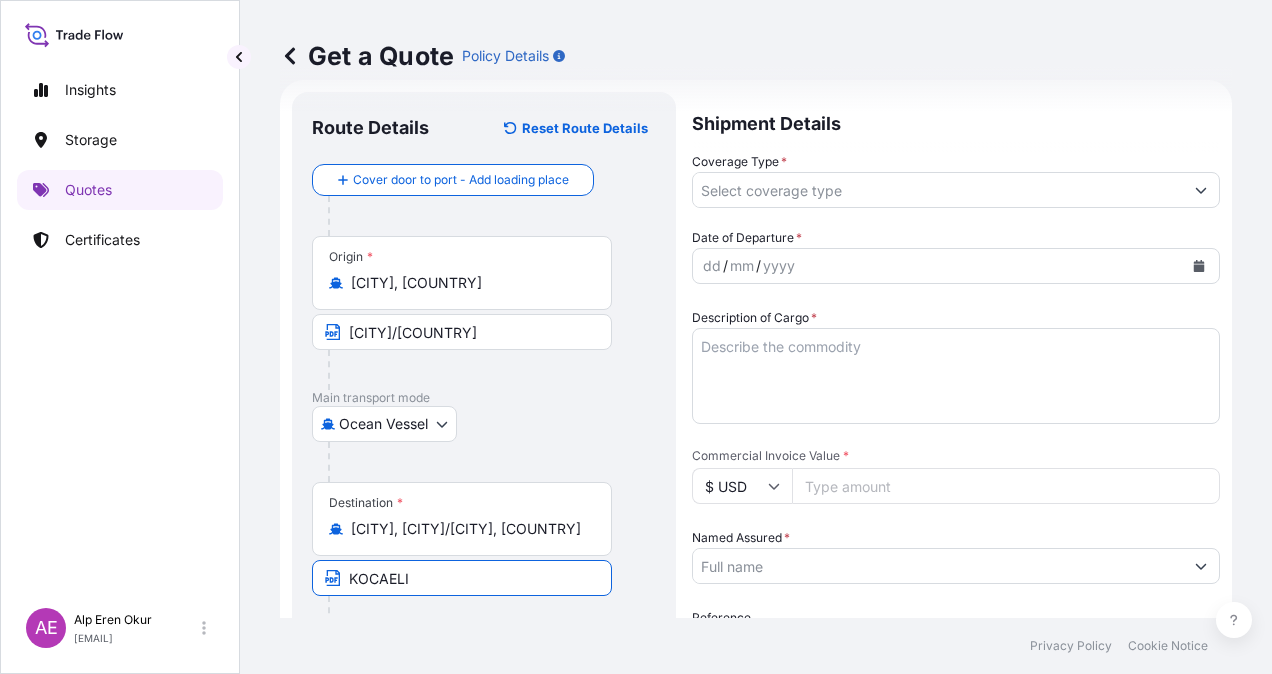 type on "[CITY] / [COUNTRY]" 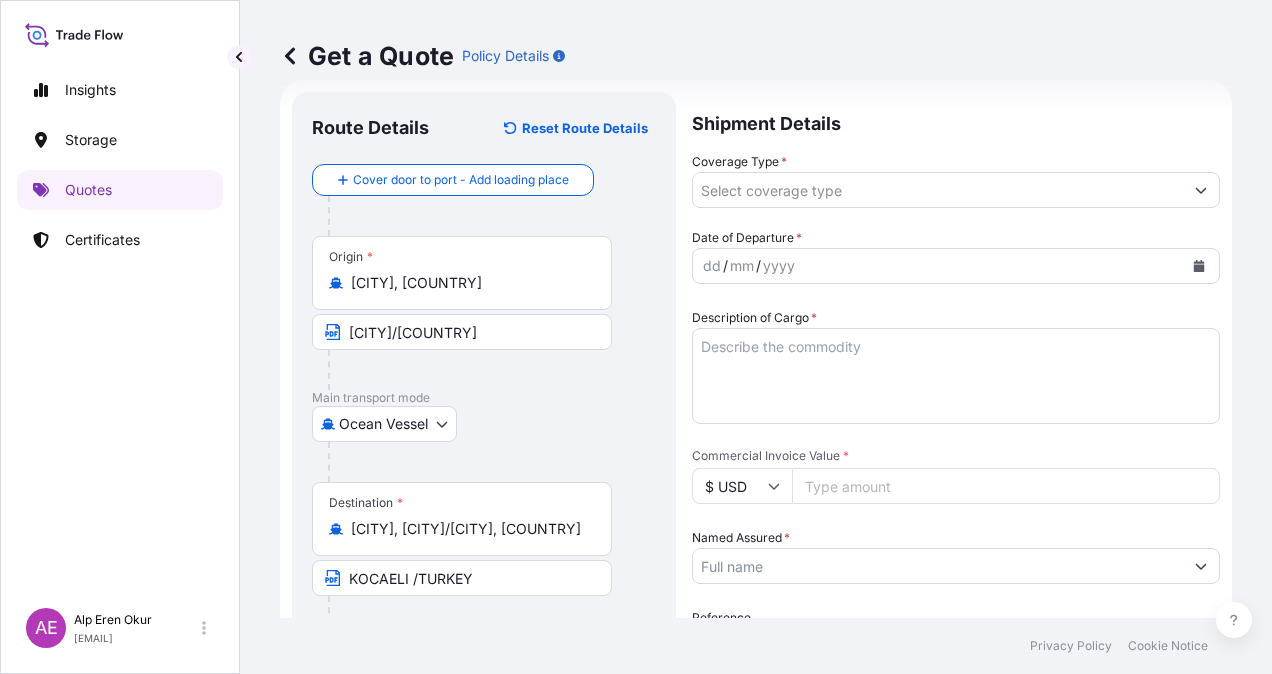 click on "Coverage Type *" at bounding box center (956, 180) 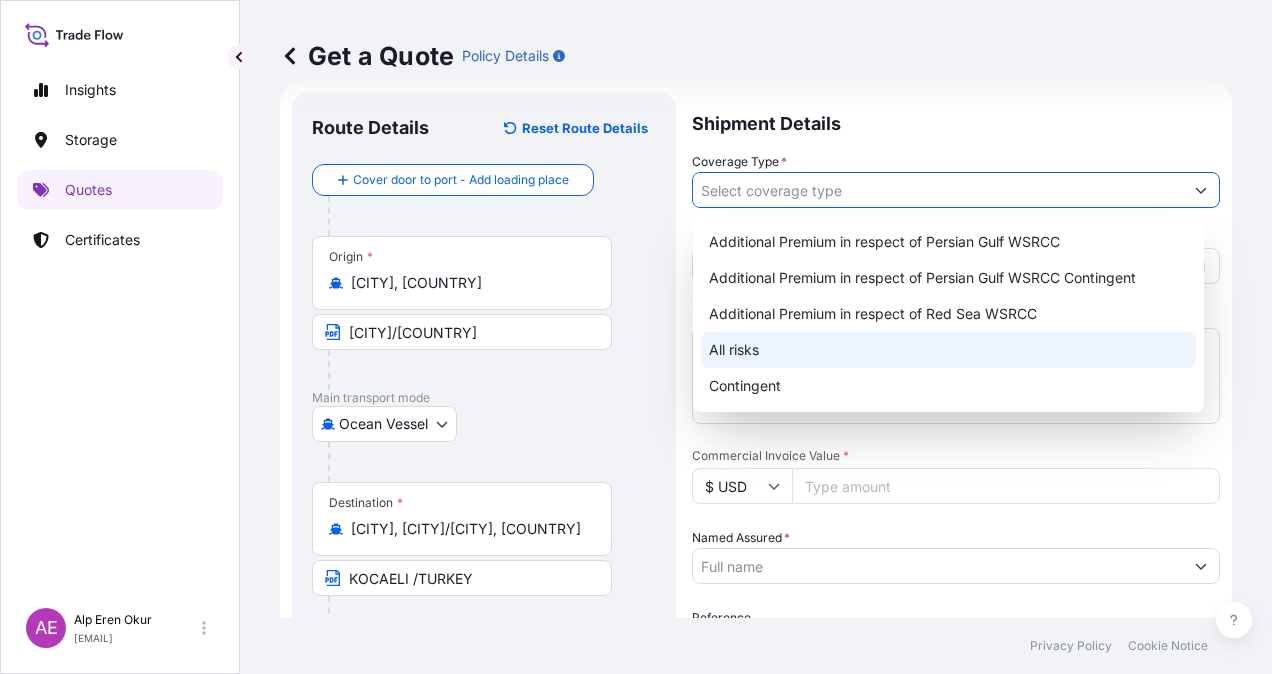 click on "All risks" at bounding box center (948, 350) 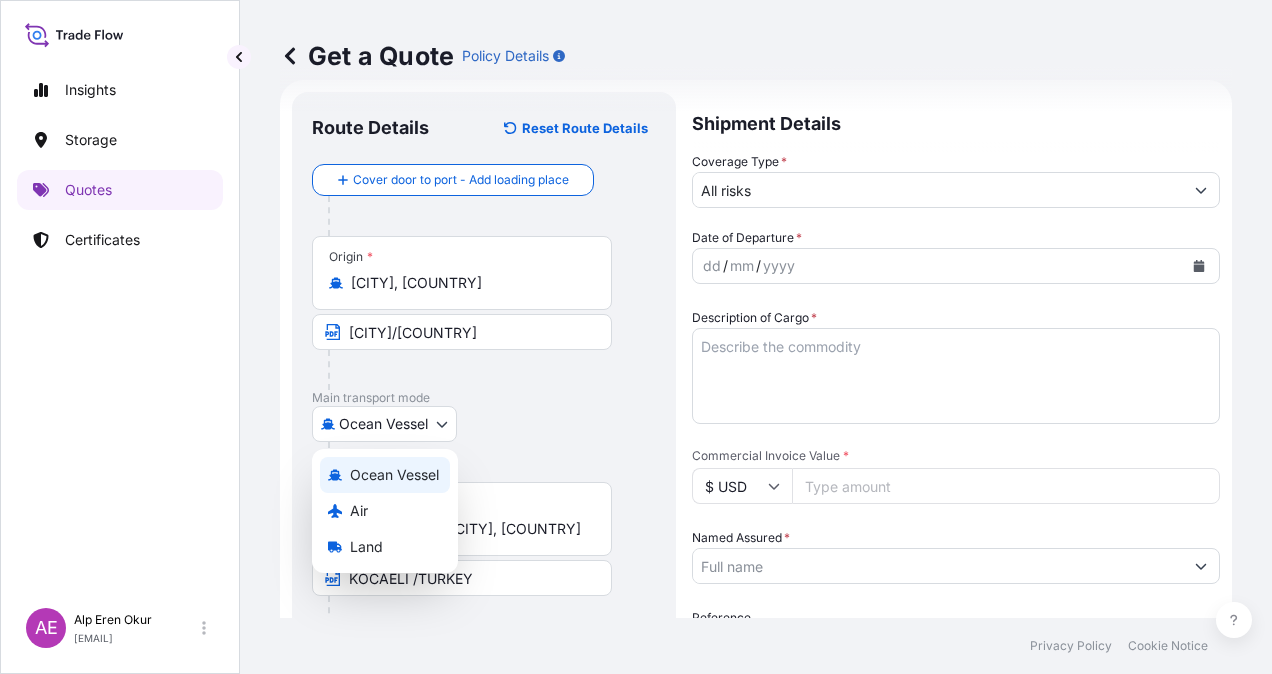 click on "3 options available. 5 options available.
Insights Storage Quotes Certificates AE Alp Eren   Okur alperen.okur@polarisbroker.com Get a Quote Policy Details Route Details Reset Route Details   Cover door to port - Add loading place Place of loading Road / Inland Road / Inland Origin * Dortmund, Germany DORTMUND/GERMANY Main transport mode Ocean Vessel Ocean Vessel Air Land Destination * Kocaeli, İzmit/Kocaeli, Türkiye KOCAELI /TURKEY Cover port to door - Add place of discharge Road / Inland Road / Inland Place of Discharge Shipment Details Coverage Type * All risks Date of Departure * dd / mm / yyyy Cargo Category * LPG, Crude Oil, Utility Fuel, Mid Distillates and Specialities, Fertilisers Description of Cargo * Commercial Invoice Value   * $ USD Named Assured * Packing Category Type to search a container mode Please select a primary mode of transportation first. Reference Vessel Name Marks & Numbers Letter of Credit This shipment has a letter of credit Letter of credit * Get a Quote Privacy Policy 0" at bounding box center (636, 337) 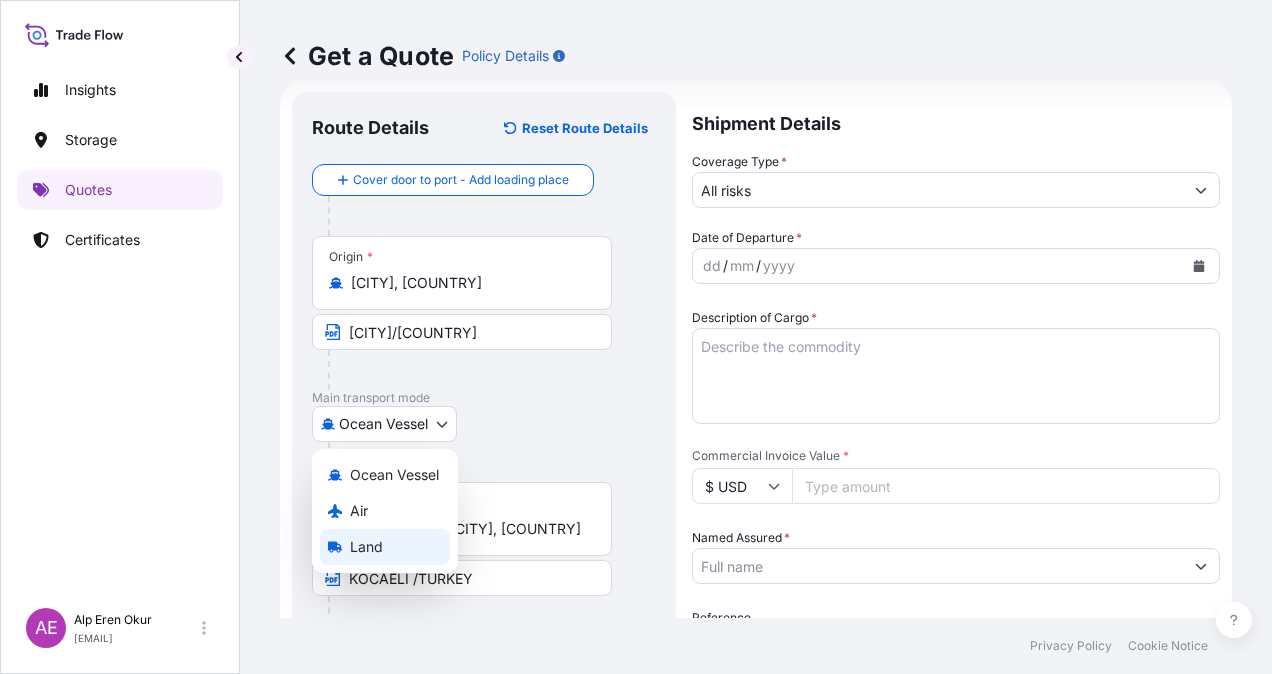 click on "Land" at bounding box center (366, 547) 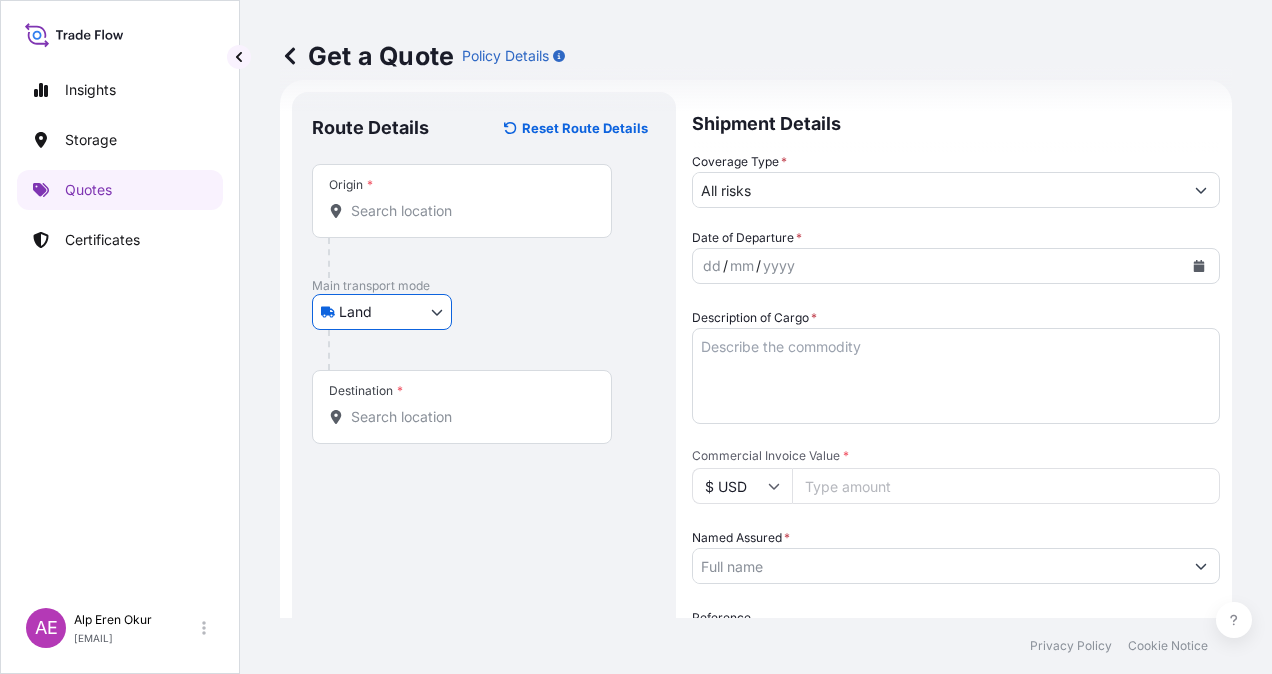click on "Origin *" at bounding box center (469, 211) 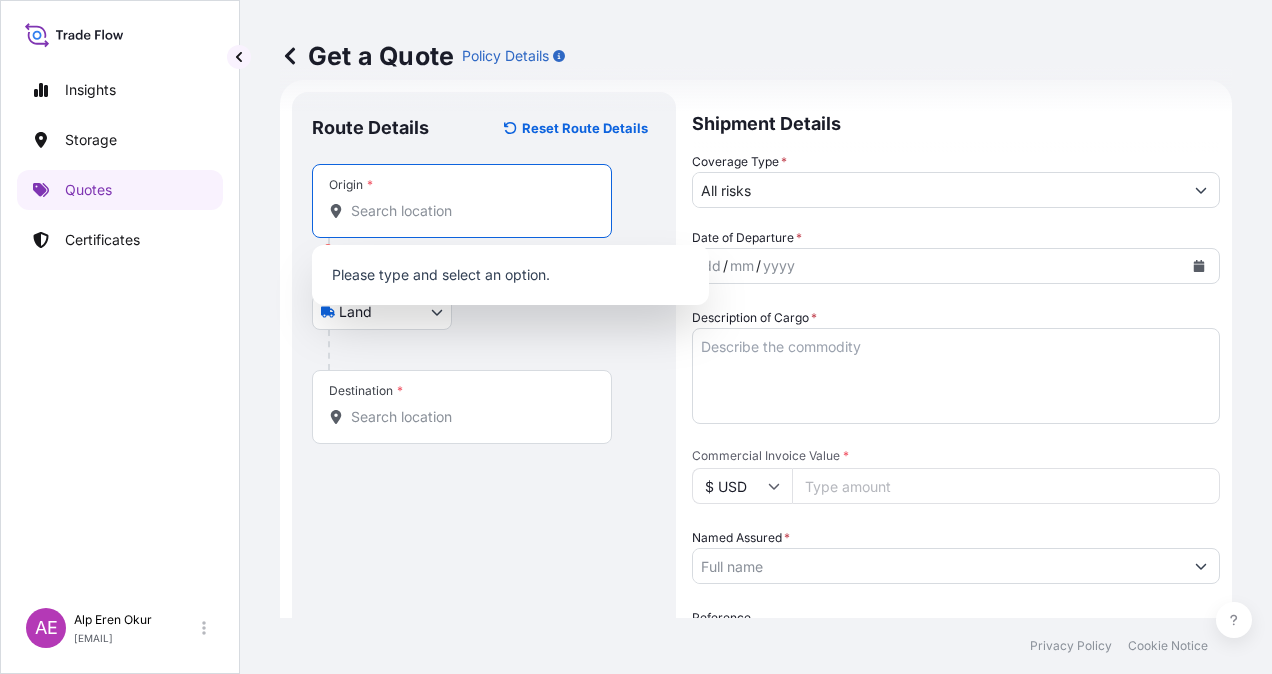 paste on "DORTMUND" 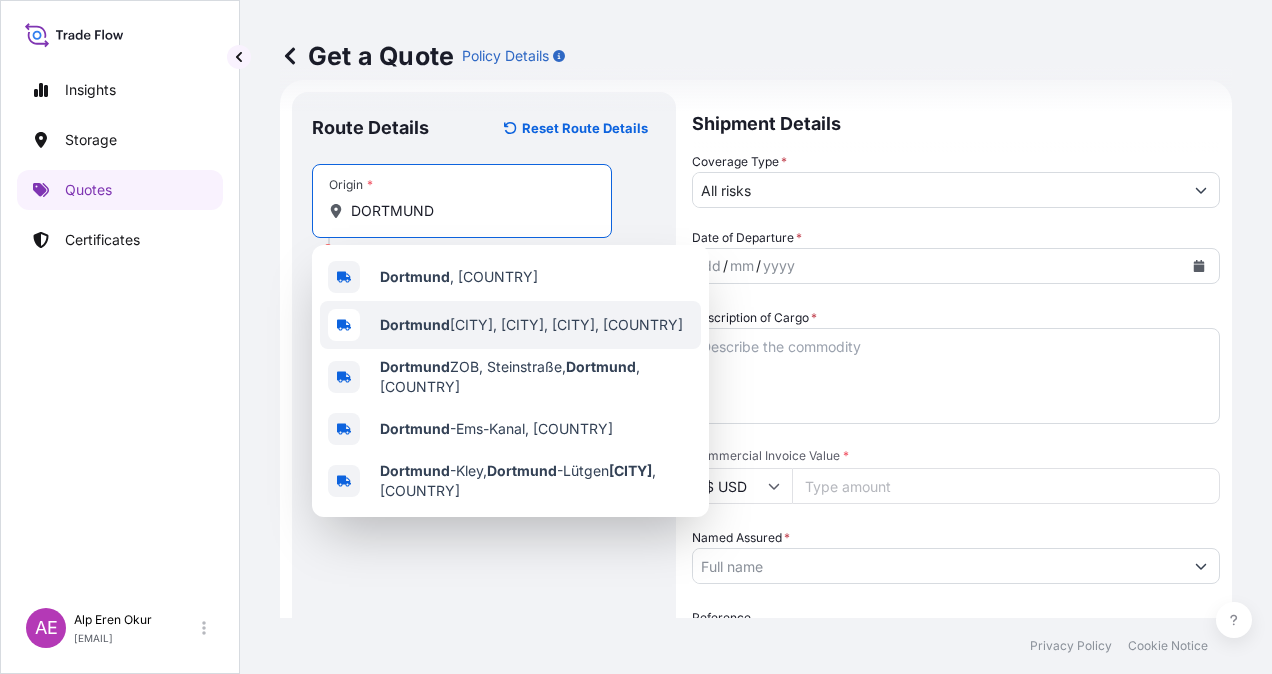 click on "Dortmund , Germany" at bounding box center (459, 277) 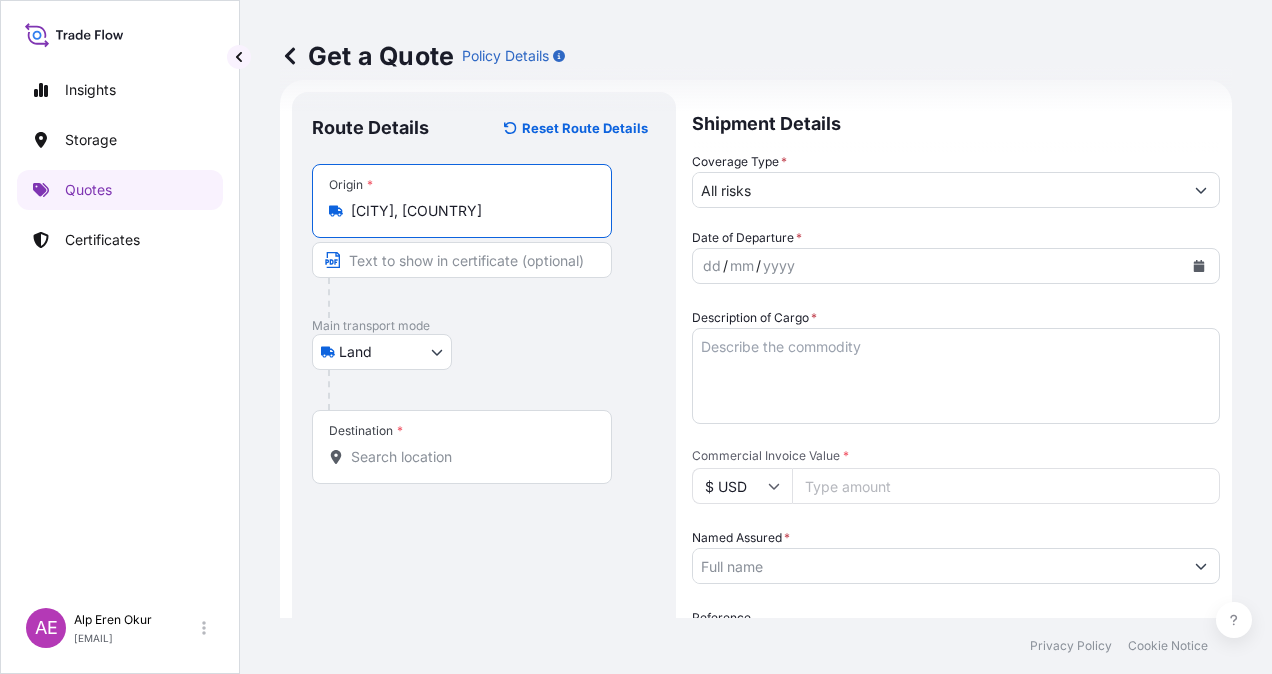 type on "Dortmund, Germany" 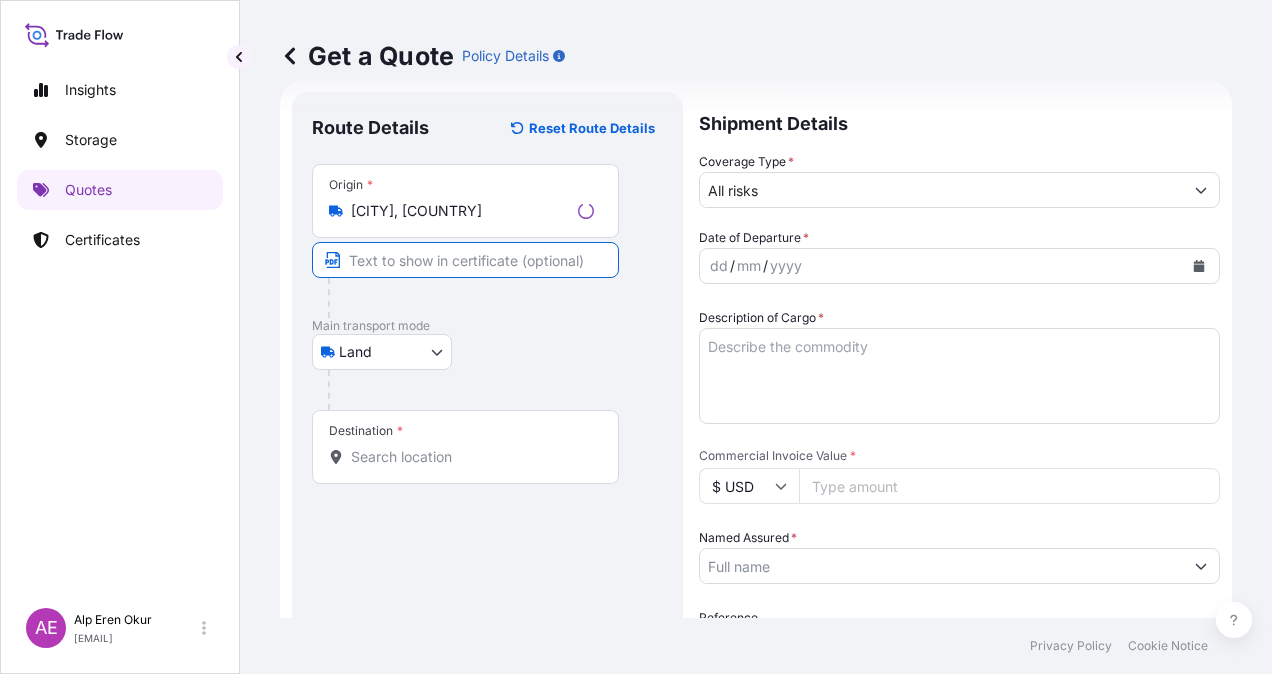 paste on "DORTMUND" 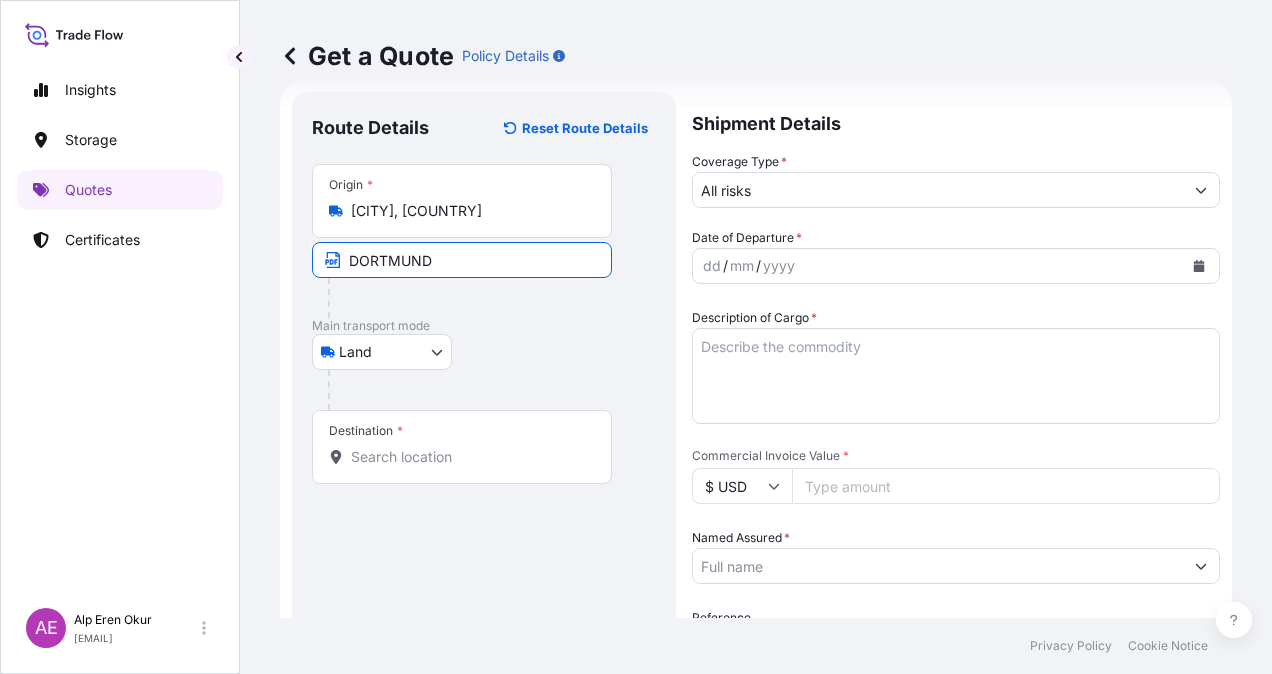 type on "DORTMUND/GERMANY" 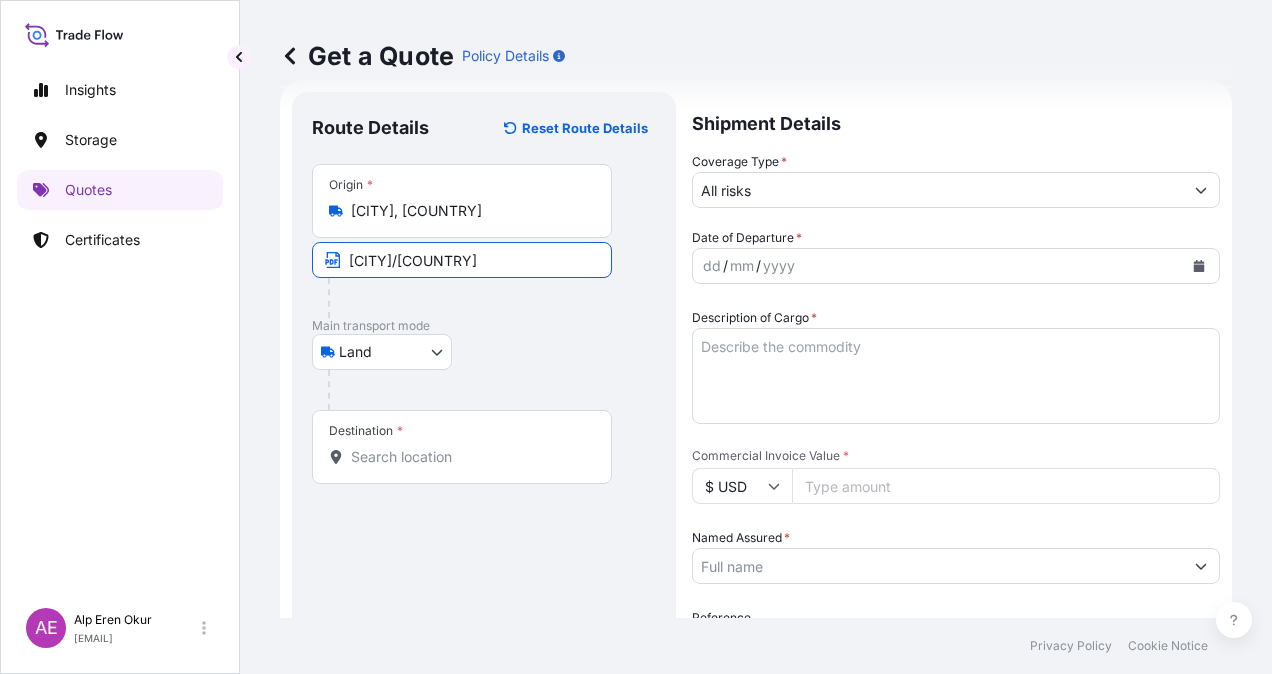 click on "Destination *" at bounding box center (462, 447) 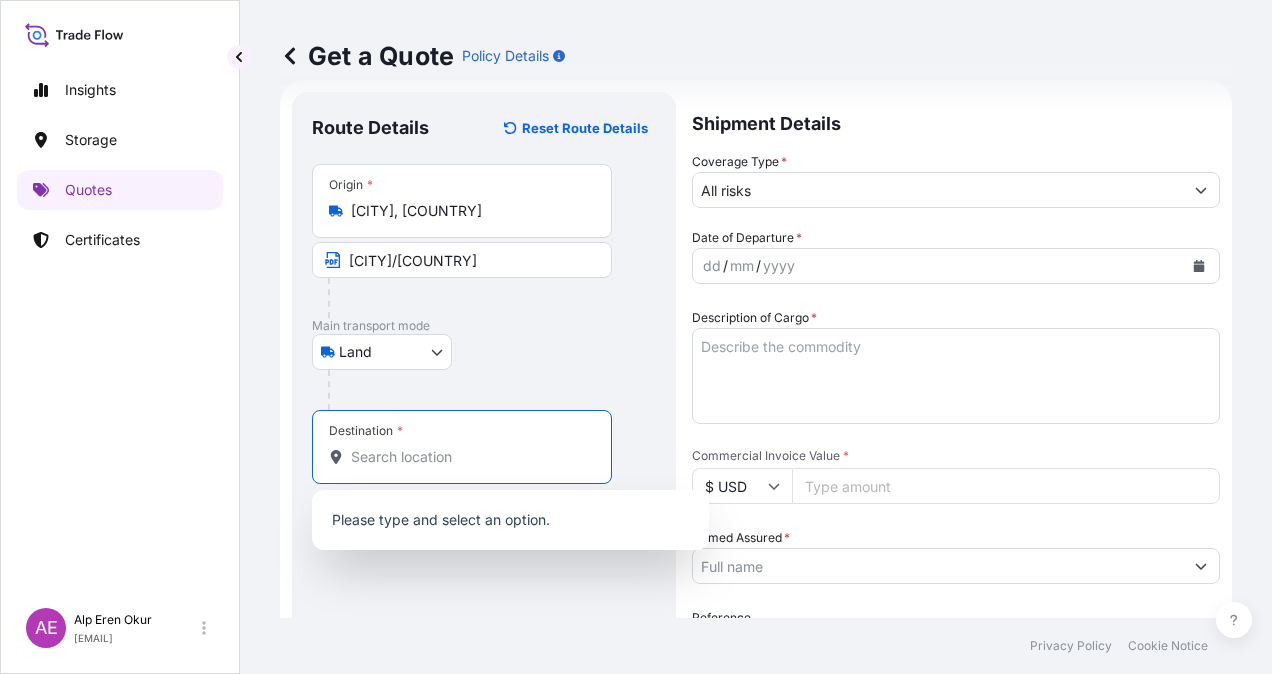 paste on "[CITY]" 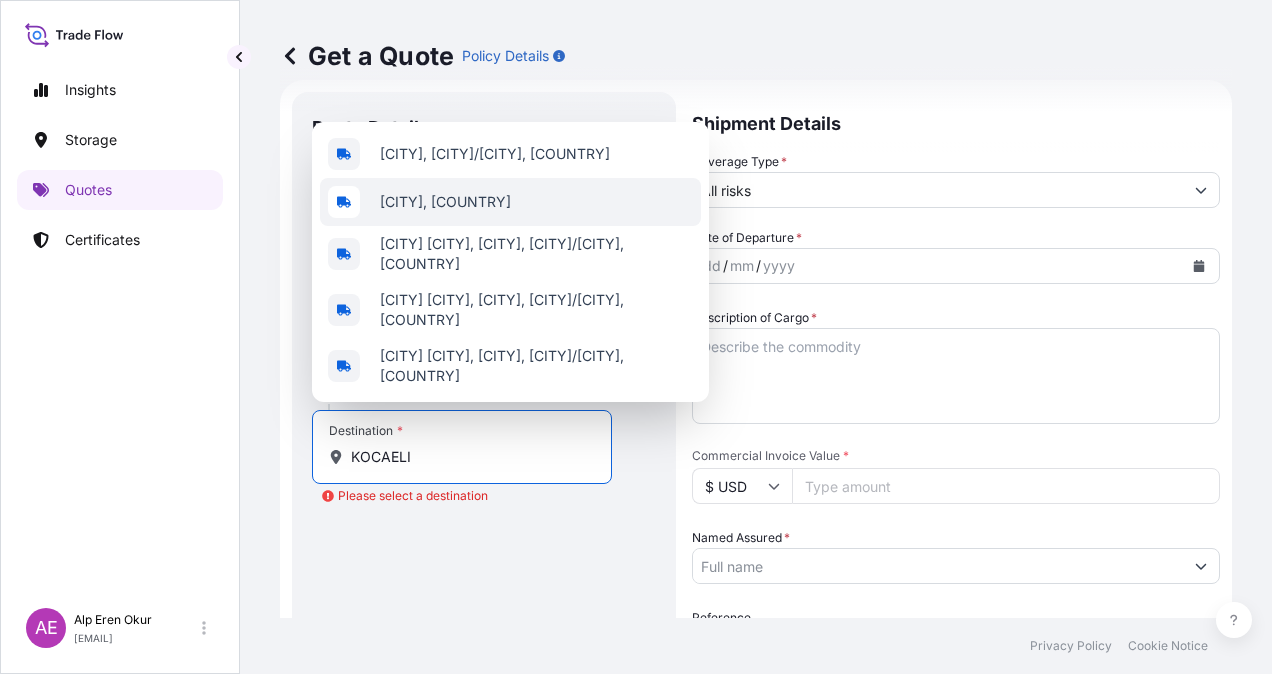 click on "Kocaeli, Türkiye" at bounding box center (445, 202) 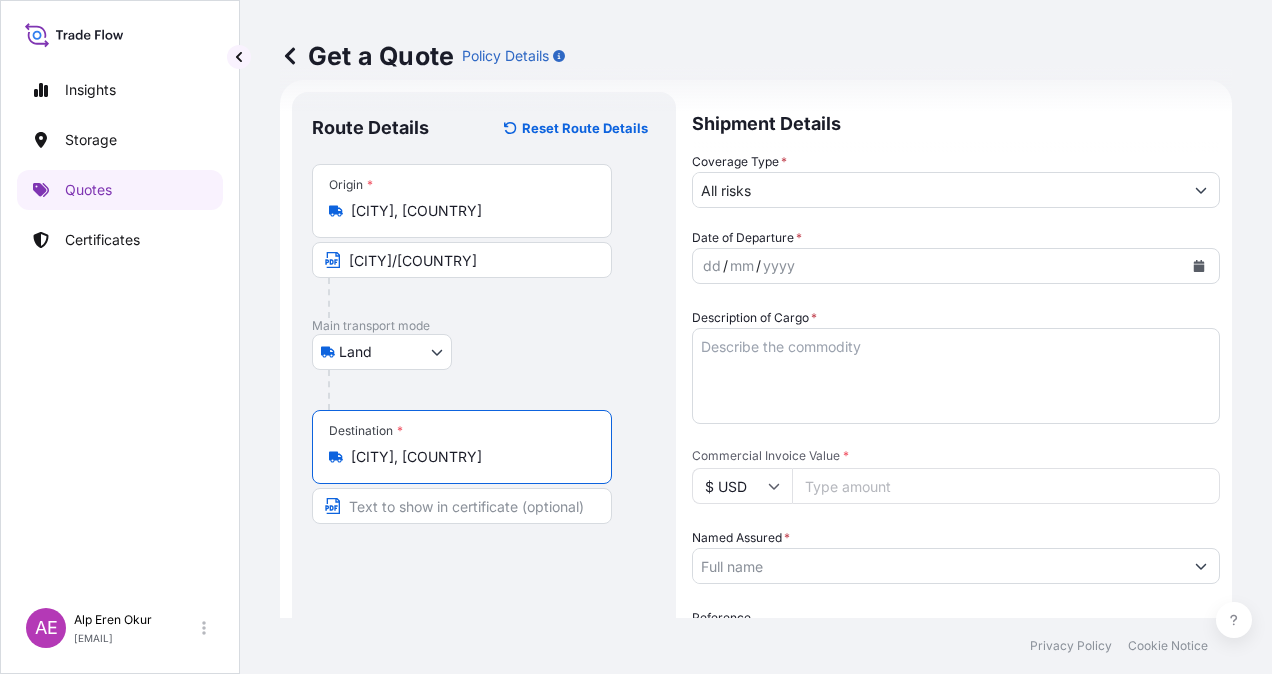 type on "Kocaeli, Türkiye" 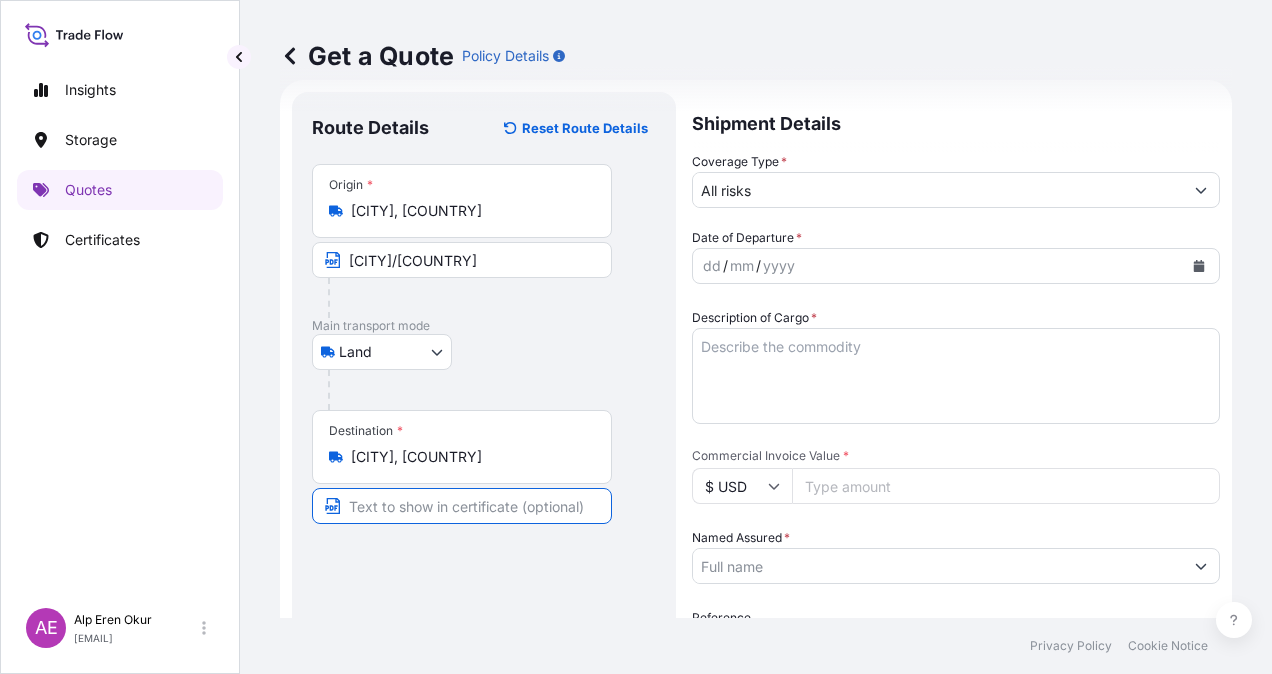 paste on "[CITY]" 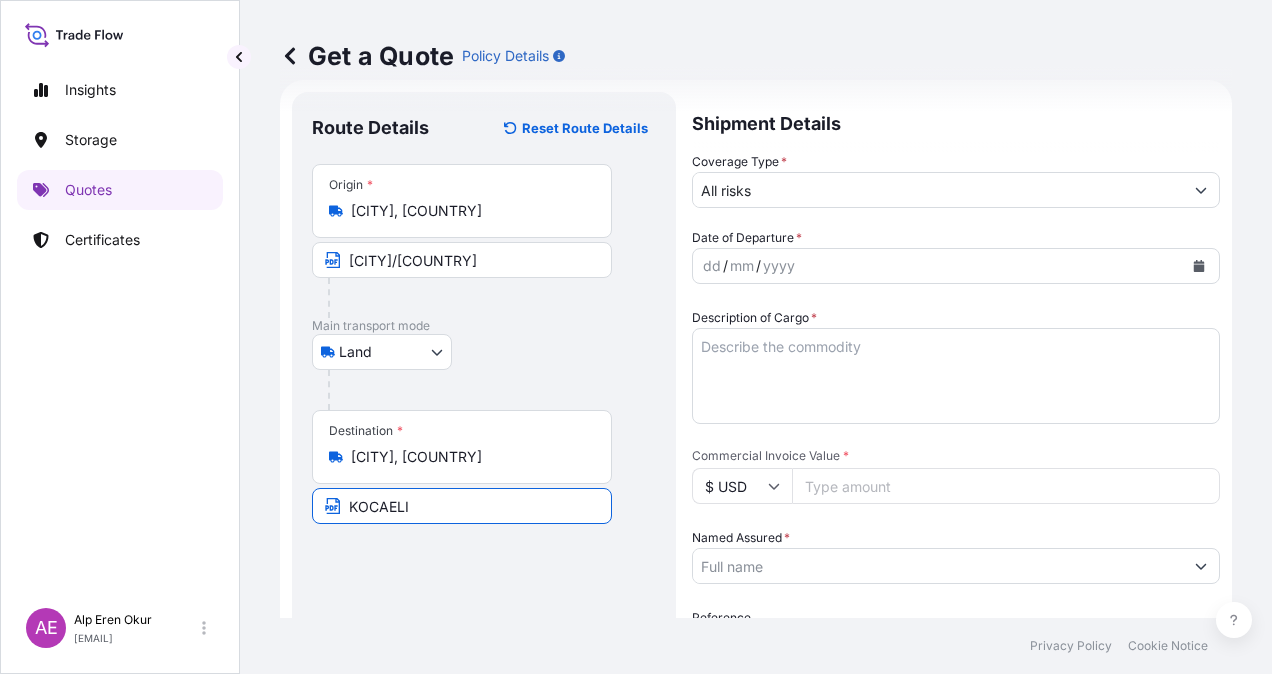 type on "[CITY] / [COUNTRY]" 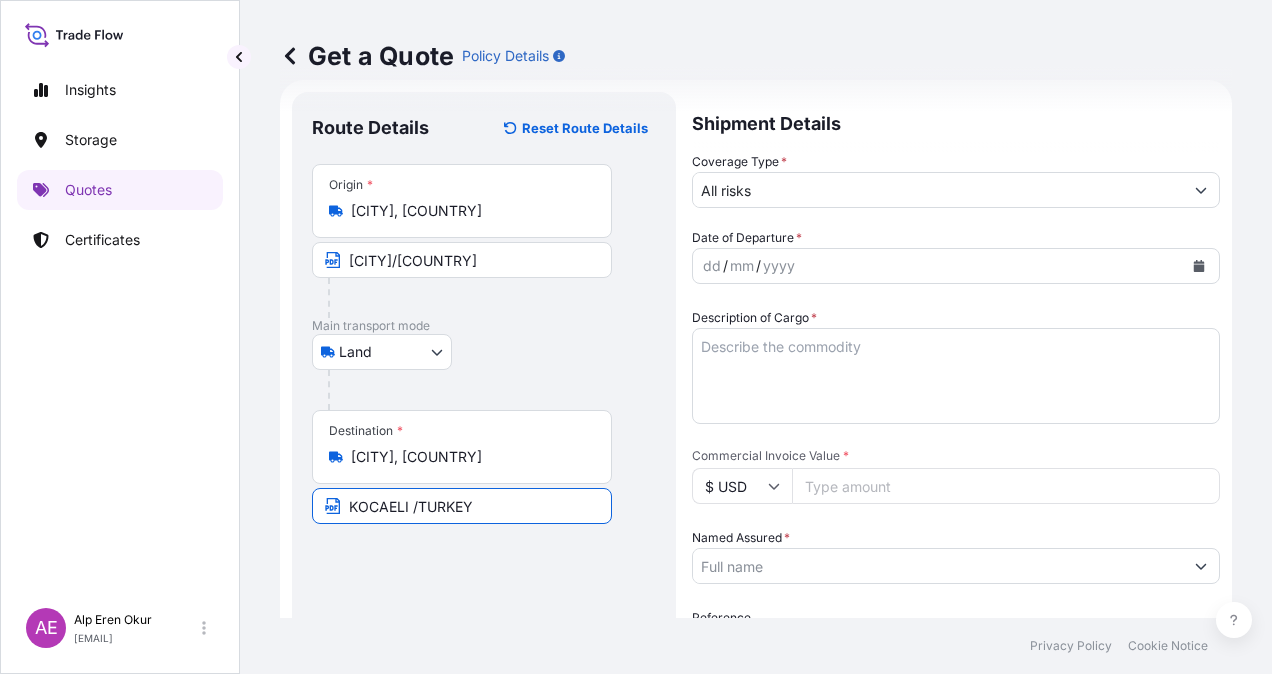 scroll, scrollTop: 0, scrollLeft: 0, axis: both 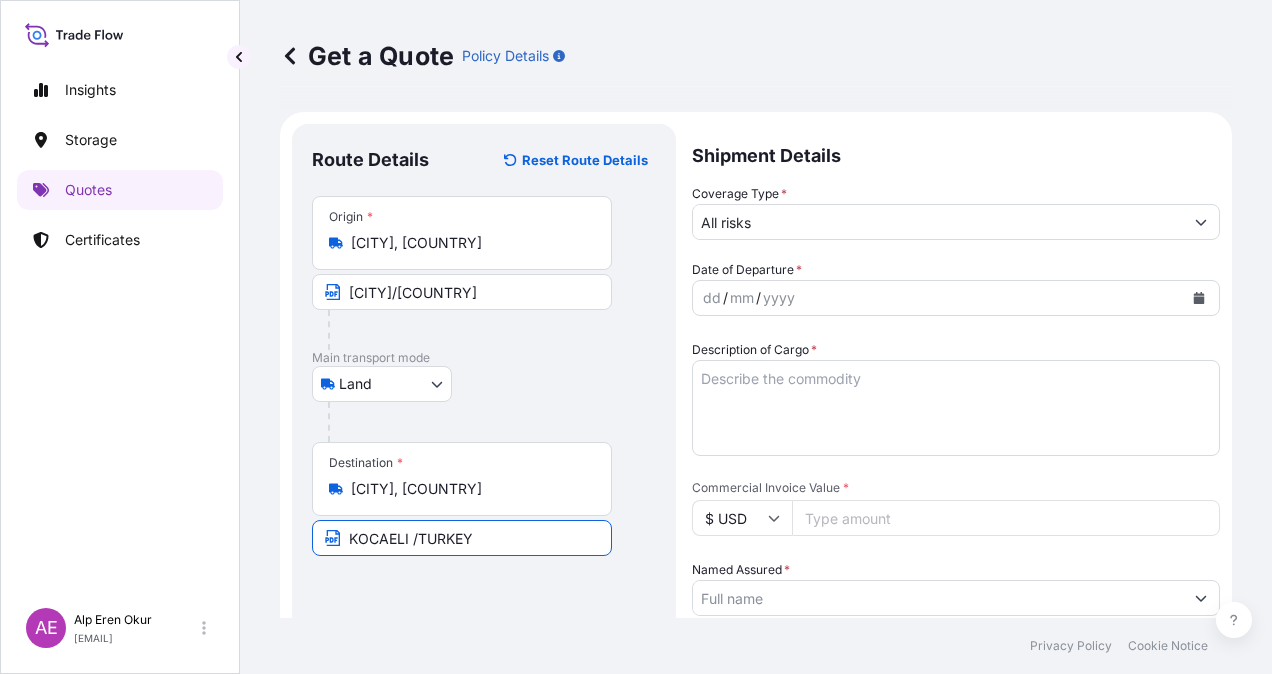 click on "Date of Departure * dd / mm / yyyy" at bounding box center (956, 288) 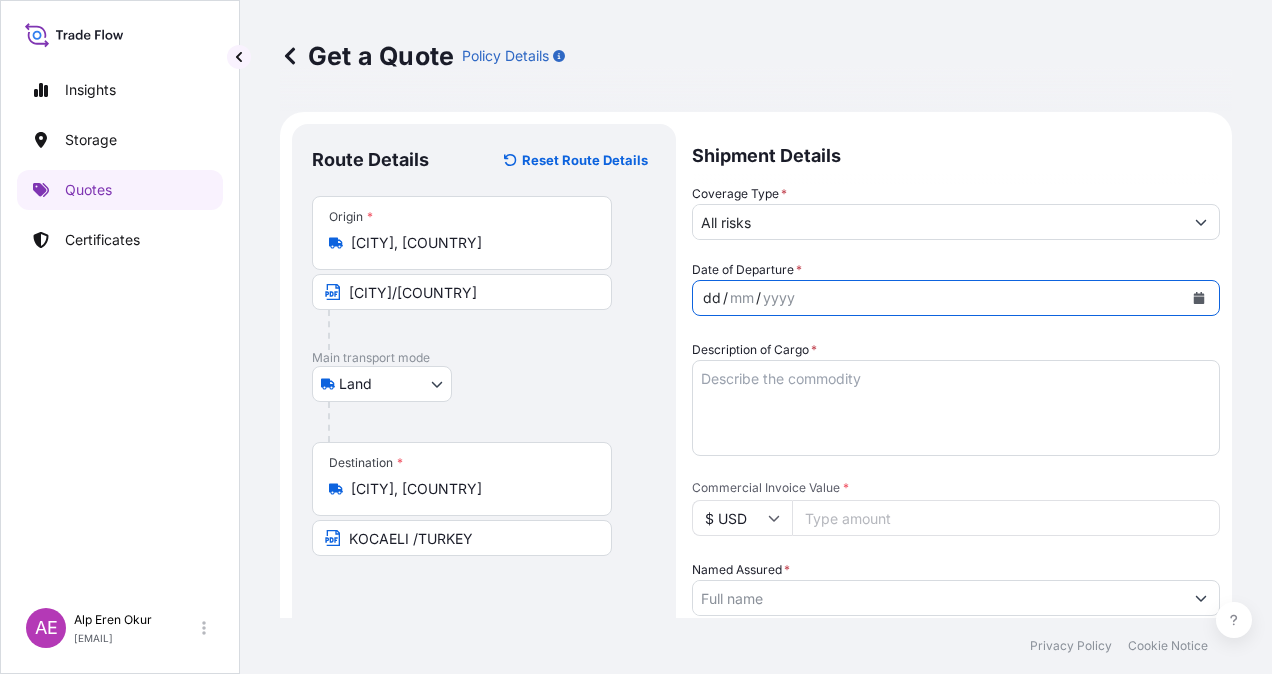 click on "dd / mm / yyyy" at bounding box center [938, 298] 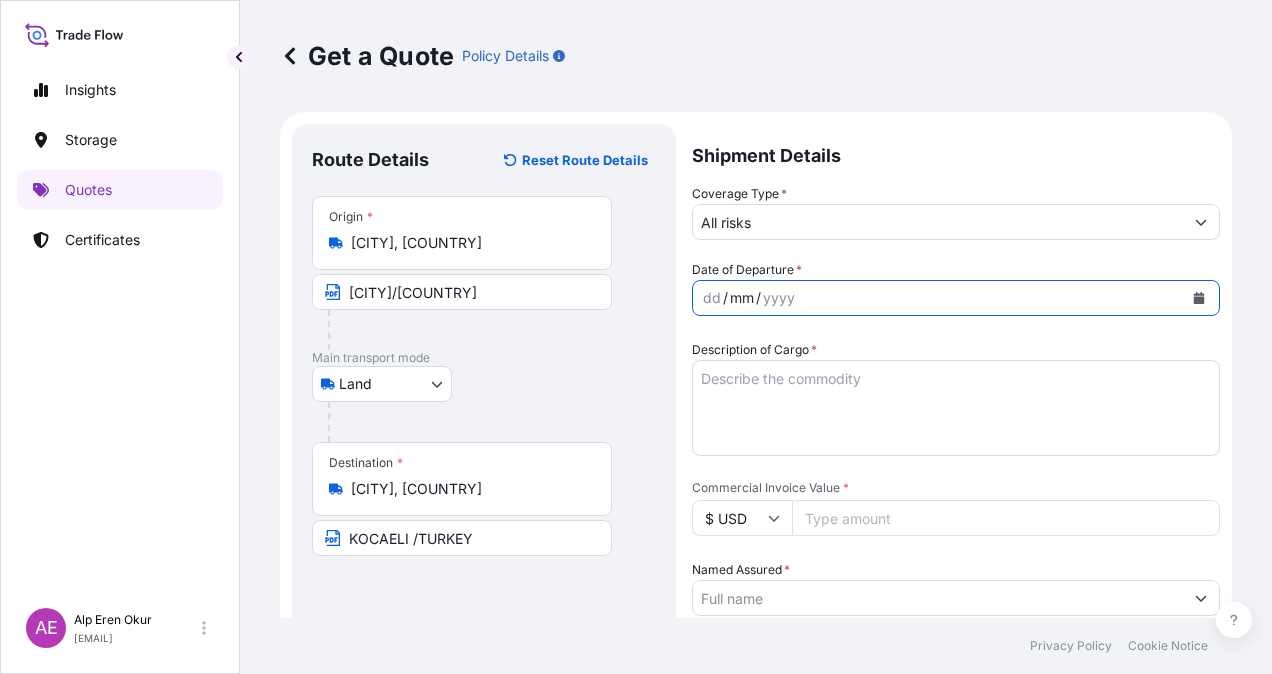 click on "dd" at bounding box center [712, 298] 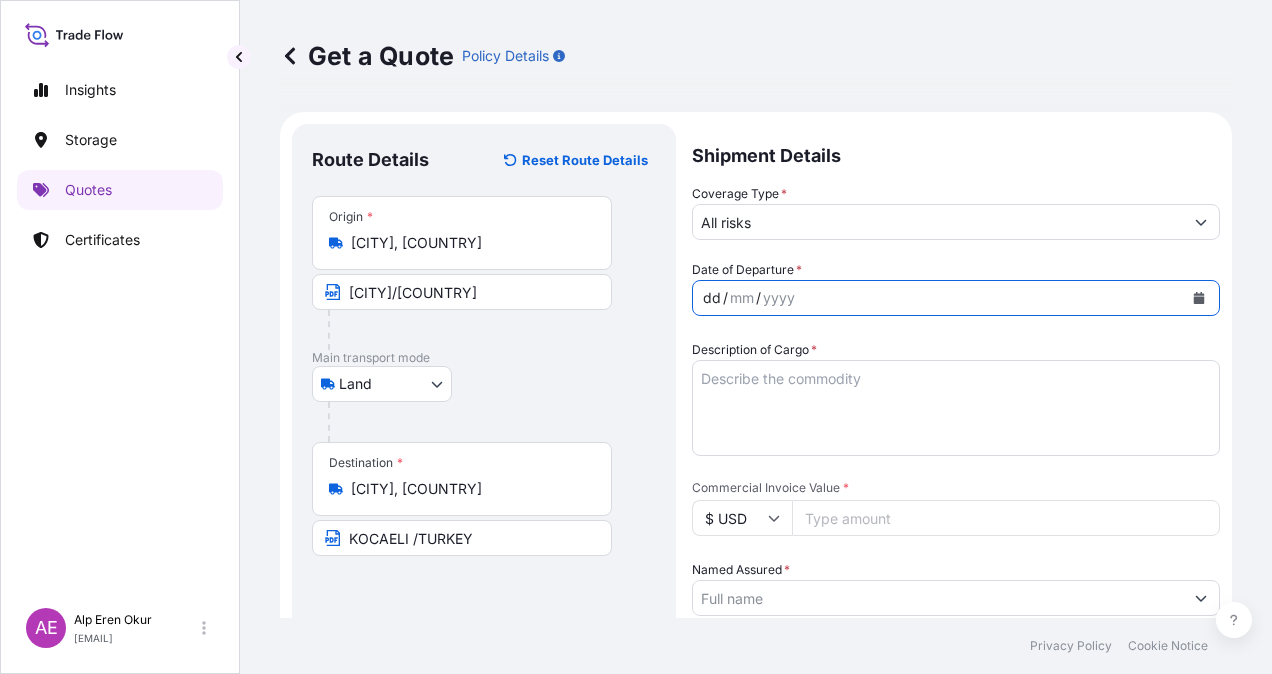 click on "dd" at bounding box center [712, 298] 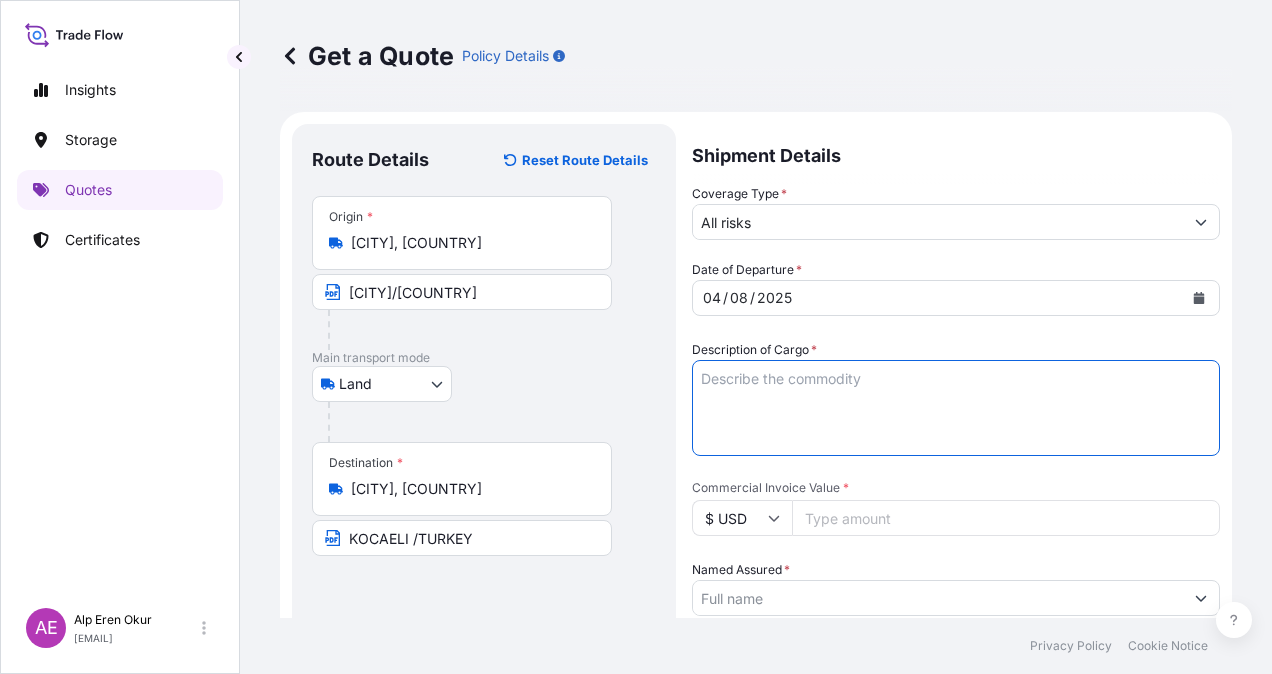 click on "Description of Cargo *" at bounding box center [956, 408] 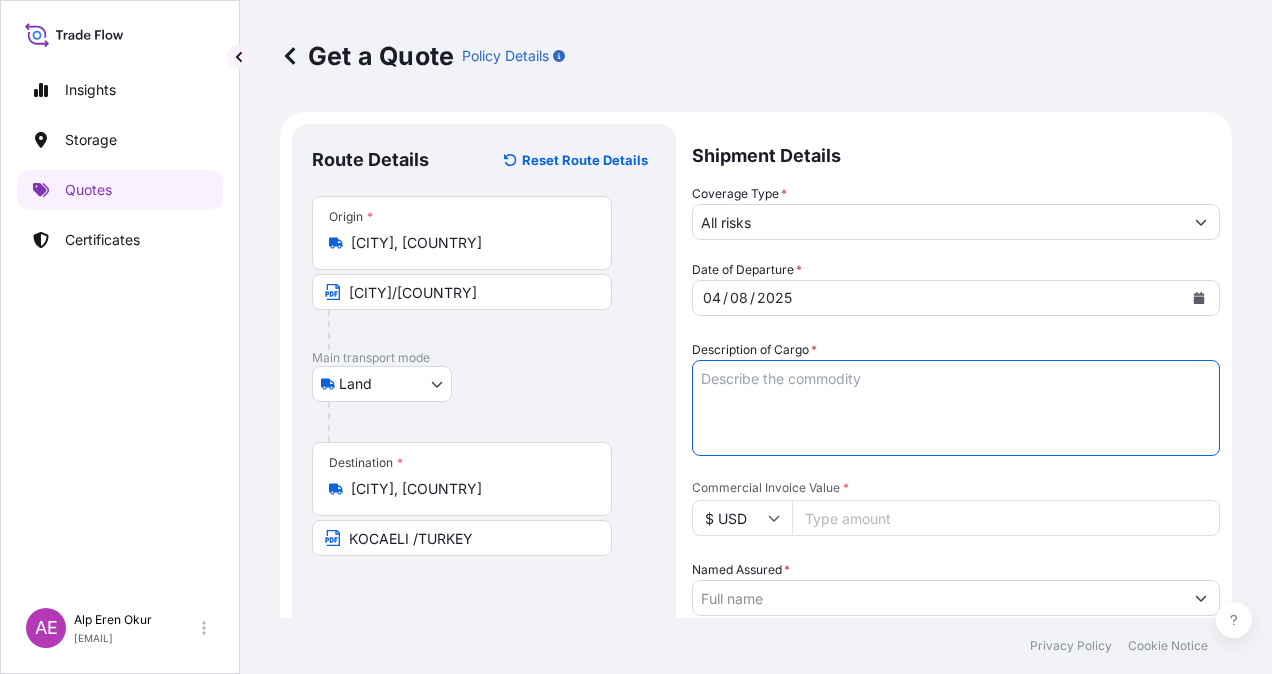 paste on "PRINTEX U POWDER" 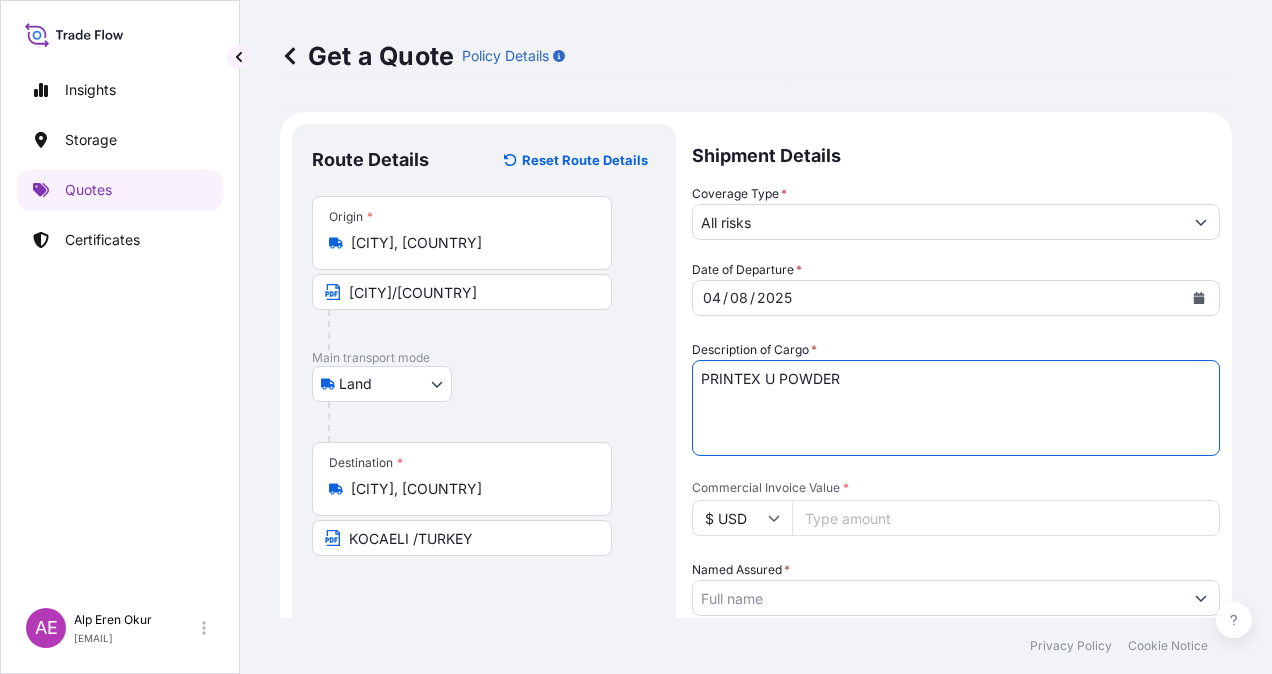 type on "PRINTEX U POWDER" 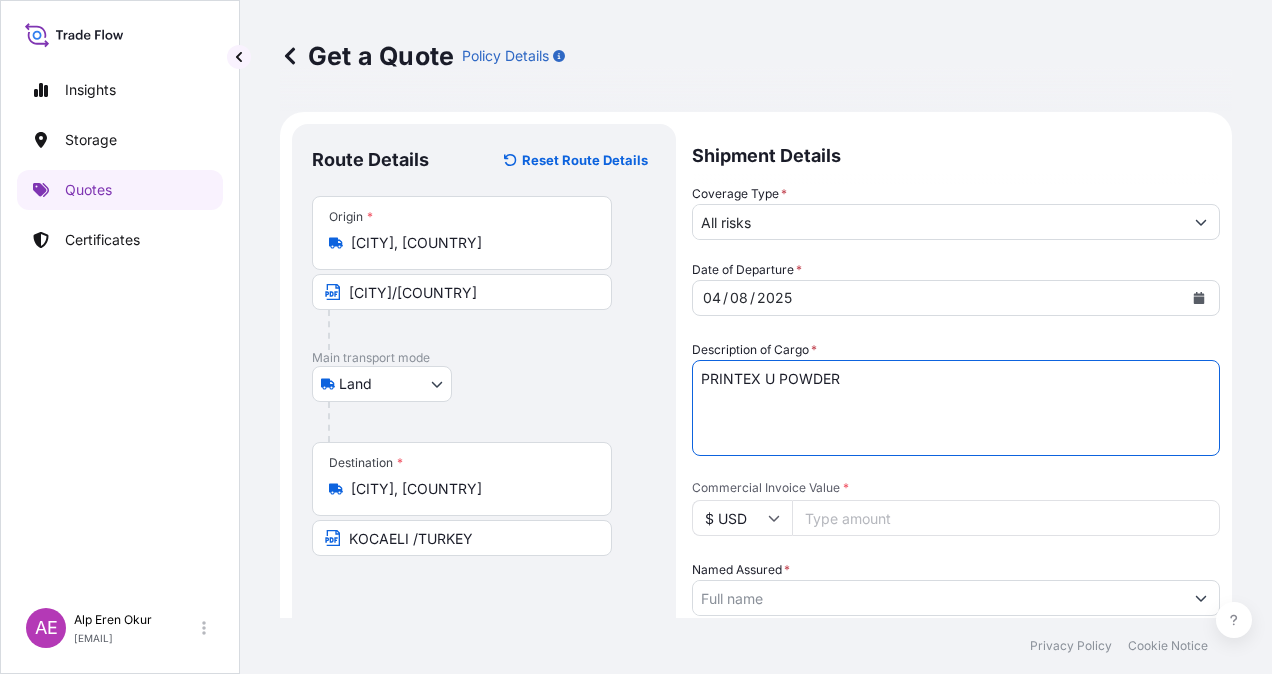 click on "$ USD" at bounding box center [742, 518] 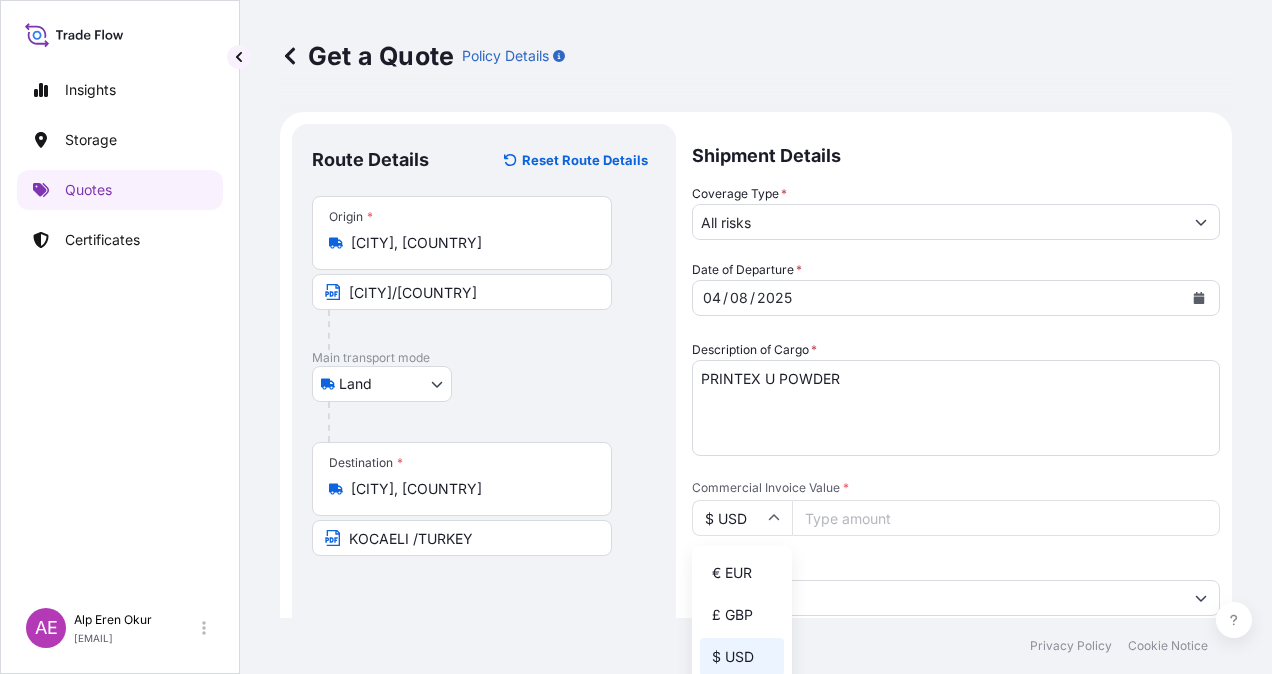 click on "$ USD" at bounding box center (742, 518) 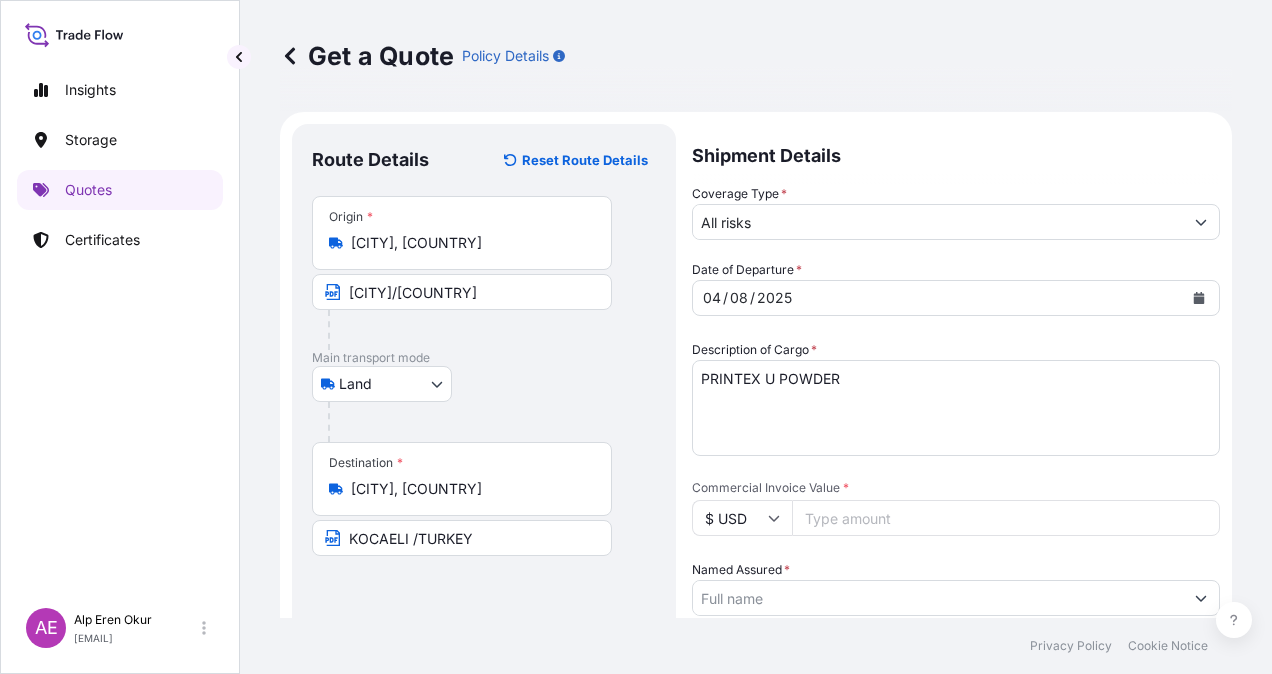 click on "$ USD" at bounding box center [742, 518] 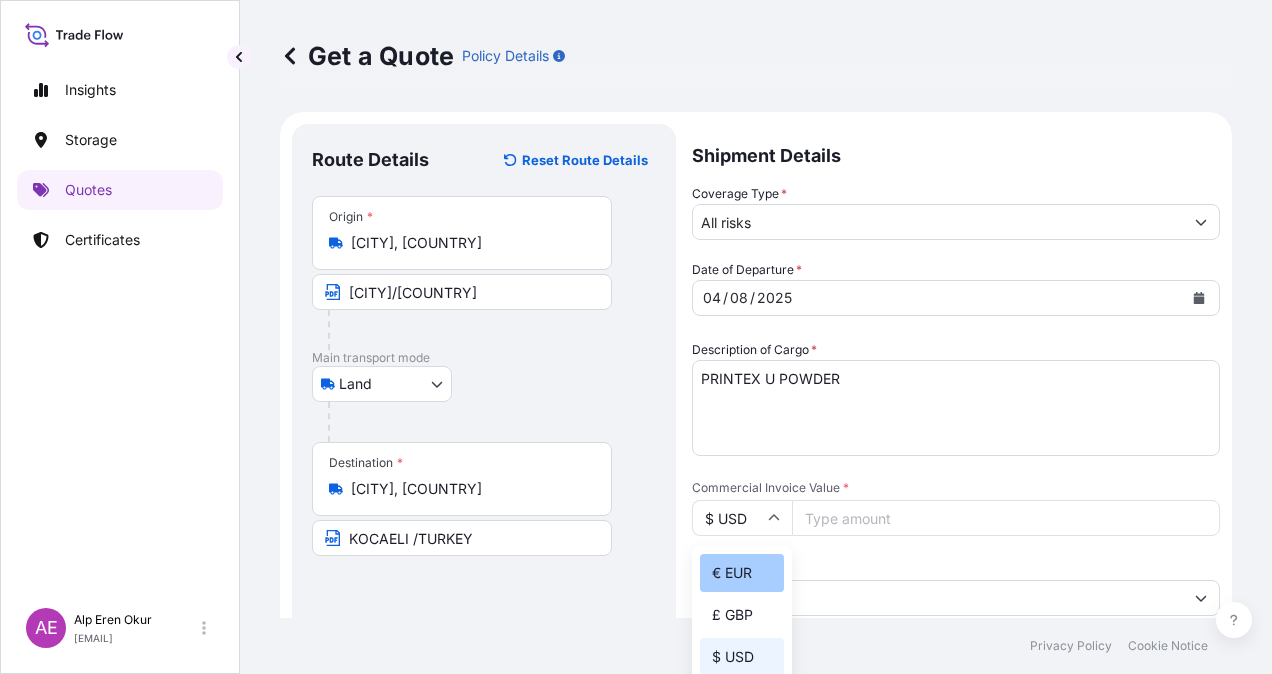 click on "€ EUR" at bounding box center [742, 573] 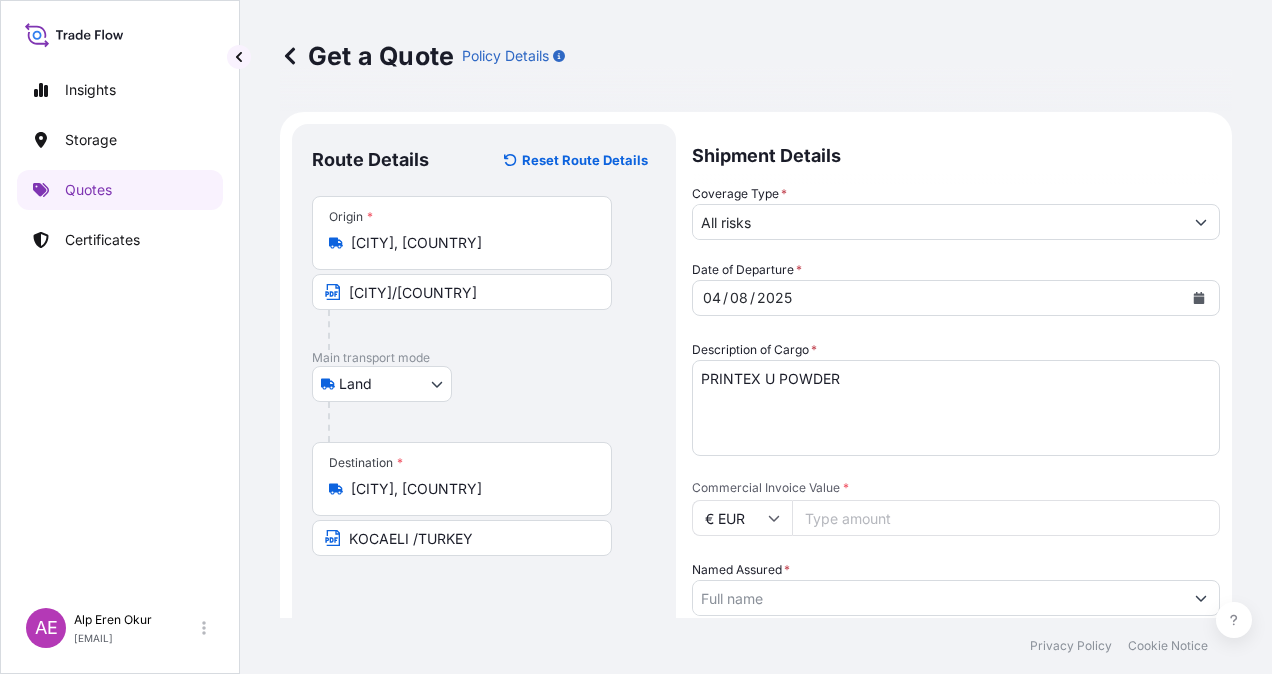 click on "Commercial Invoice Value   *" at bounding box center [1006, 518] 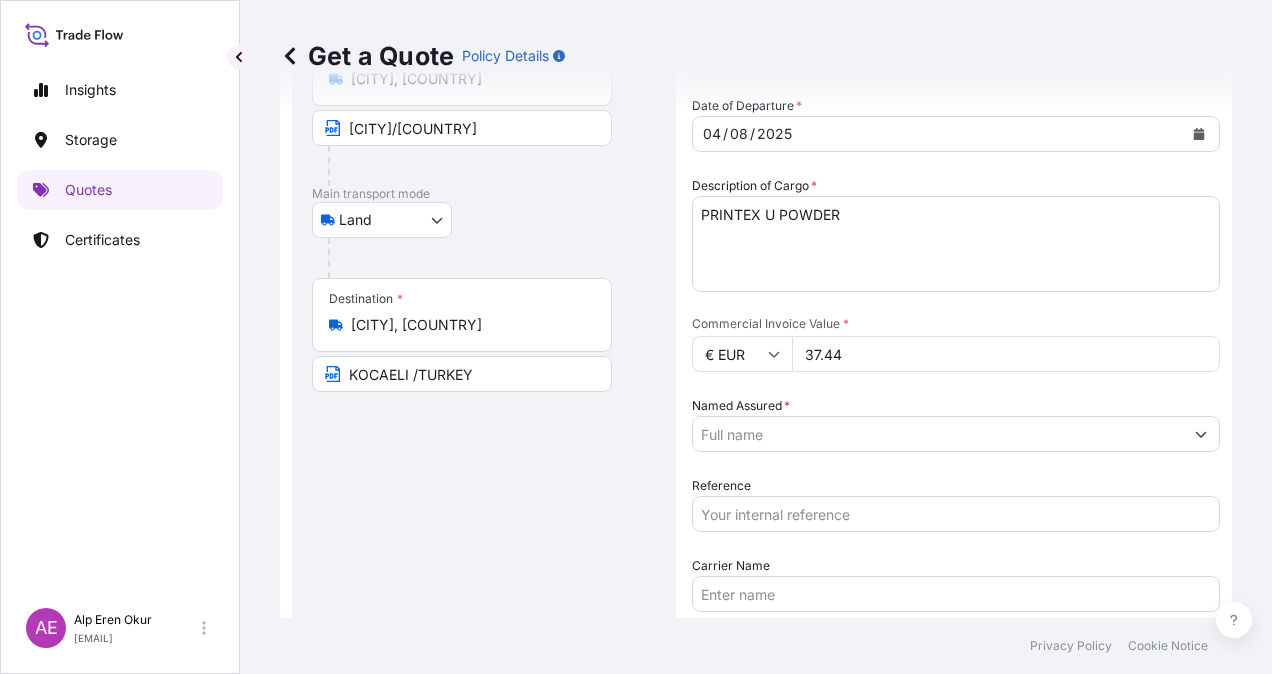 scroll, scrollTop: 300, scrollLeft: 0, axis: vertical 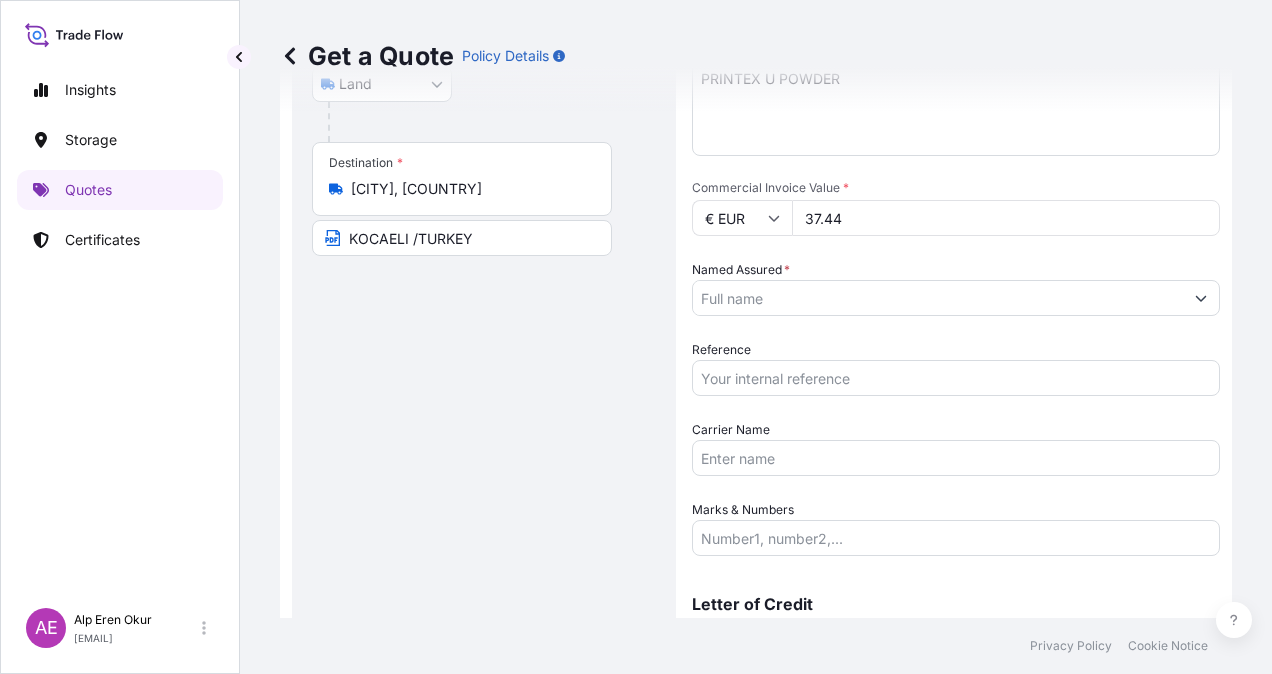 type on "37.44" 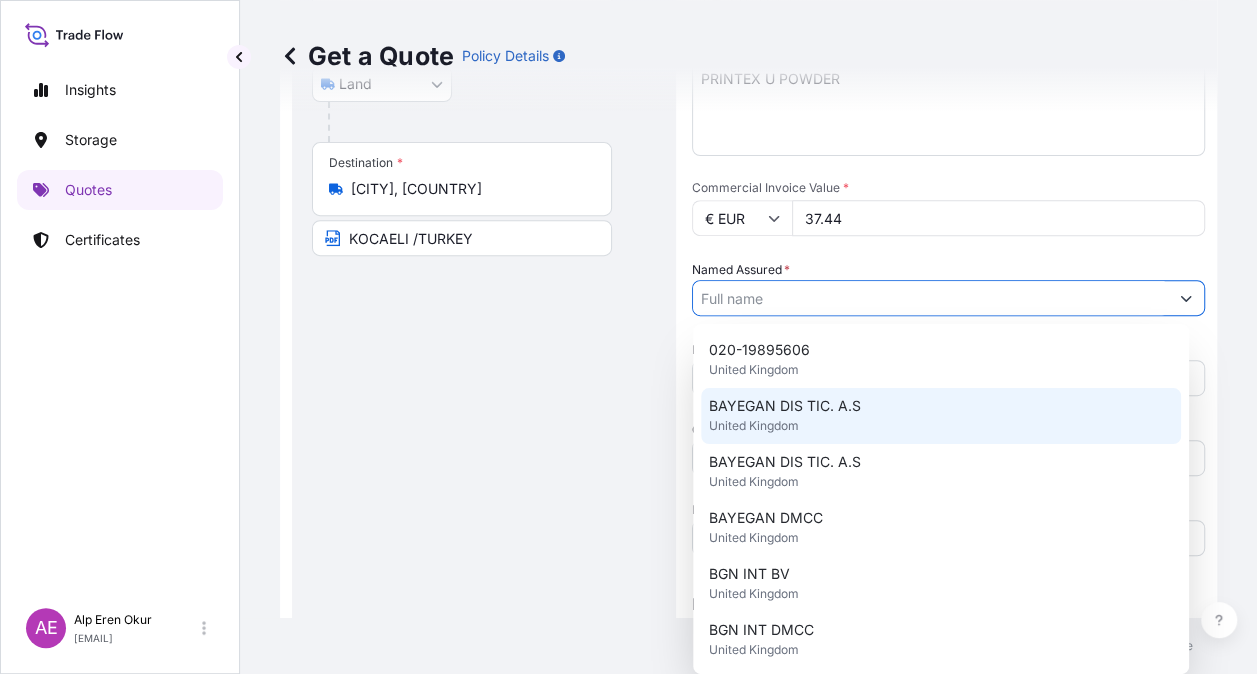 click on "BAYEGAN DIS TIC. A.S" at bounding box center [785, 406] 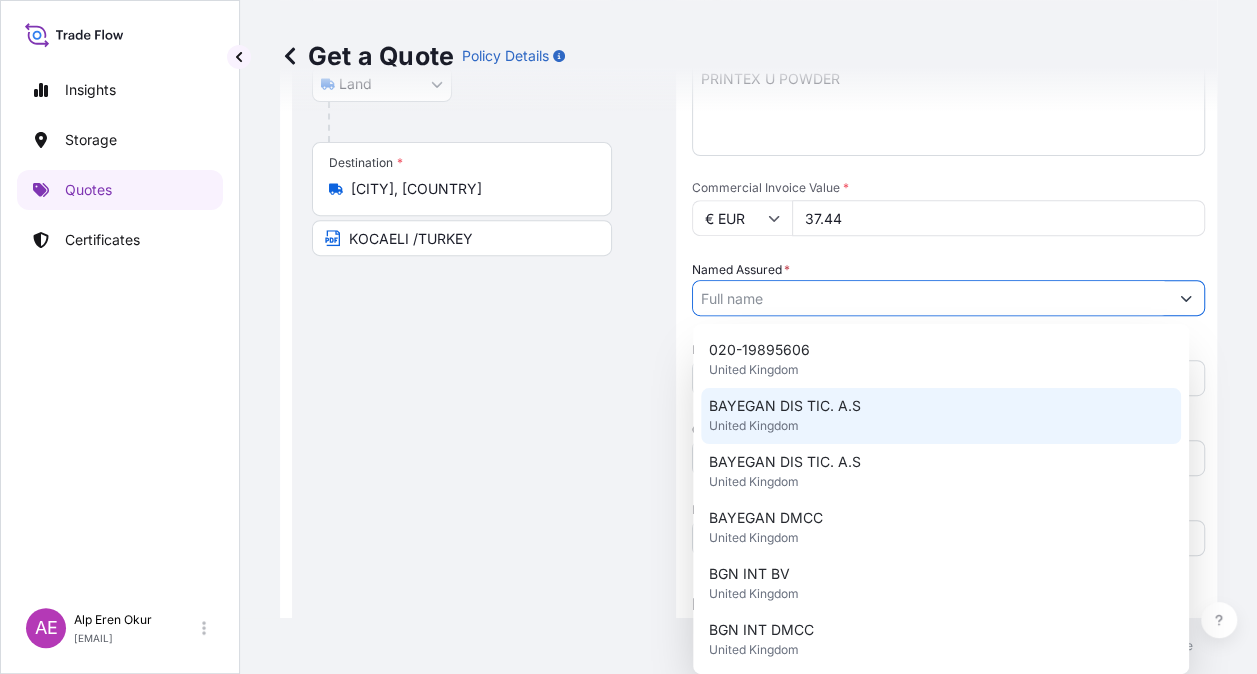 type on "BAYEGAN DIS TIC. A.S" 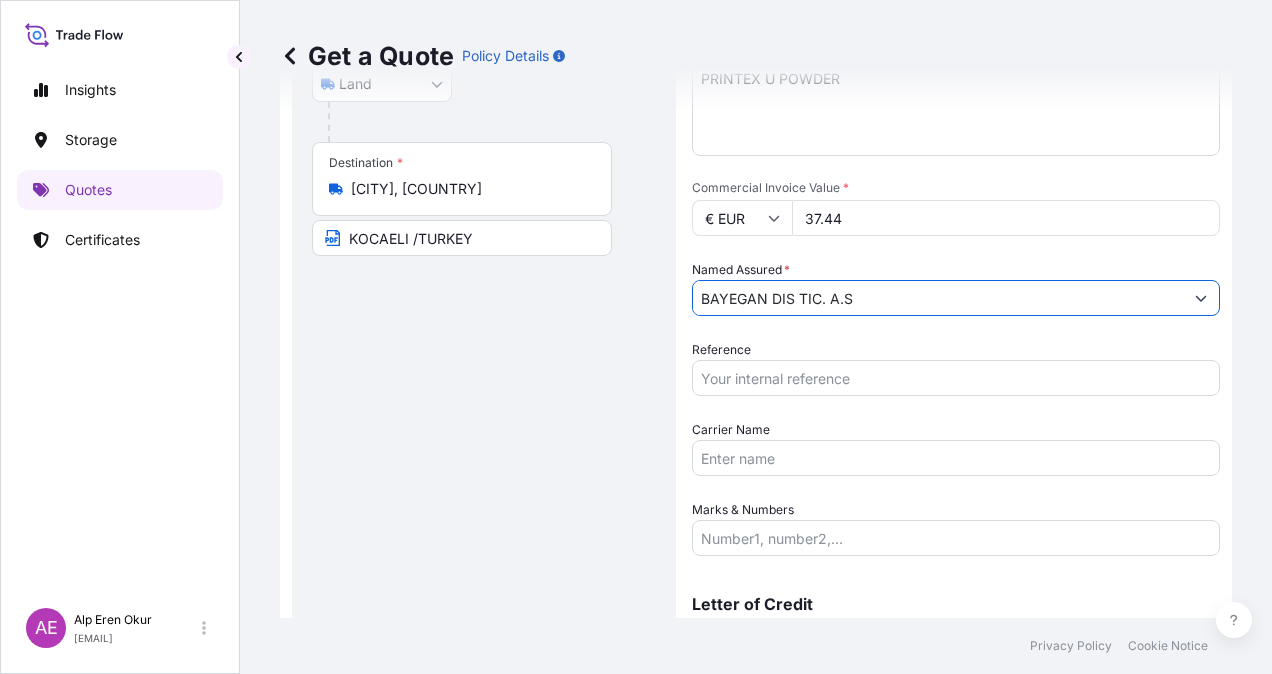 click on "Marks & Numbers" at bounding box center [956, 538] 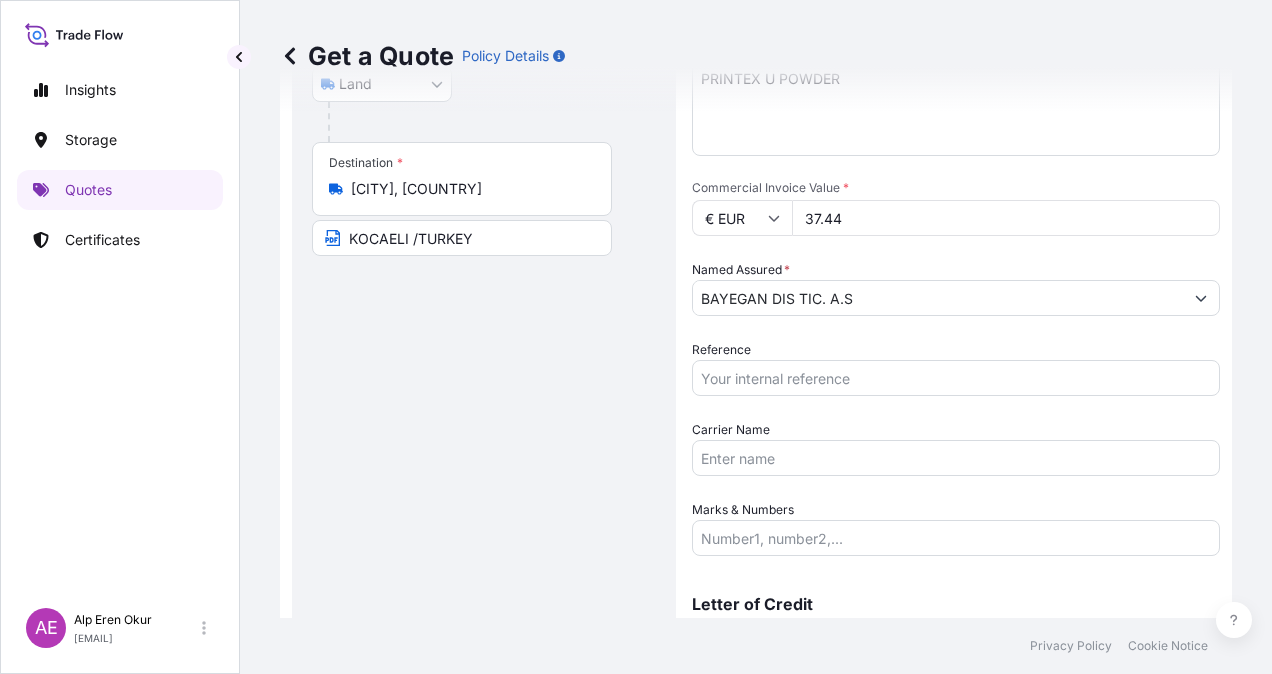 drag, startPoint x: 911, startPoint y: 217, endPoint x: 622, endPoint y: 213, distance: 289.02768 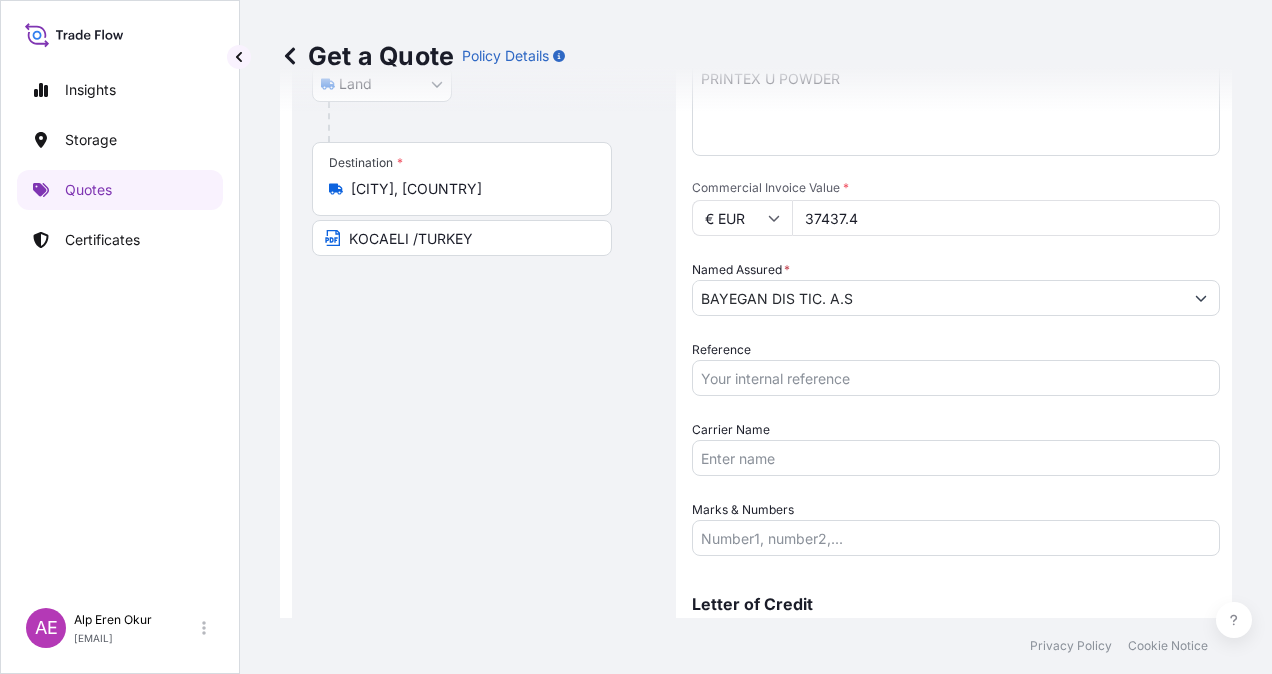 type on "37437.4" 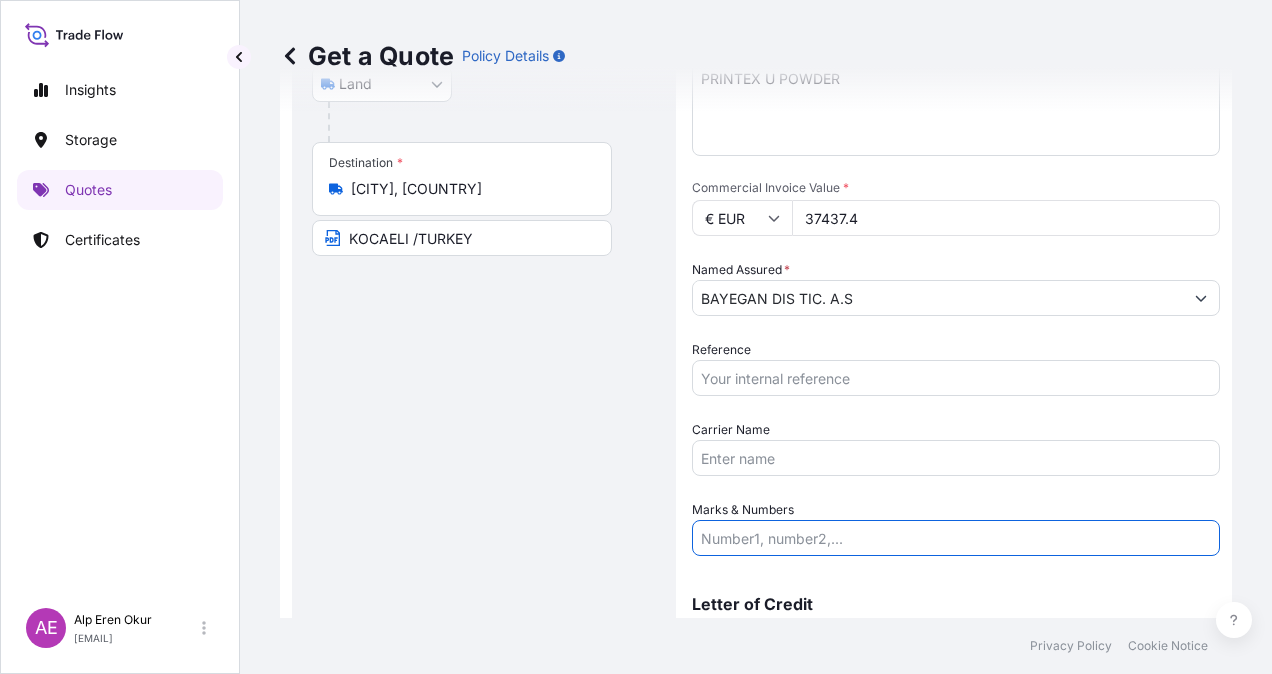 click on "Marks & Numbers" at bounding box center [956, 538] 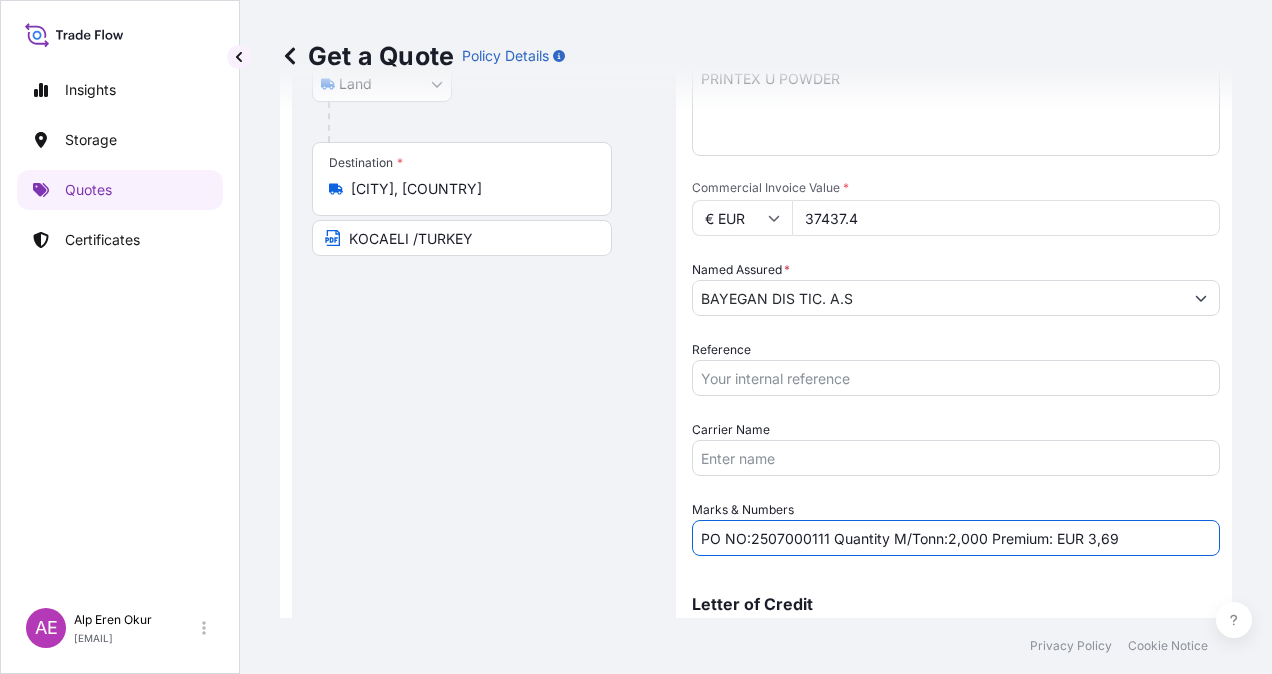 click on "PO NO:2507000111 Quantity M/Tonn:2,000 Premium: EUR 3,69" at bounding box center [956, 538] 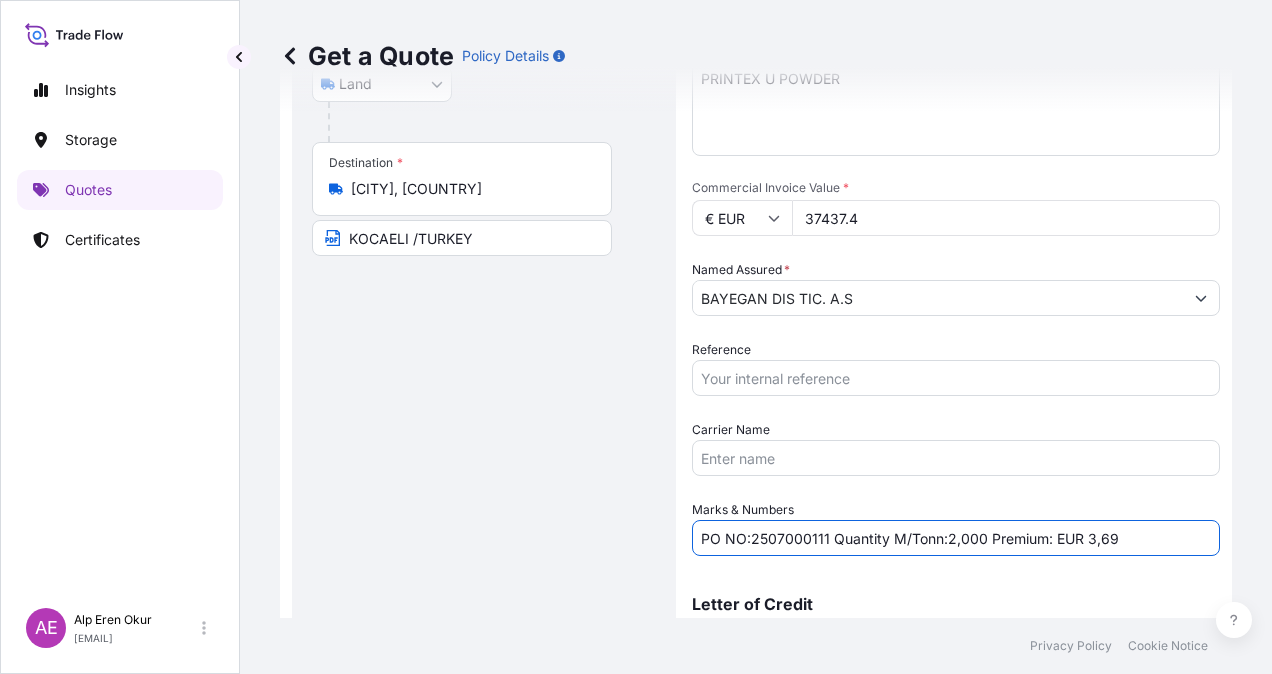 click on "PO NO:2507000111 Quantity M/Tonn:2,000 Premium: EUR 3,69" at bounding box center [956, 538] 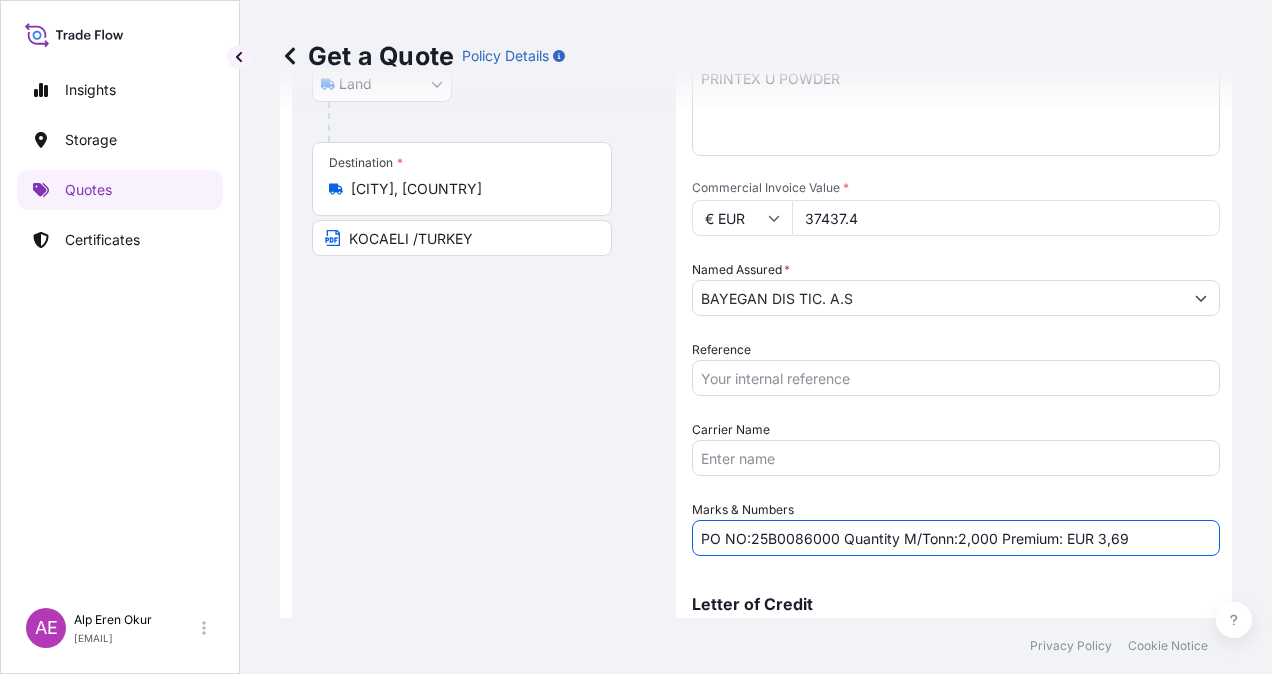 drag, startPoint x: 955, startPoint y: 538, endPoint x: 990, endPoint y: 538, distance: 35 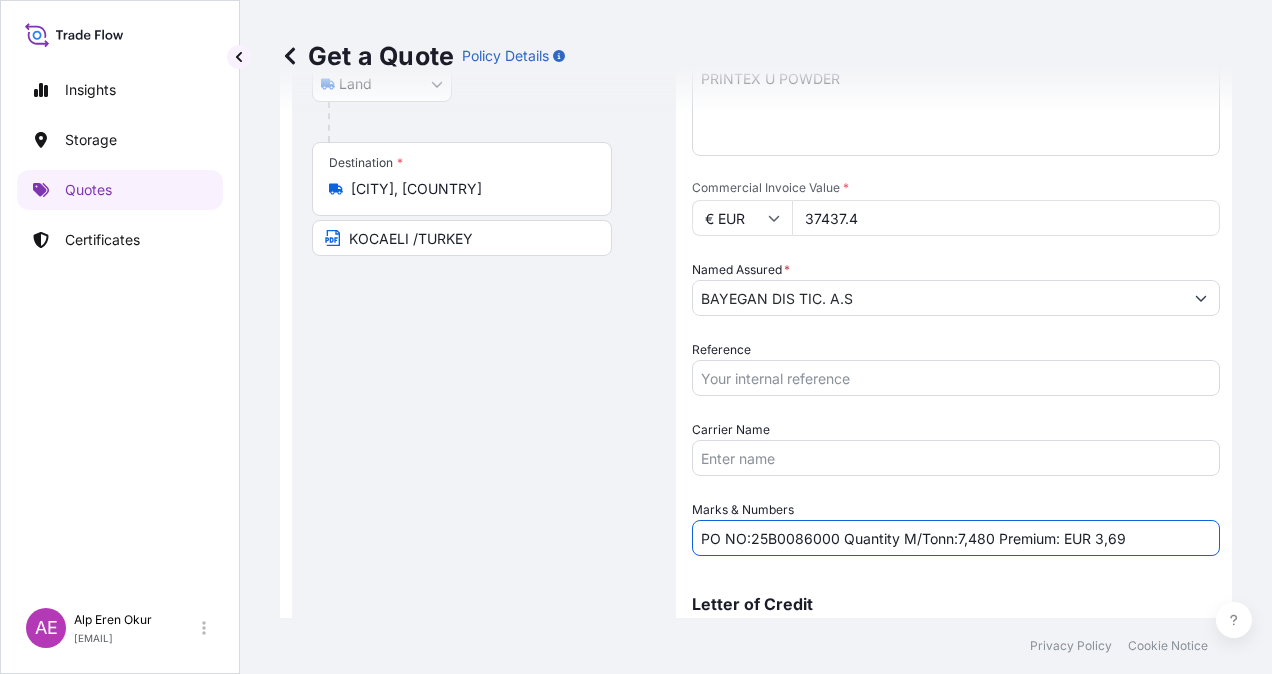 drag, startPoint x: 1092, startPoint y: 535, endPoint x: 1140, endPoint y: 537, distance: 48.04165 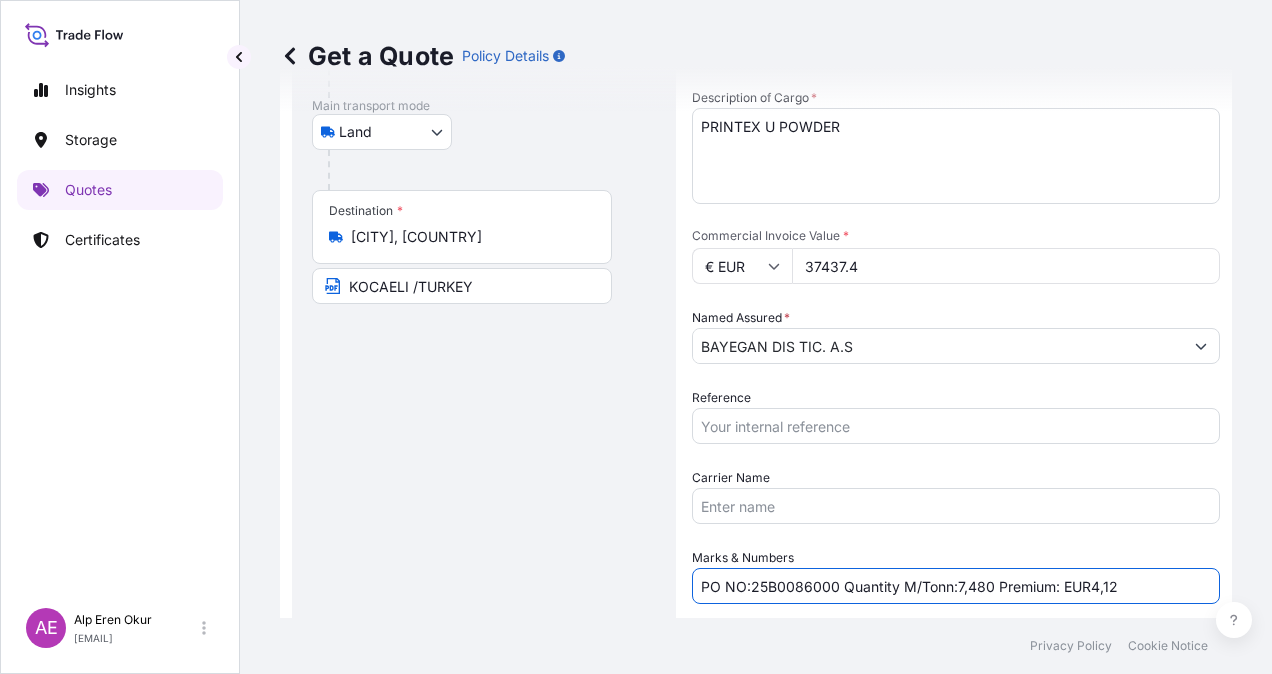scroll, scrollTop: 398, scrollLeft: 0, axis: vertical 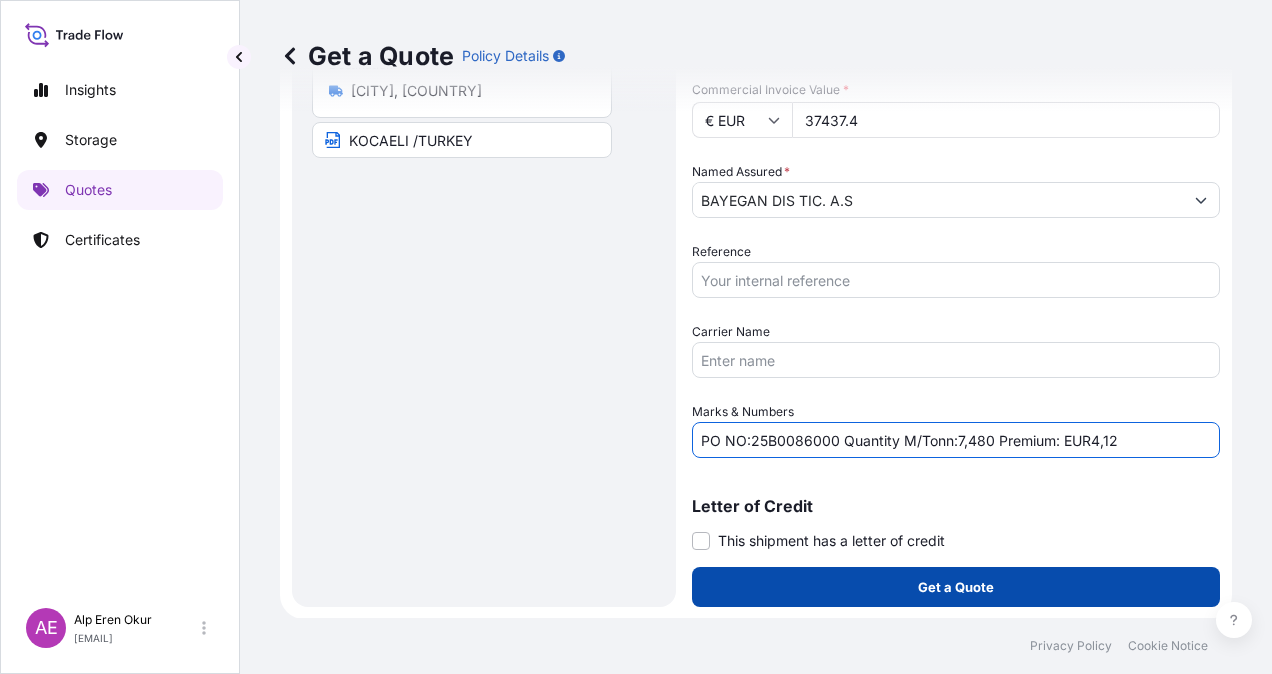type on "PO NO:25B0086000 Quantity M/Tonn:7,480 Premium: EUR4,12" 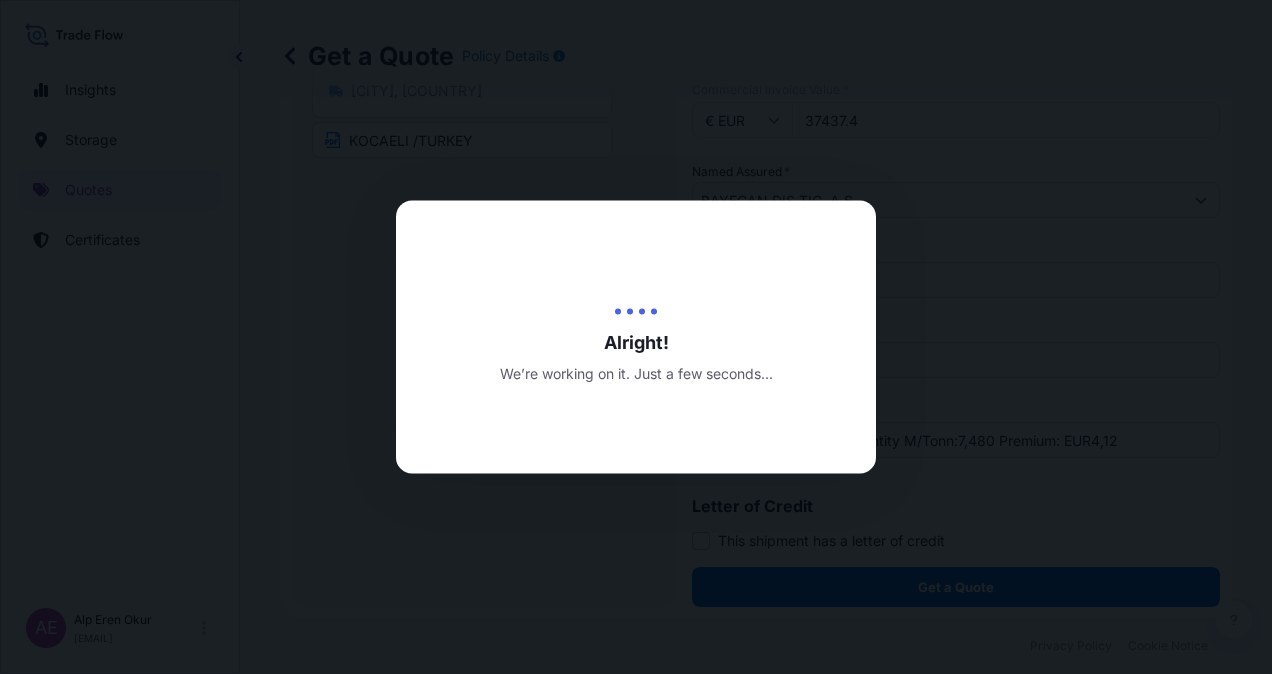 scroll, scrollTop: 0, scrollLeft: 0, axis: both 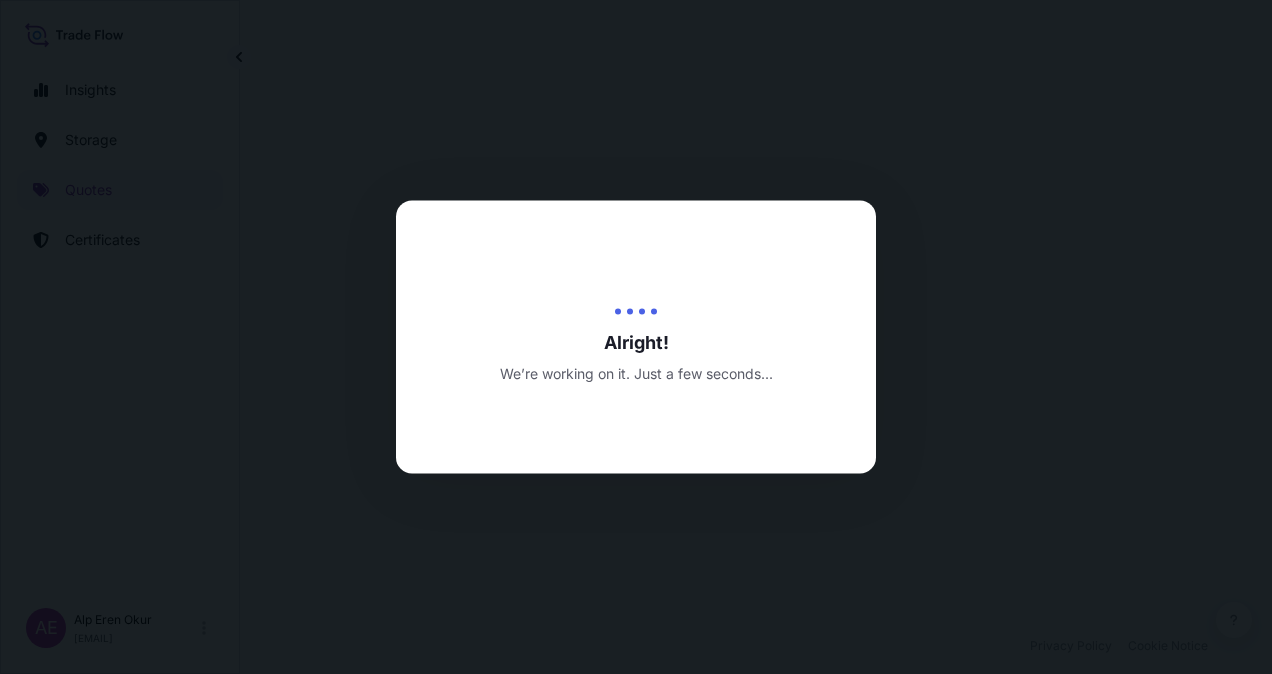 select on "Land" 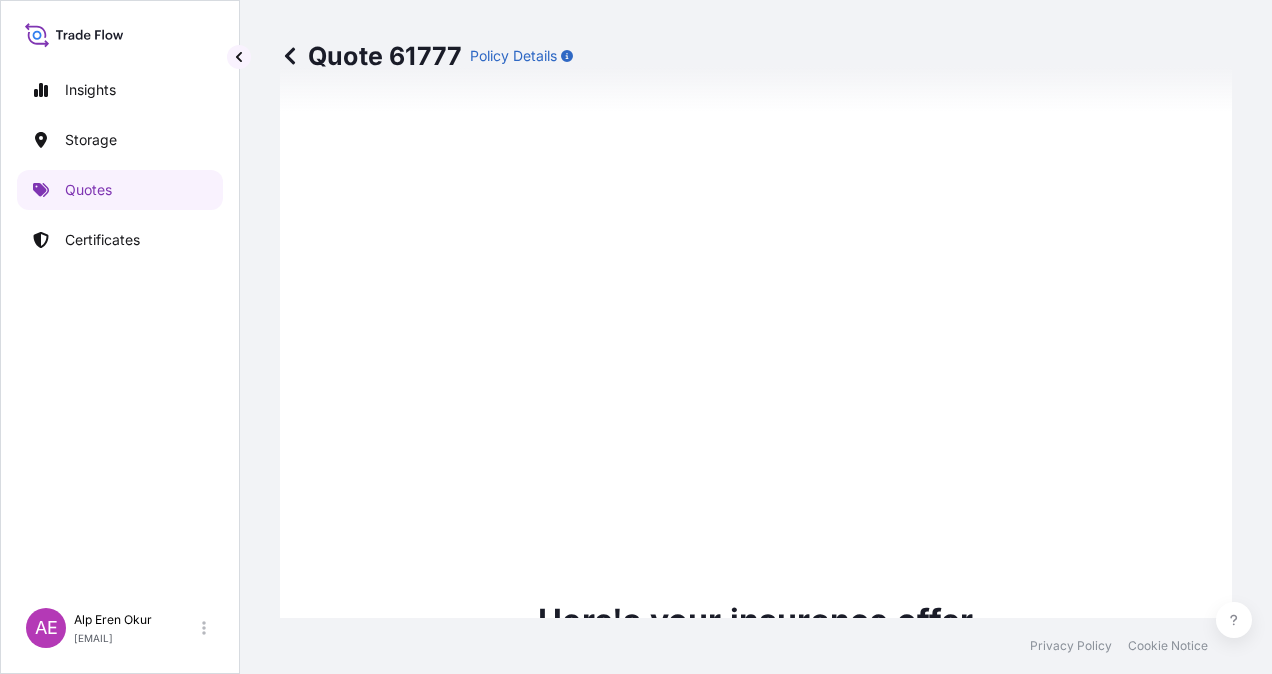 type on "07/08/2025" 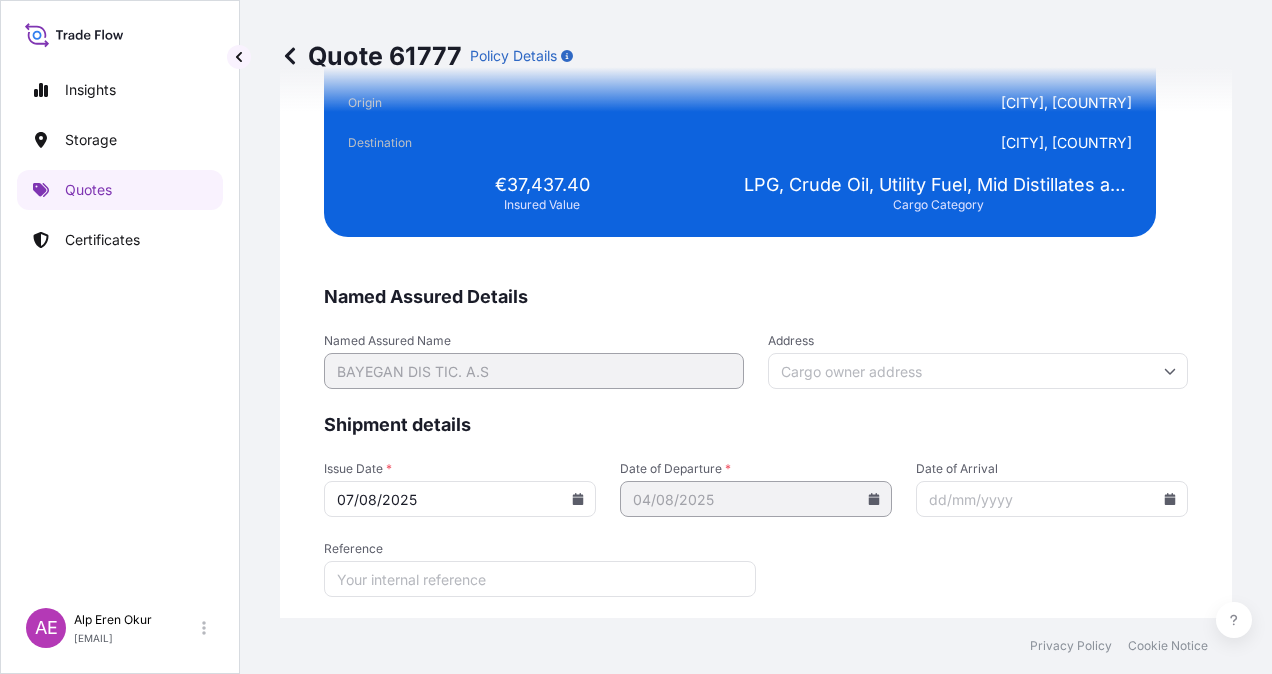 scroll, scrollTop: 3947, scrollLeft: 0, axis: vertical 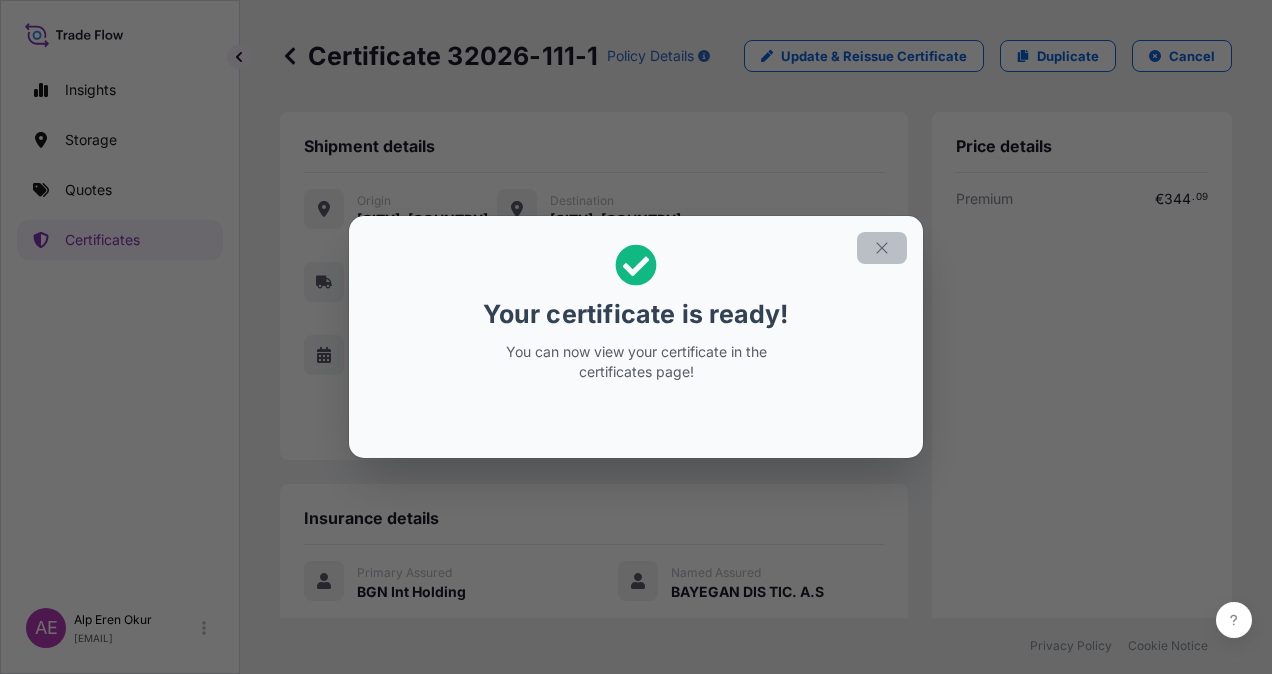 click at bounding box center (882, 248) 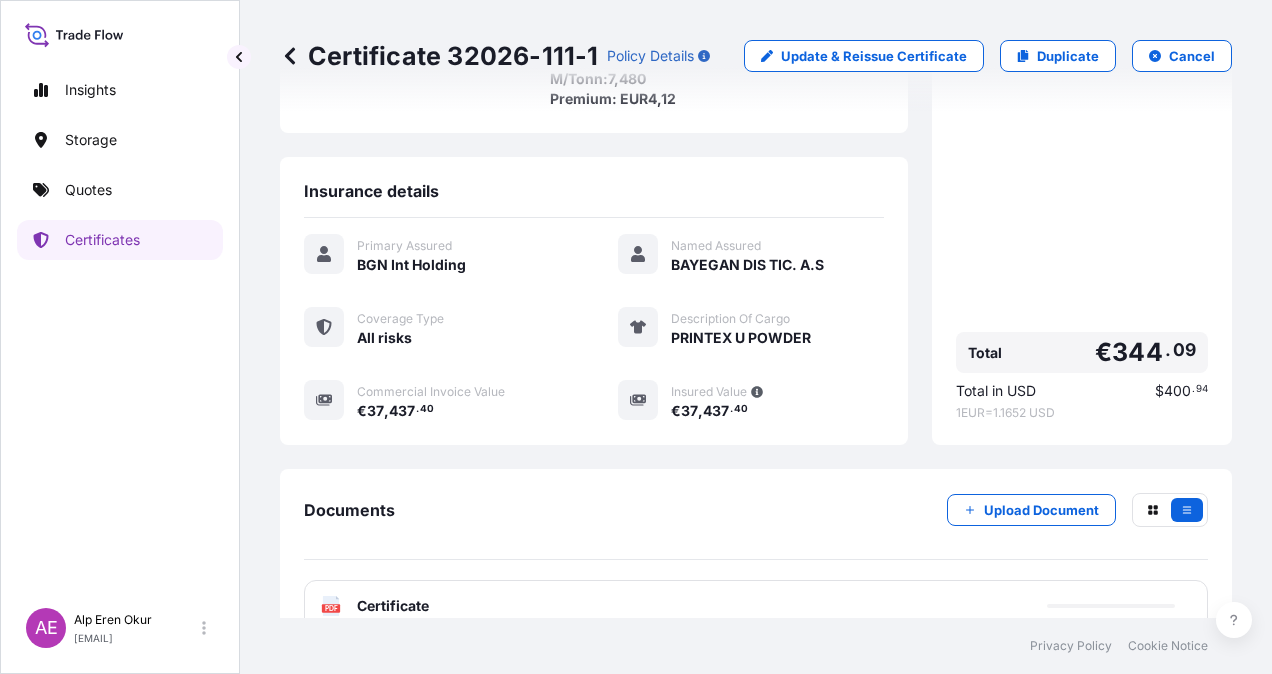 scroll, scrollTop: 401, scrollLeft: 0, axis: vertical 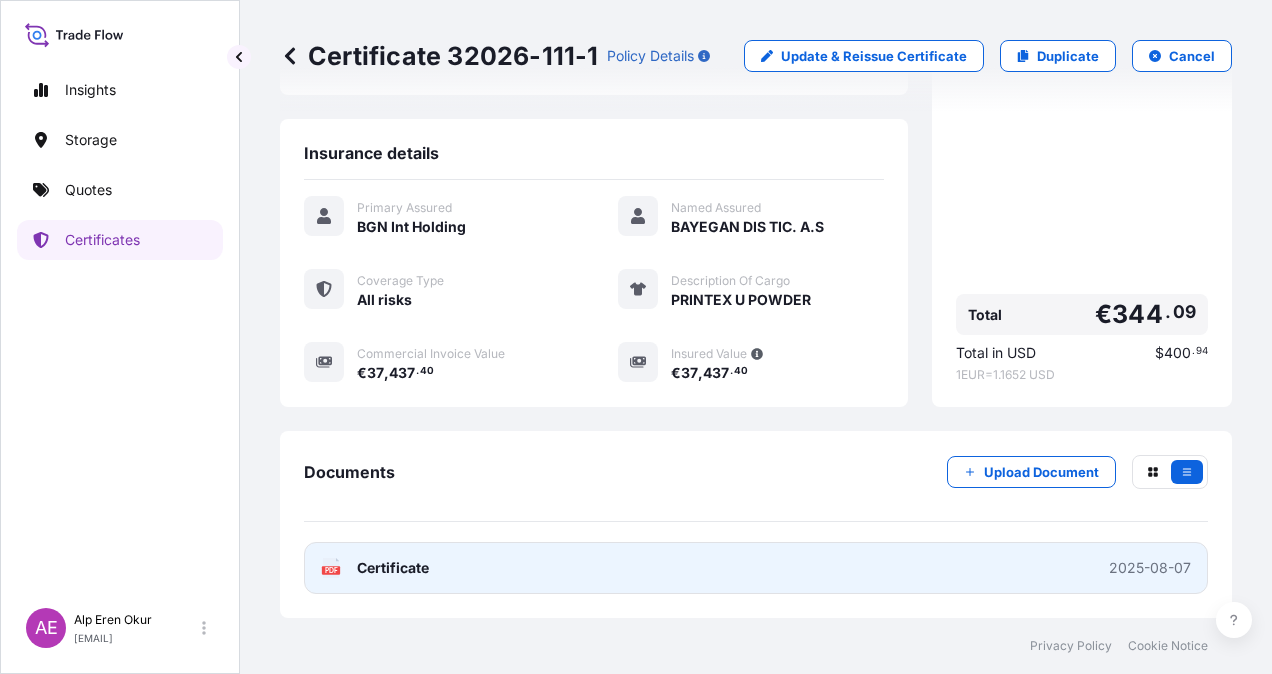 click on "Certificate" at bounding box center [393, 568] 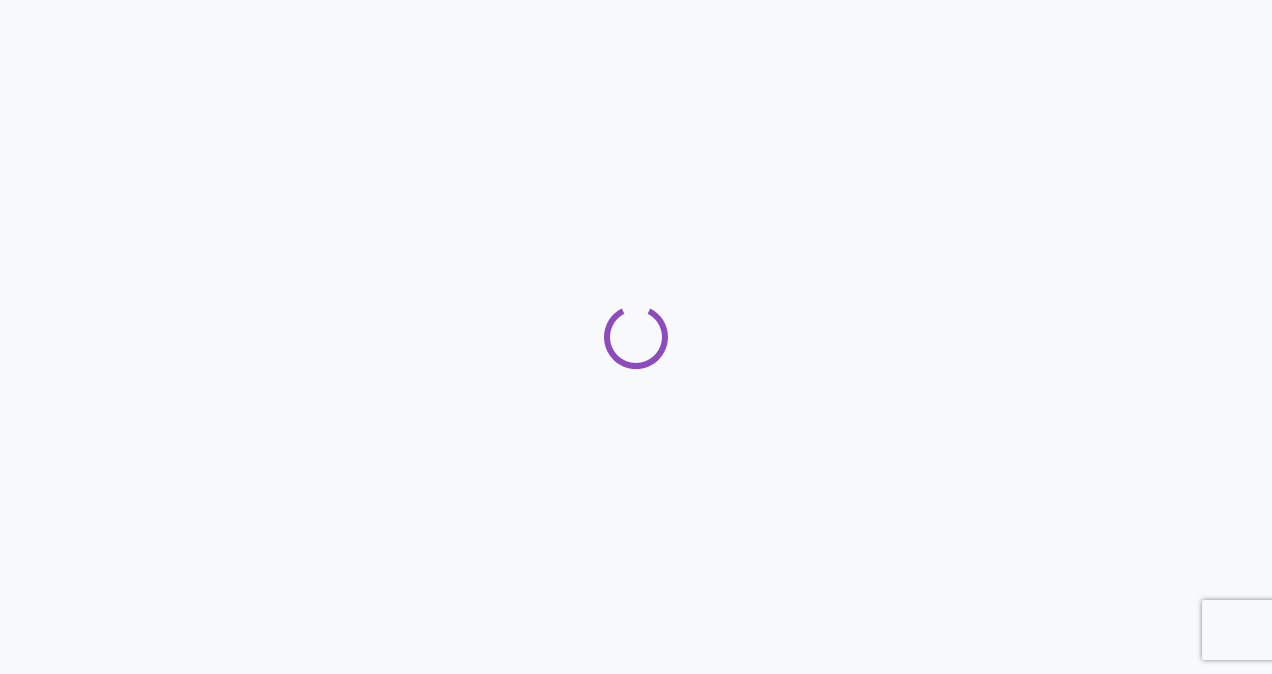 scroll, scrollTop: 0, scrollLeft: 0, axis: both 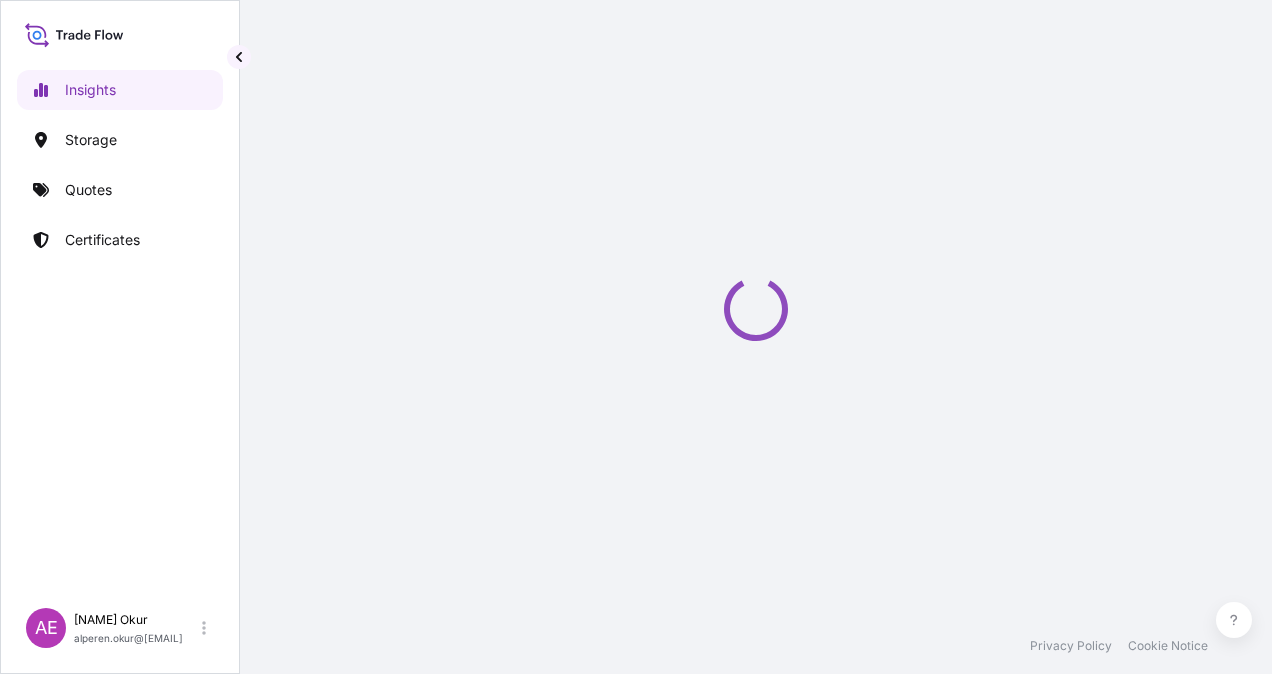 select on "2025" 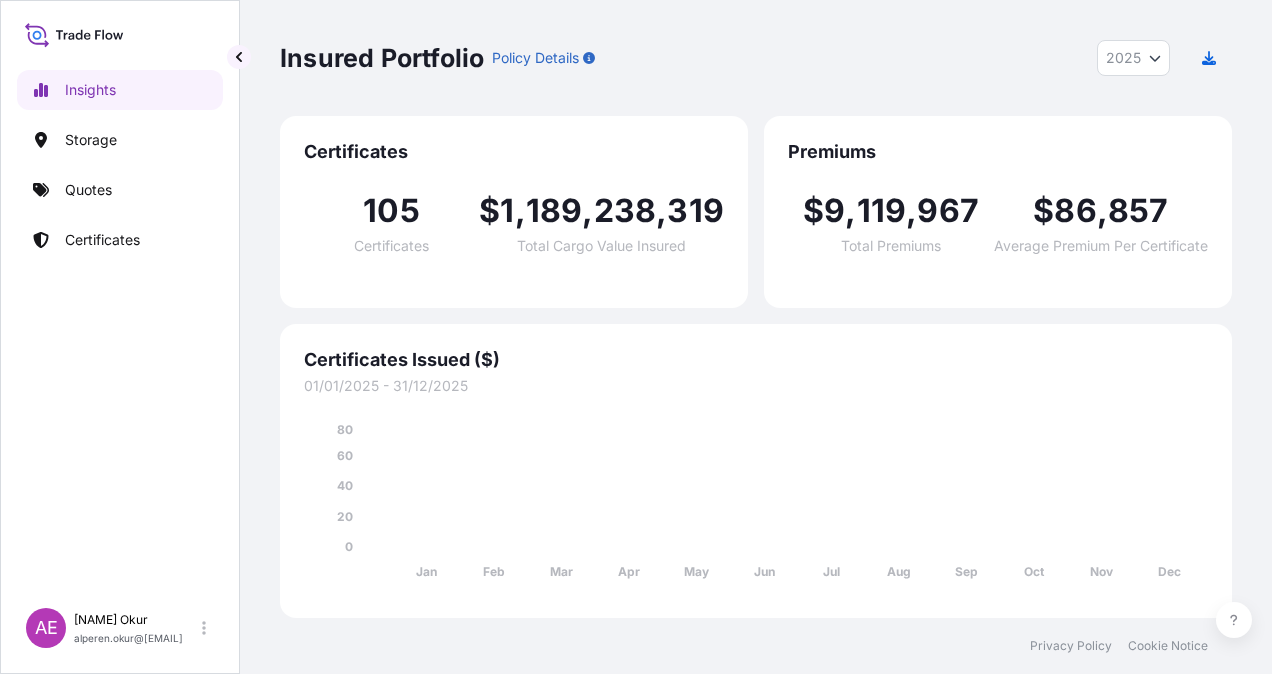 scroll, scrollTop: 0, scrollLeft: 0, axis: both 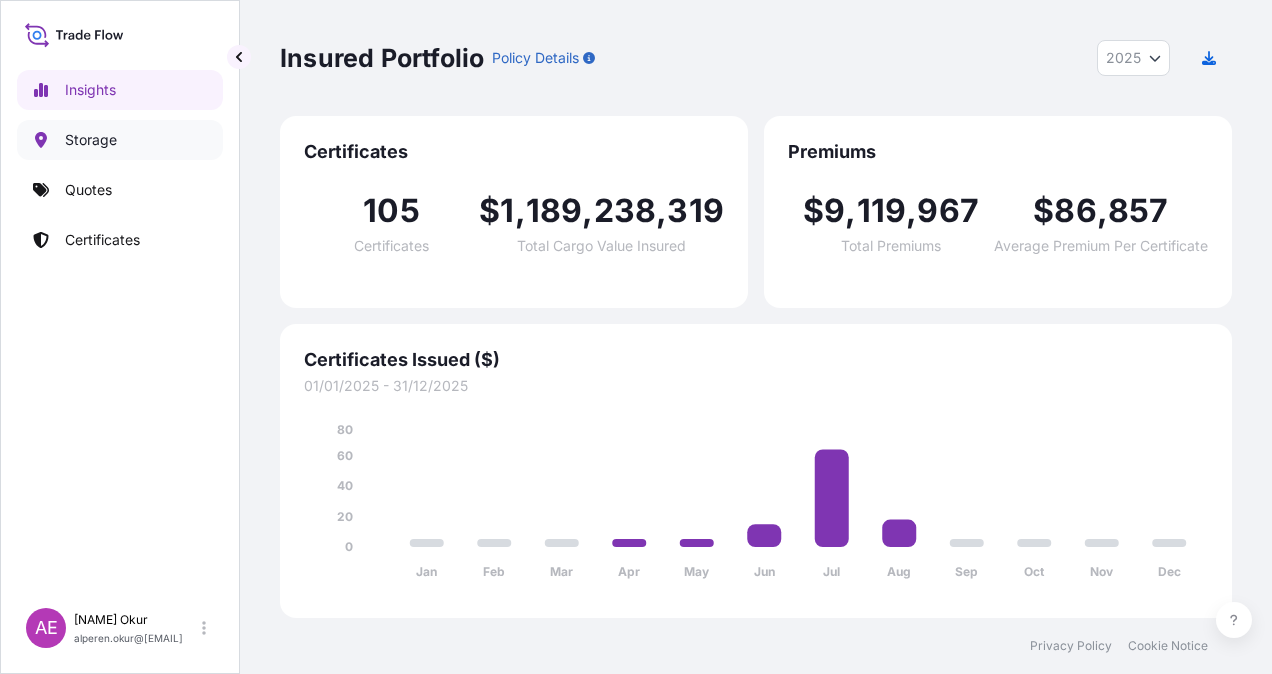 click on "Quotes" at bounding box center (88, 190) 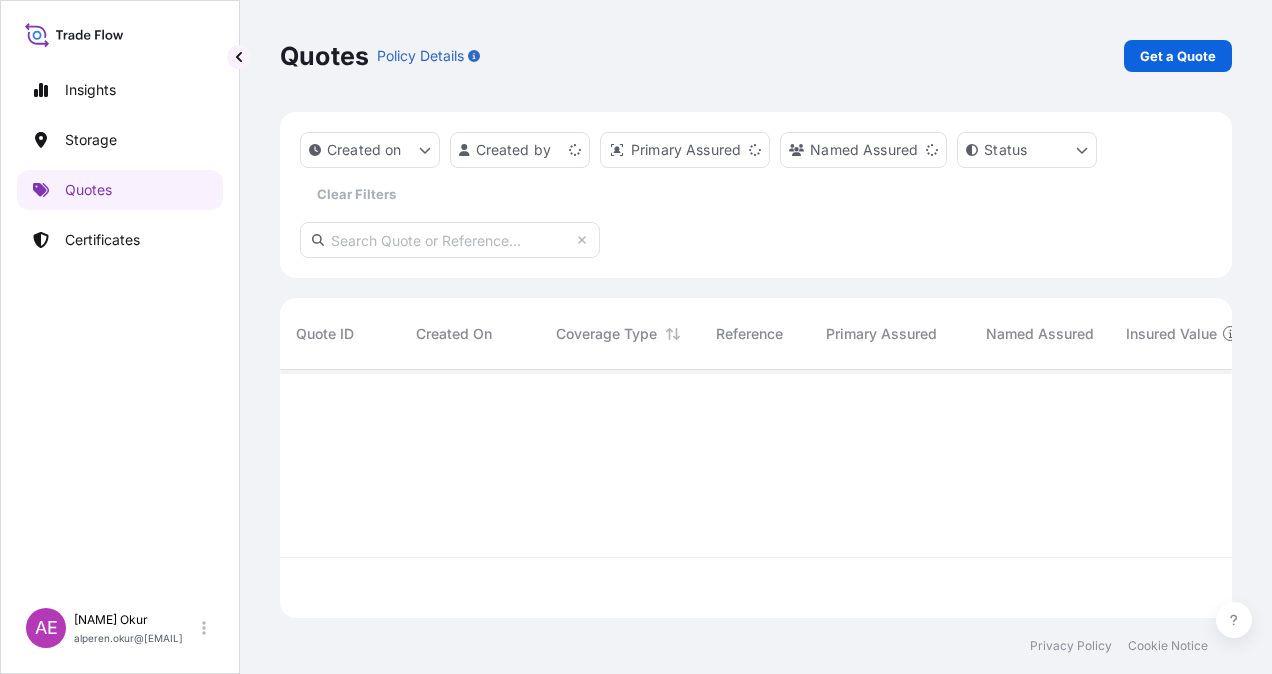 scroll, scrollTop: 16, scrollLeft: 16, axis: both 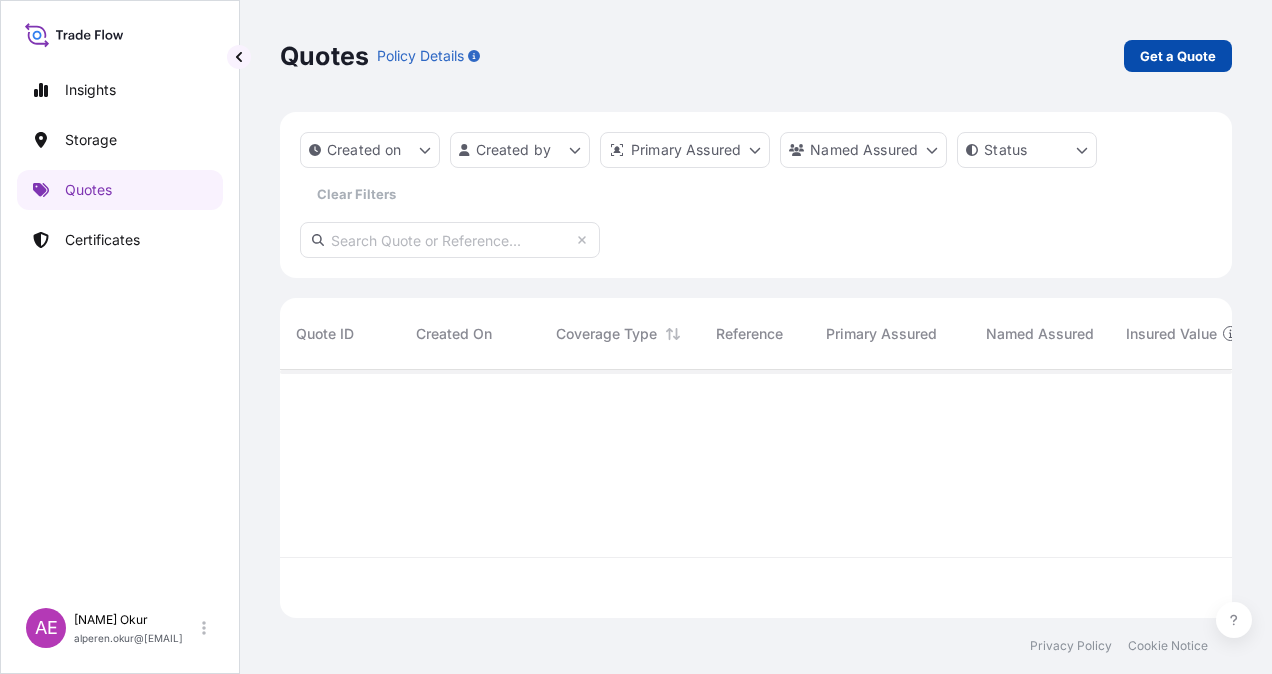 click on "Get a Quote" at bounding box center [1178, 56] 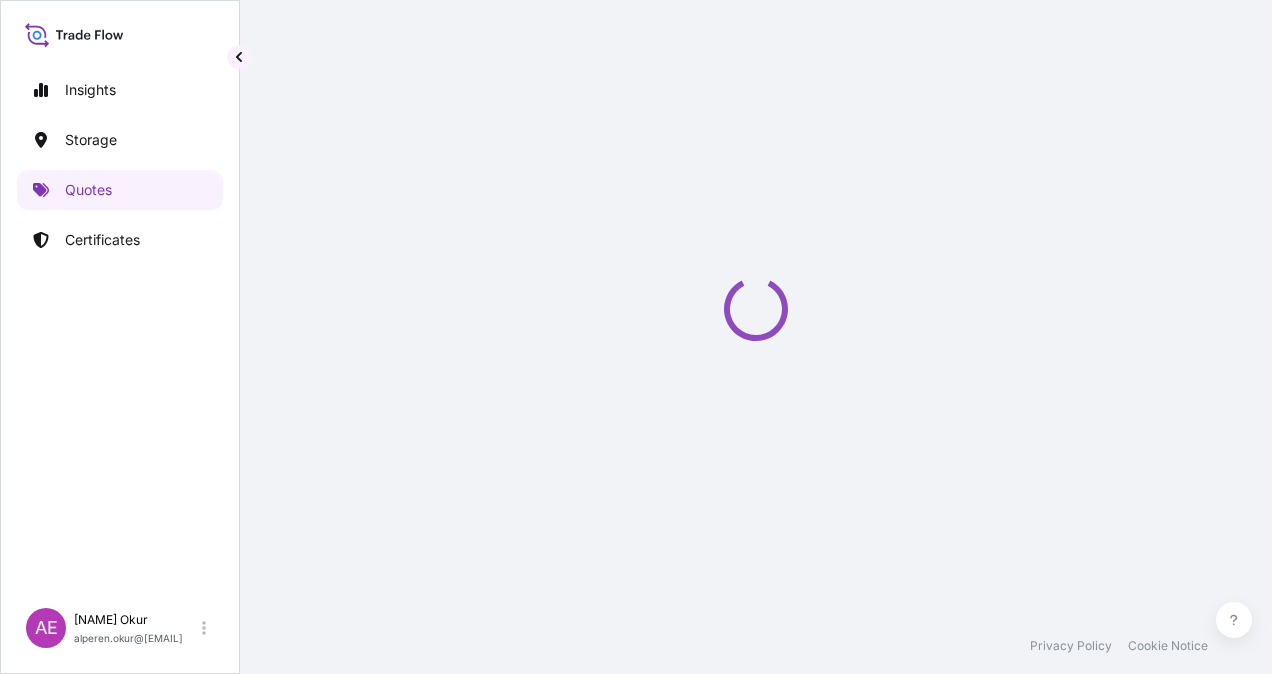 select on "Ocean Vessel" 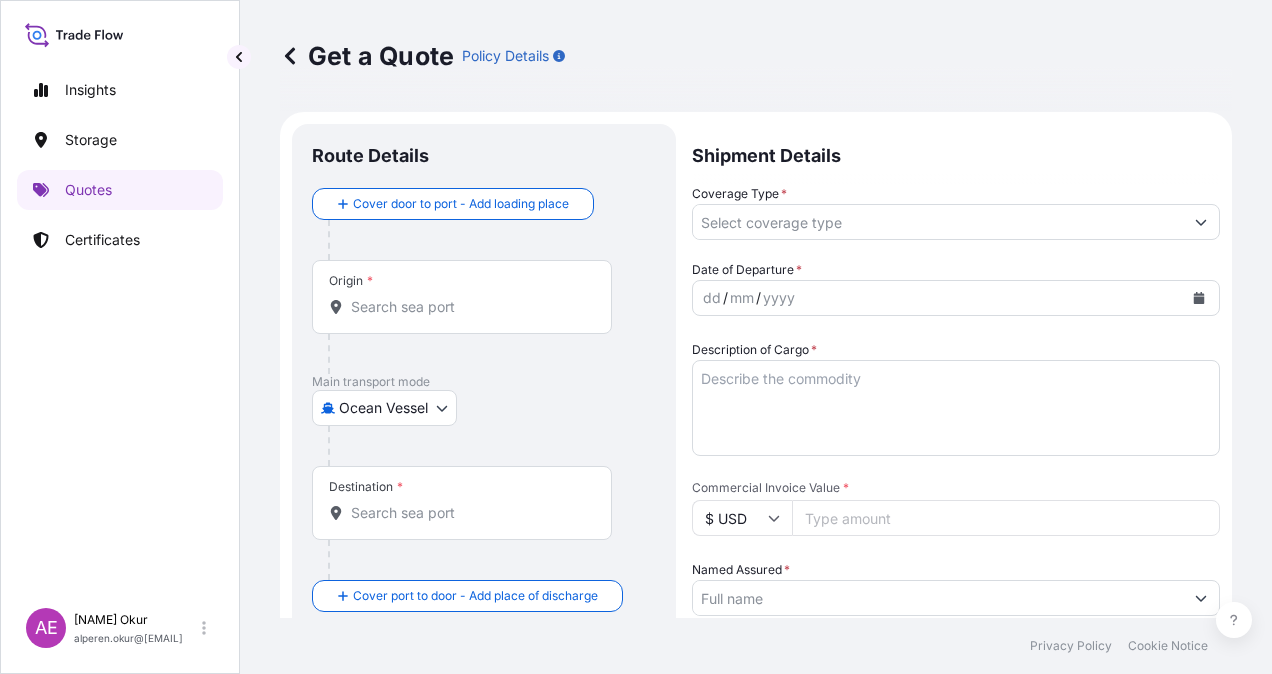 scroll, scrollTop: 32, scrollLeft: 0, axis: vertical 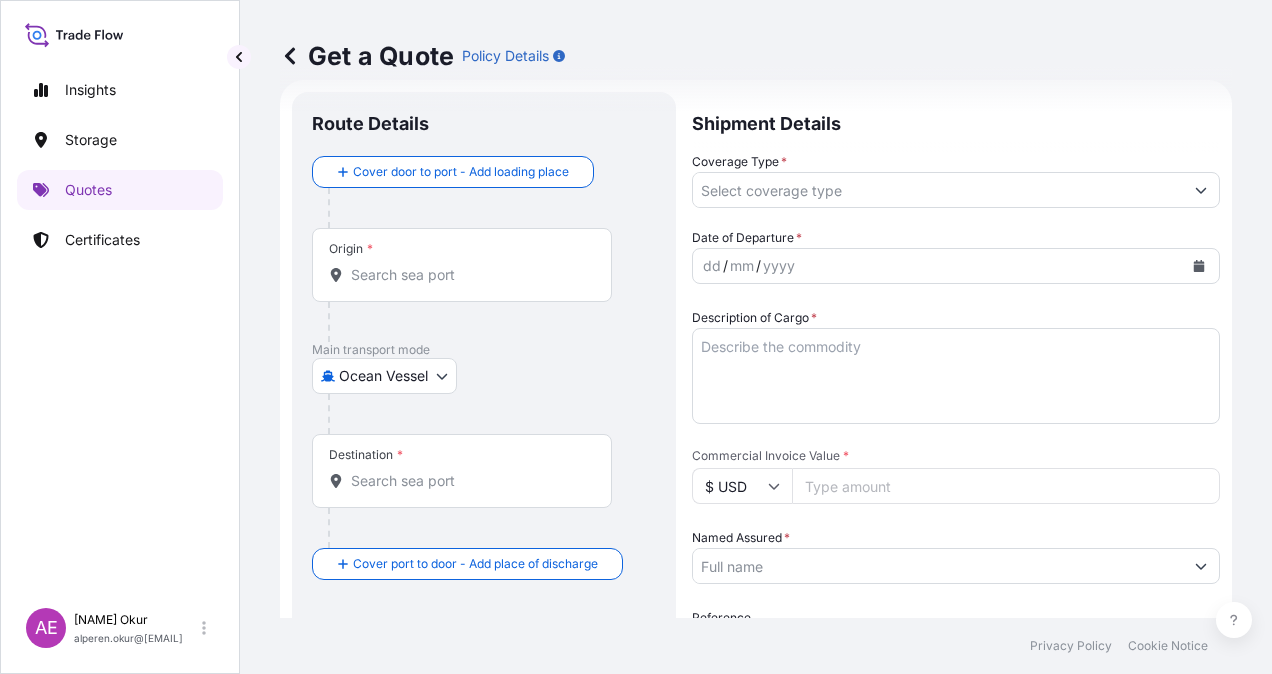 click on "Origin *" at bounding box center (469, 275) 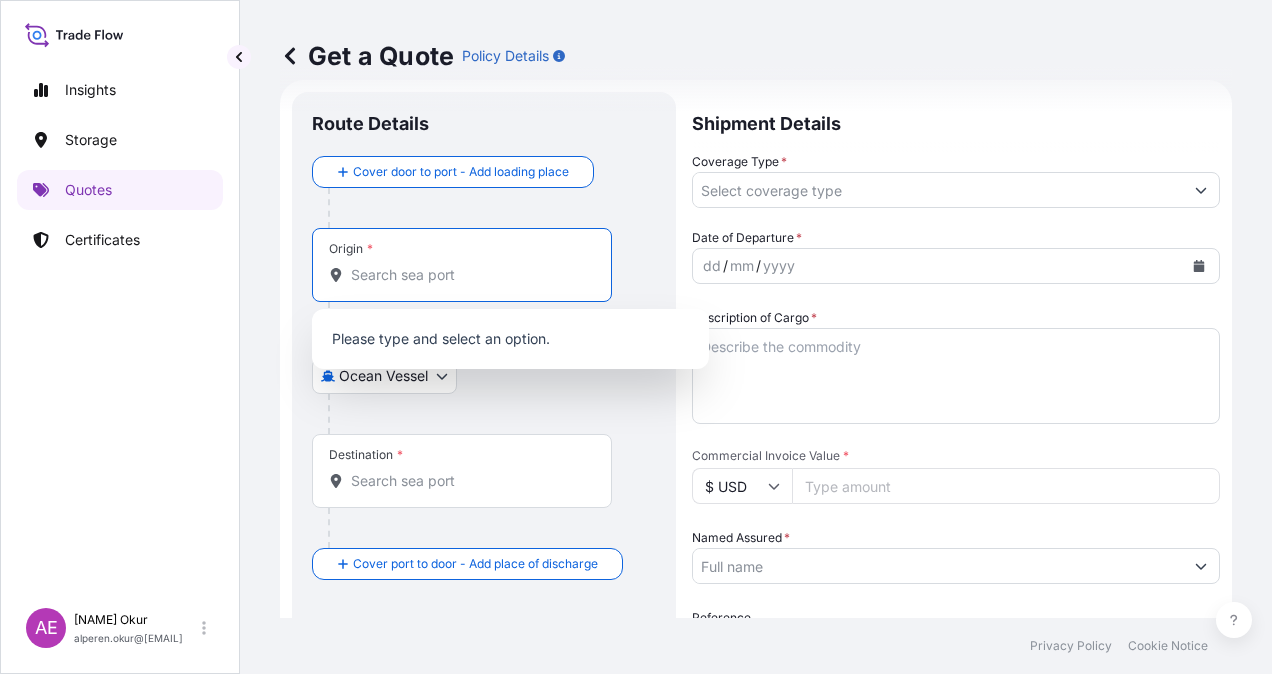paste on "ROTTERDAM" 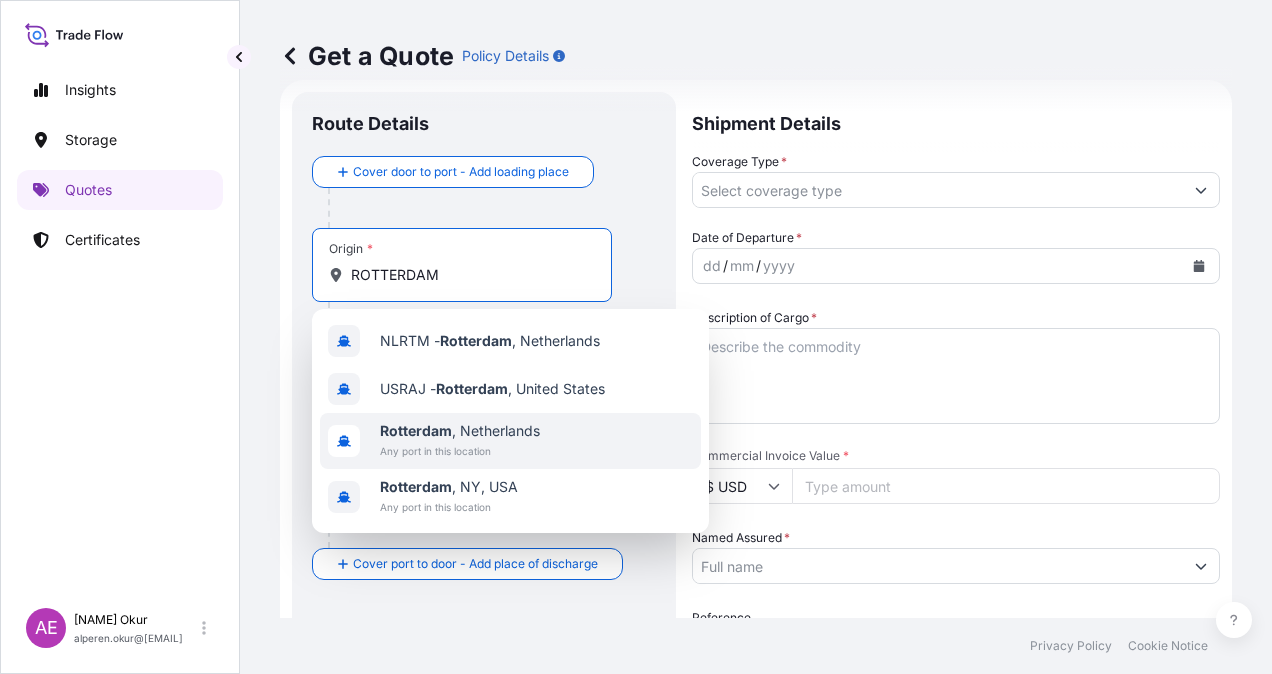 click on "Rotterdam" at bounding box center (416, 430) 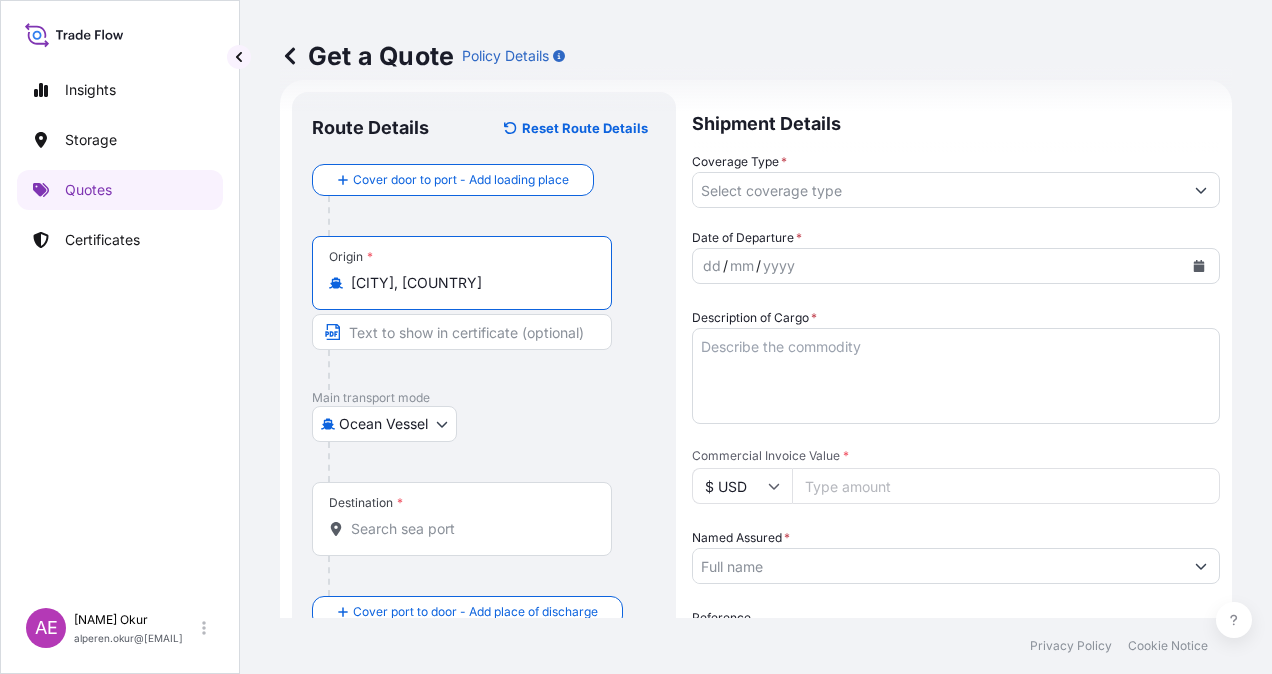 type on "[CITY], [COUNTRY]" 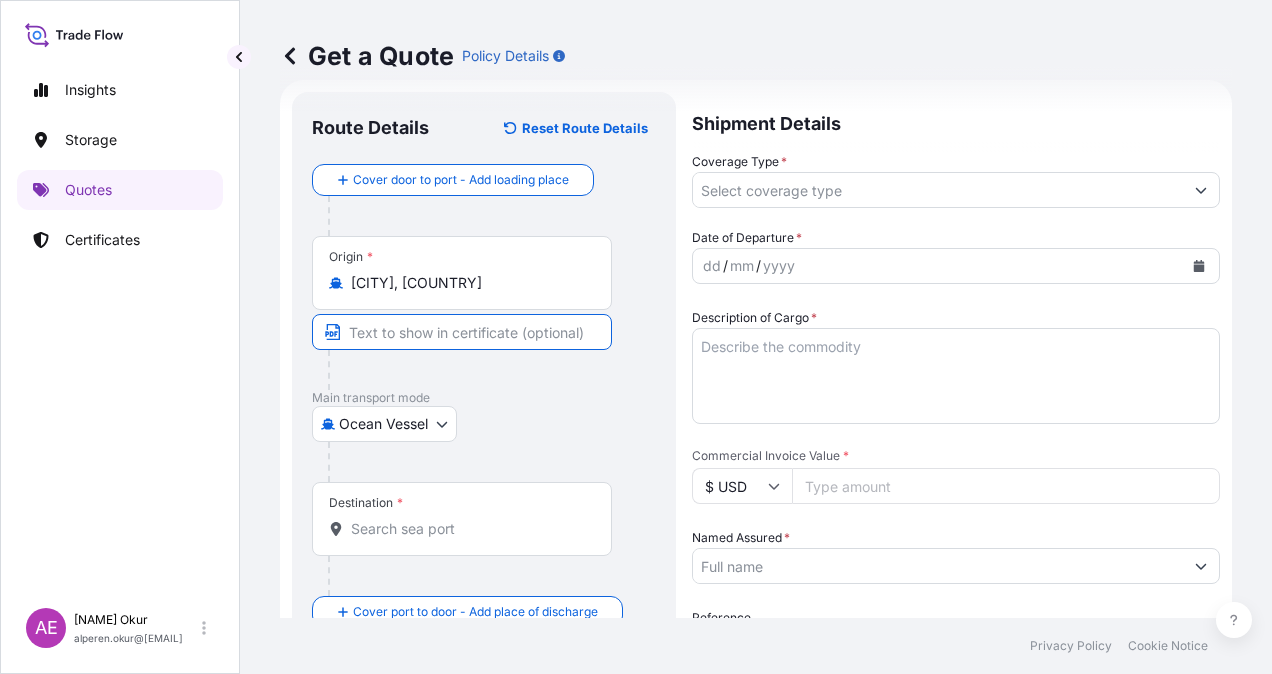 click at bounding box center (462, 332) 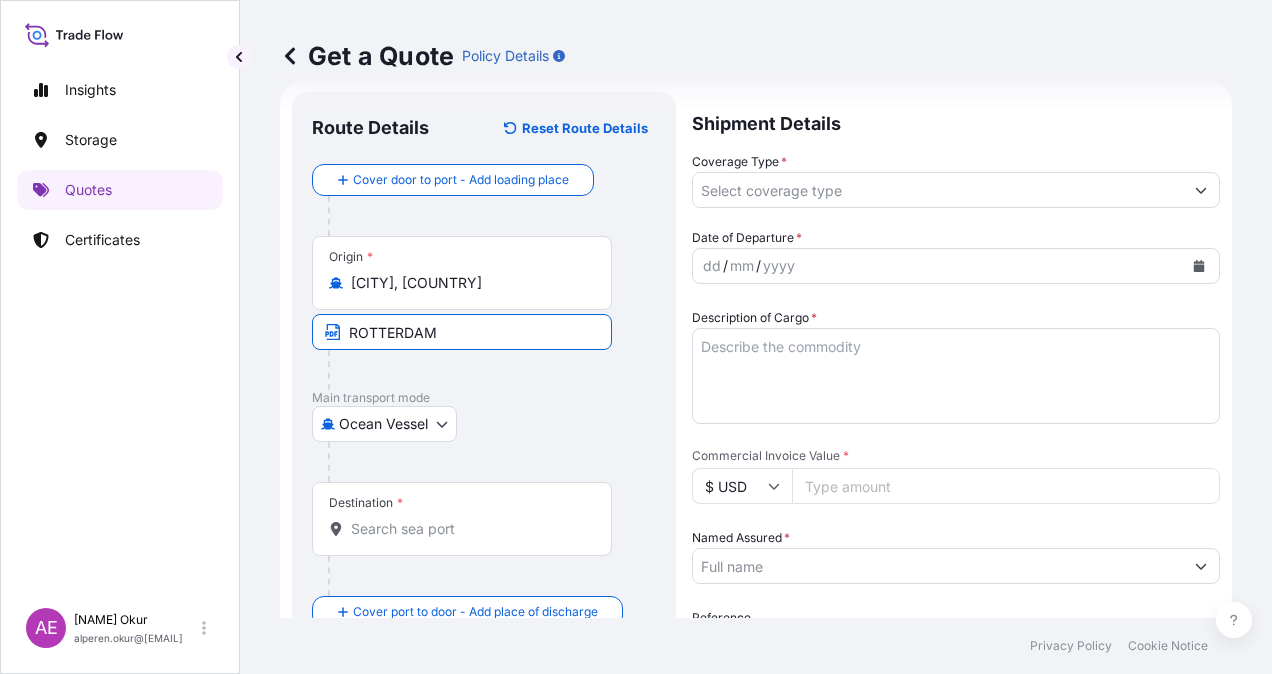 type on "[CITY]/[COUNTRY]" 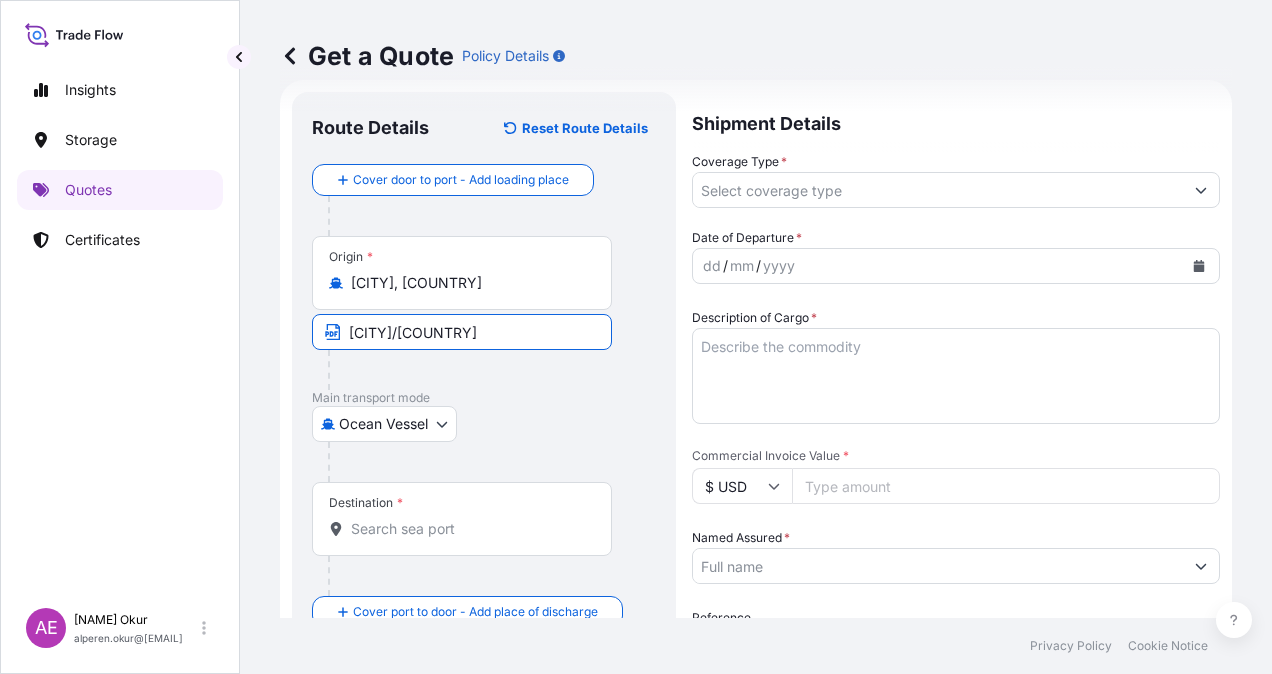 click on "Destination *" at bounding box center [462, 519] 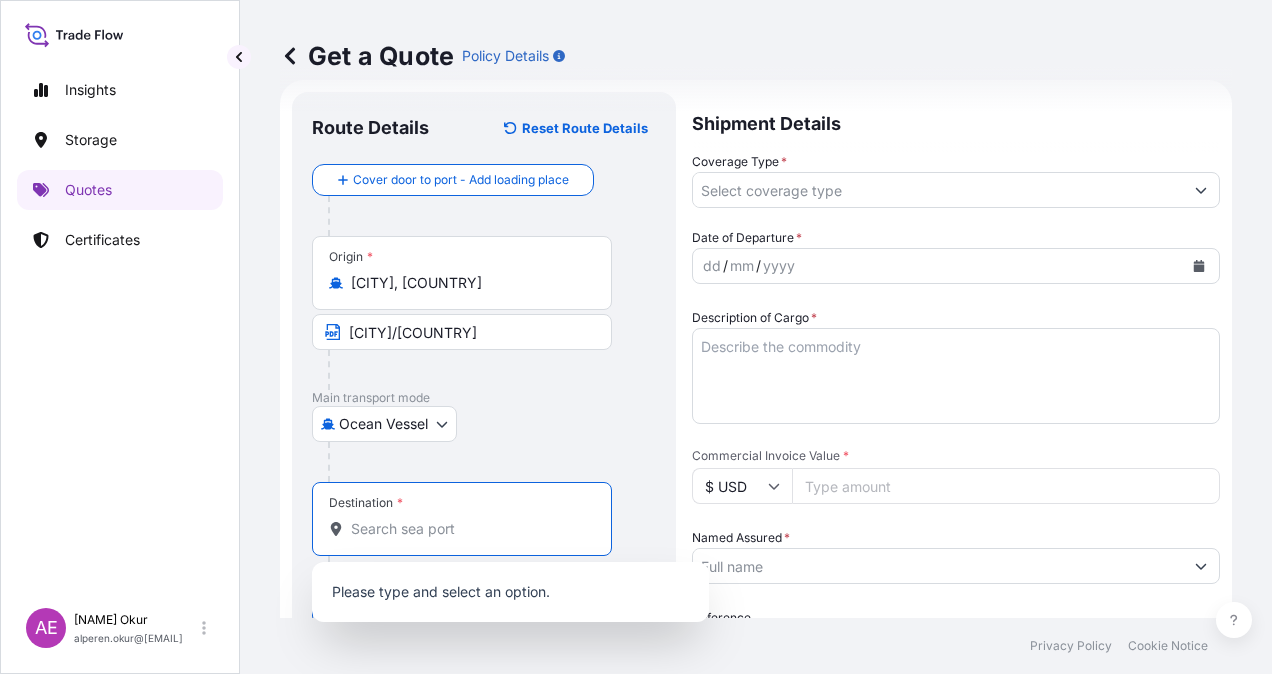 paste on "[CITY]" 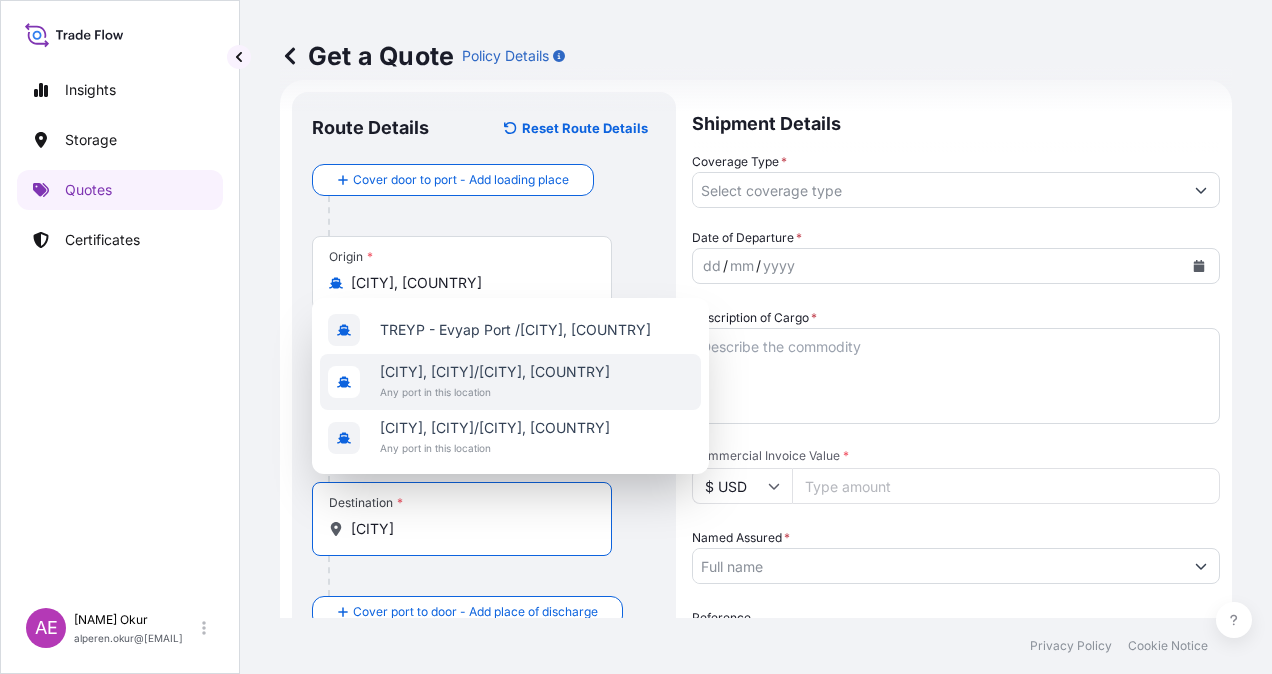 click on "[CITY], [CITY]/[CITY], [COUNTRY]" at bounding box center (495, 372) 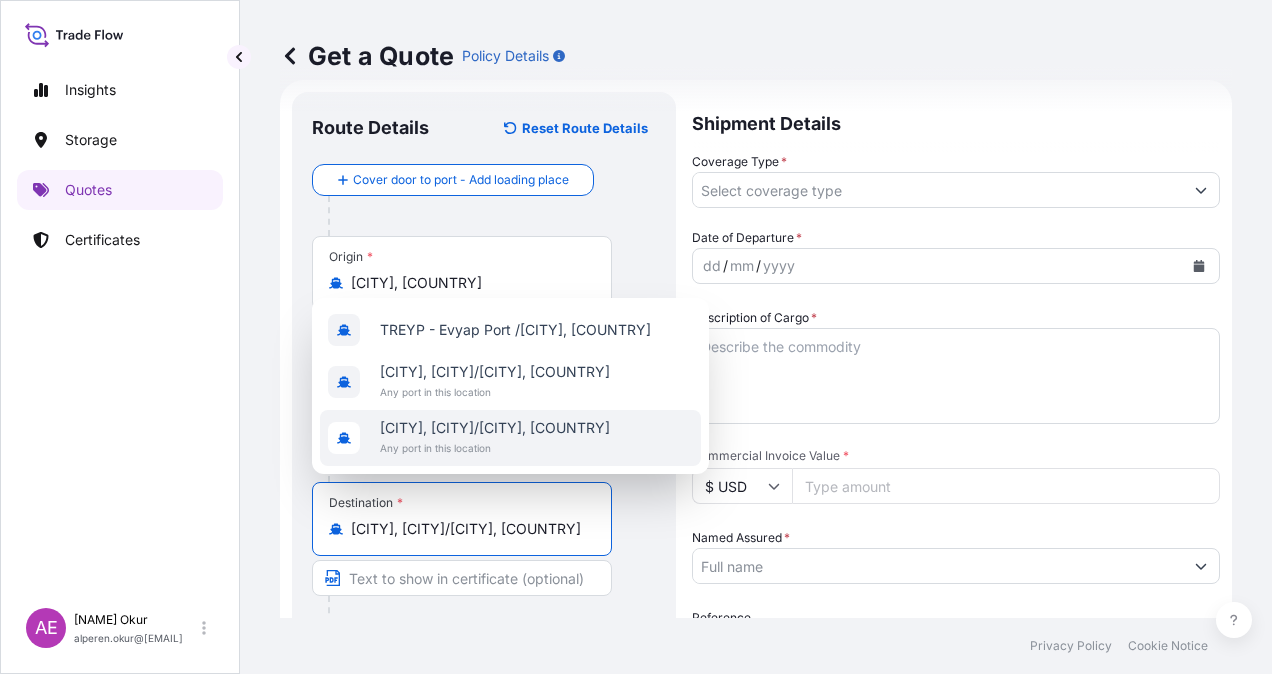 type on "[CITY], [CITY]/[CITY], [COUNTRY]" 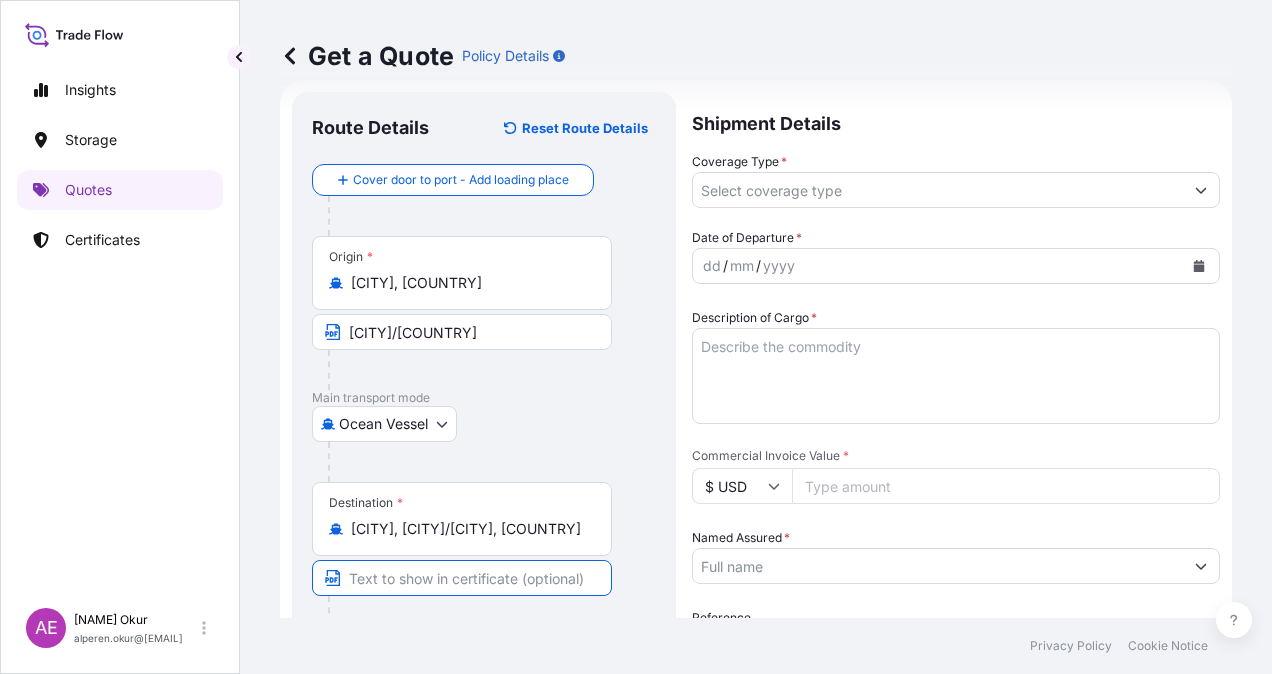 click at bounding box center (462, 578) 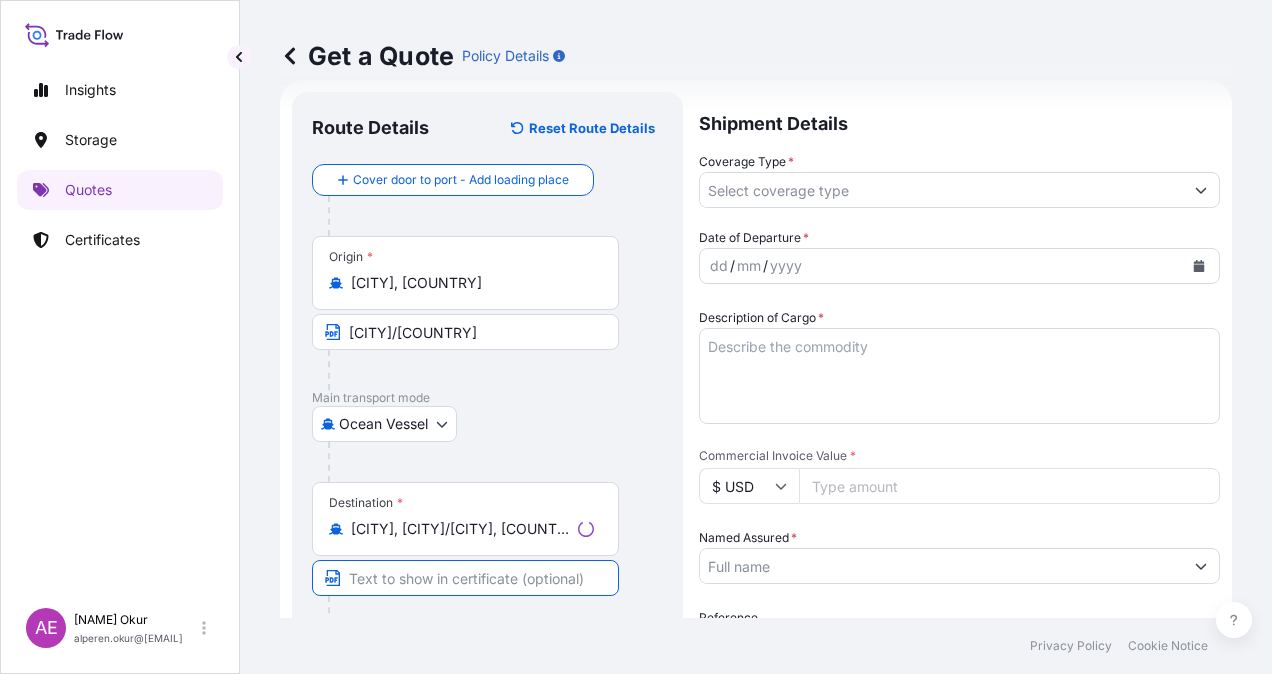 paste on "[CITY]" 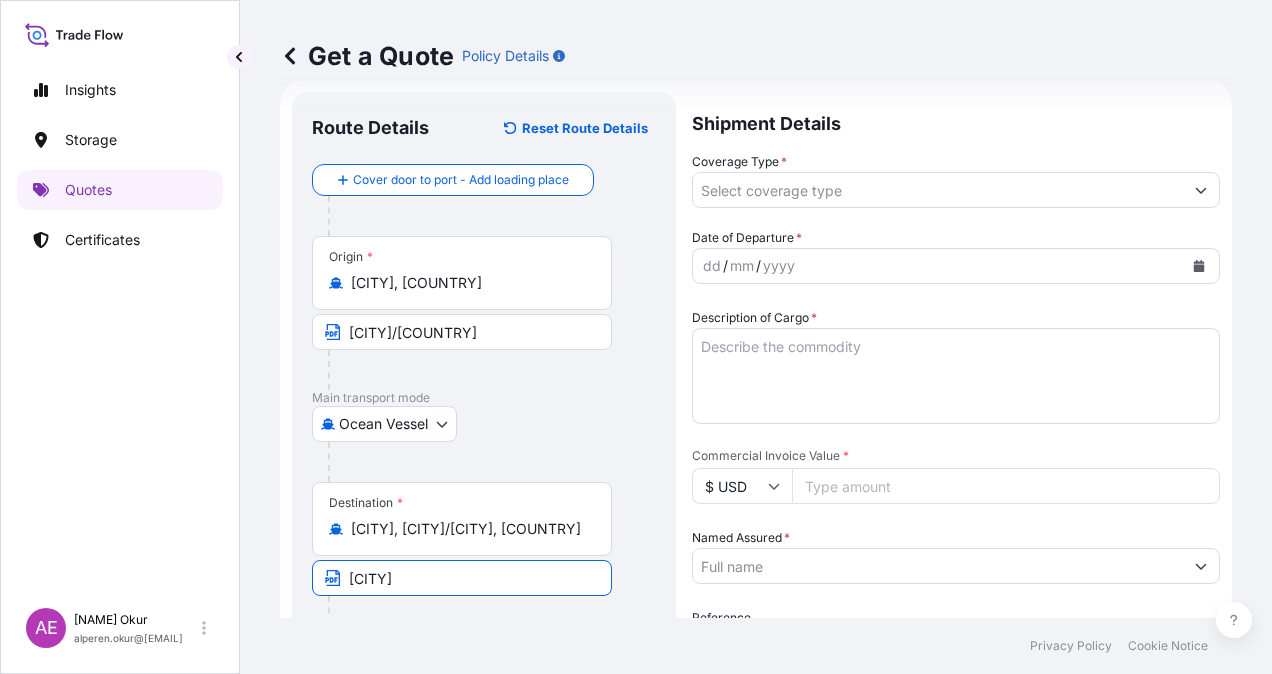 type on "[CITY] / [COUNTRY]" 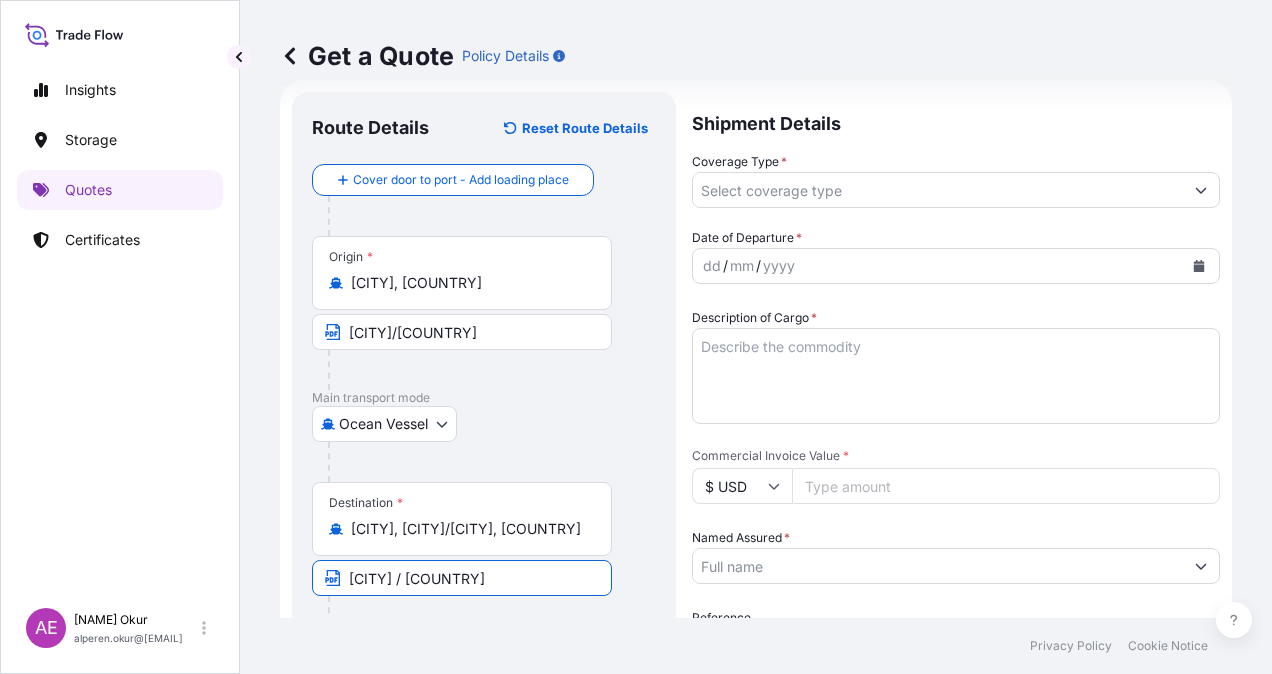 click on "Coverage Type *" at bounding box center [938, 190] 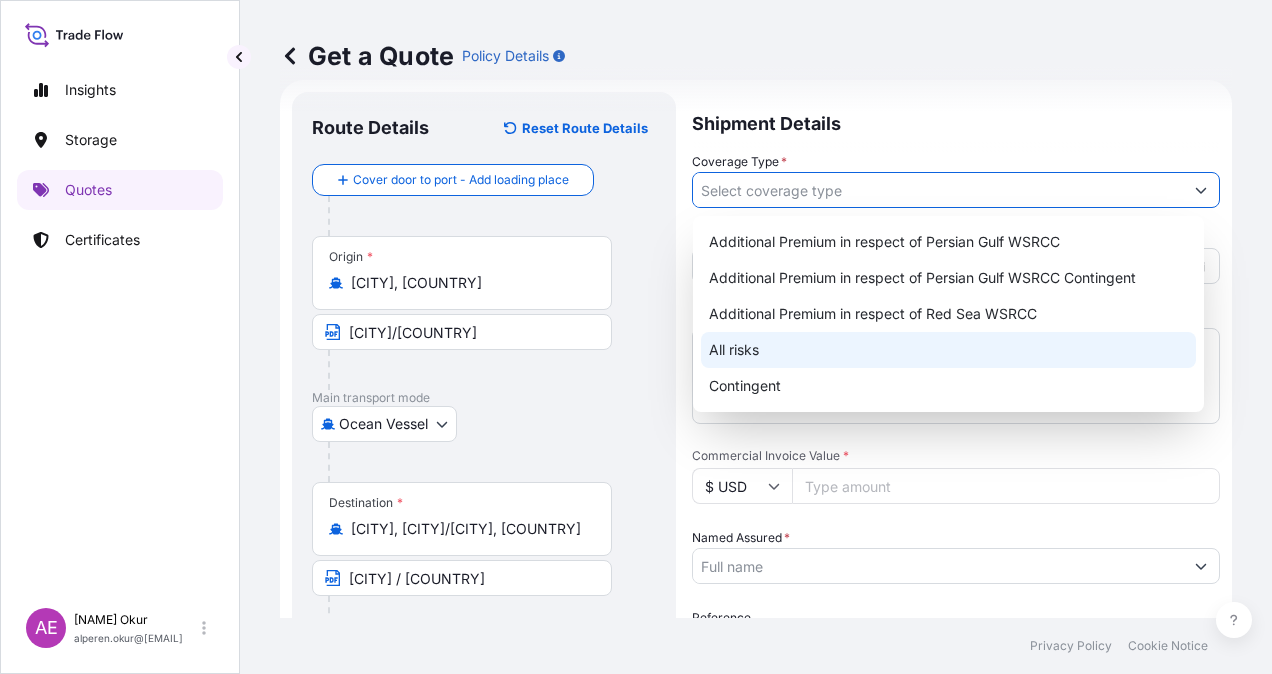 click on "All risks" at bounding box center [948, 350] 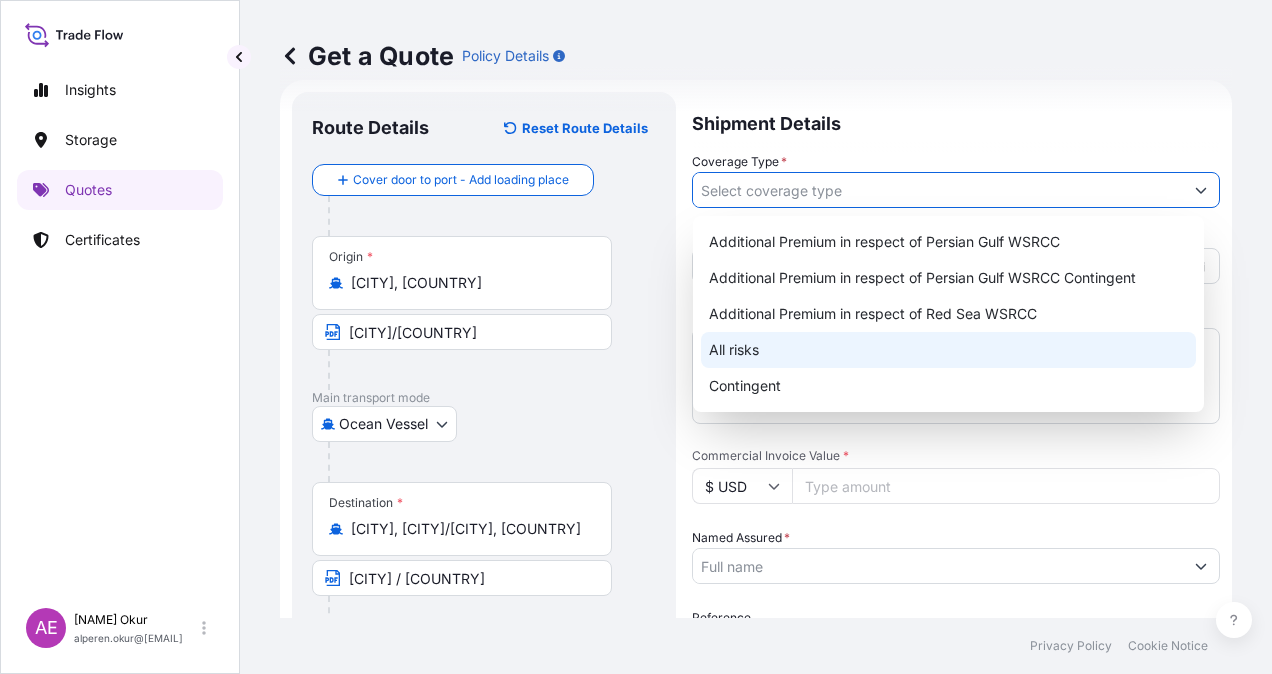 type on "All risks" 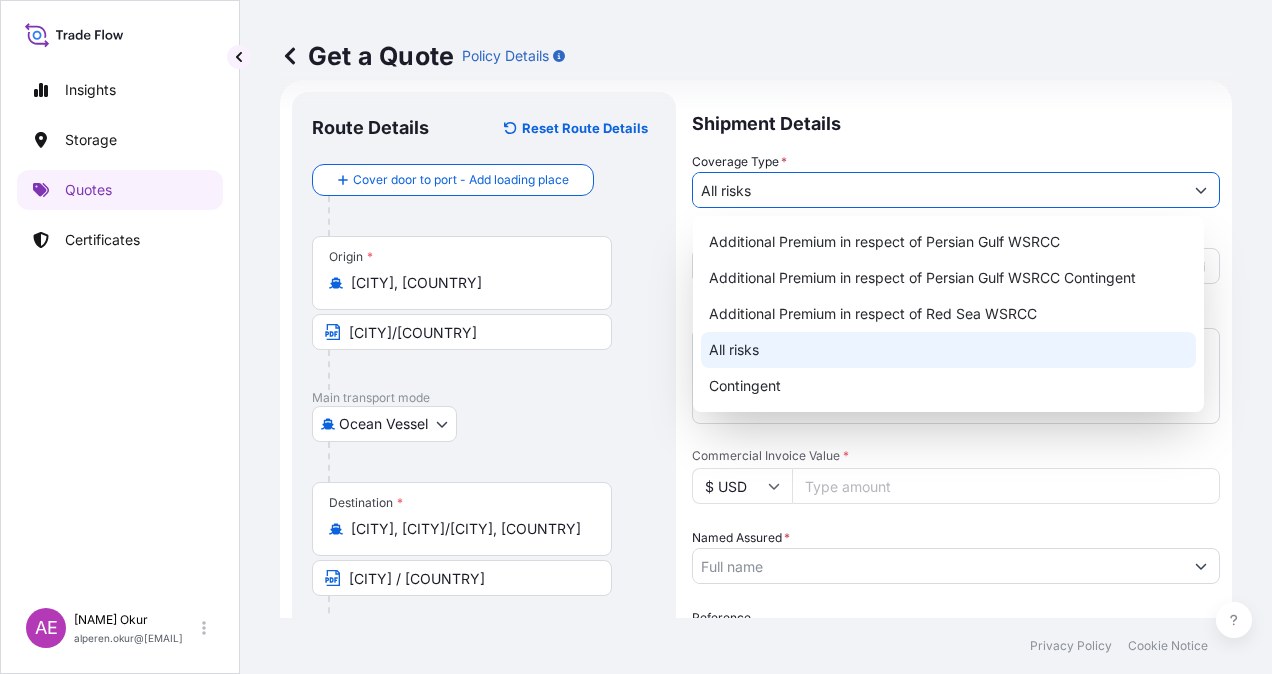 click on "All risks" at bounding box center (948, 350) 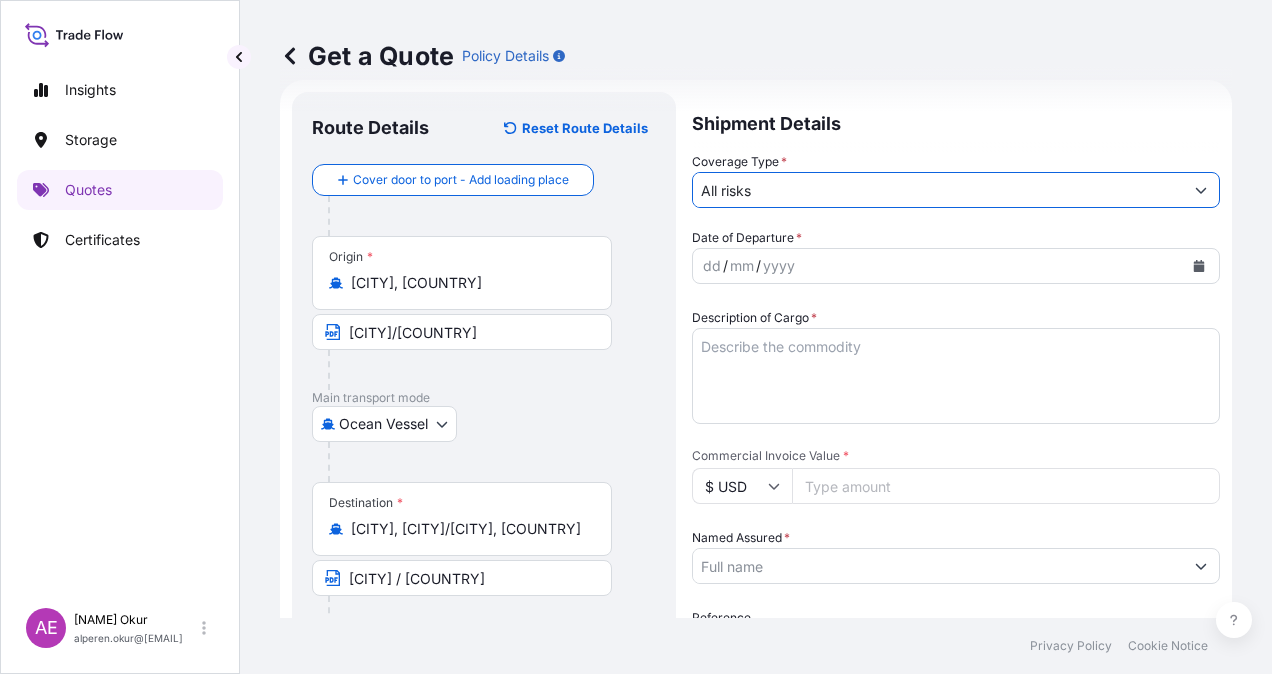 click on "dd" at bounding box center [712, 266] 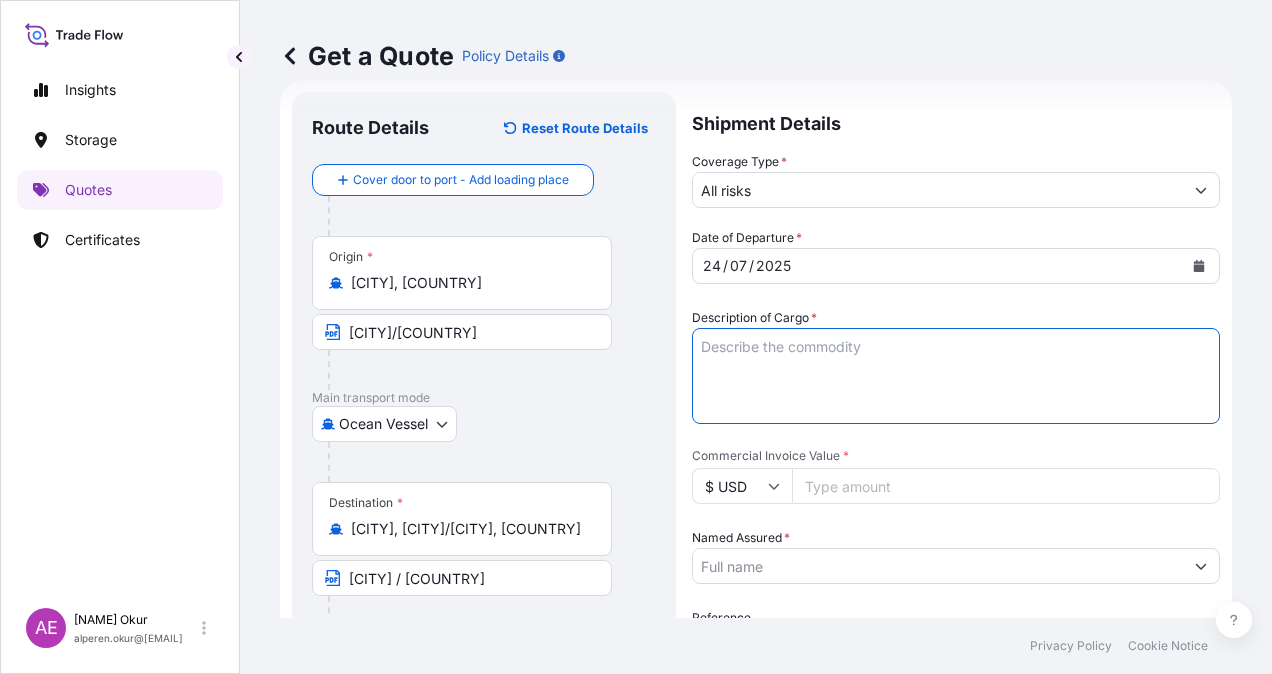 drag, startPoint x: 780, startPoint y: 390, endPoint x: 779, endPoint y: 378, distance: 12.0415945 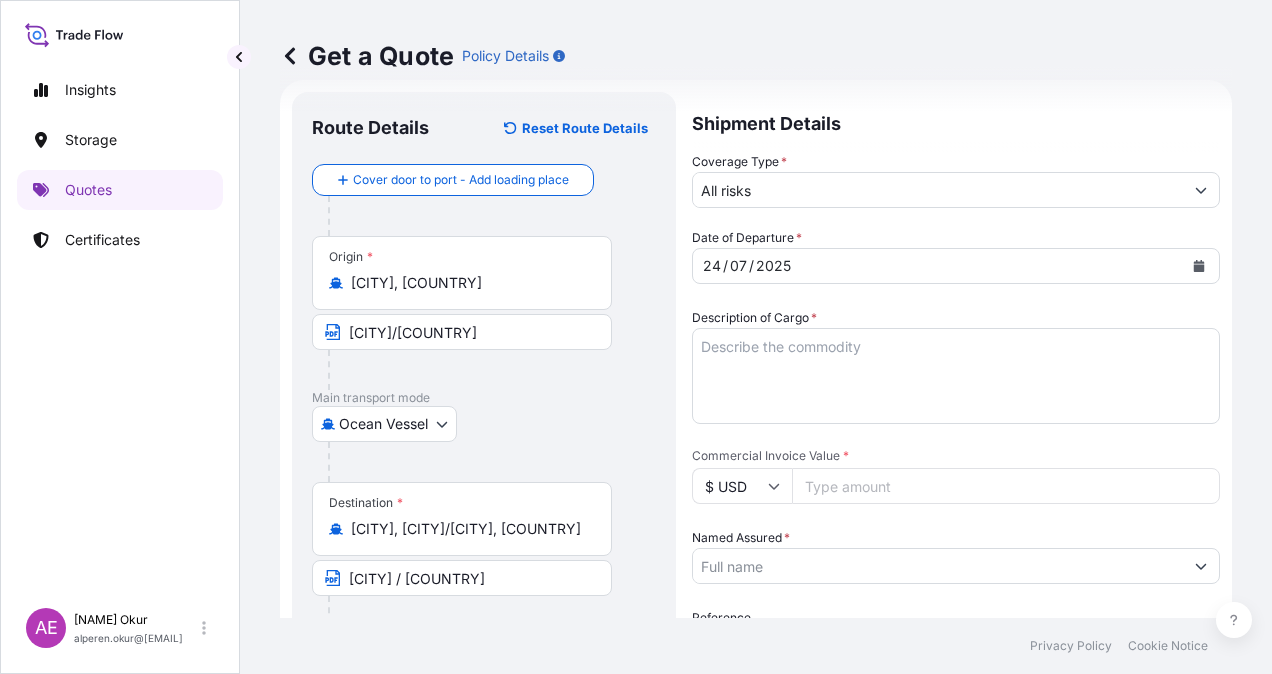 paste on "499999.28" 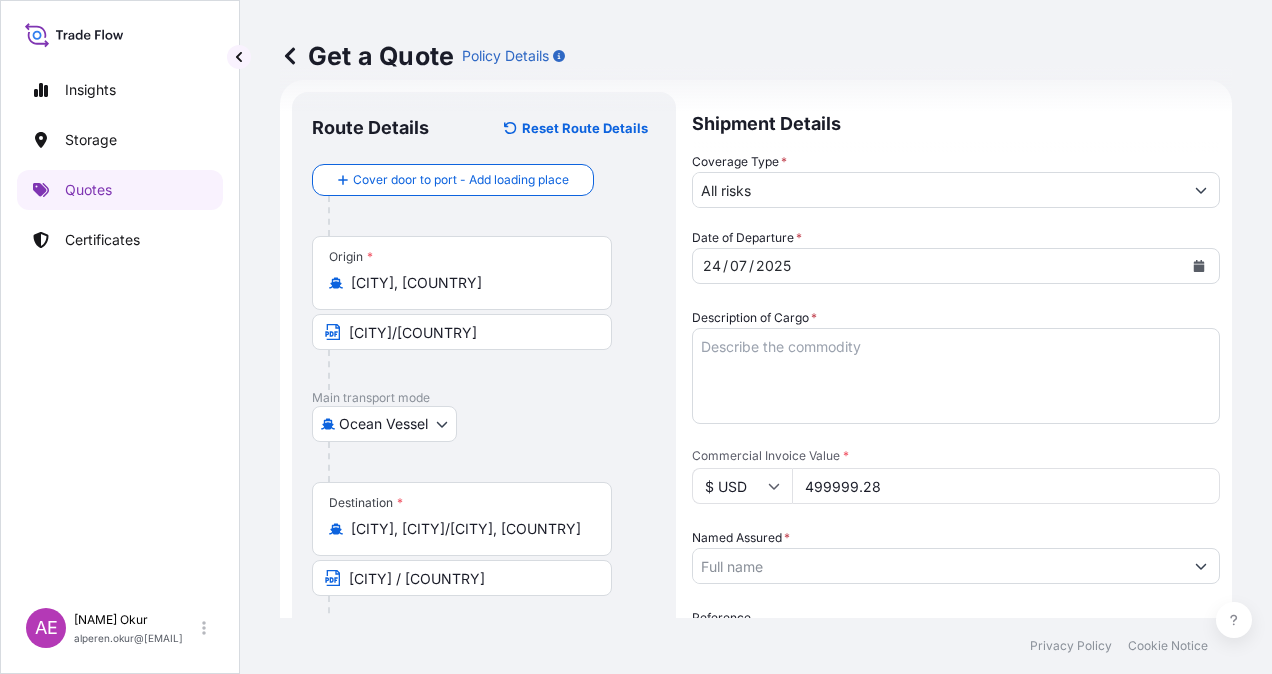 type on "499999.28" 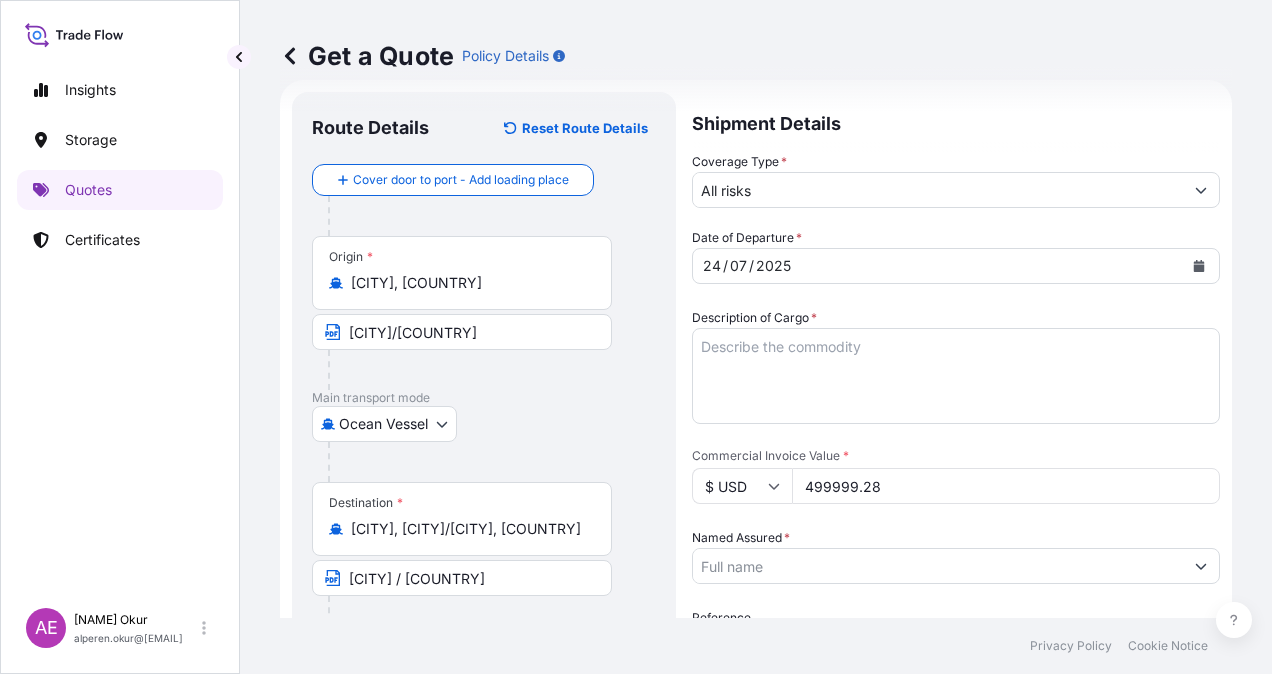 click on "Description of Cargo *" at bounding box center (956, 376) 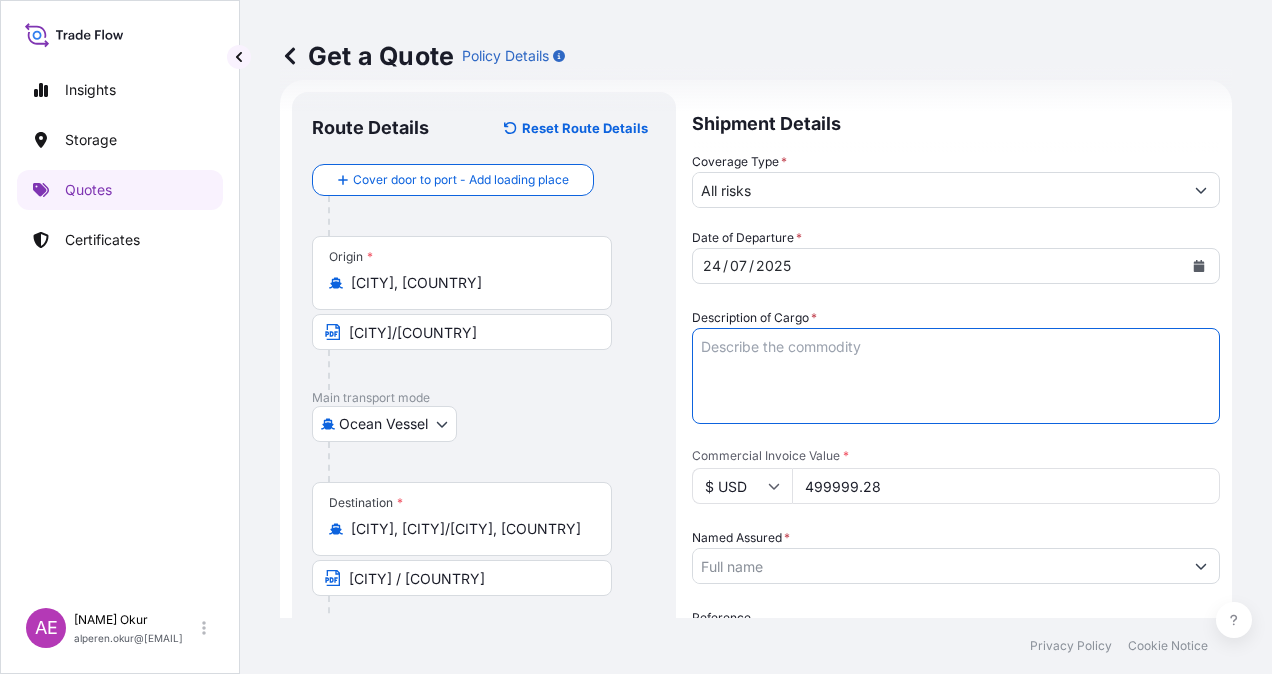 paste on "DIDP" 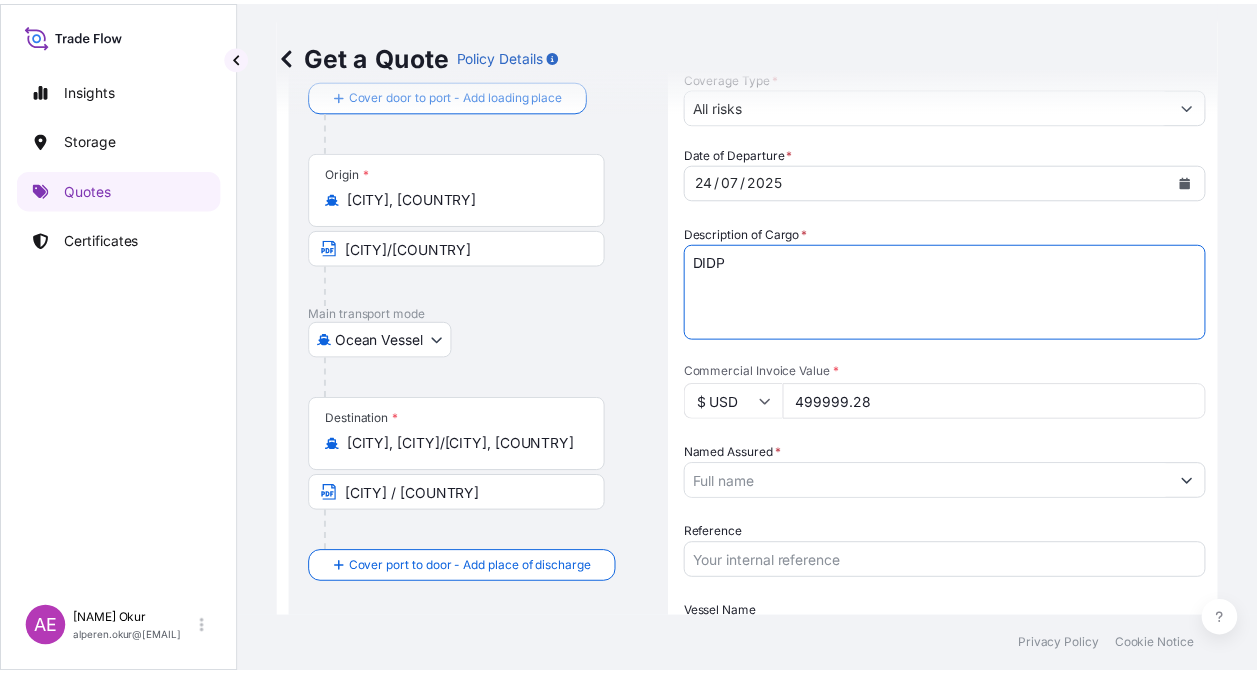 scroll, scrollTop: 232, scrollLeft: 0, axis: vertical 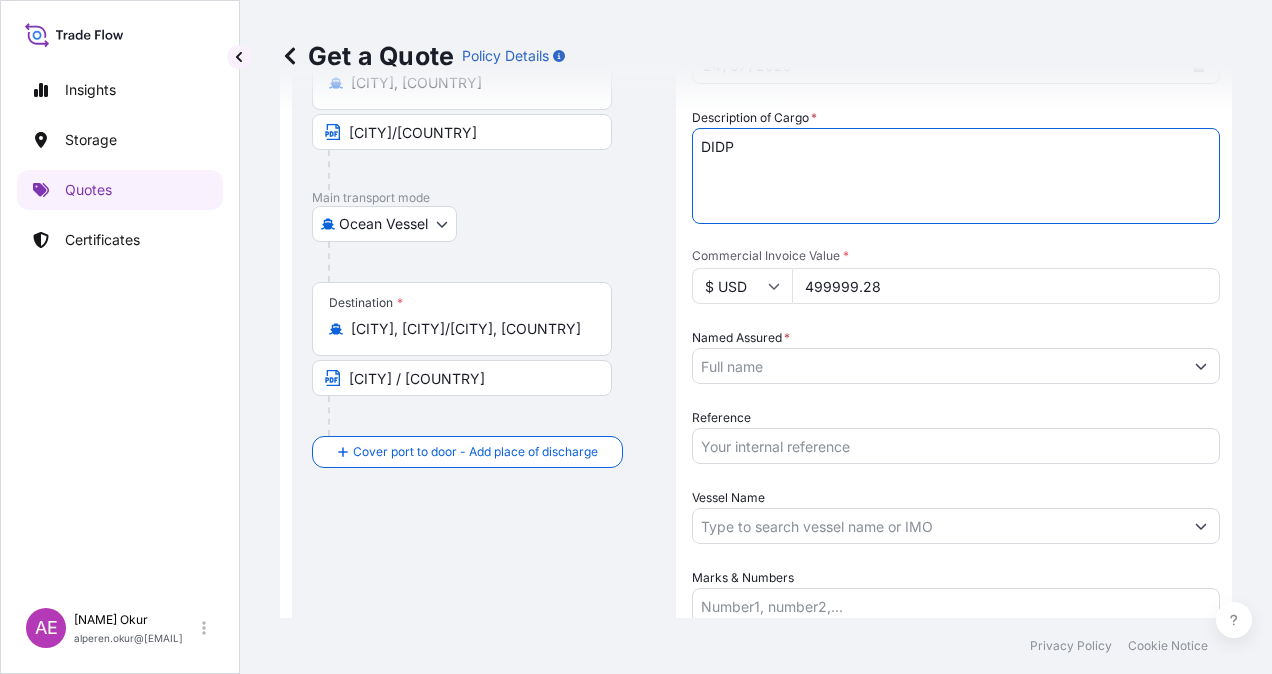 type on "DIDP" 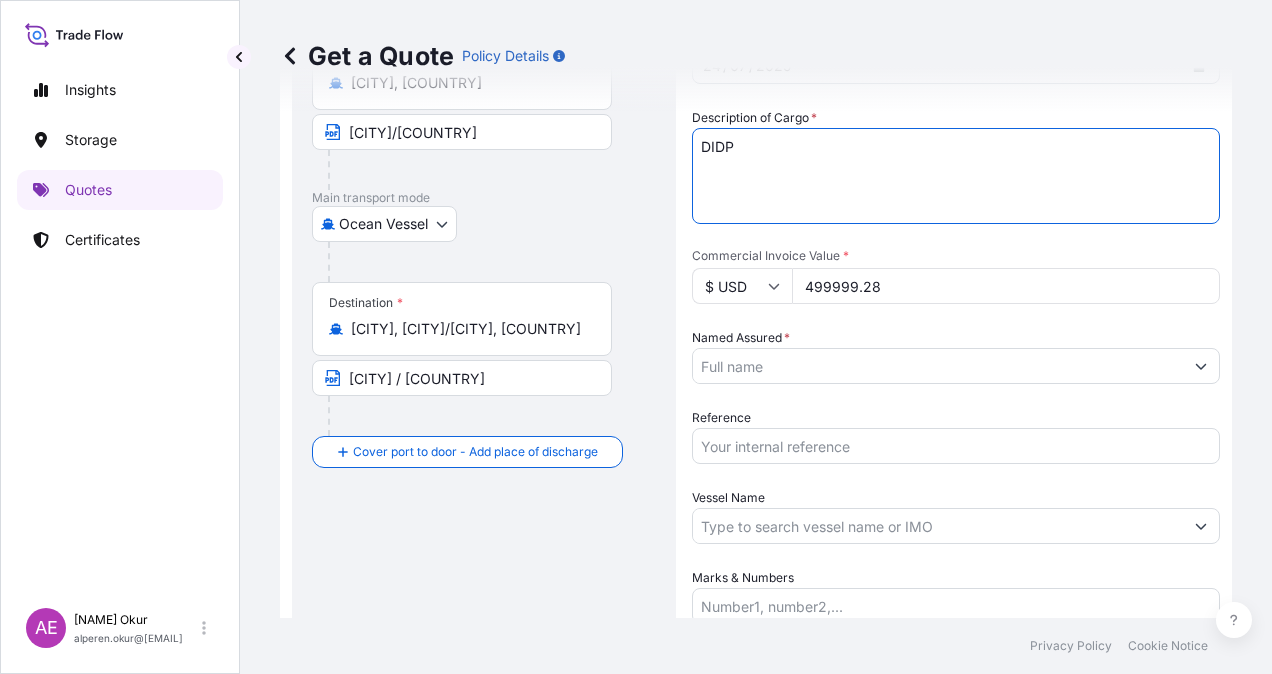 click on "Reference" at bounding box center (956, 446) 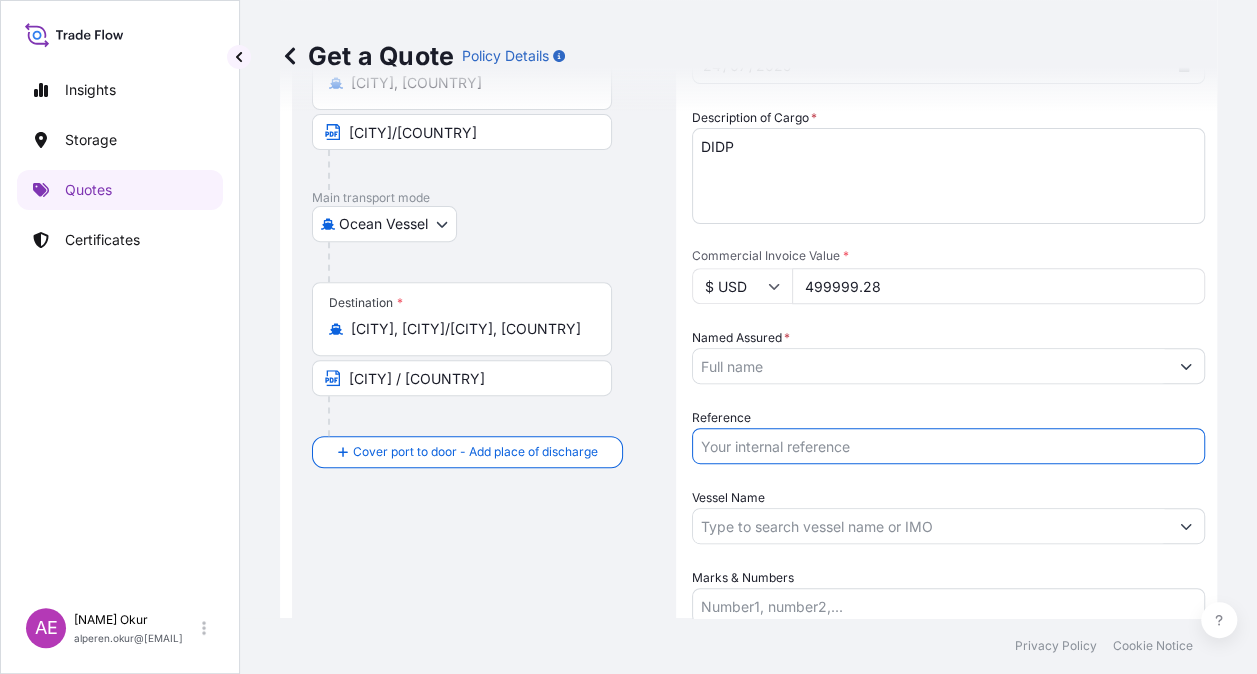 click on "Named Assured *" at bounding box center [930, 366] 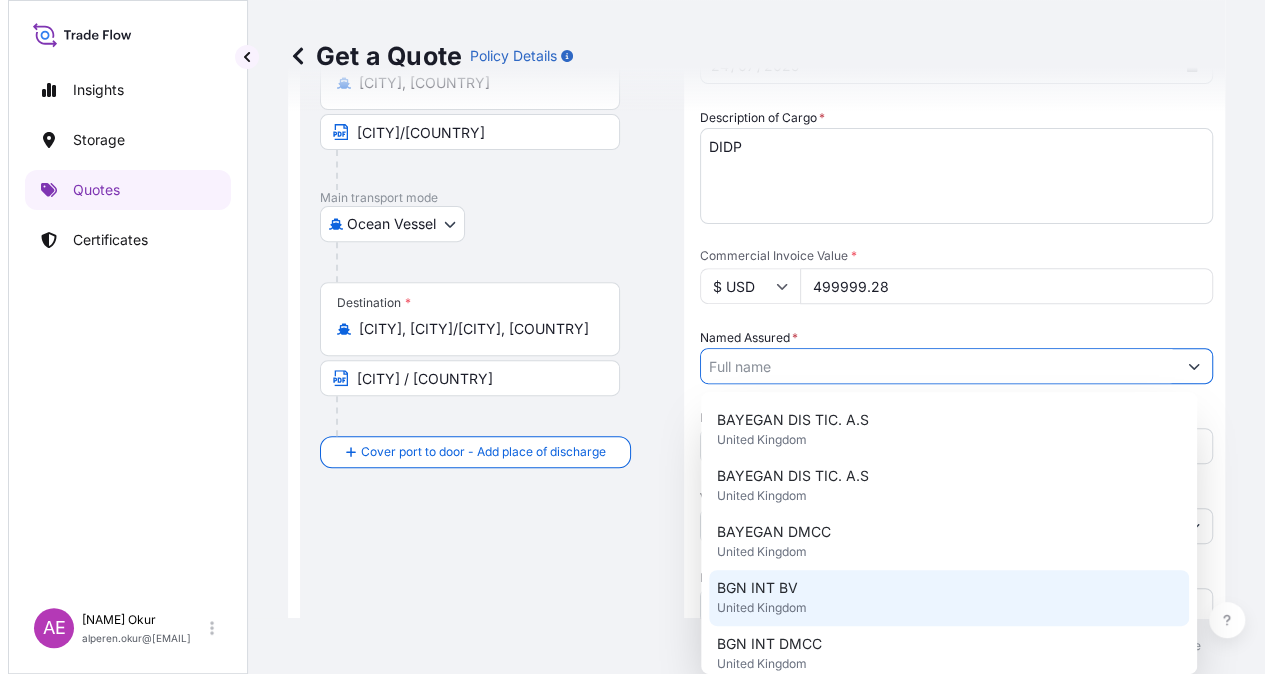 scroll, scrollTop: 100, scrollLeft: 0, axis: vertical 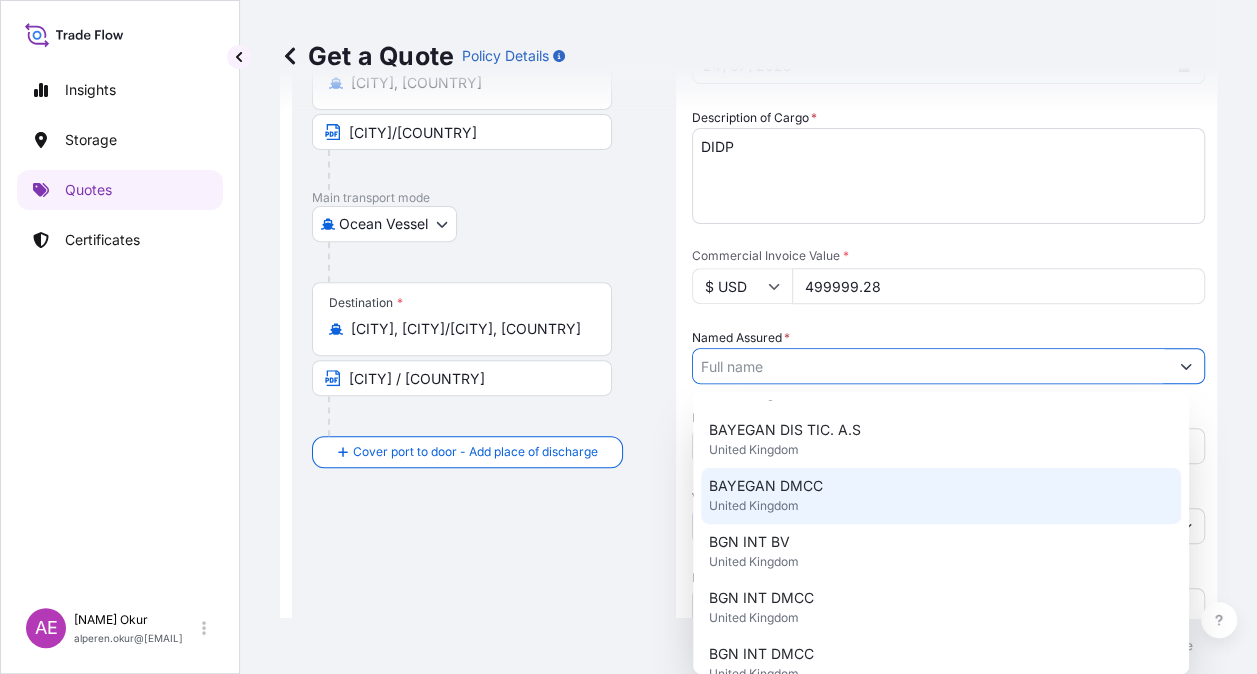 click on "BAYEGAN DMCC [COUNTRY]" at bounding box center [941, 496] 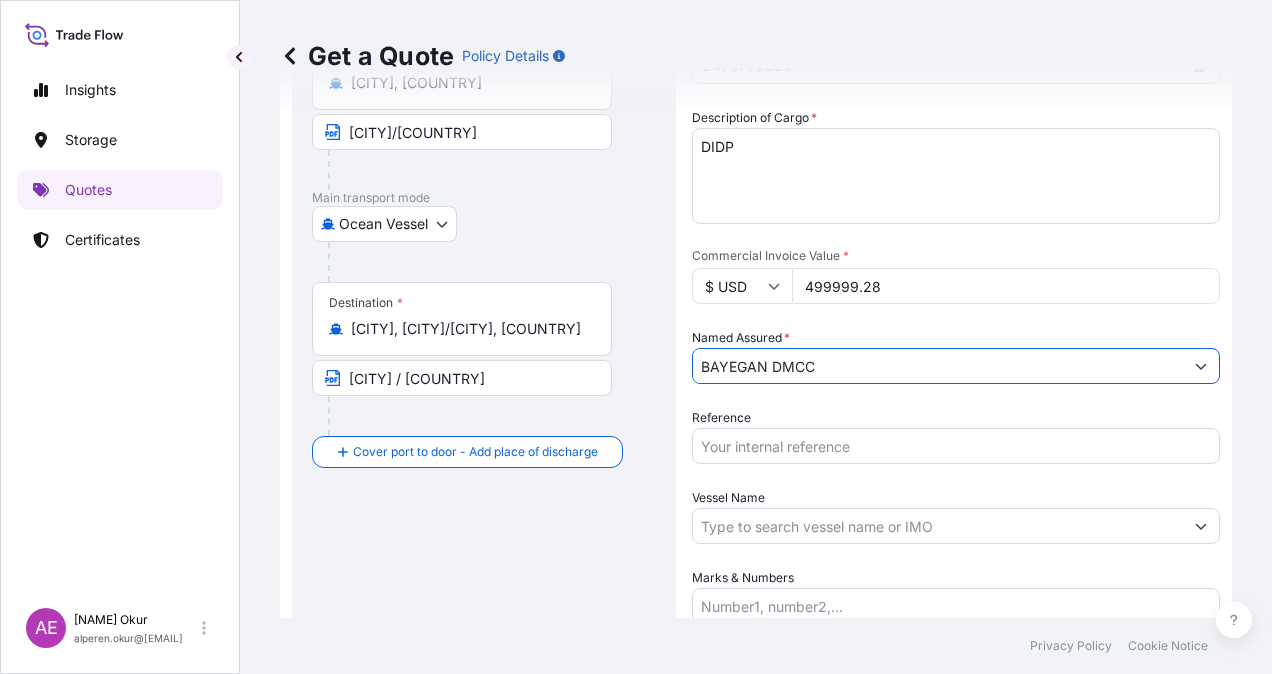 click on "Vessel Name" at bounding box center (938, 526) 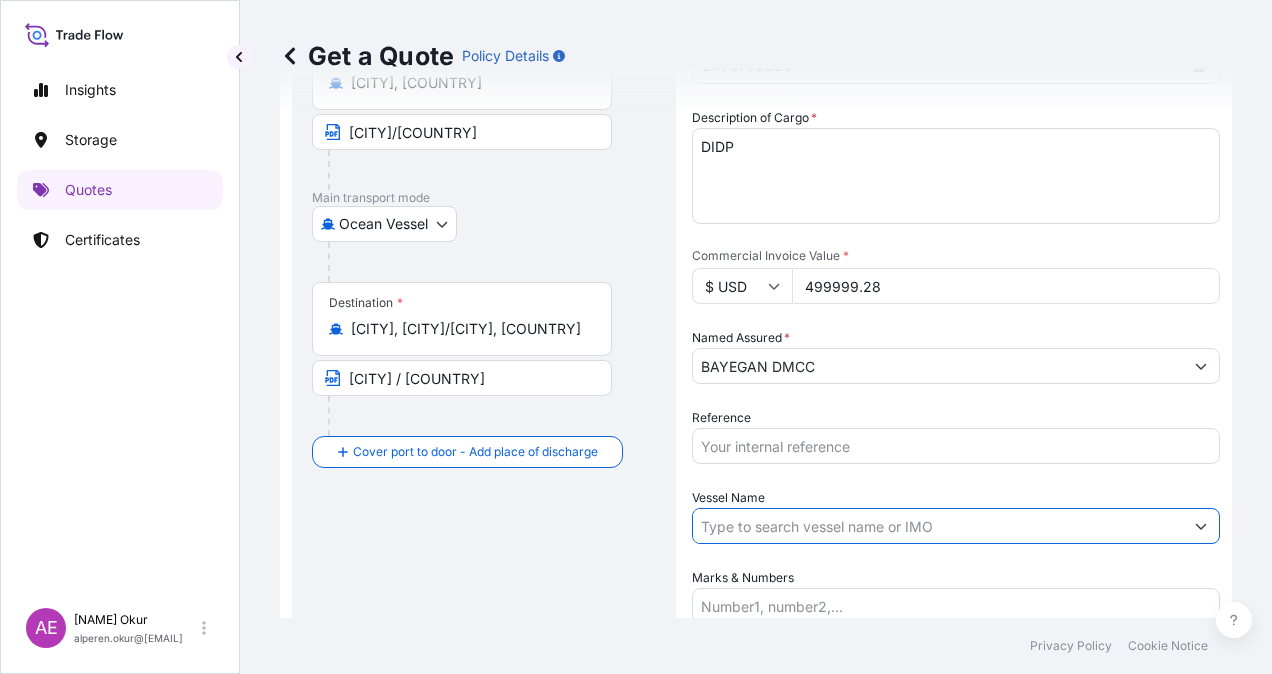 paste on "CHEMICAL RANGER" 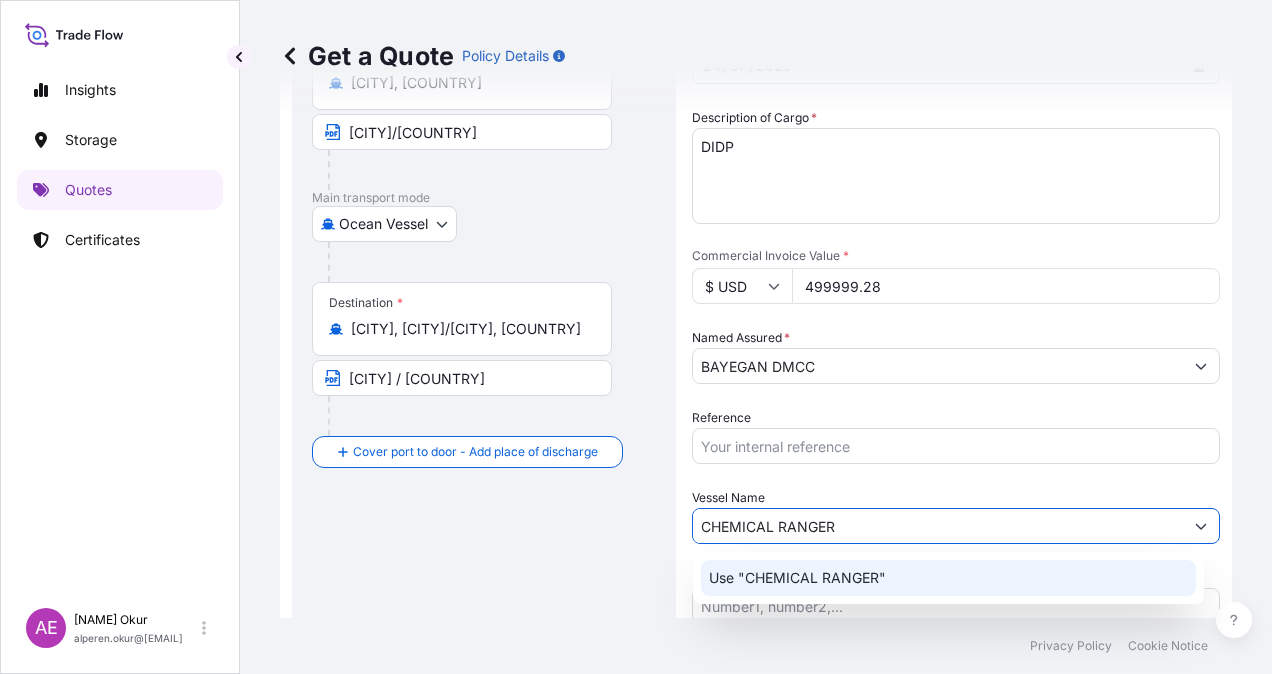 click on "Use "CHEMICAL RANGER"" 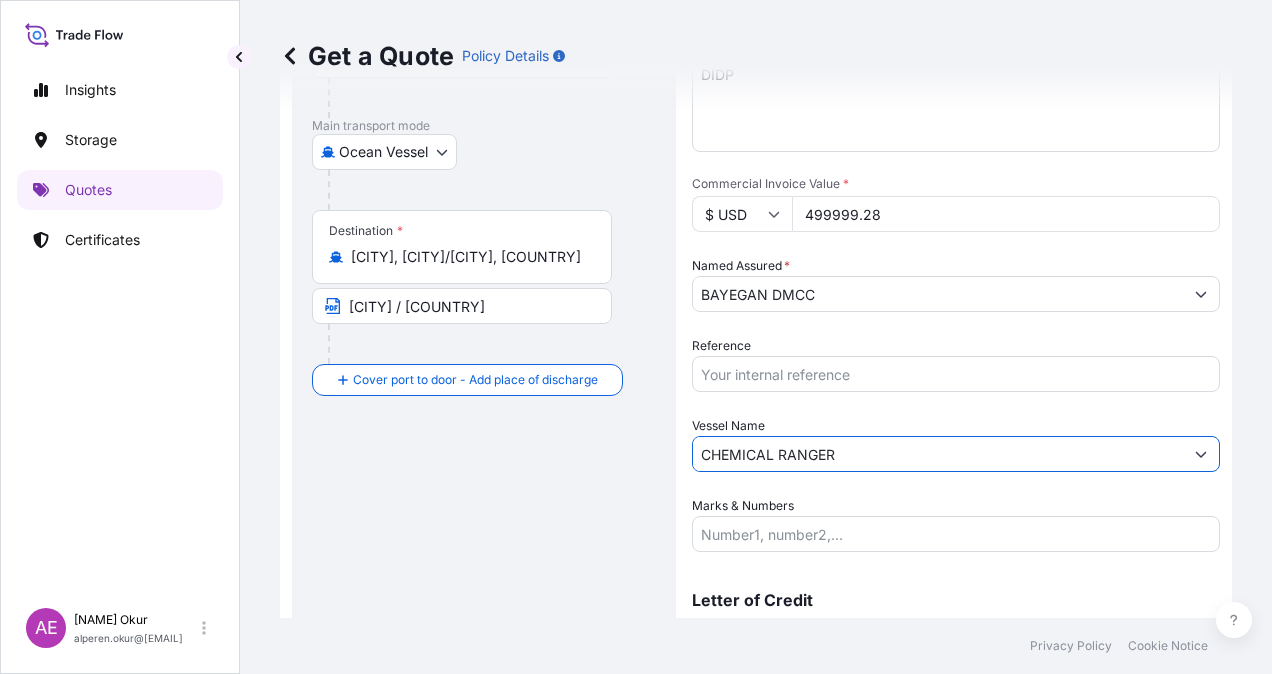 scroll, scrollTop: 398, scrollLeft: 0, axis: vertical 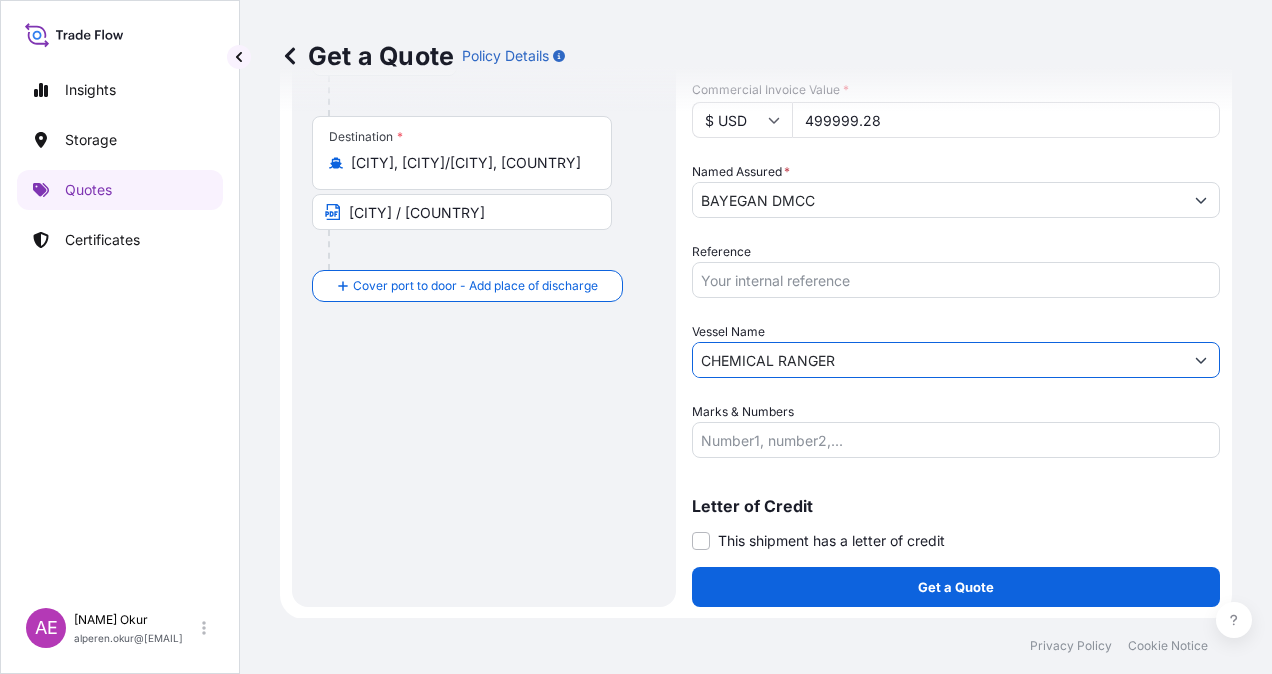 type on "CHEMICAL RANGER" 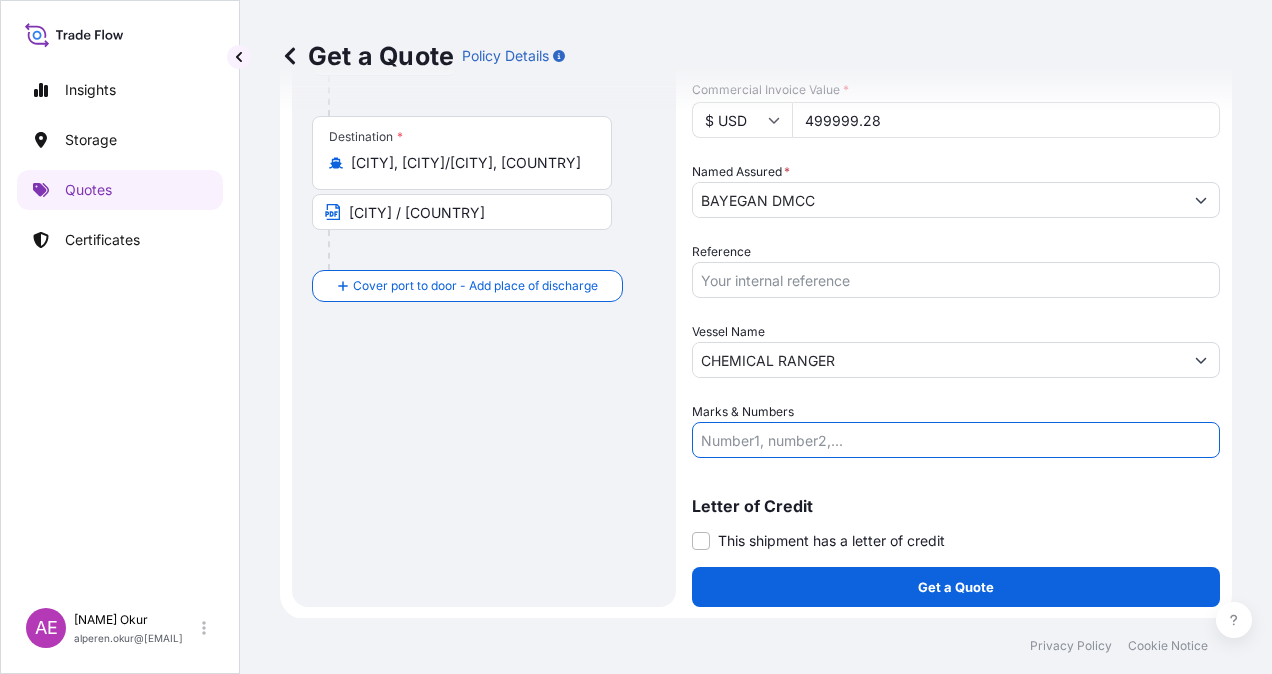 click on "Marks & Numbers" at bounding box center (956, 440) 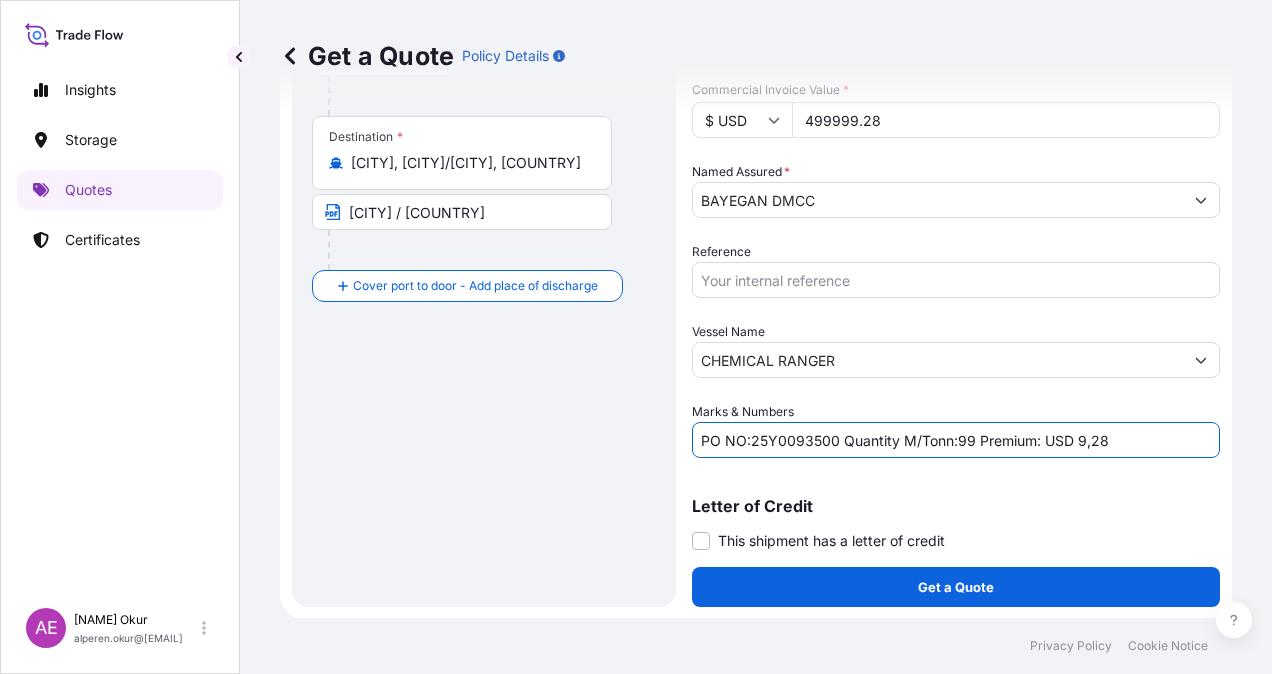 drag, startPoint x: 749, startPoint y: 435, endPoint x: 836, endPoint y: 437, distance: 87.02299 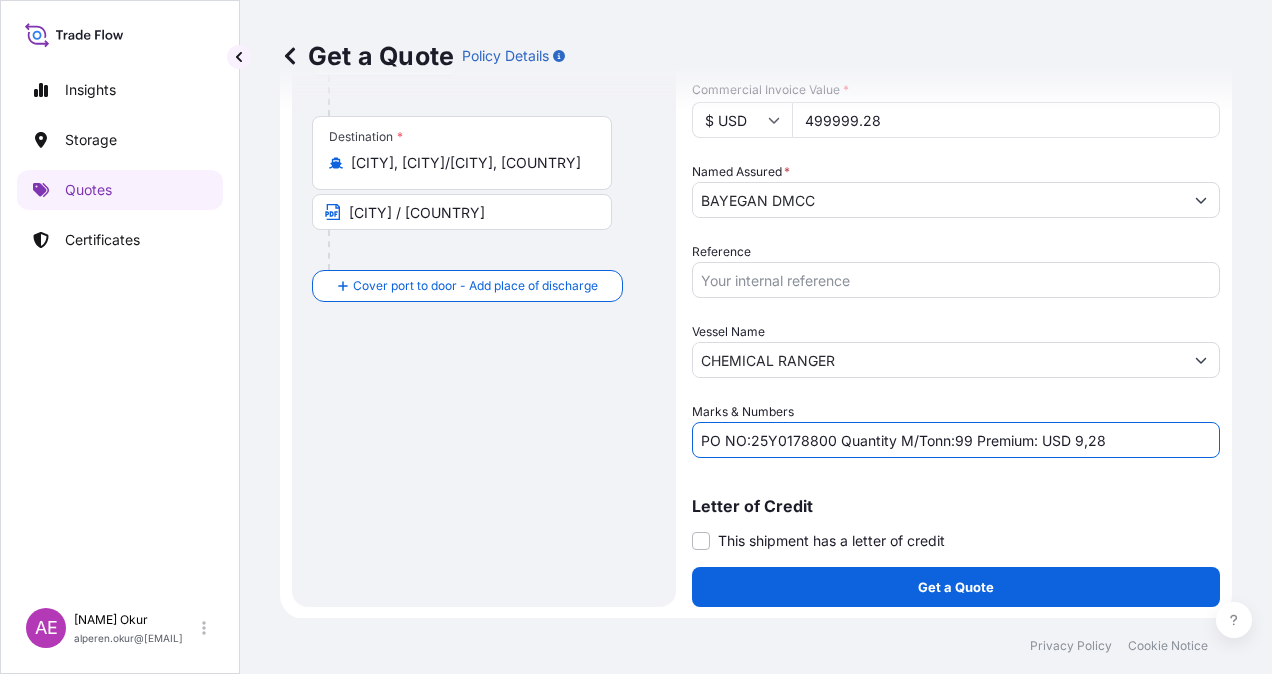 drag, startPoint x: 952, startPoint y: 436, endPoint x: 969, endPoint y: 437, distance: 17.029387 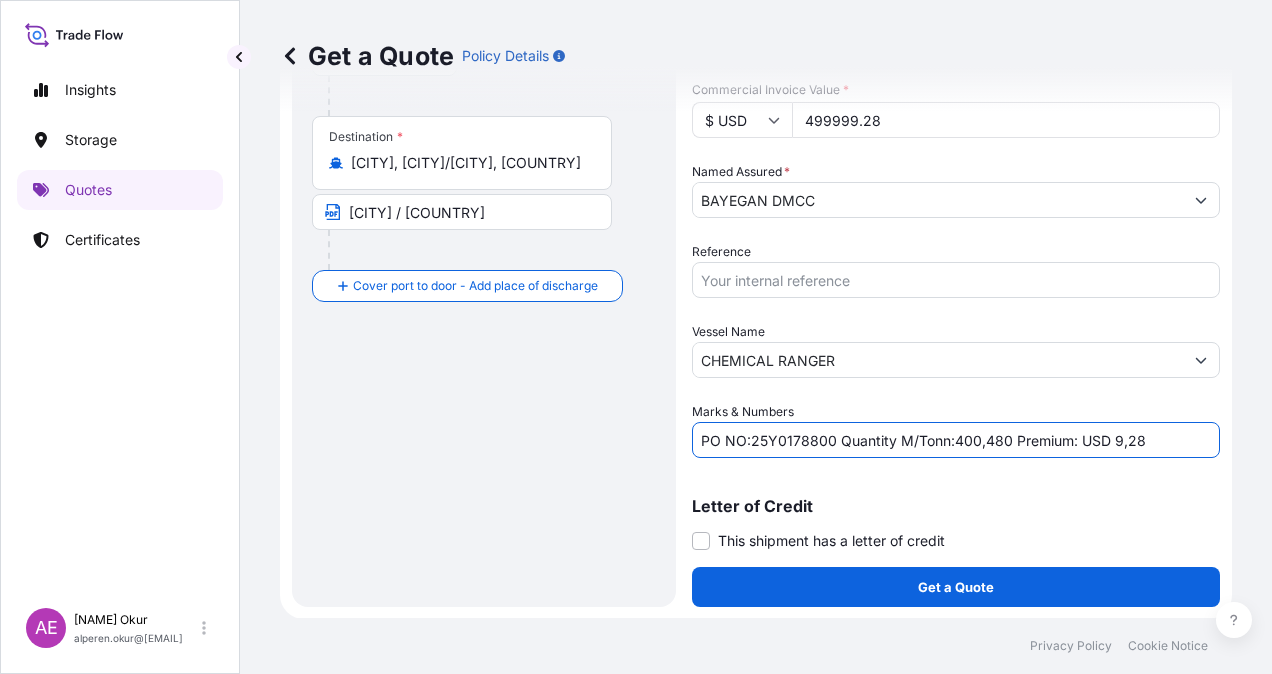 drag, startPoint x: 1114, startPoint y: 434, endPoint x: 1195, endPoint y: 438, distance: 81.09871 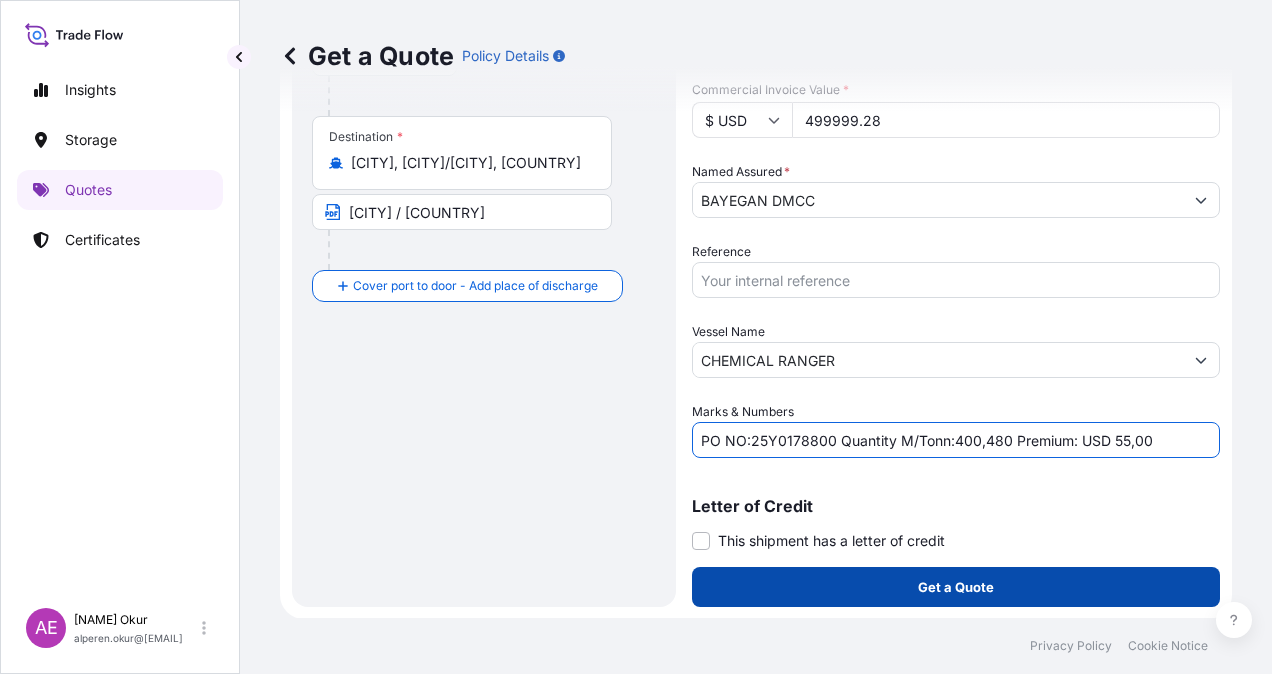 type on "PO NO:25Y0178800 Quantity M/Tonn:400,480 Premium: USD 55,00" 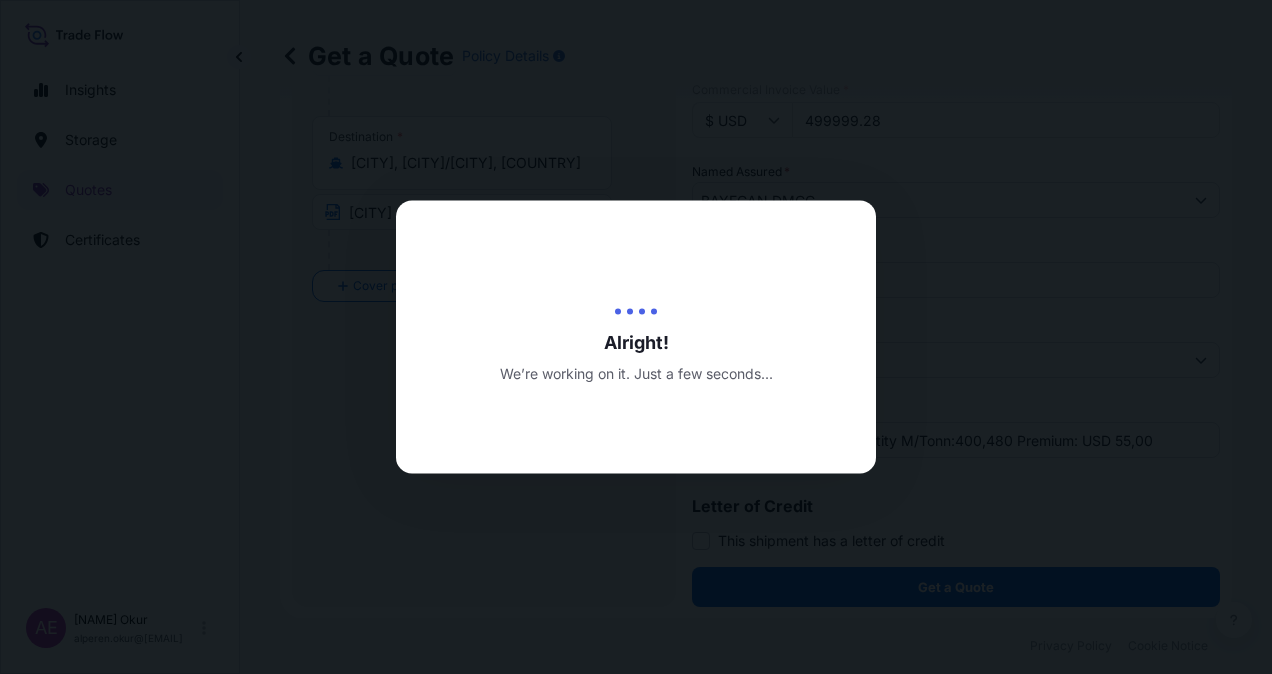 scroll, scrollTop: 0, scrollLeft: 0, axis: both 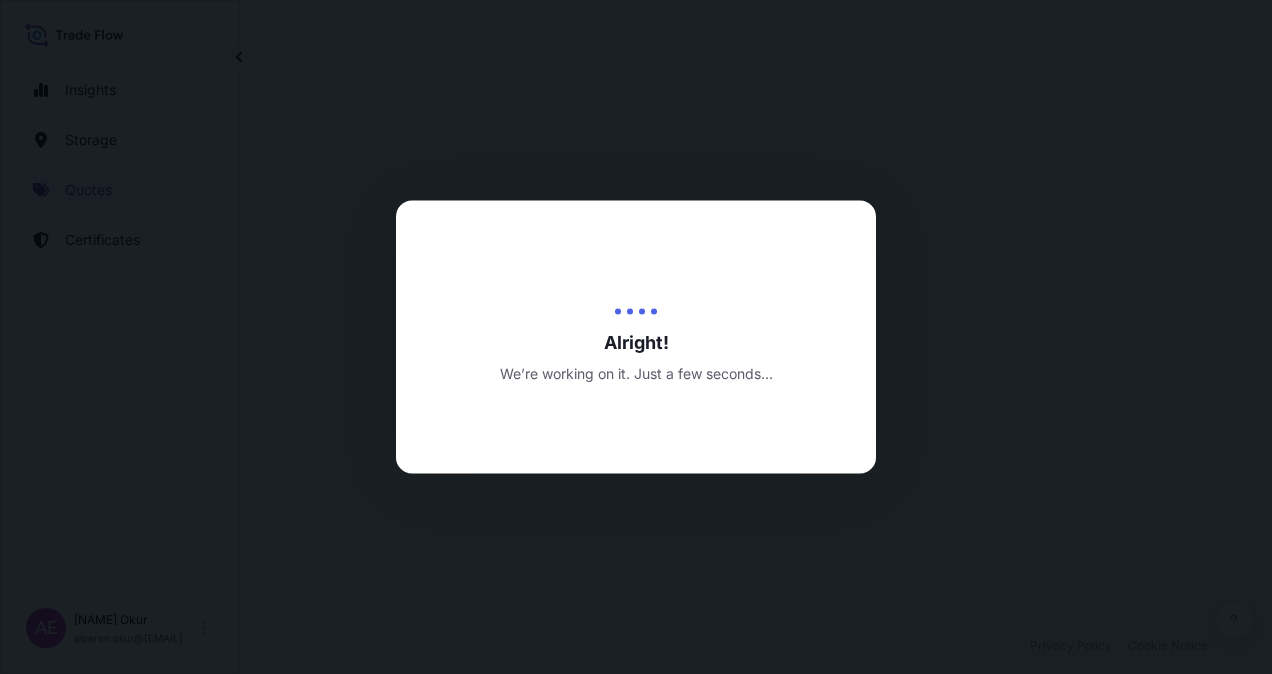 select on "Ocean Vessel" 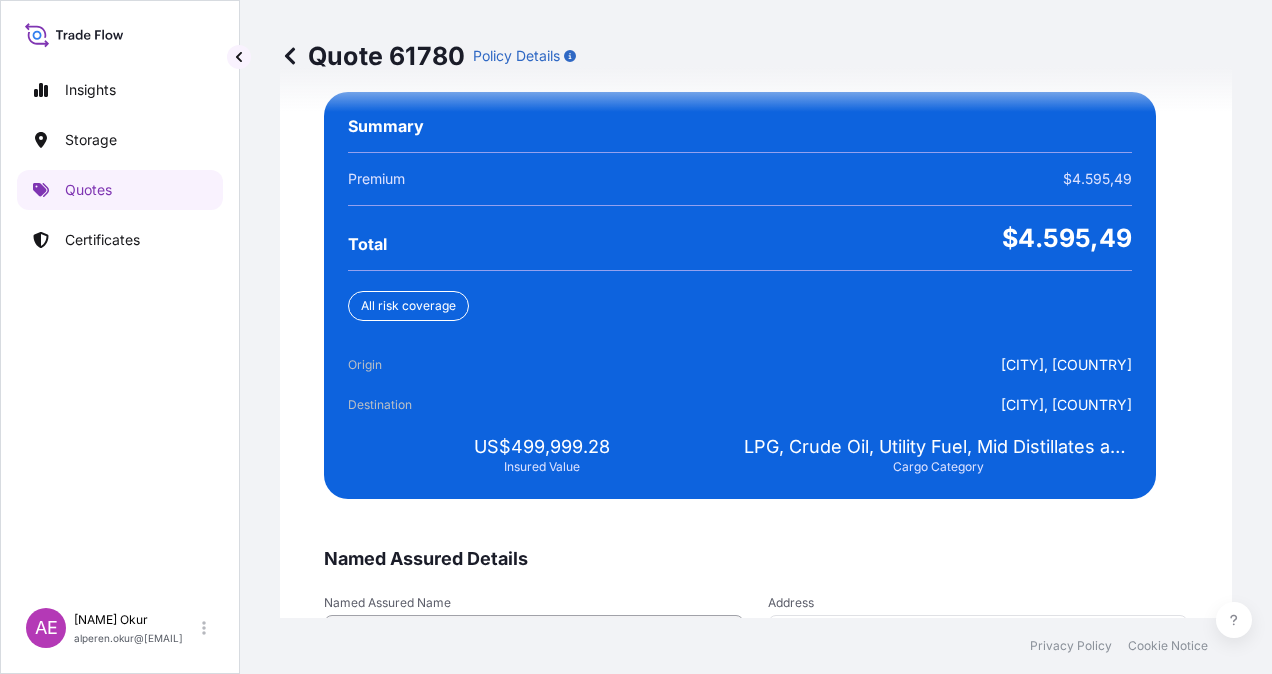 scroll, scrollTop: 3843, scrollLeft: 0, axis: vertical 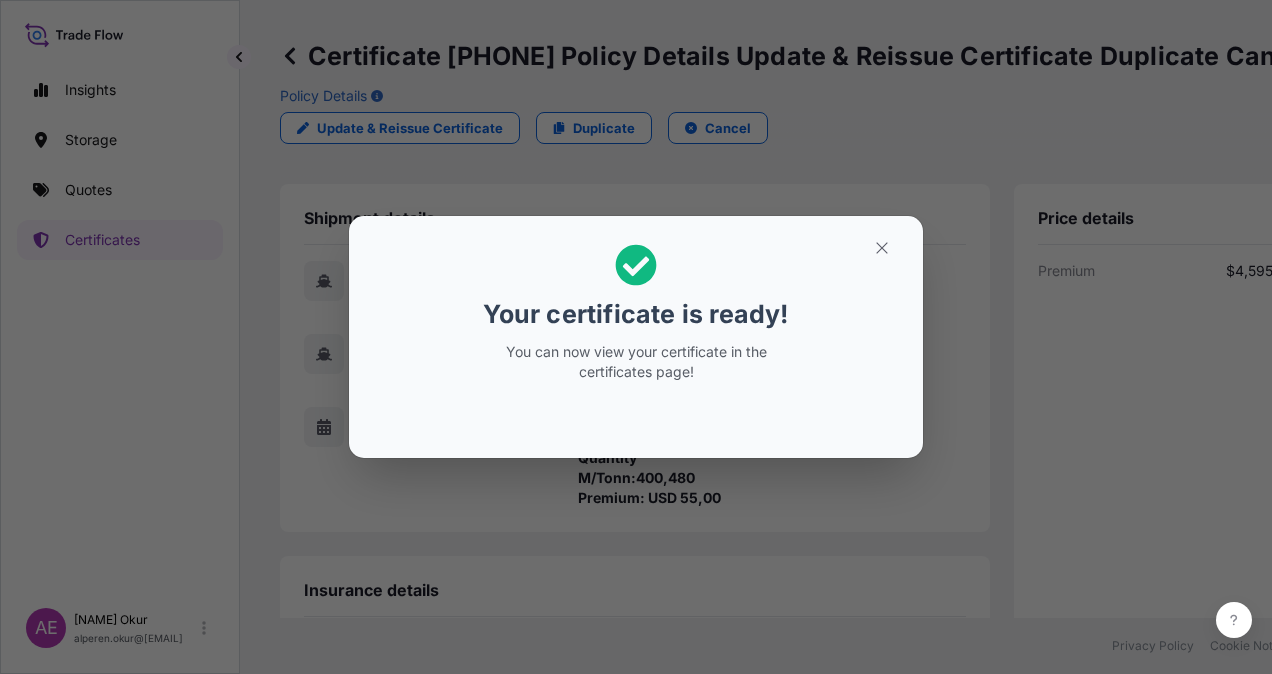 click on "Your certificate is ready! You can now view your certificate in the certificates page!" at bounding box center (636, 313) 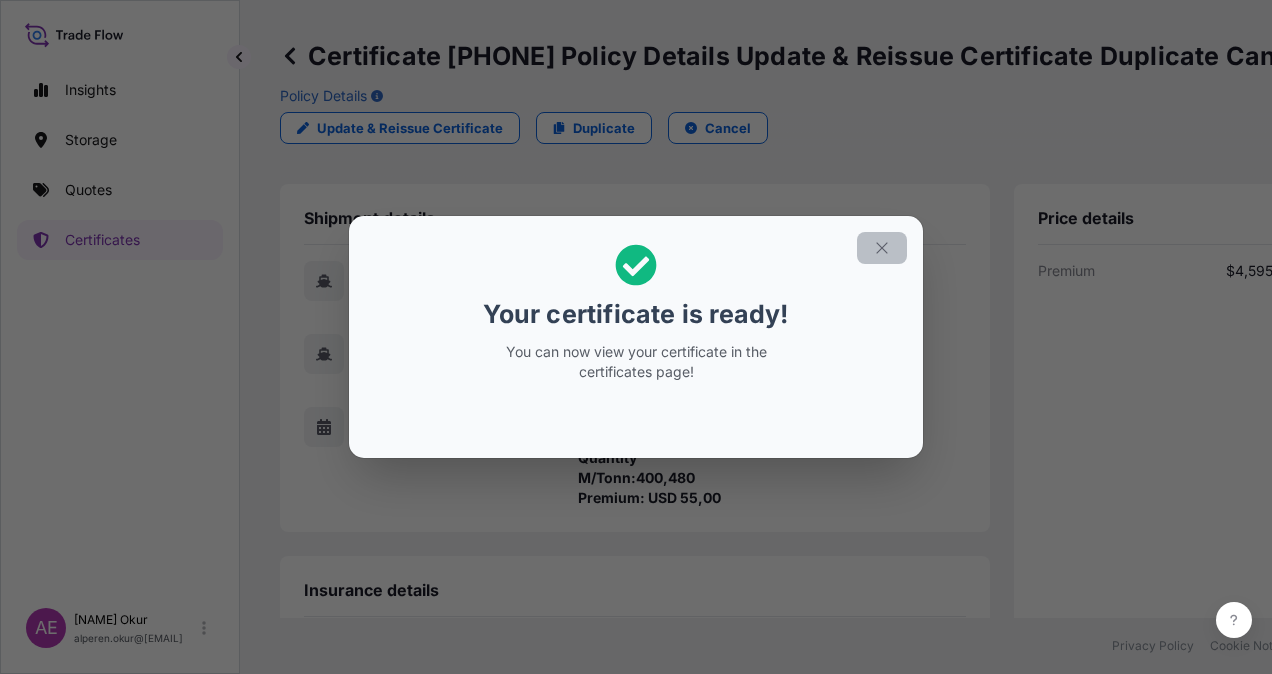 click at bounding box center [882, 248] 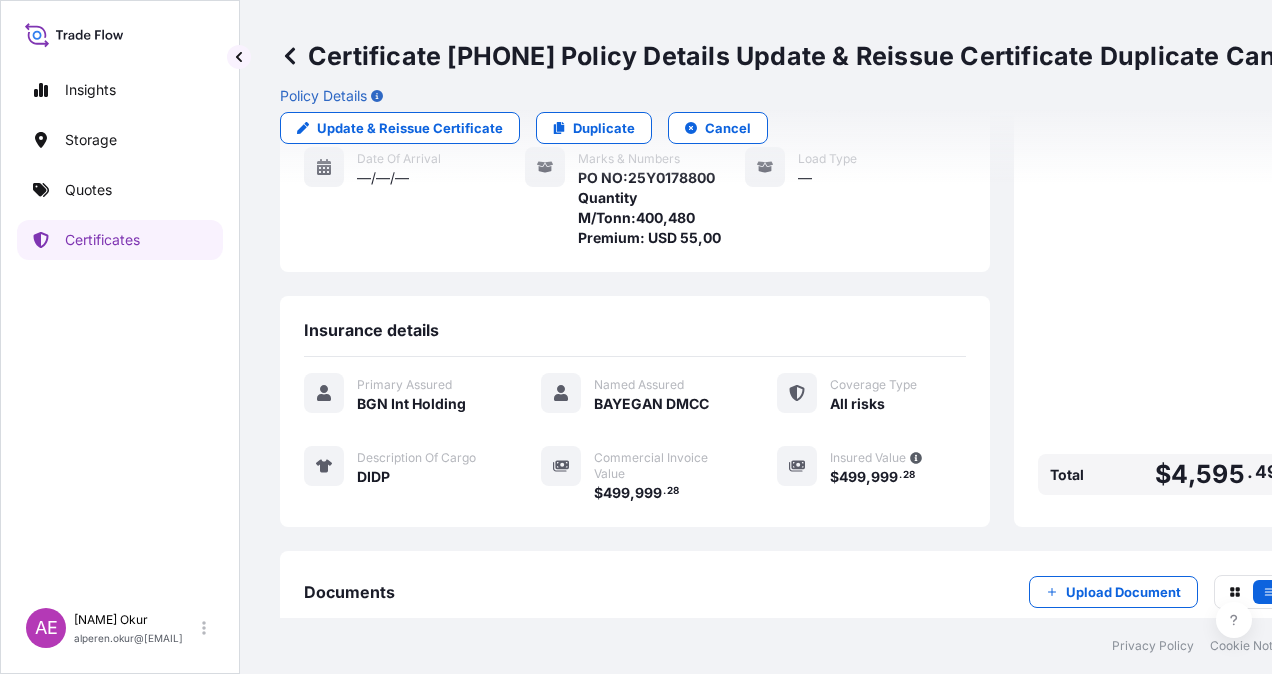 scroll, scrollTop: 441, scrollLeft: 0, axis: vertical 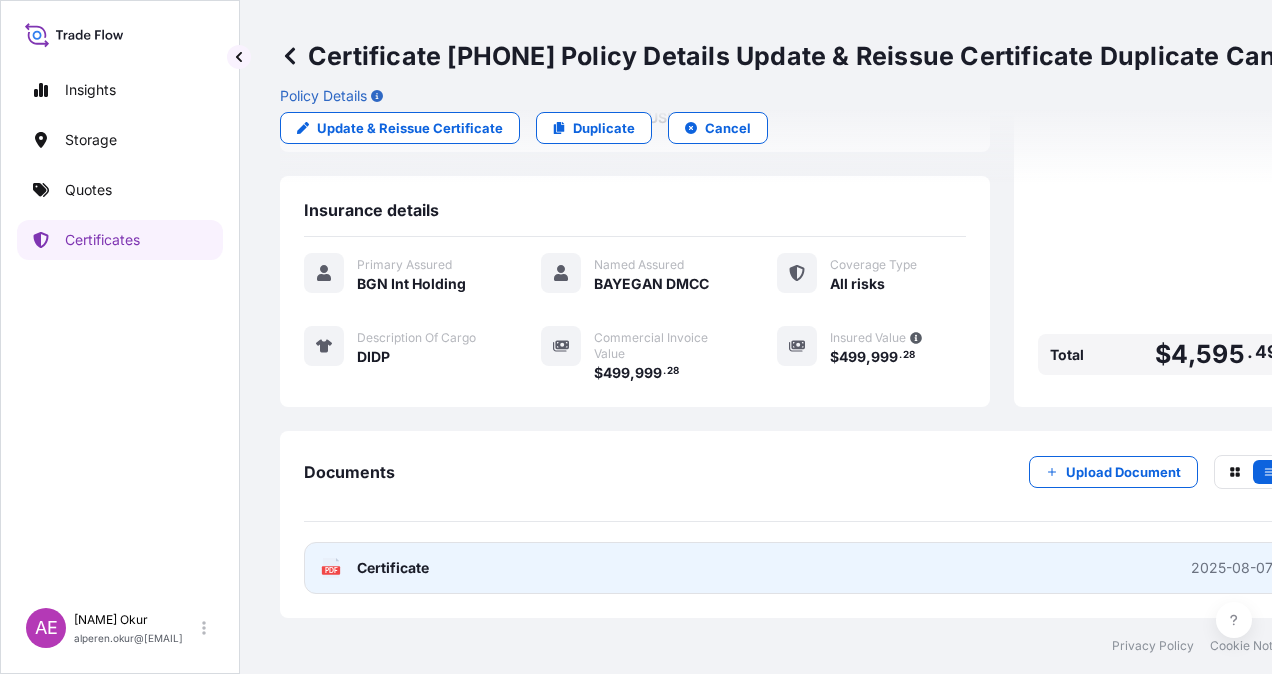 click on "Certificate" at bounding box center [393, 568] 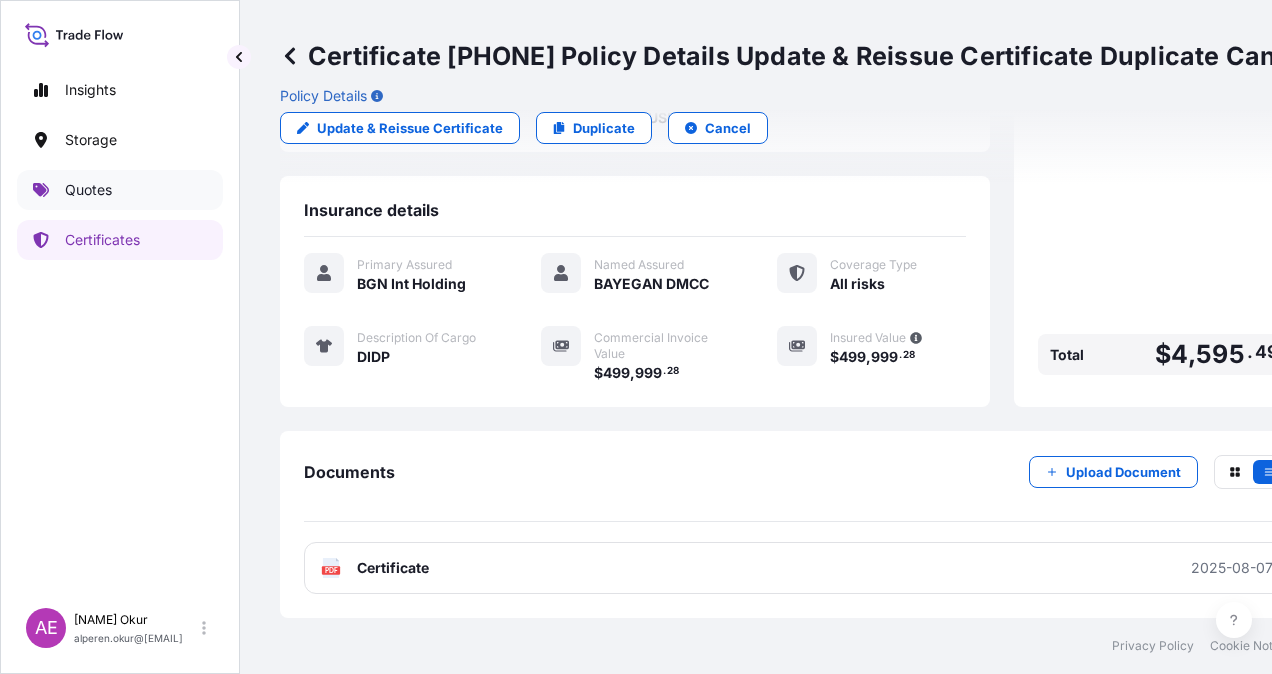 click on "Quotes" at bounding box center [120, 190] 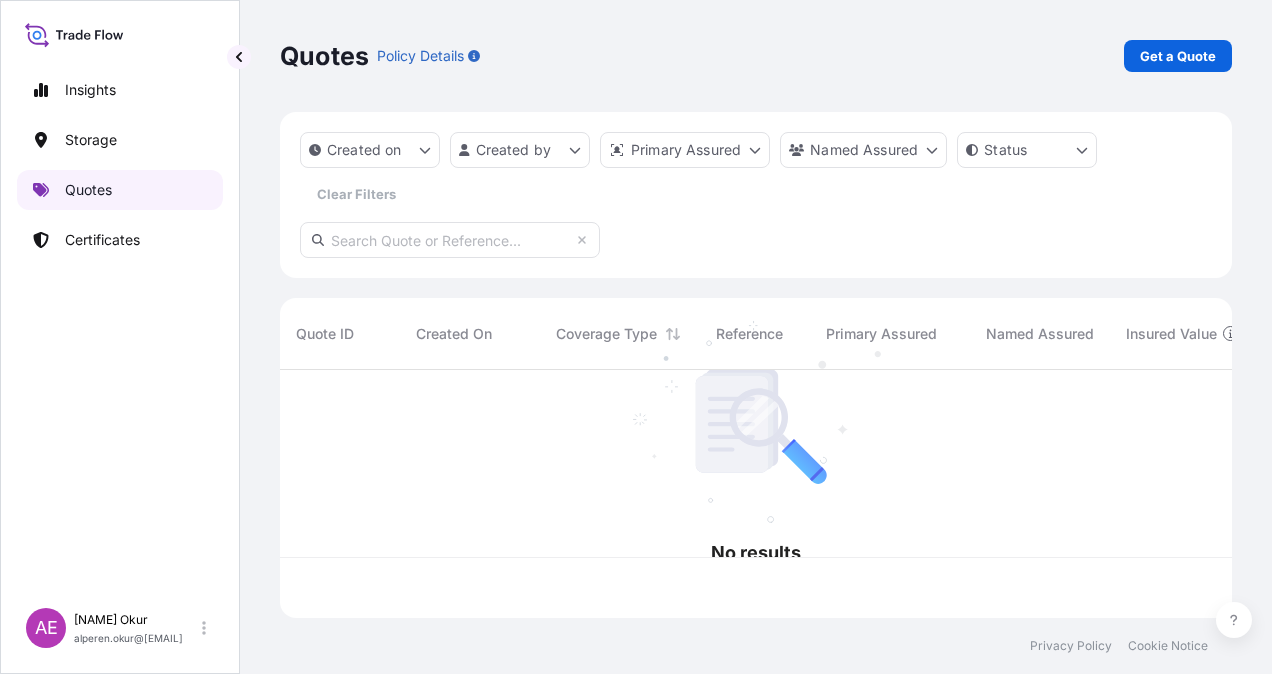 scroll, scrollTop: 0, scrollLeft: 0, axis: both 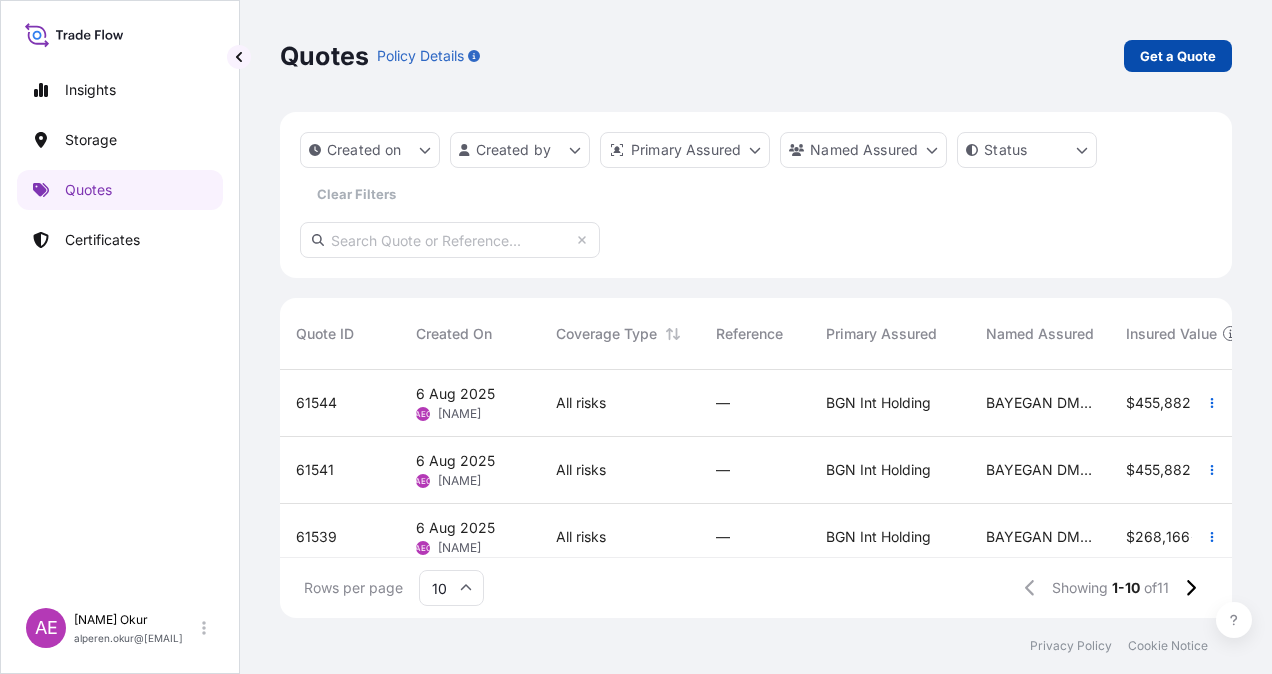 click on "Get a Quote" at bounding box center [1178, 56] 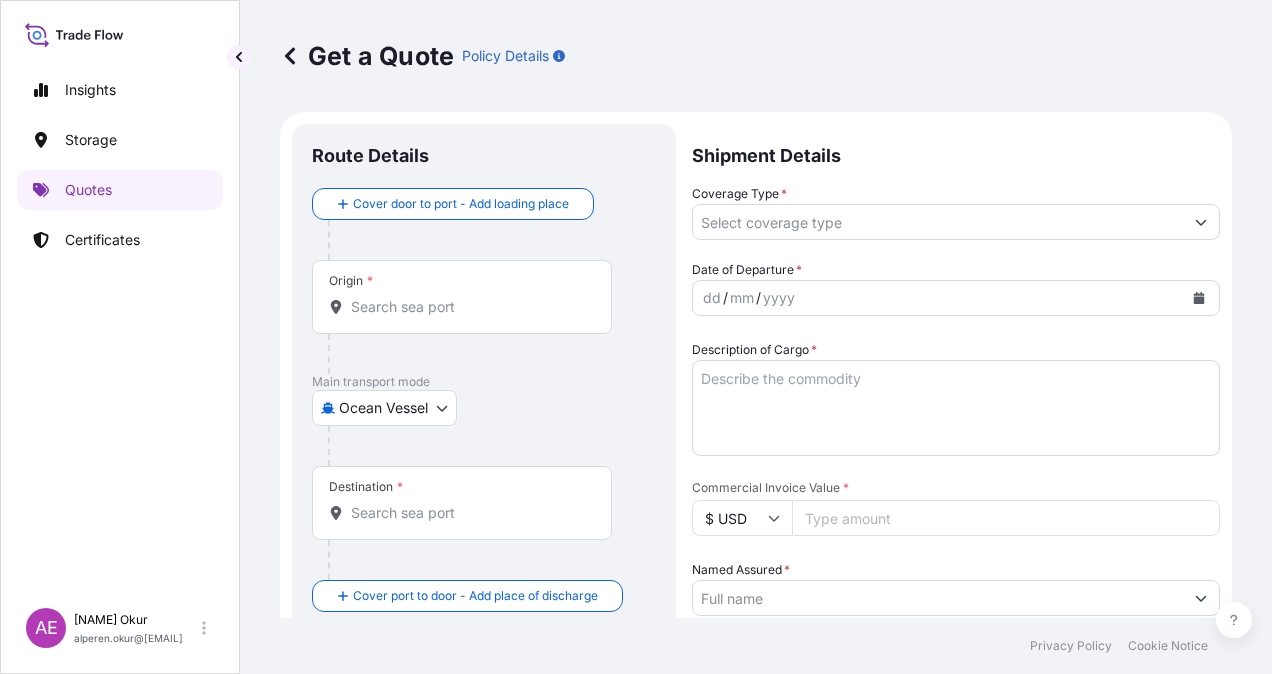 scroll, scrollTop: 32, scrollLeft: 0, axis: vertical 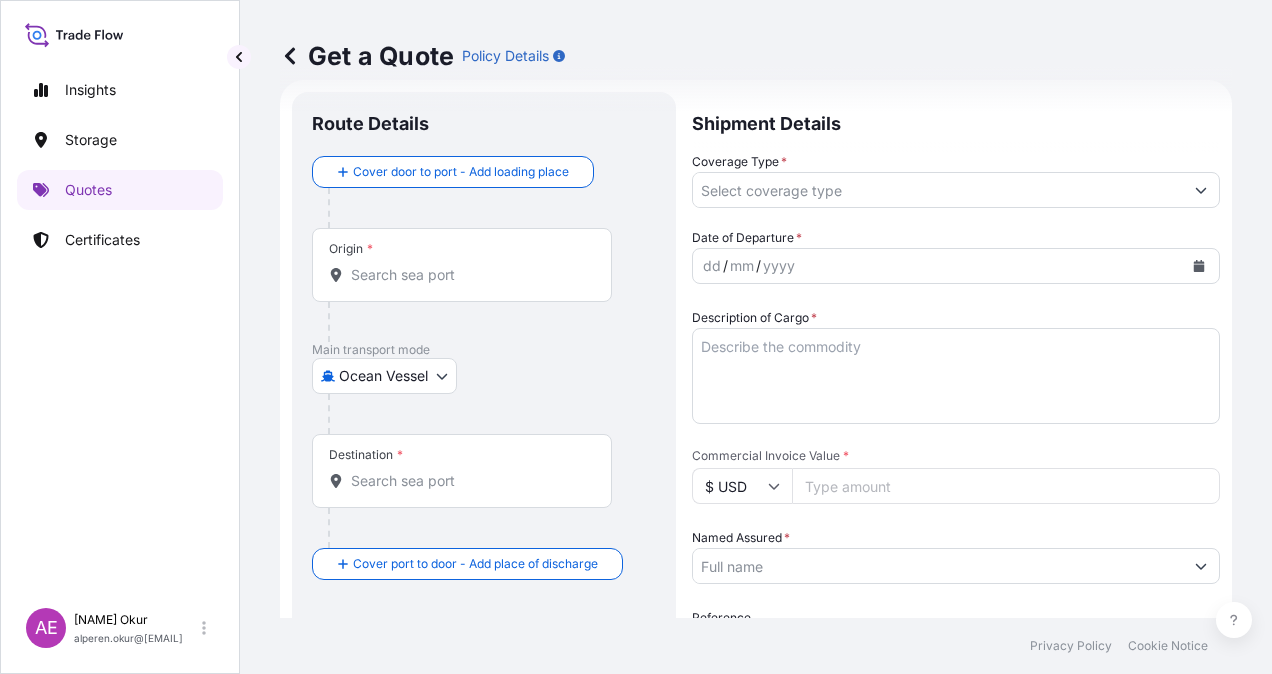 click on "Origin *" at bounding box center (469, 275) 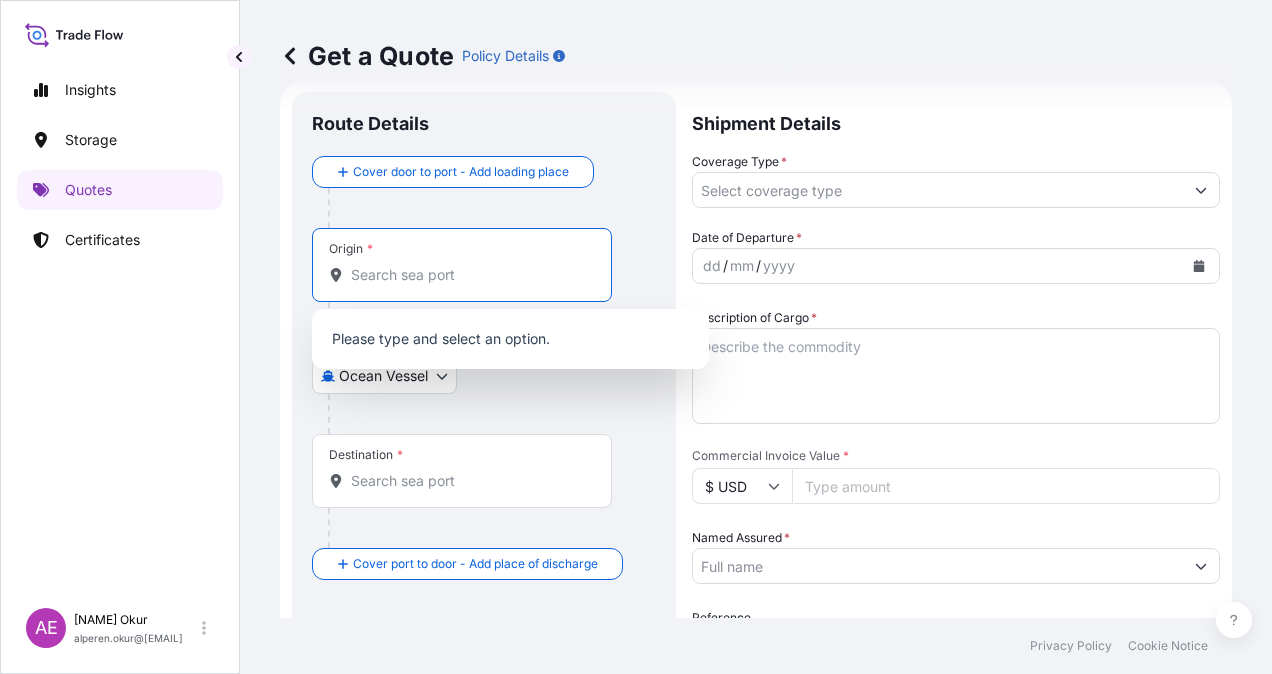 paste on "ROTTERDAM" 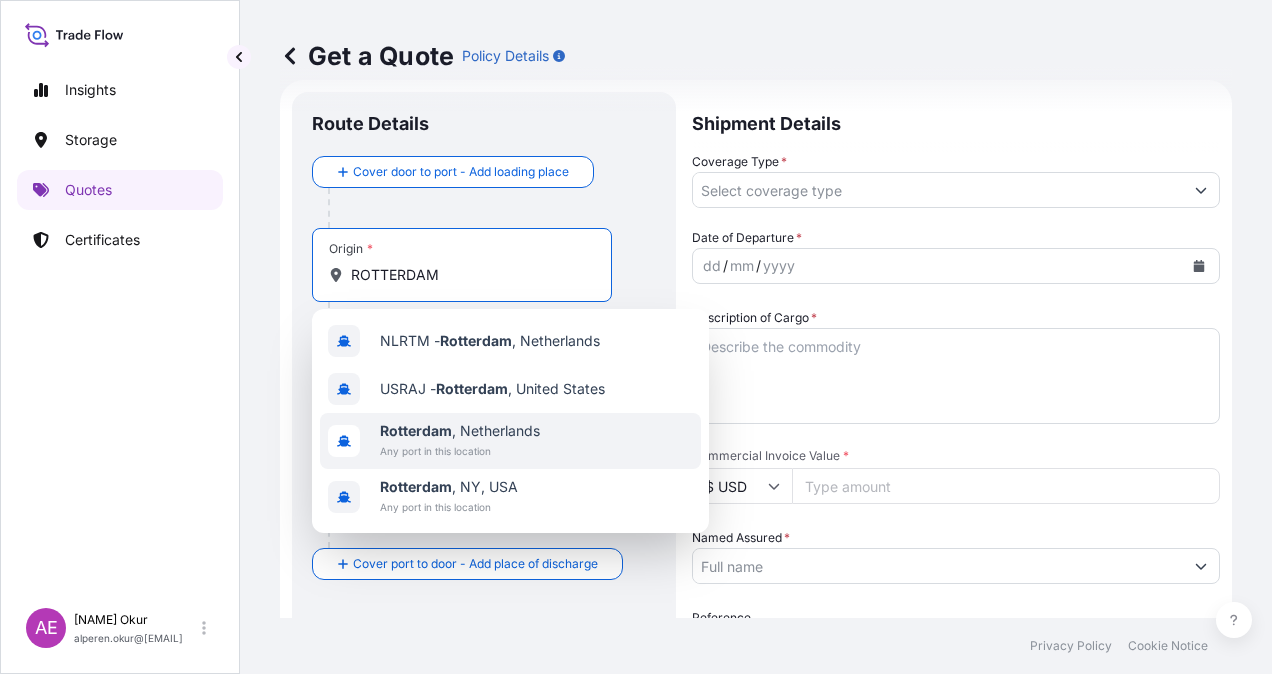 click on "Rotterdam , Netherlands" at bounding box center [460, 431] 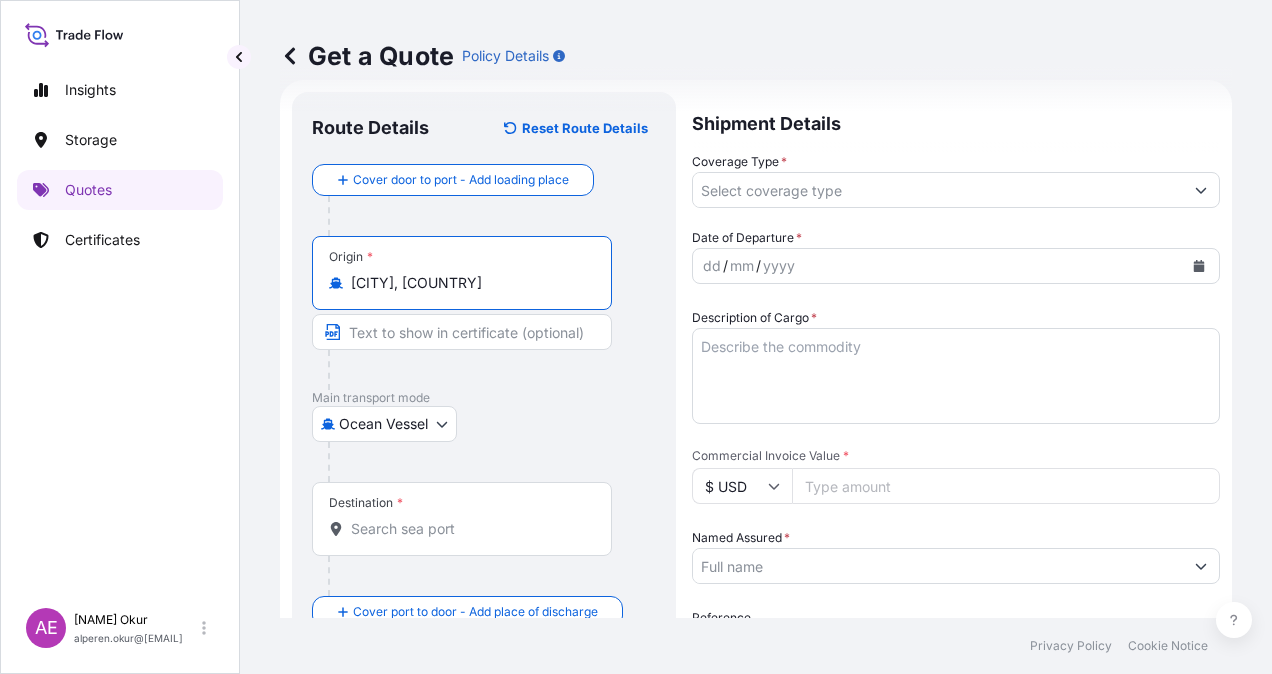 type on "[CITY], [COUNTRY]" 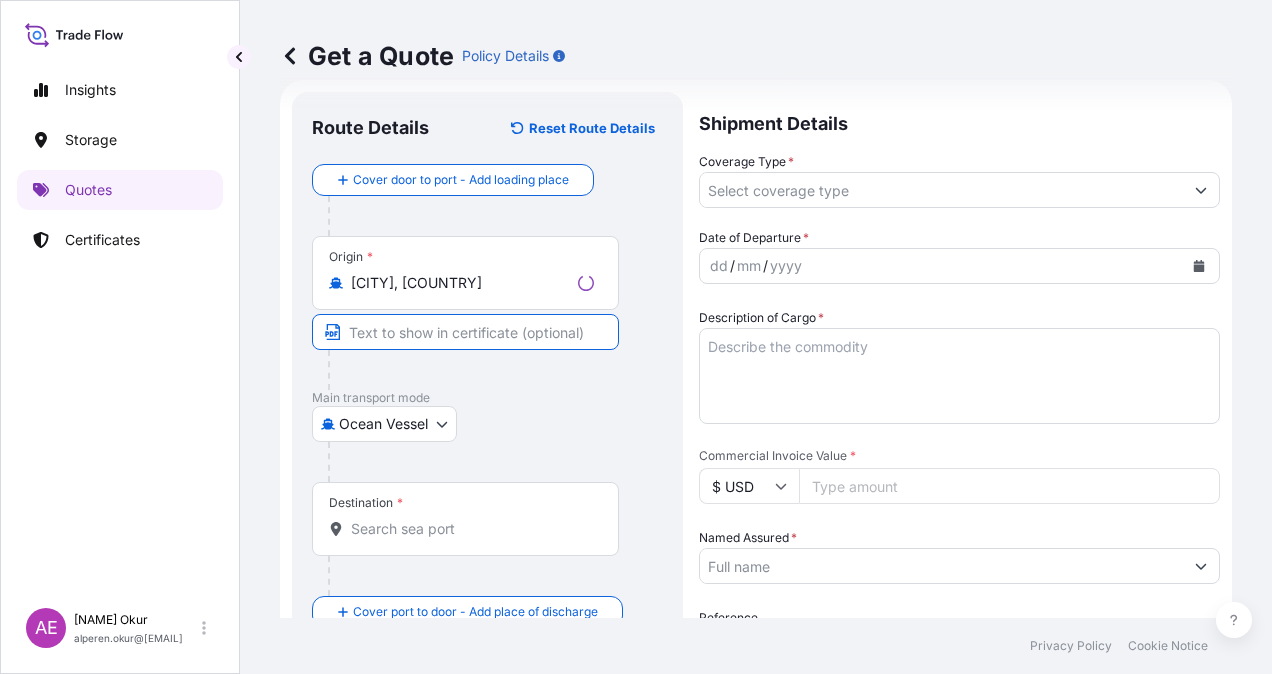 type on "[CITY]/[COUNTRY]" 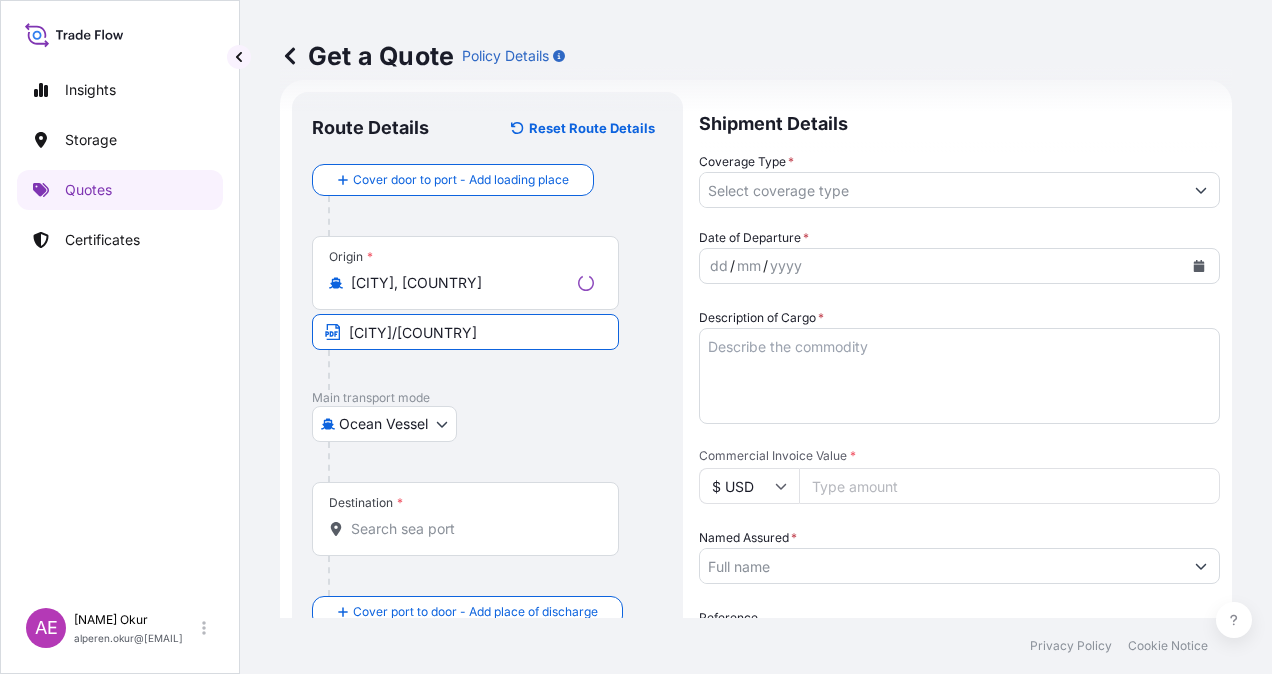 type on "[CITY], [CITY]/[CITY], [COUNTRY]" 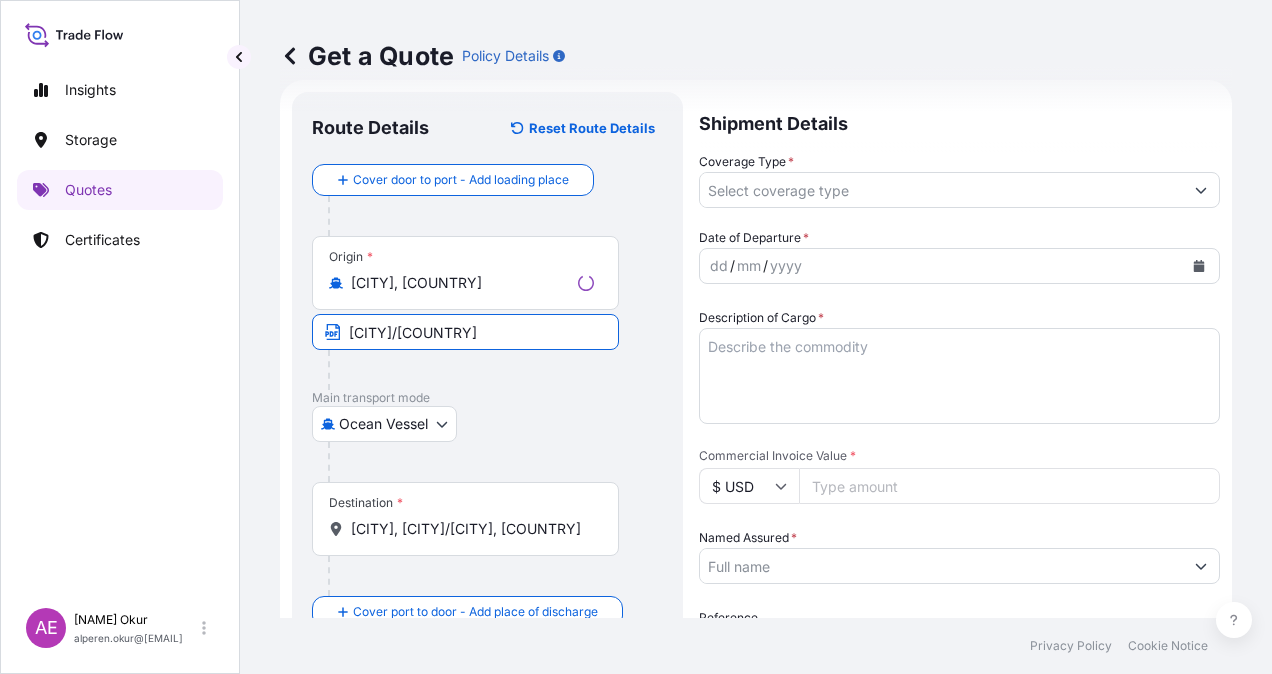 type on "All risks" 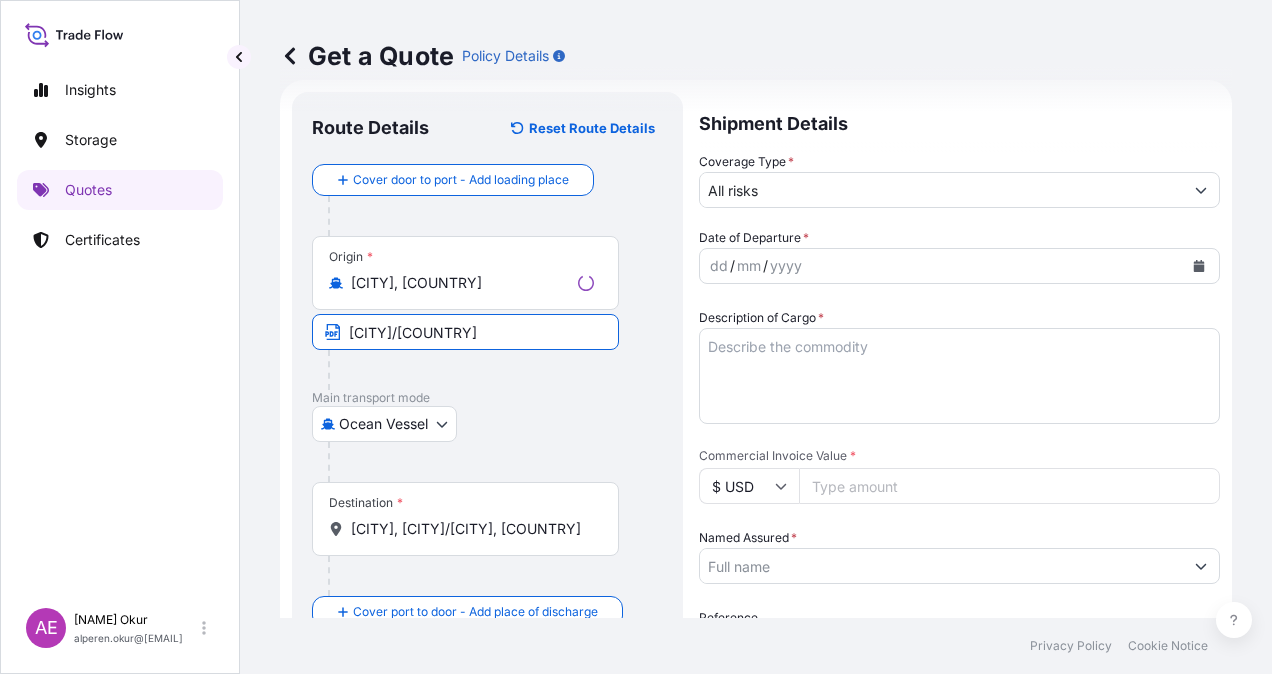 type on "499999.28" 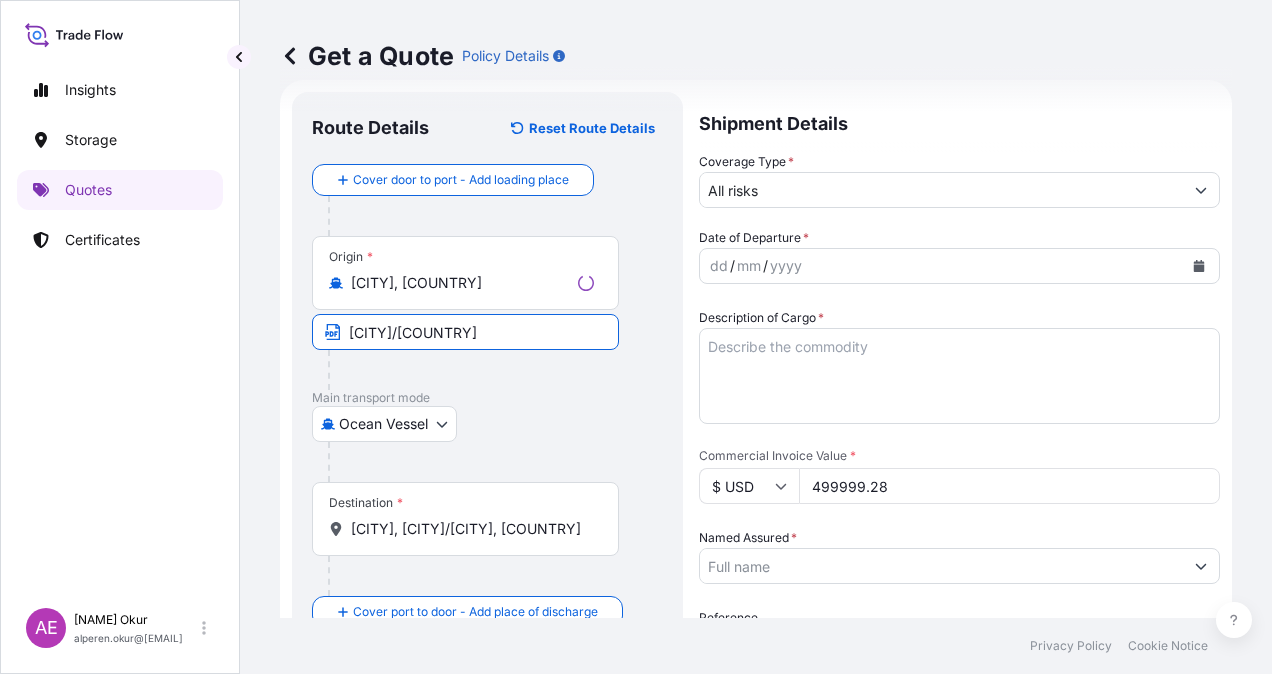 type on "BAYEGAN DMCC" 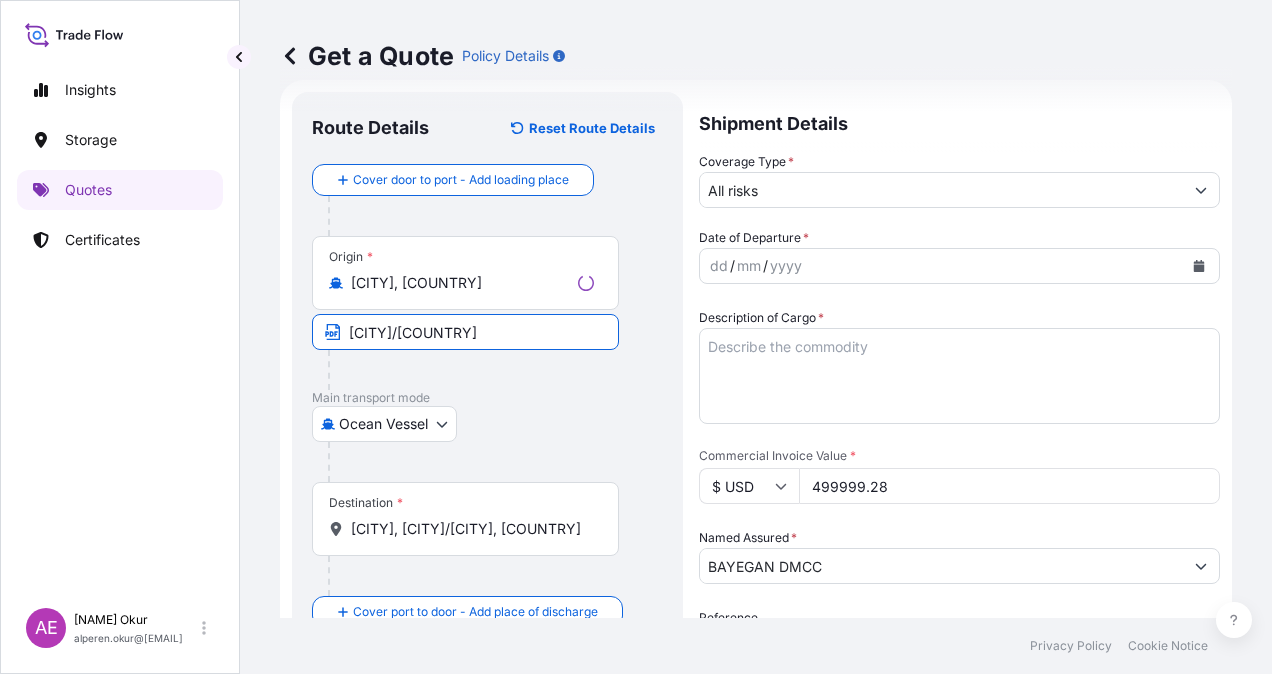 type on "CHEMICAL RANGER" 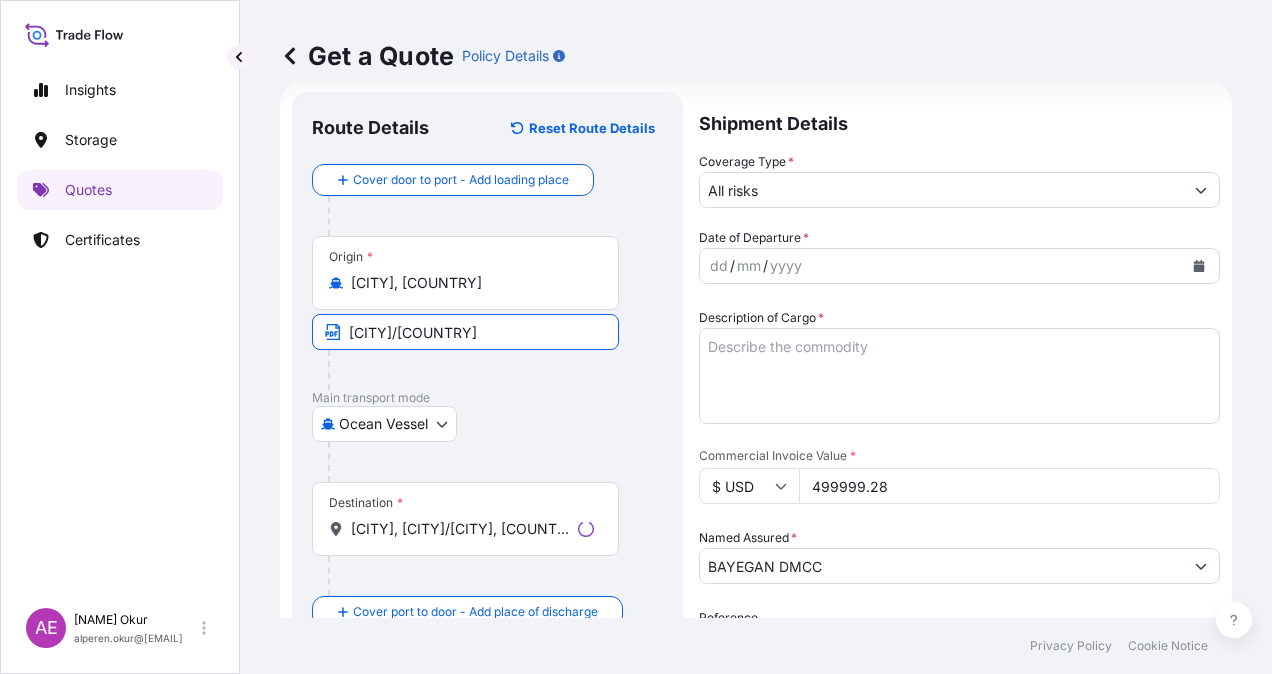 click on "Destination * [CITY], [CITY]/[CITY], [COUNTRY]" at bounding box center [465, 519] 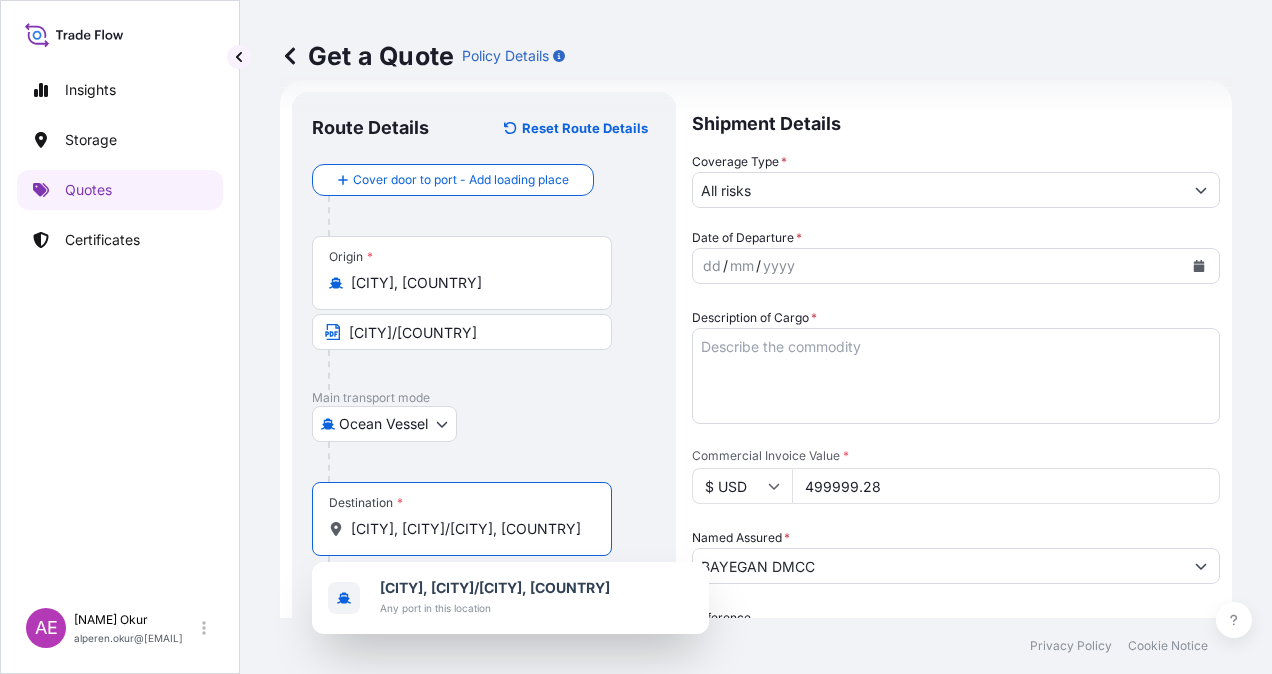 click on "[CITY], [CITY]/[CITY], [COUNTRY] Any port in this location" at bounding box center (510, 598) 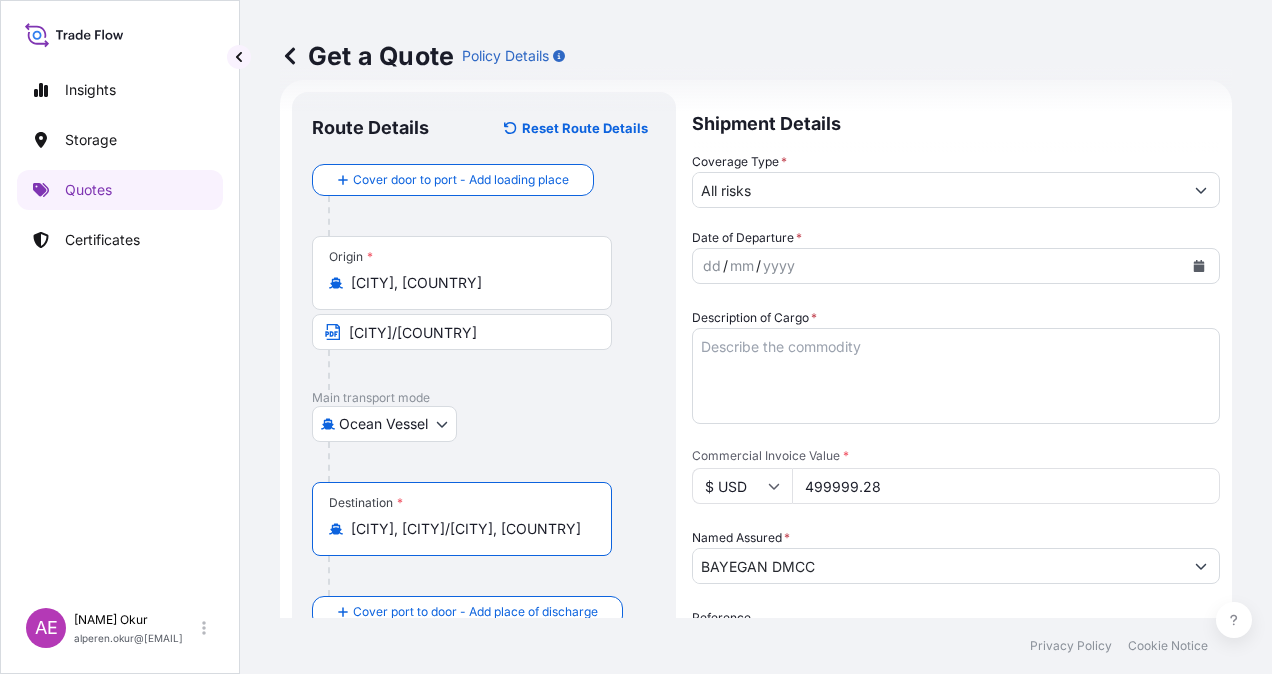 click on "Destination * [CITY], [CITY]/[CITY], [COUNTRY]" at bounding box center (484, 539) 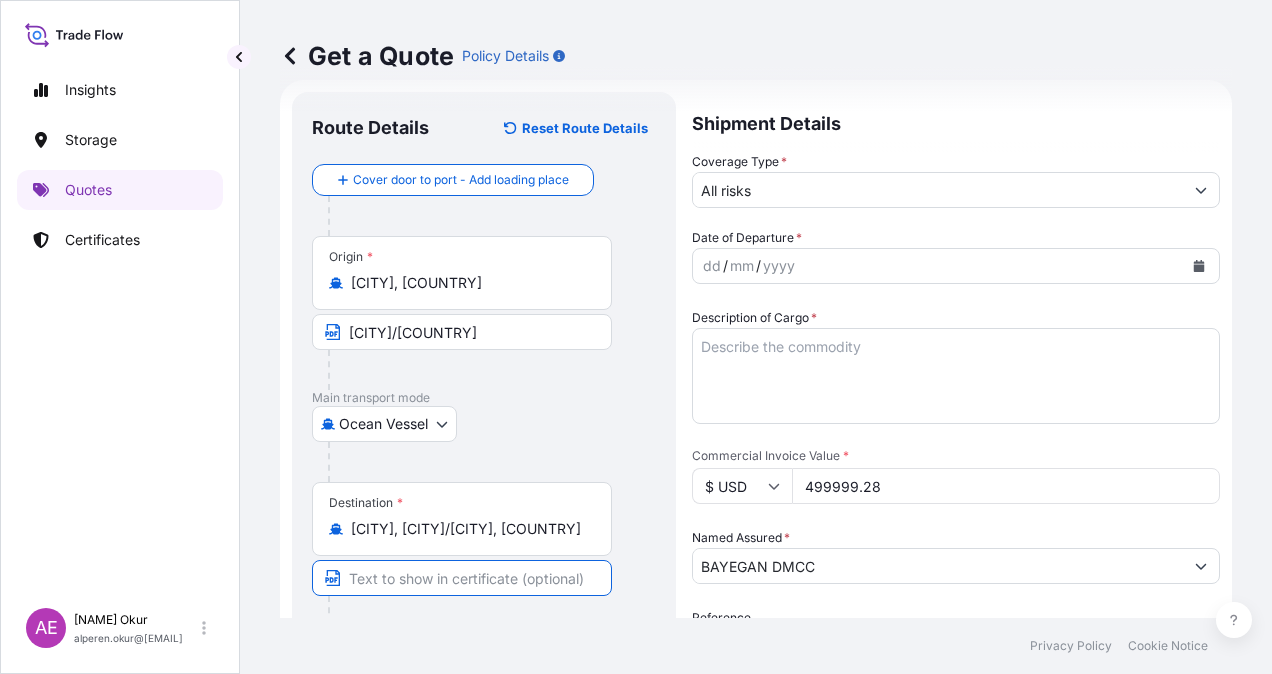 click at bounding box center (462, 578) 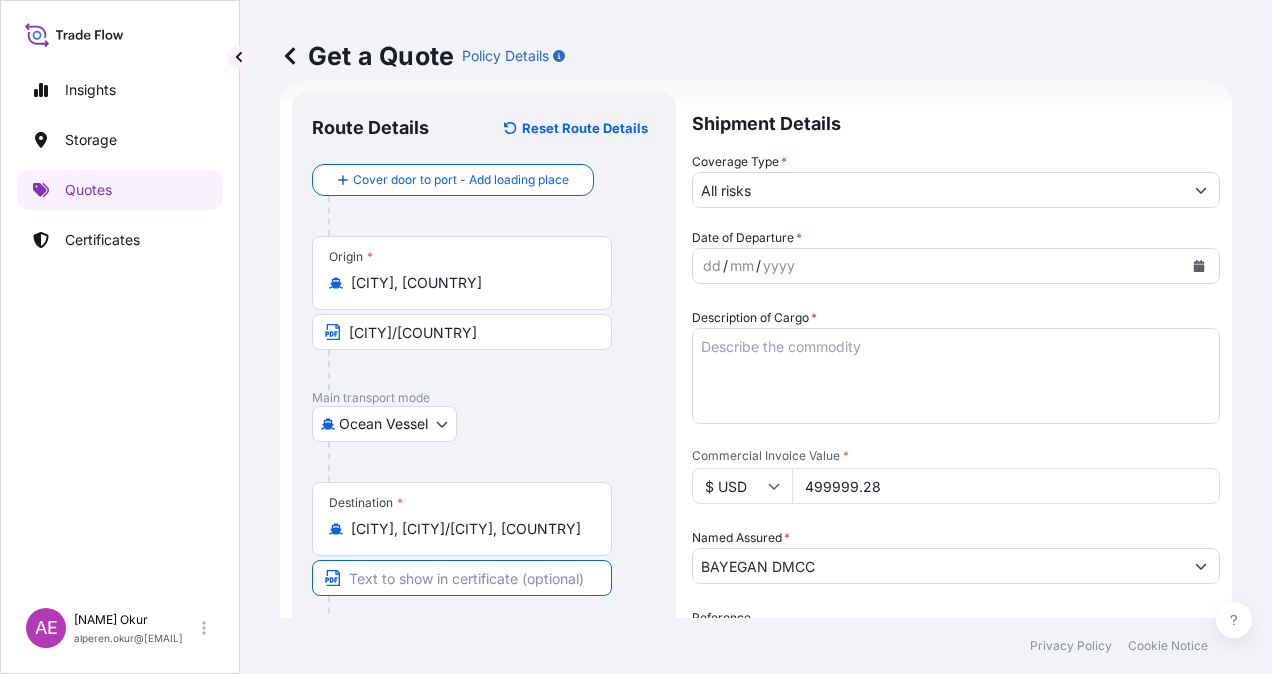 type on "[CITY] / [COUNTRY]" 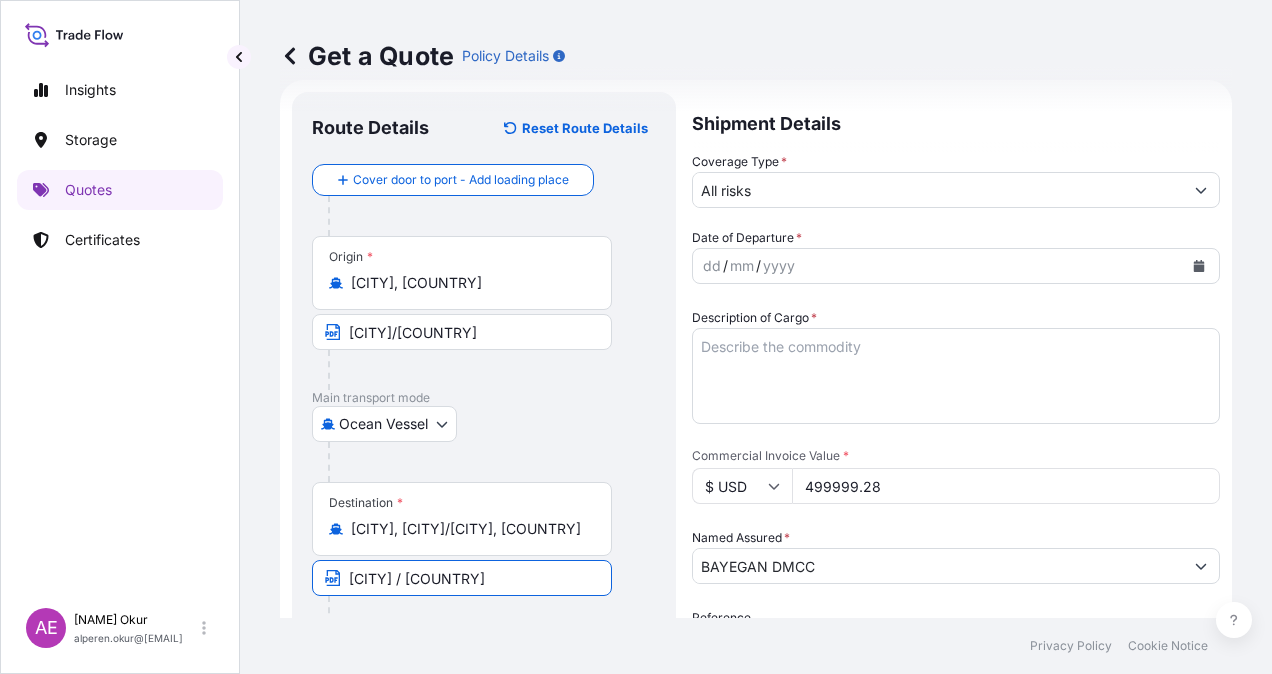 click on "dd" at bounding box center [712, 266] 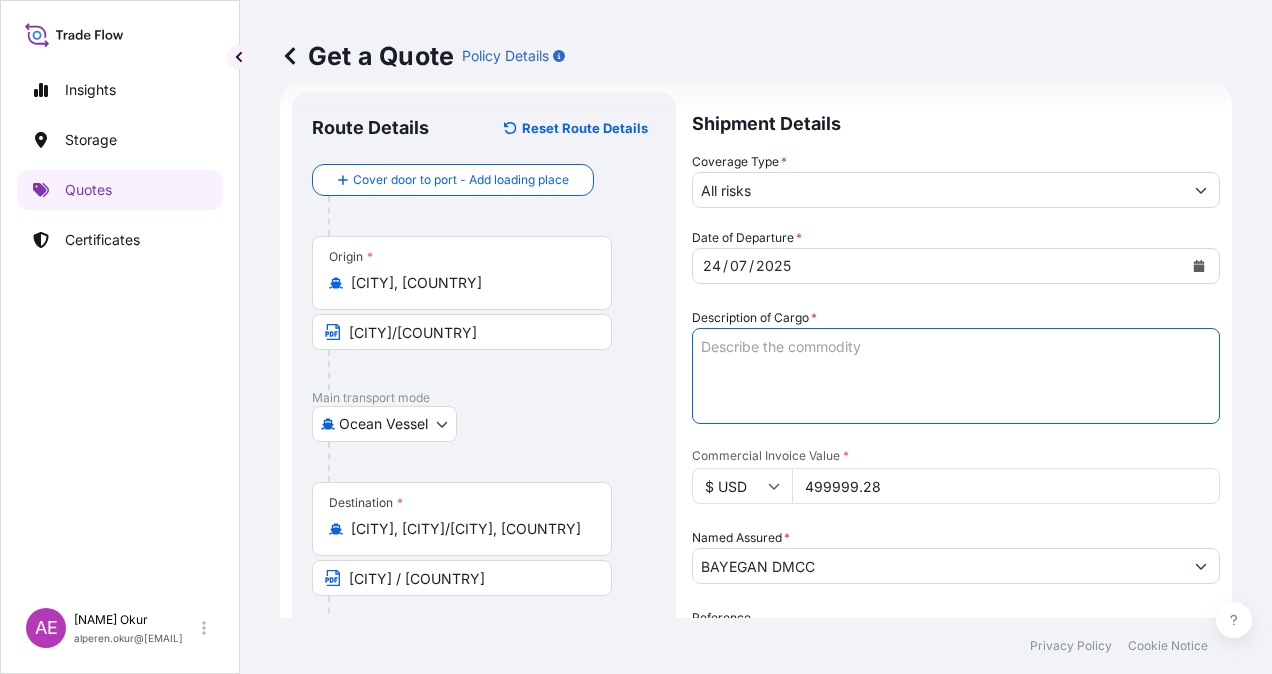 click on "Description of Cargo *" at bounding box center (956, 376) 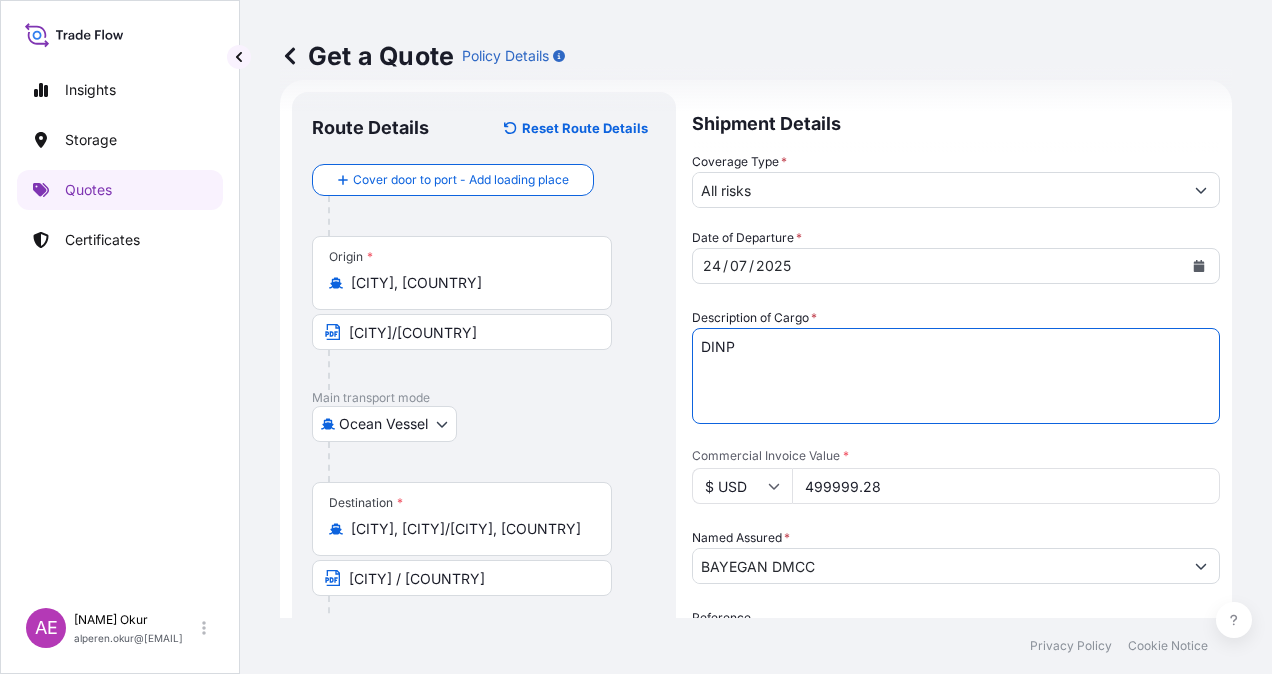 type on "DINP" 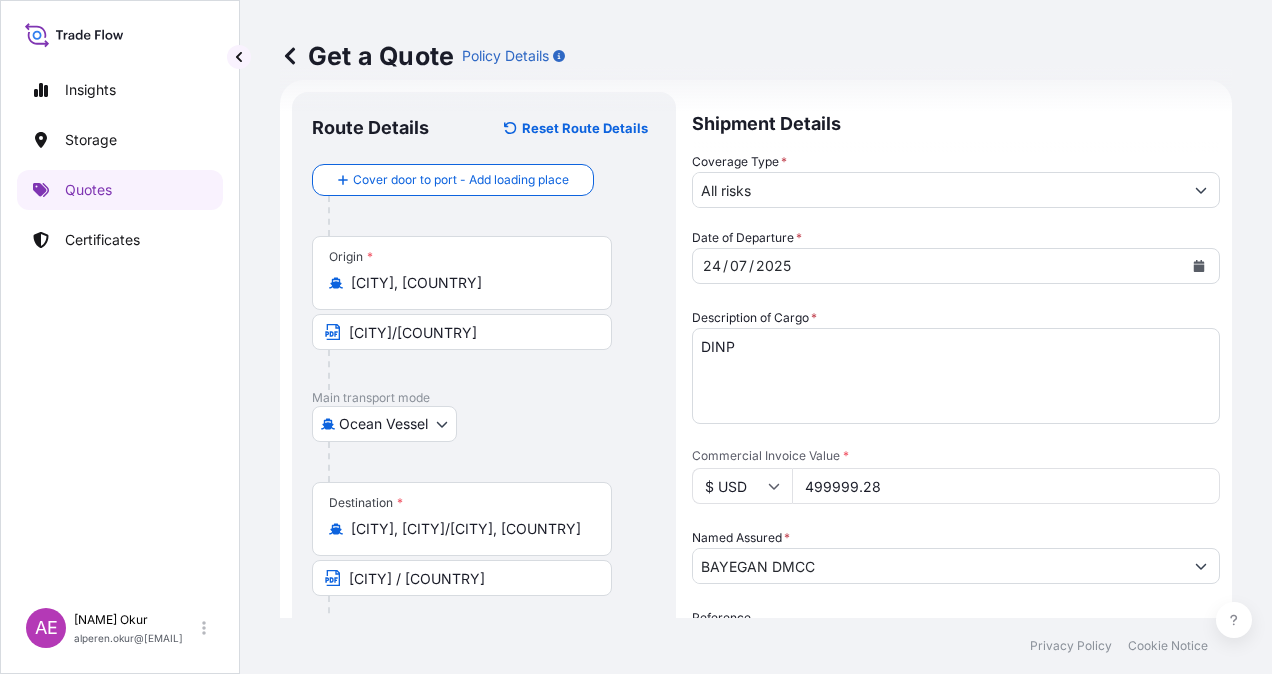 drag, startPoint x: 944, startPoint y: 484, endPoint x: 742, endPoint y: 496, distance: 202.35612 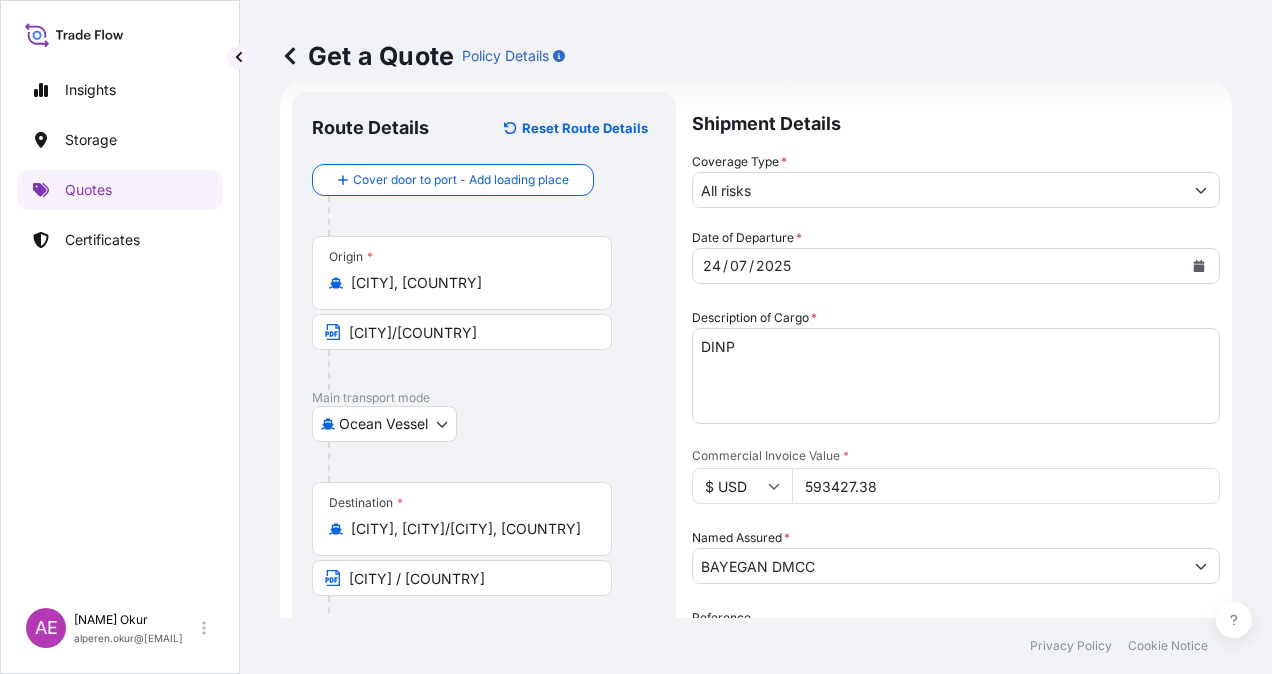 type on "593427.38" 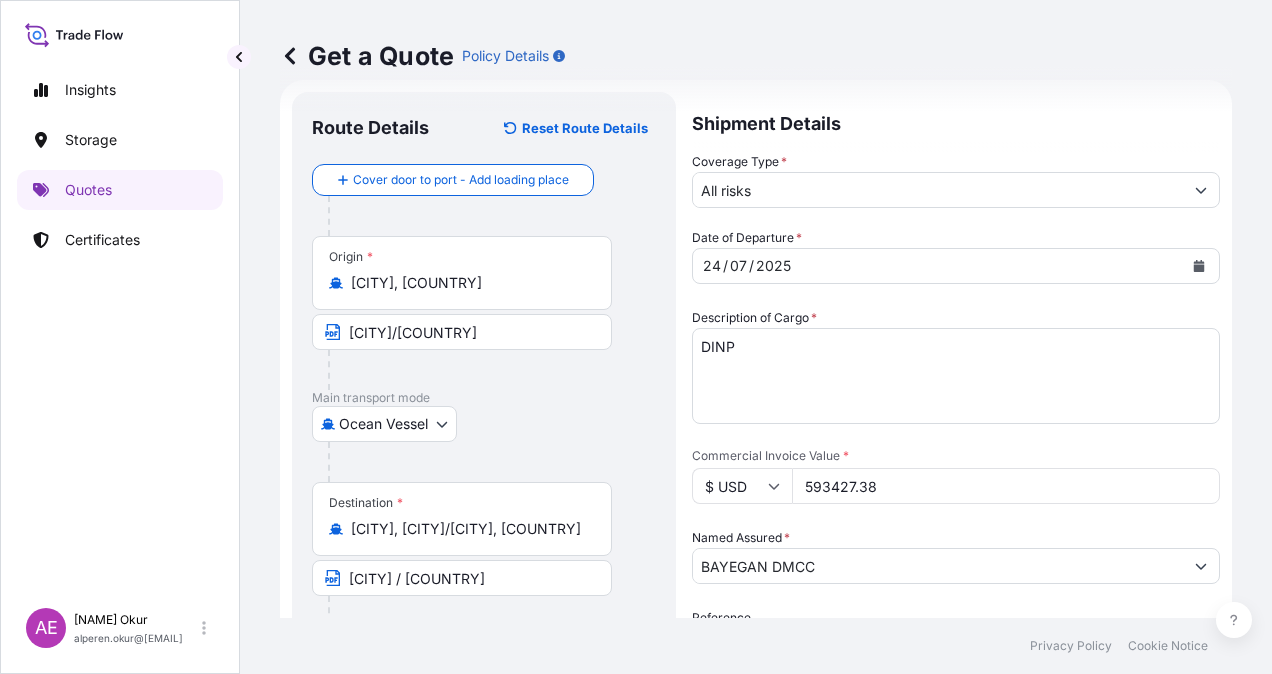click on "BAYEGAN DMCC" at bounding box center [938, 566] 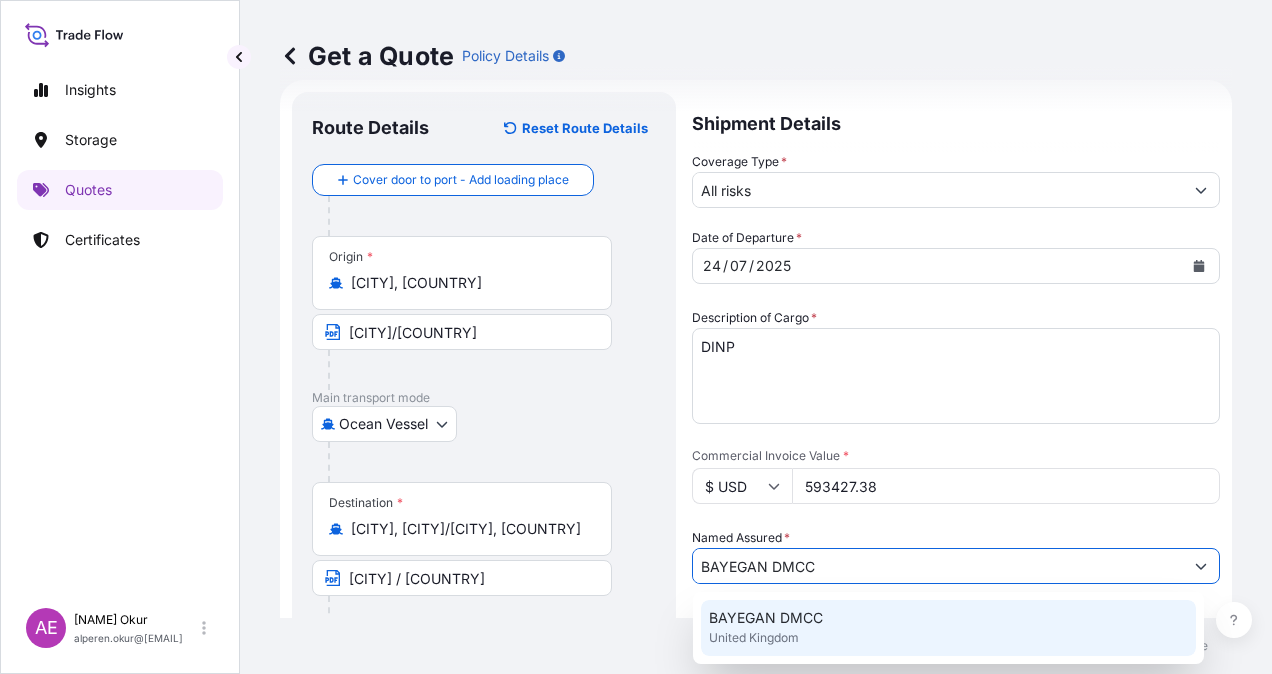 click on "BAYEGAN DMCC" at bounding box center [766, 618] 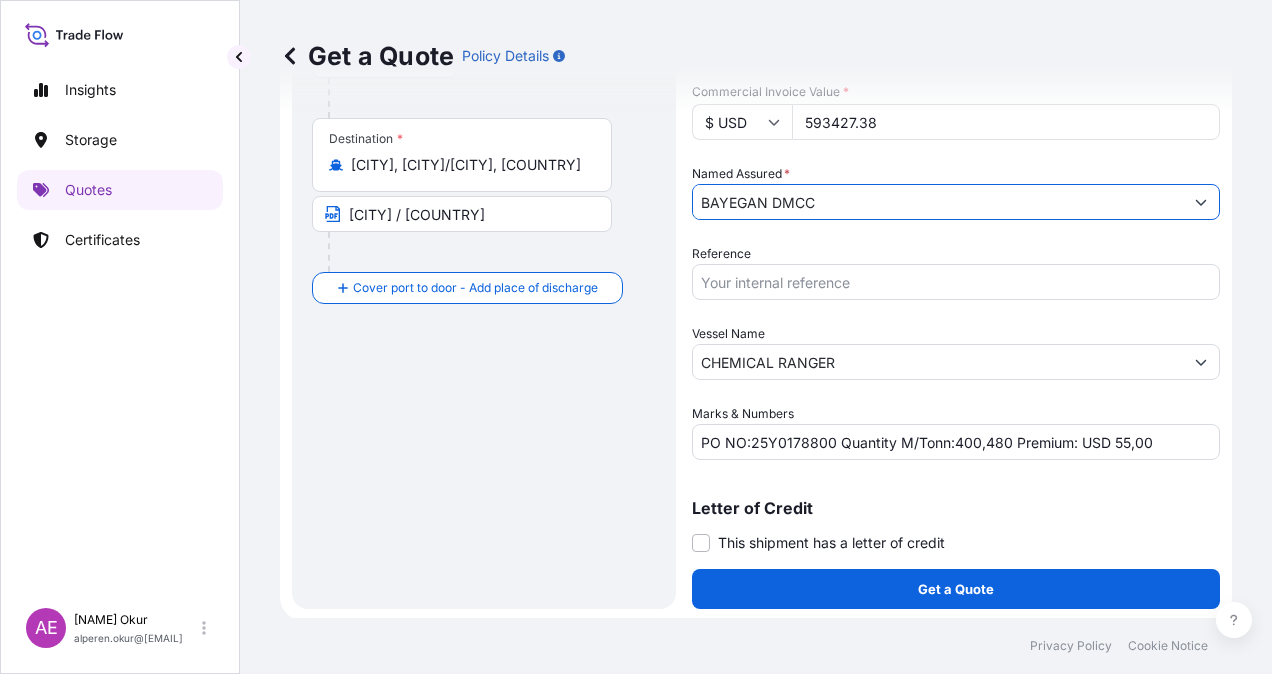 scroll, scrollTop: 398, scrollLeft: 0, axis: vertical 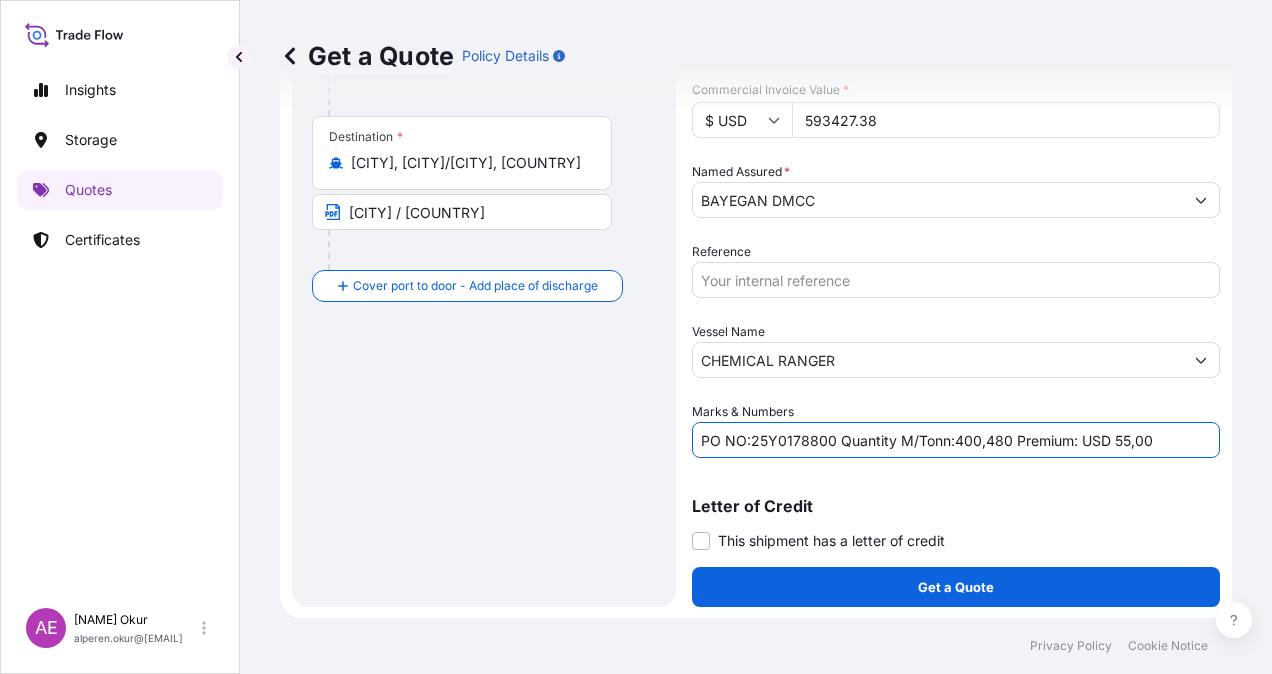 click on "PO NO:25Y0178800 Quantity M/Tonn:400,480 Premium: USD 55,00" at bounding box center (956, 440) 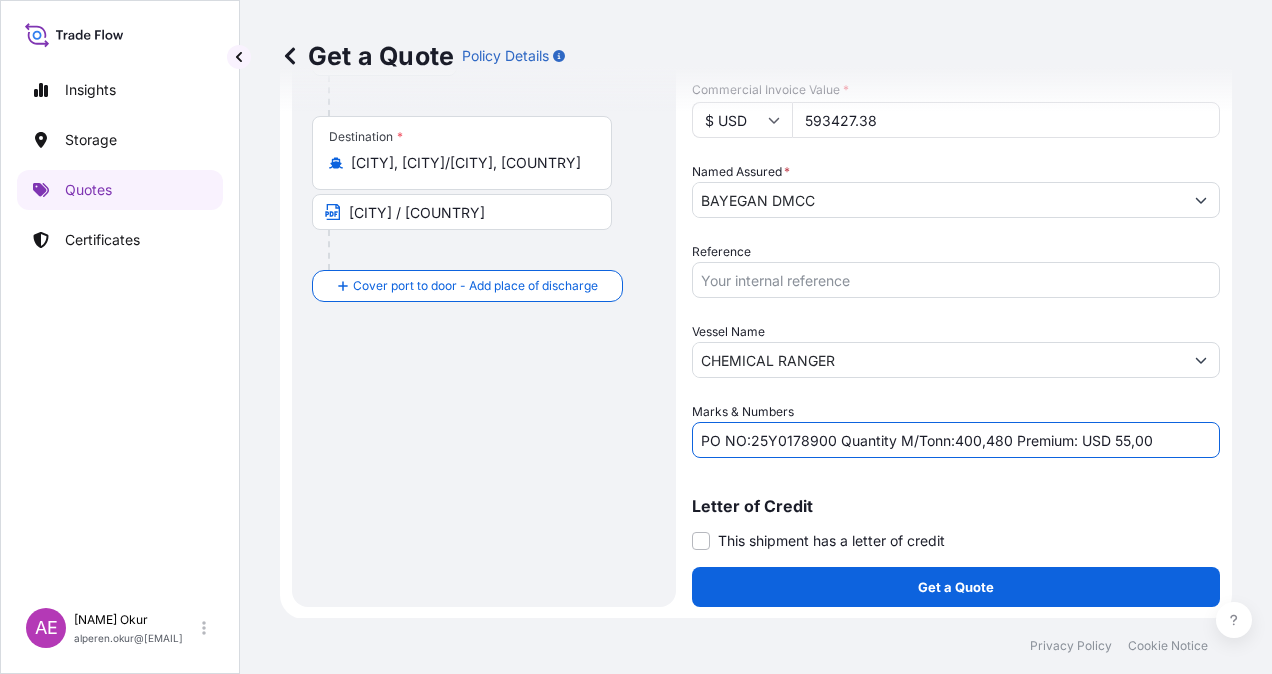drag, startPoint x: 952, startPoint y: 443, endPoint x: 1005, endPoint y: 442, distance: 53.009434 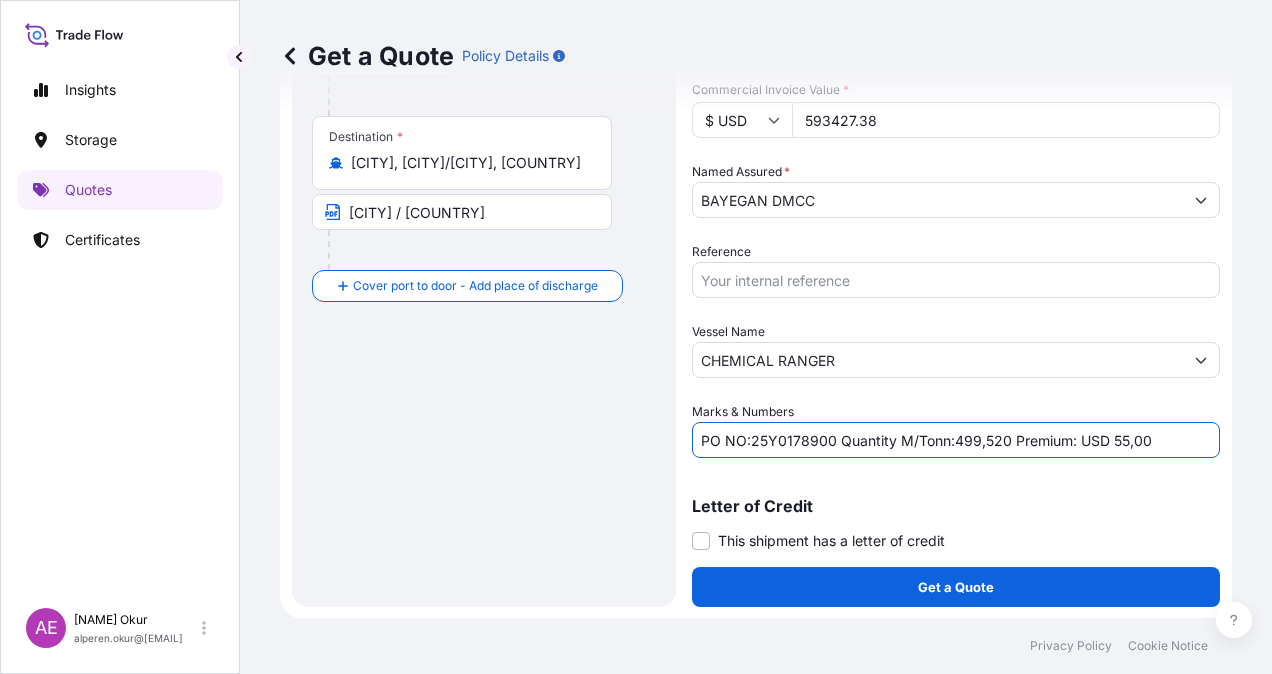 drag, startPoint x: 1112, startPoint y: 437, endPoint x: 1160, endPoint y: 436, distance: 48.010414 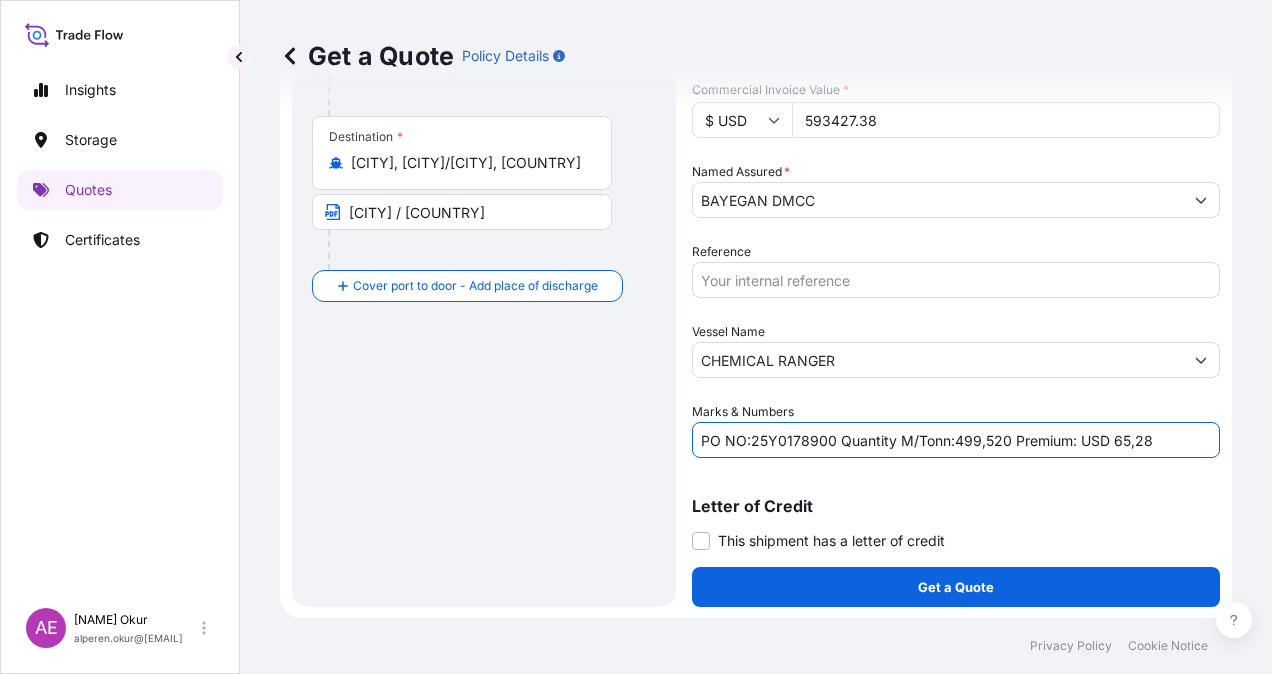 type on "PO NO:25Y0178900 Quantity M/Tonn:499,520 Premium: USD 65,28" 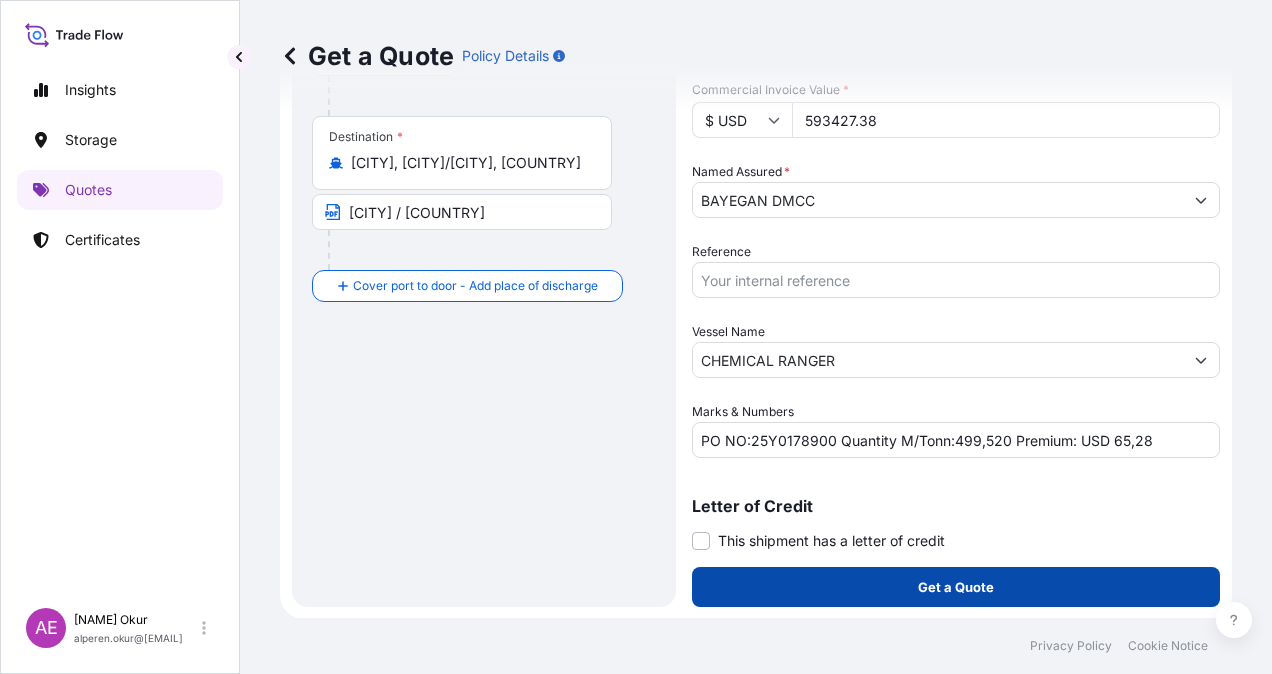 click on "Get a Quote" at bounding box center (956, 587) 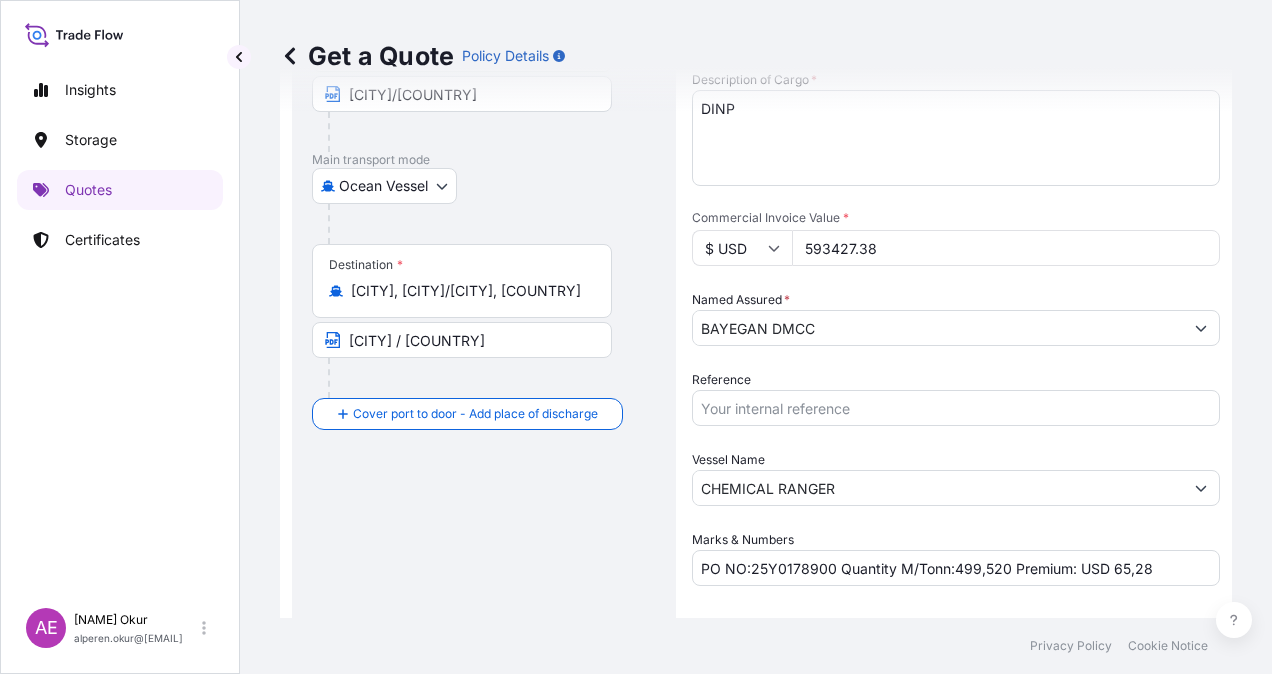 scroll, scrollTop: 0, scrollLeft: 0, axis: both 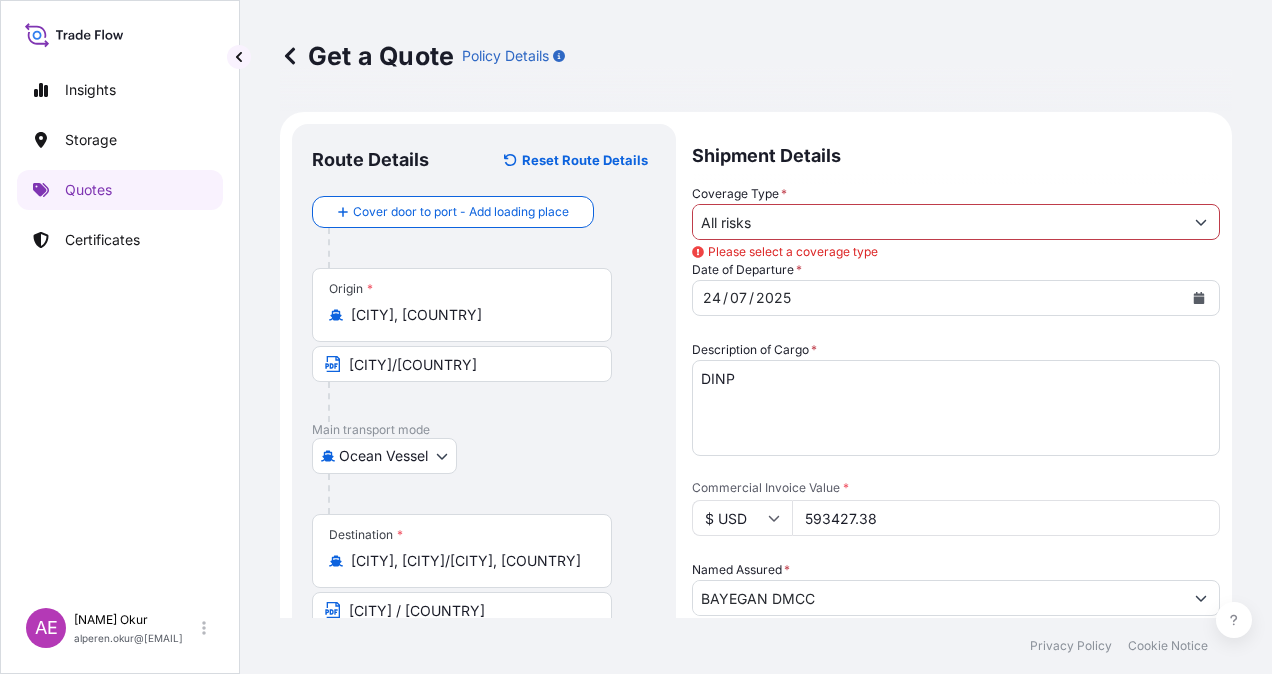 click on "All risks" at bounding box center [938, 222] 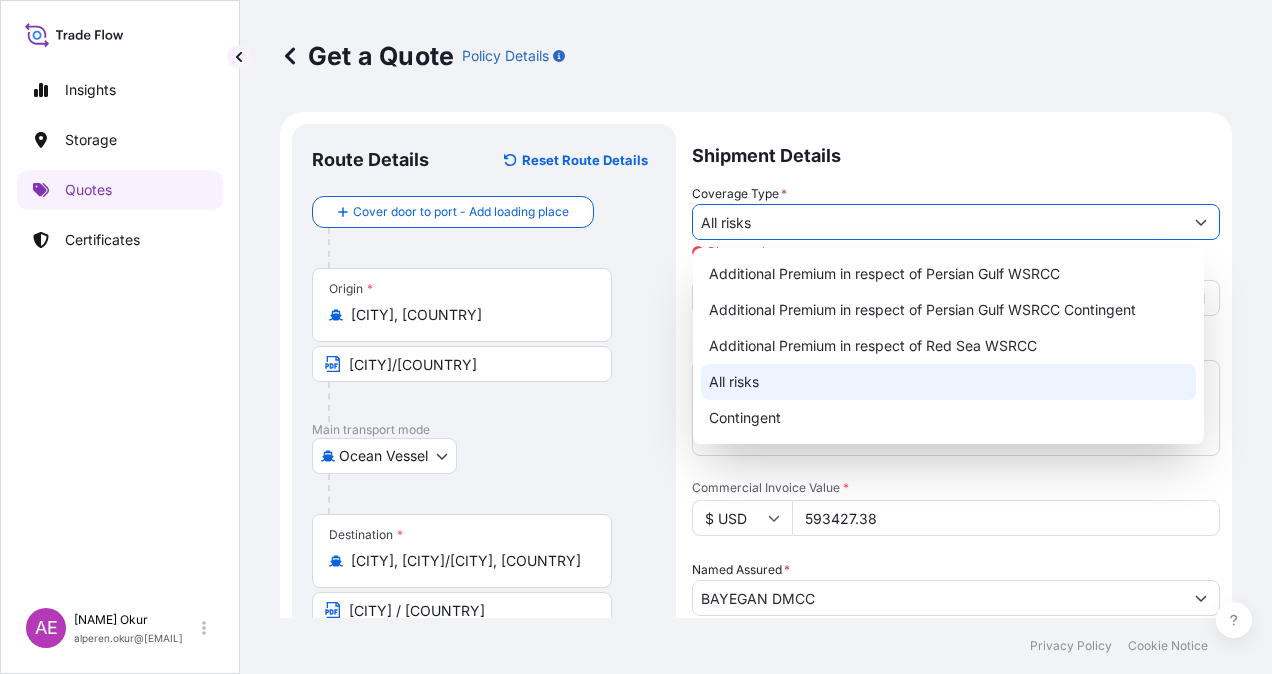 click on "All risks" at bounding box center [948, 382] 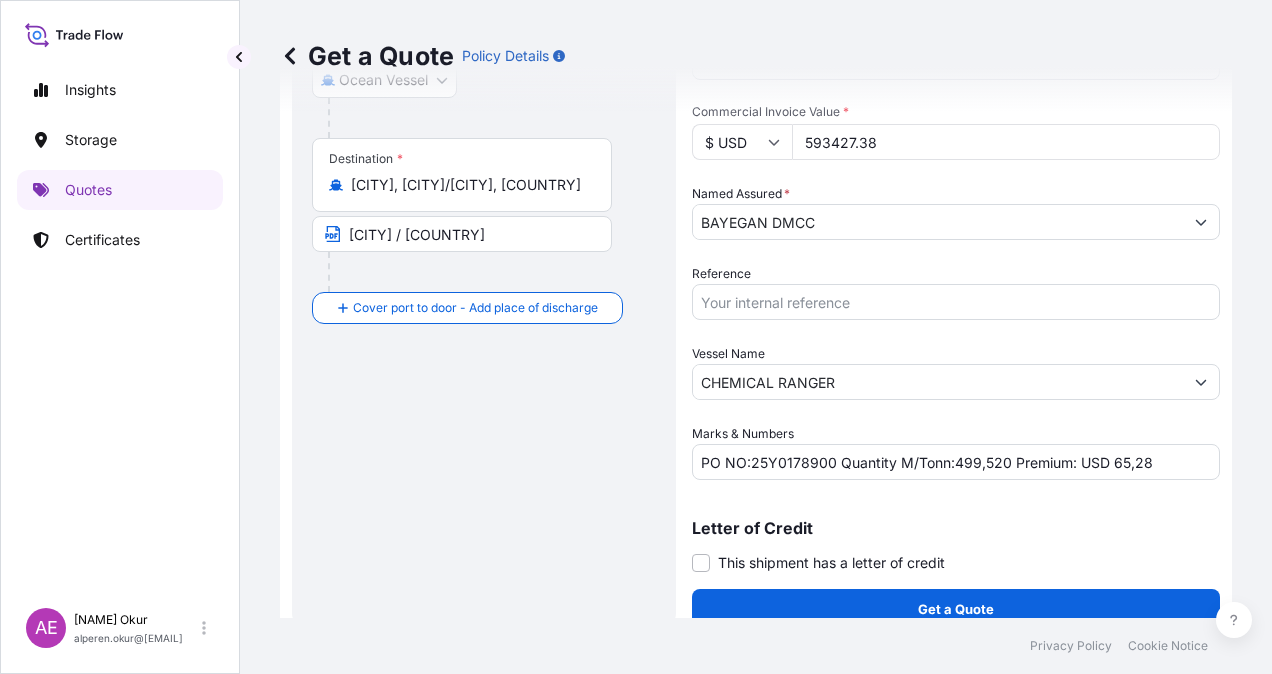 scroll, scrollTop: 398, scrollLeft: 0, axis: vertical 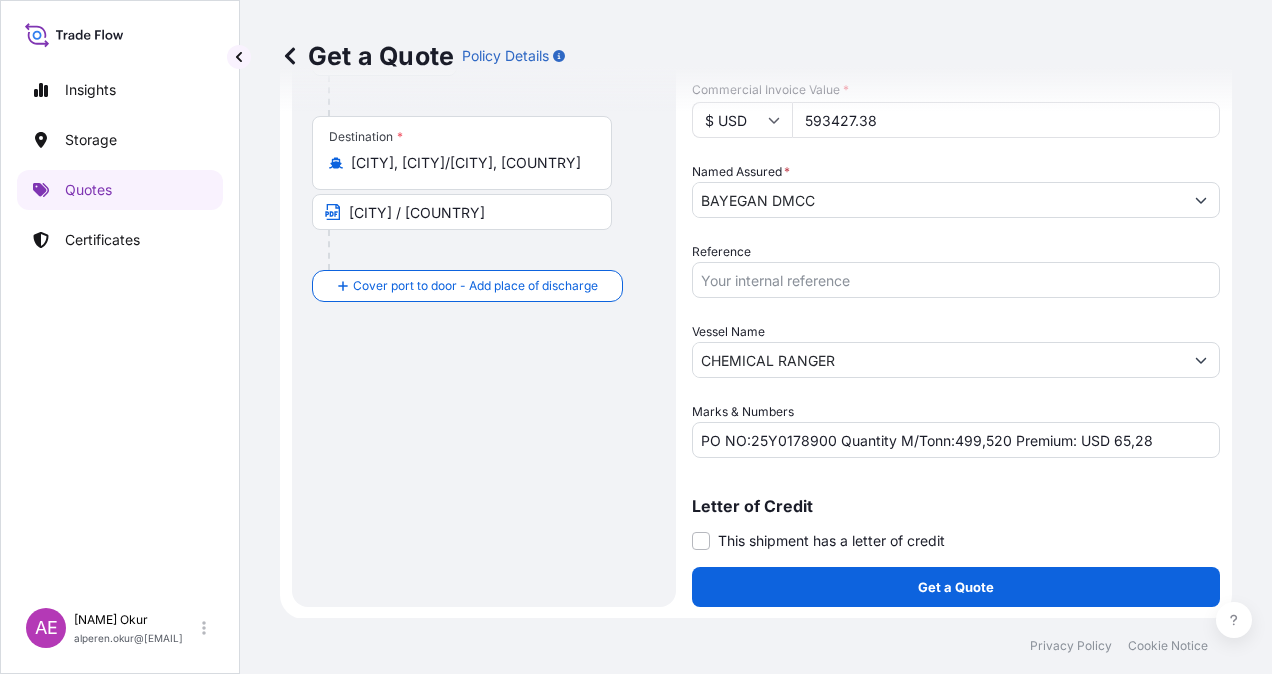 click on "Get a Quote" at bounding box center [956, 587] 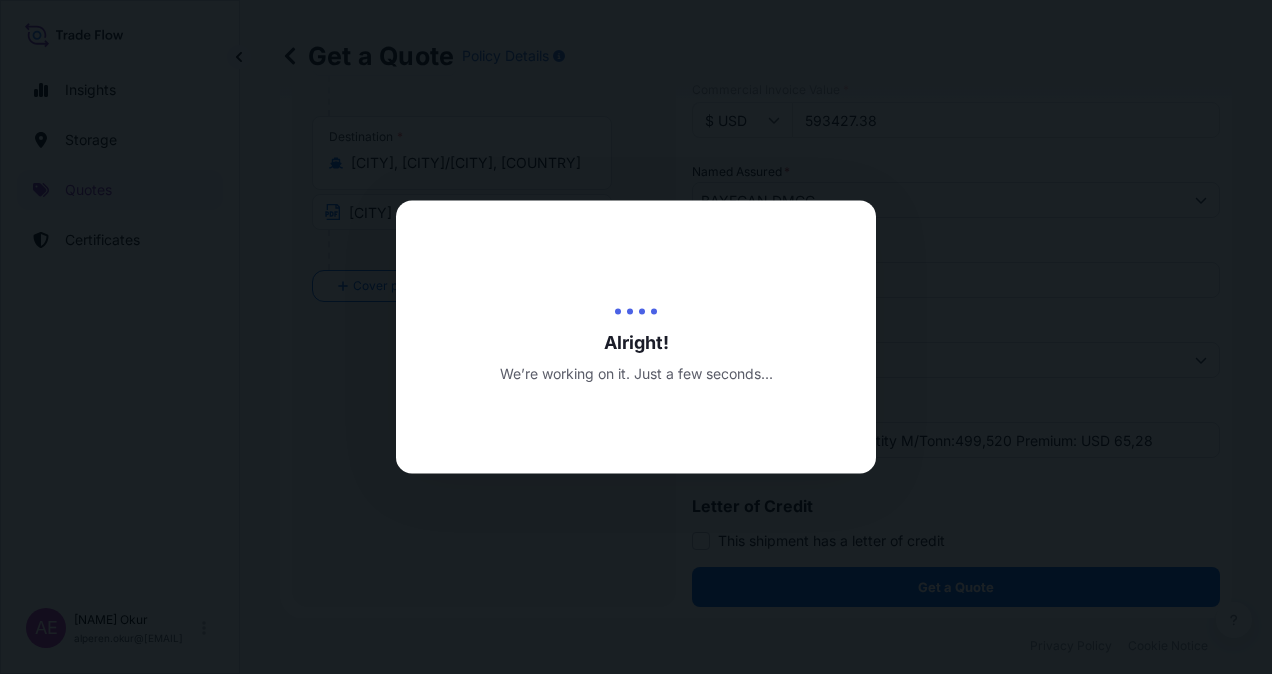 scroll, scrollTop: 0, scrollLeft: 0, axis: both 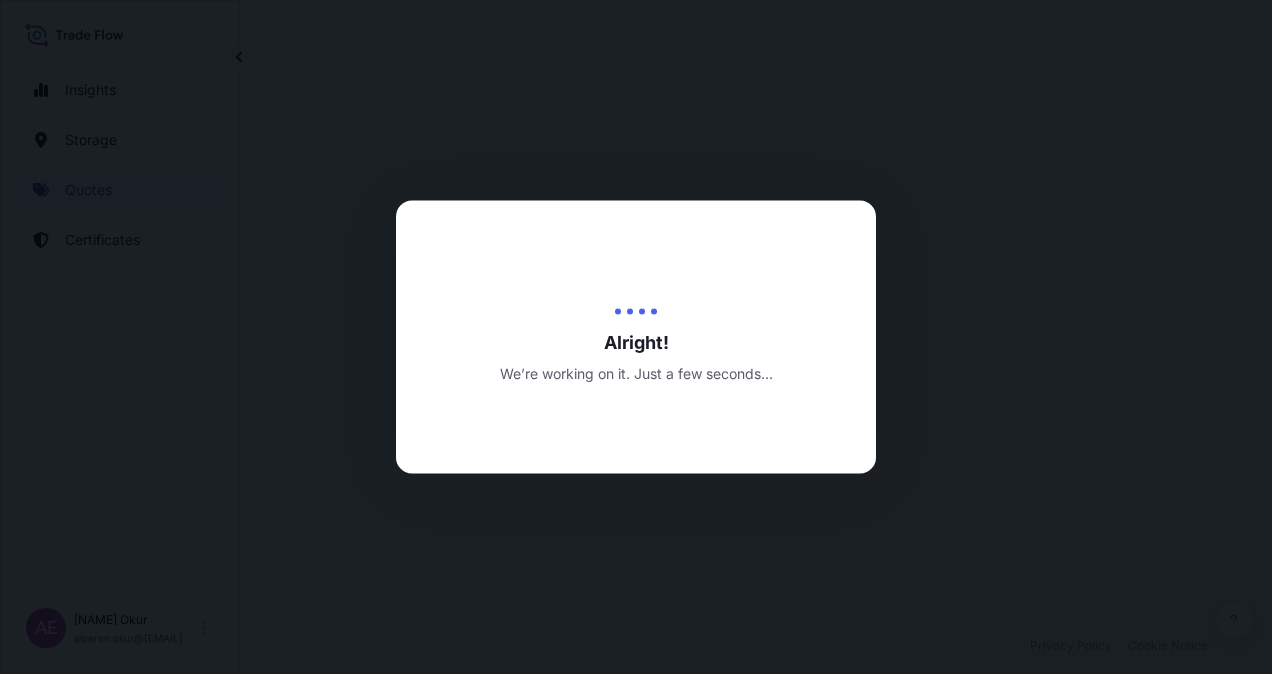 select on "Ocean Vessel" 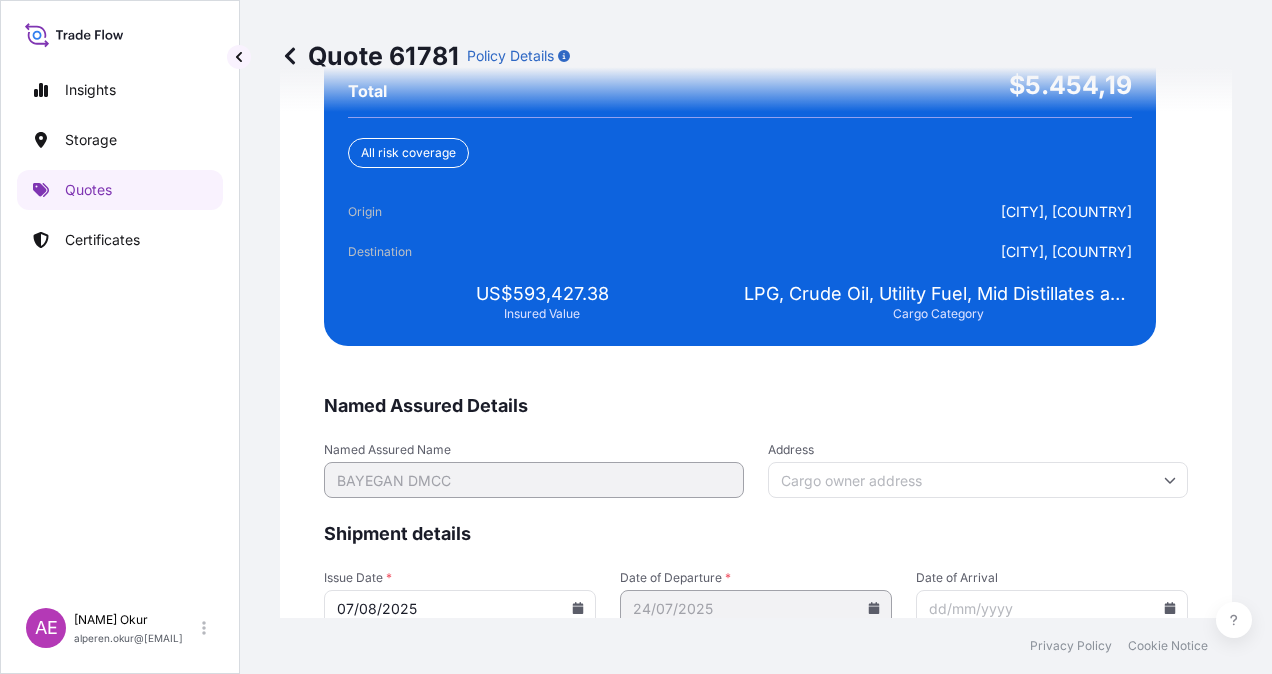 scroll, scrollTop: 3843, scrollLeft: 0, axis: vertical 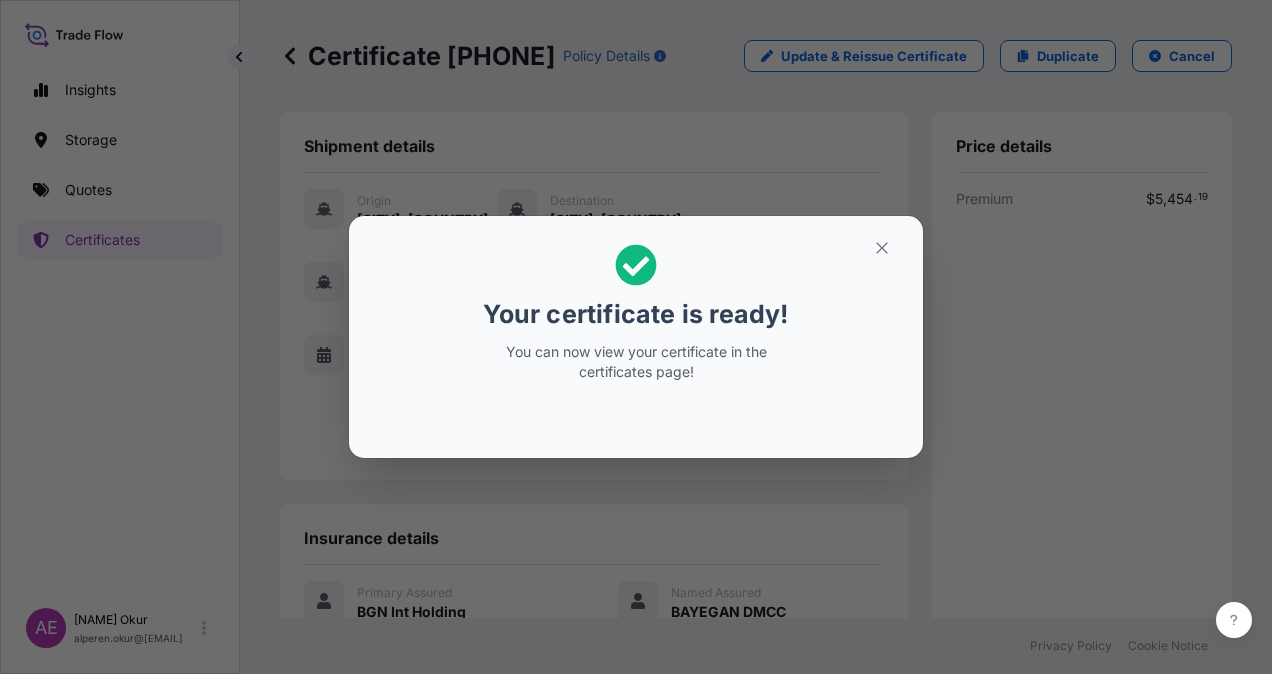 click on "Your certificate is ready! You can now view your certificate in the certificates page!" at bounding box center [636, 313] 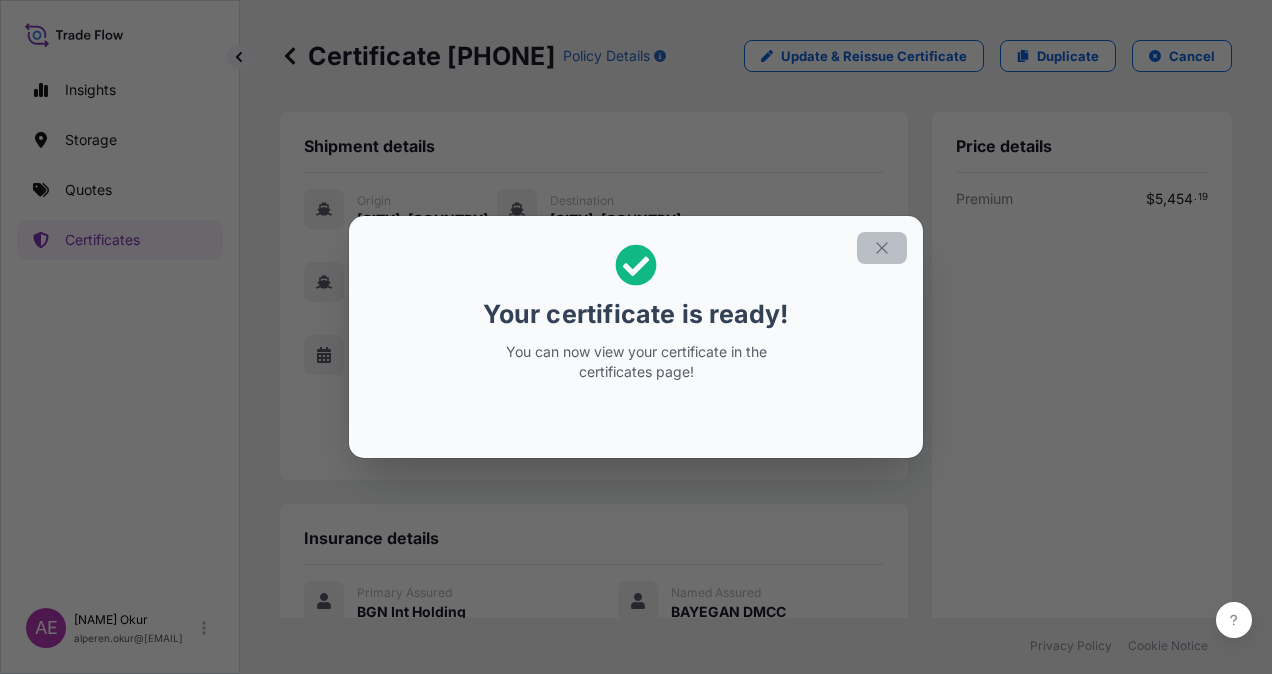click at bounding box center (882, 248) 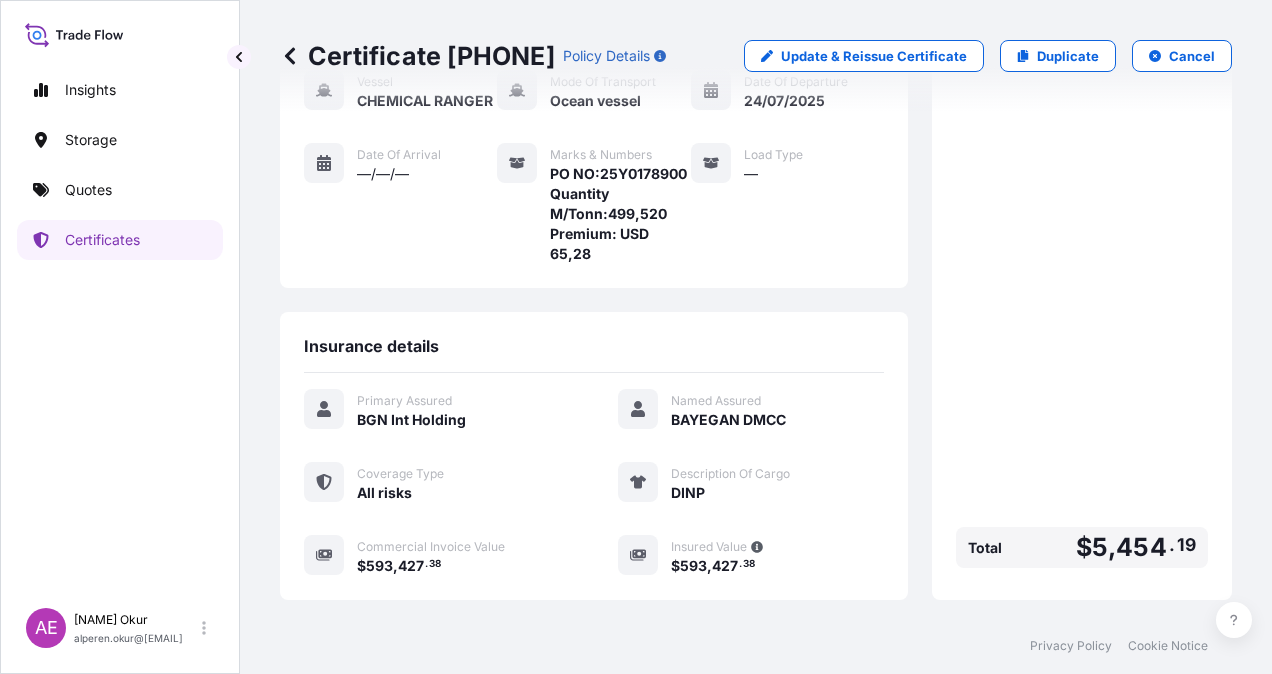 scroll, scrollTop: 441, scrollLeft: 0, axis: vertical 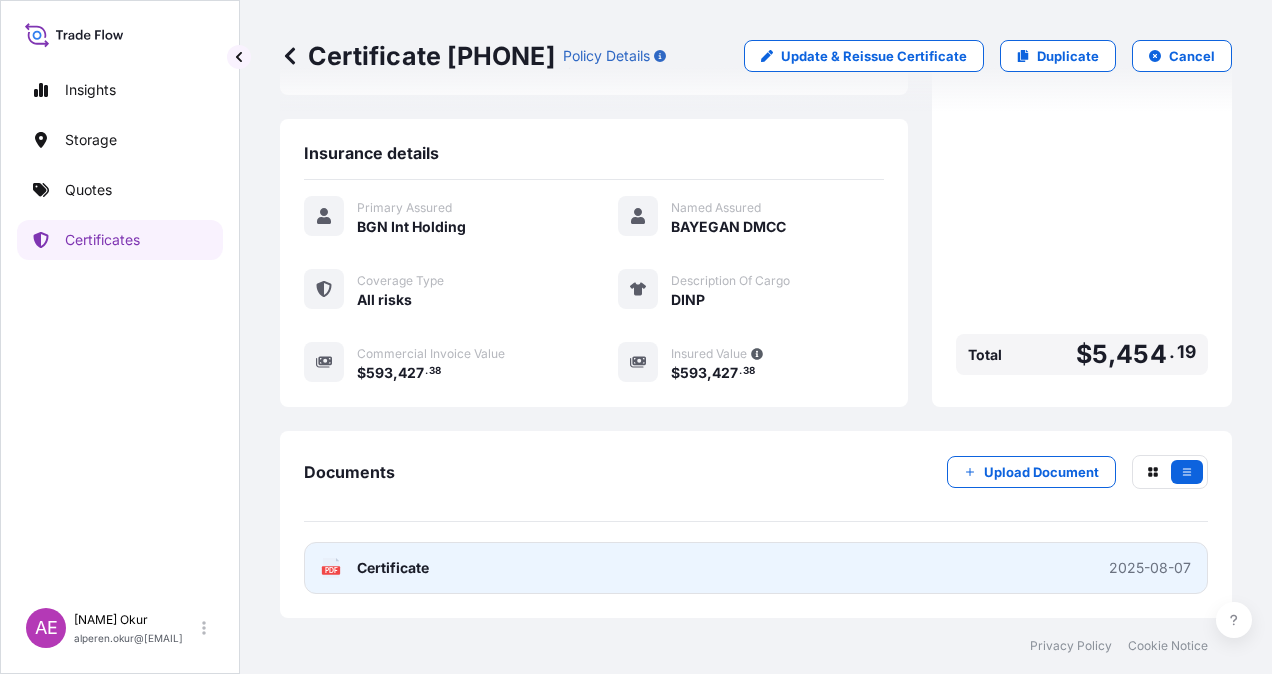 click on "Certificate" at bounding box center (393, 568) 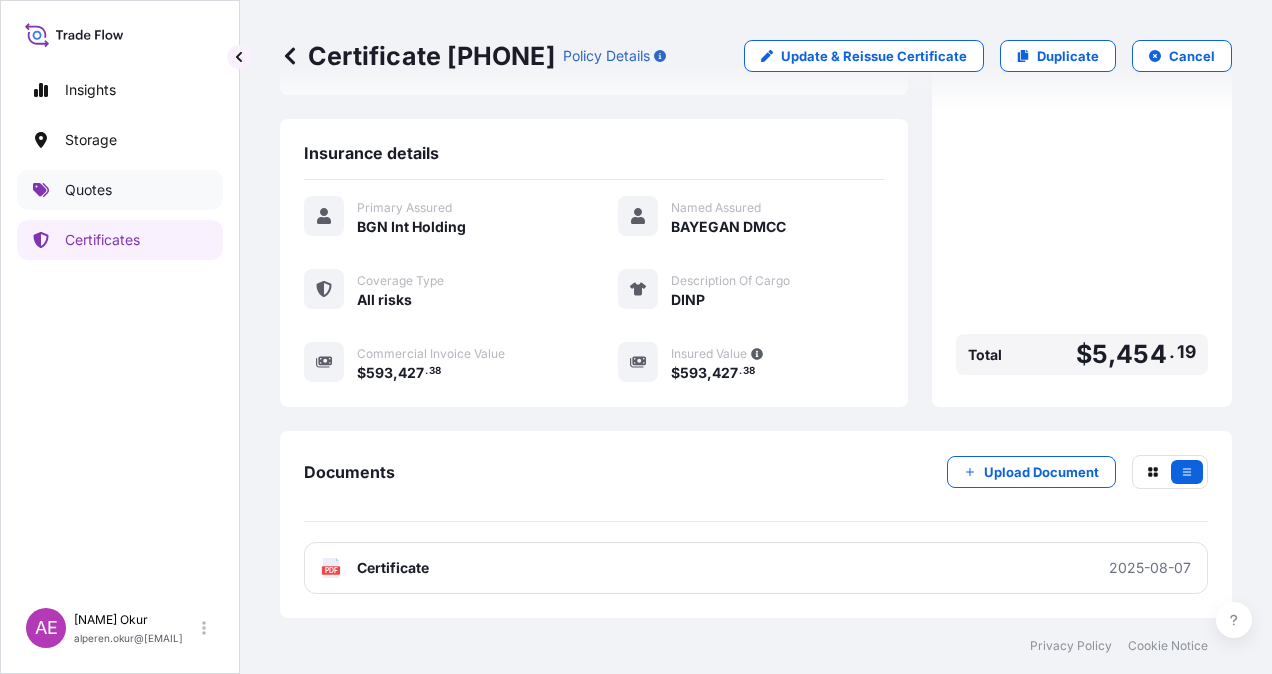 click on "Quotes" at bounding box center (120, 190) 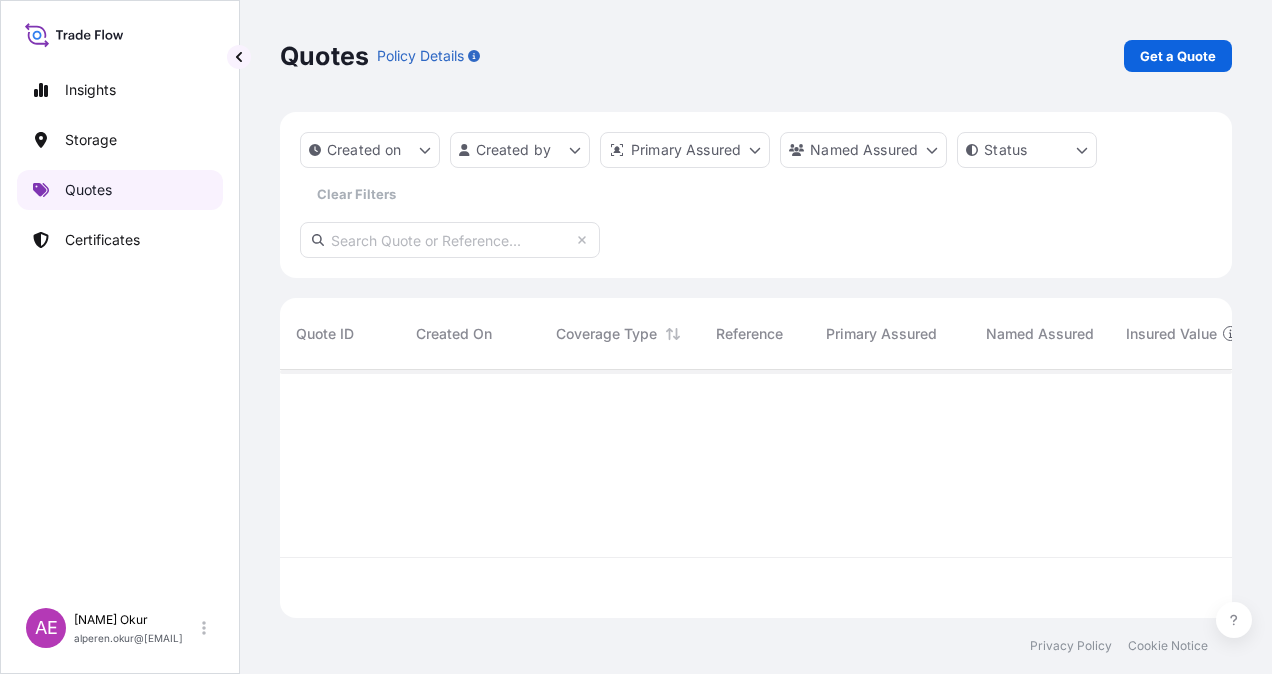 scroll, scrollTop: 0, scrollLeft: 0, axis: both 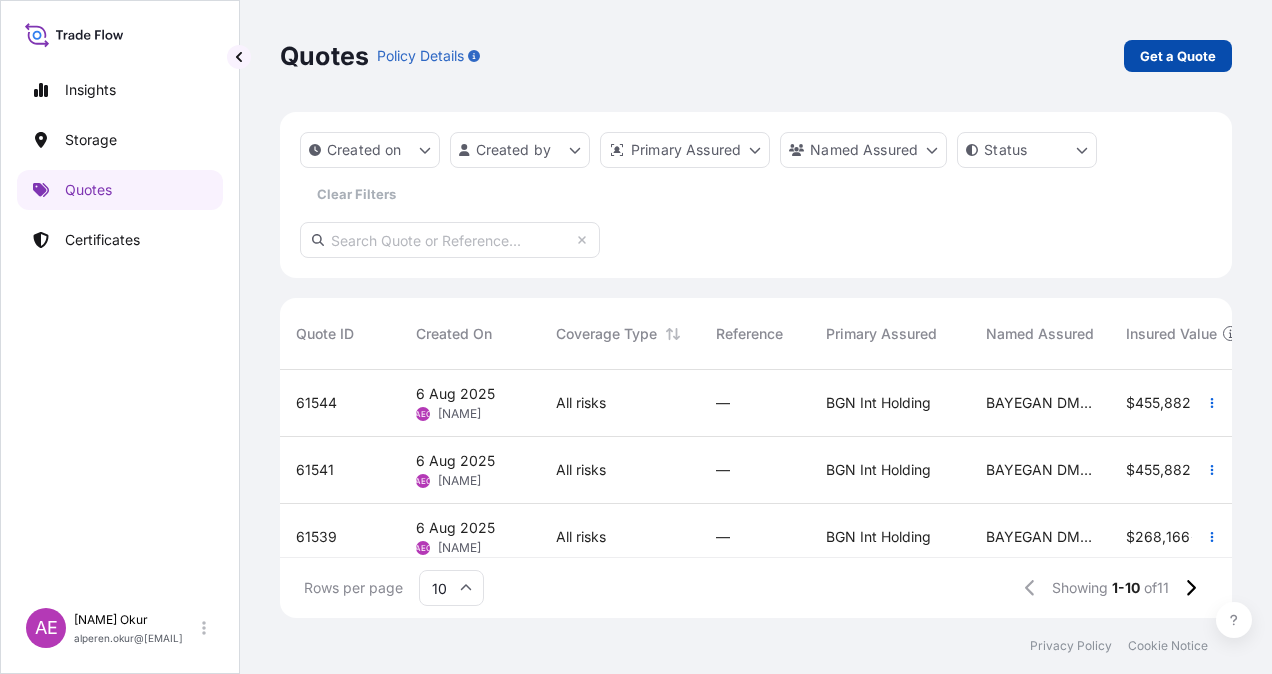 click on "Get a Quote" at bounding box center [1178, 56] 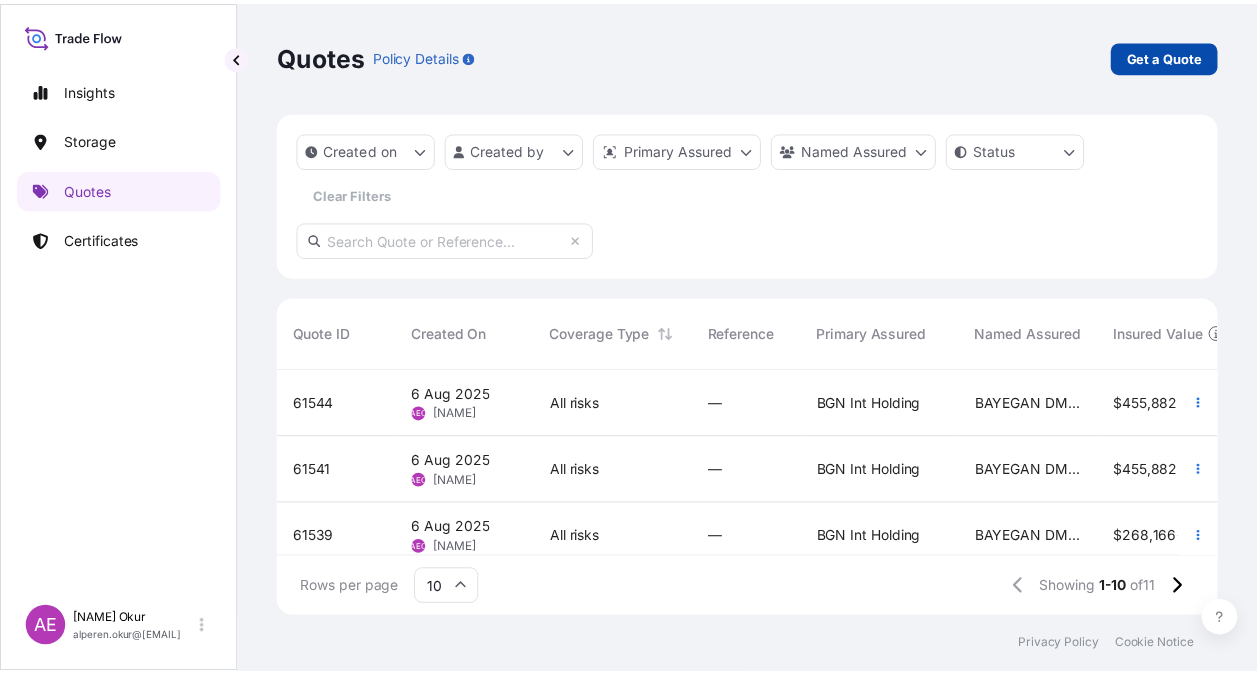 scroll, scrollTop: 32, scrollLeft: 0, axis: vertical 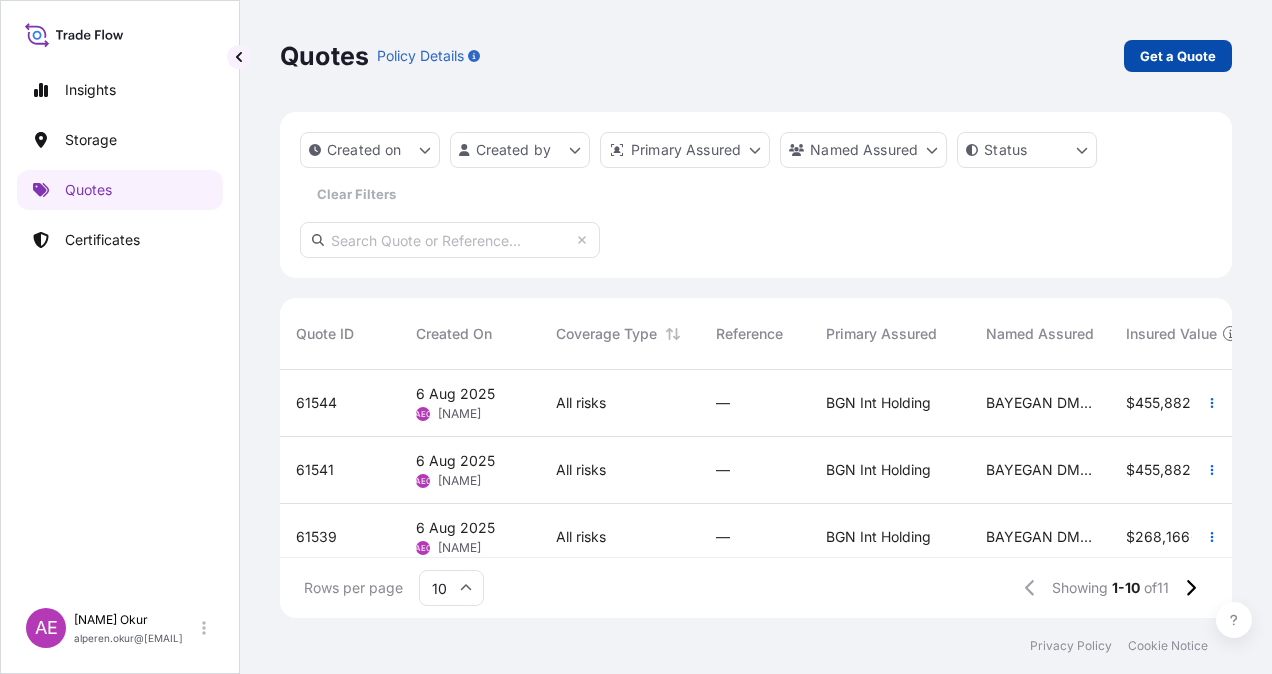 select on "Ocean Vessel" 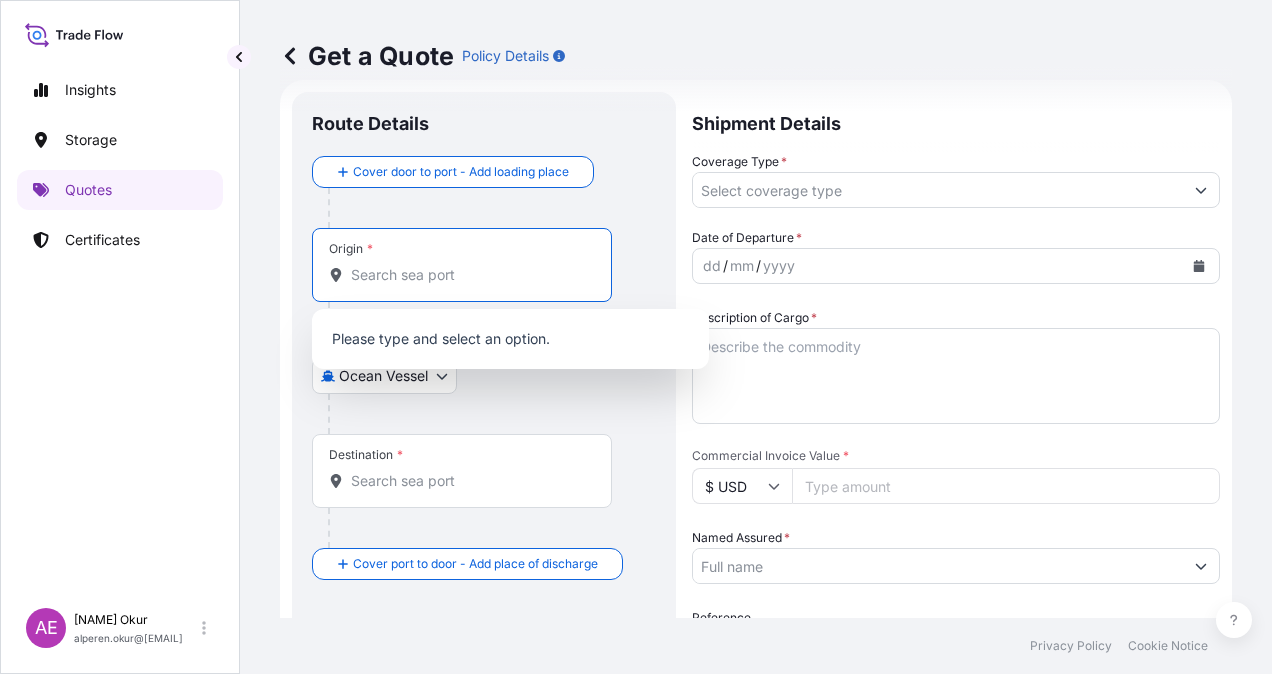 click on "Origin *" at bounding box center [469, 275] 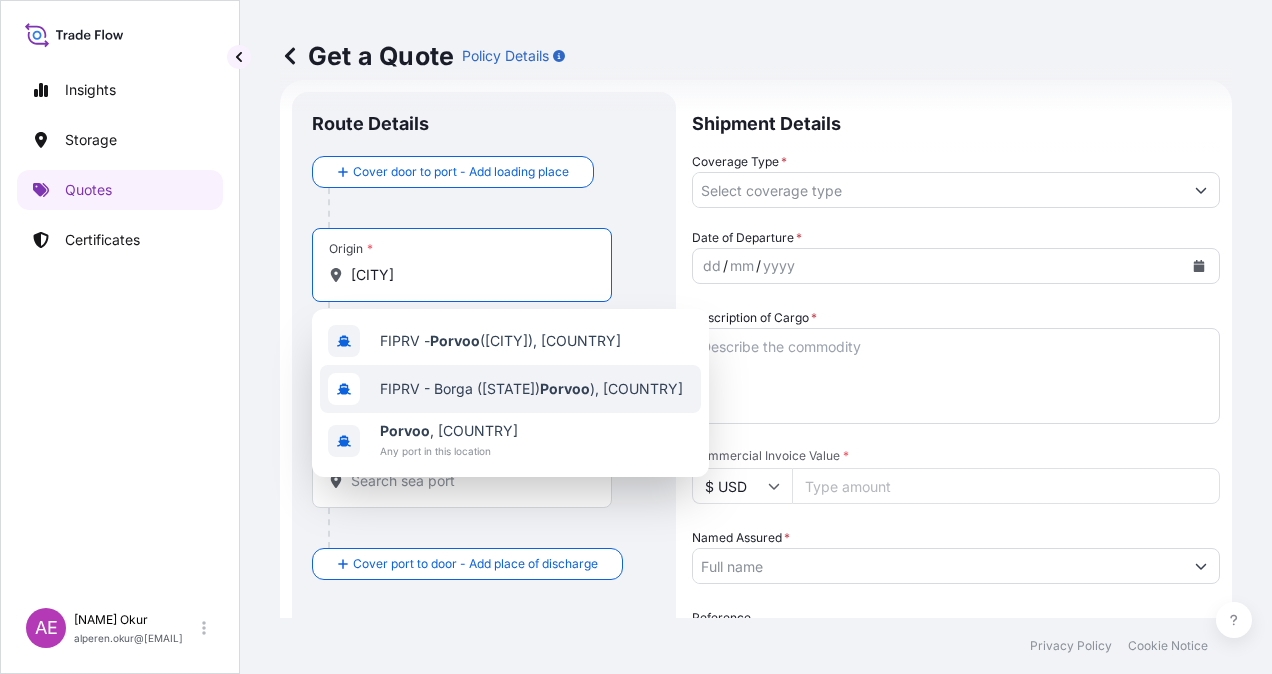 click on "[CITY] , [COUNTRY]" at bounding box center [449, 431] 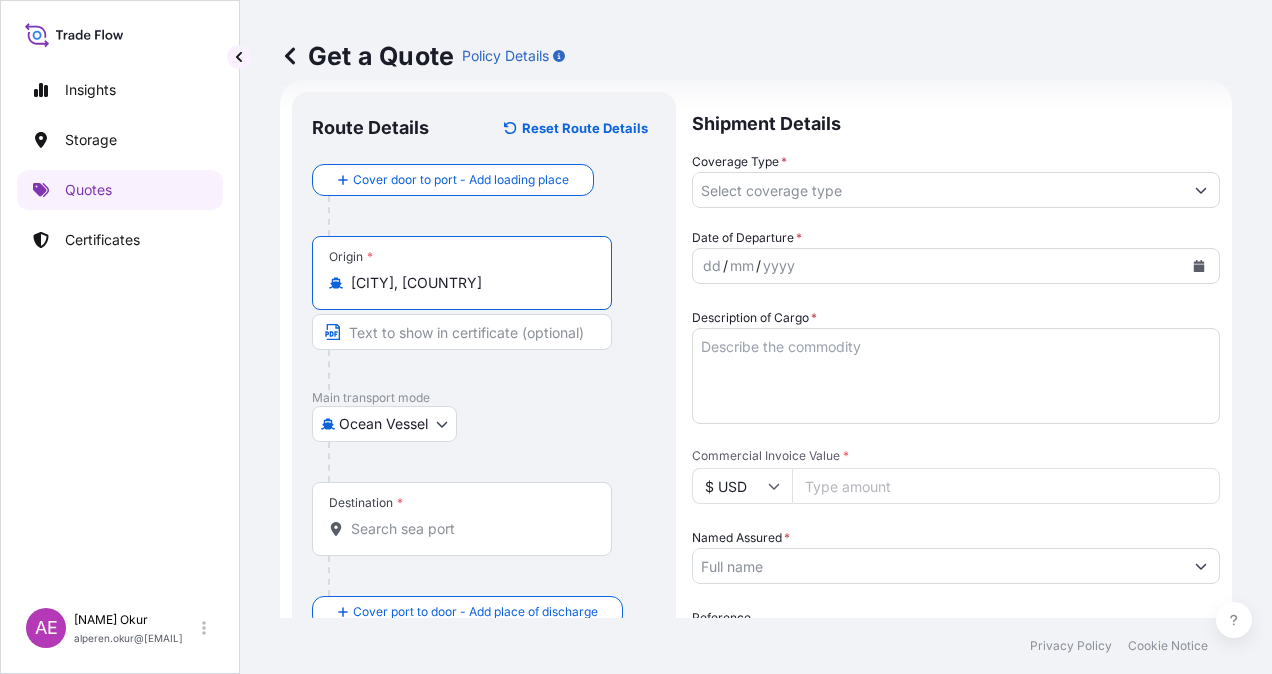 type on "[CITY], [COUNTRY]" 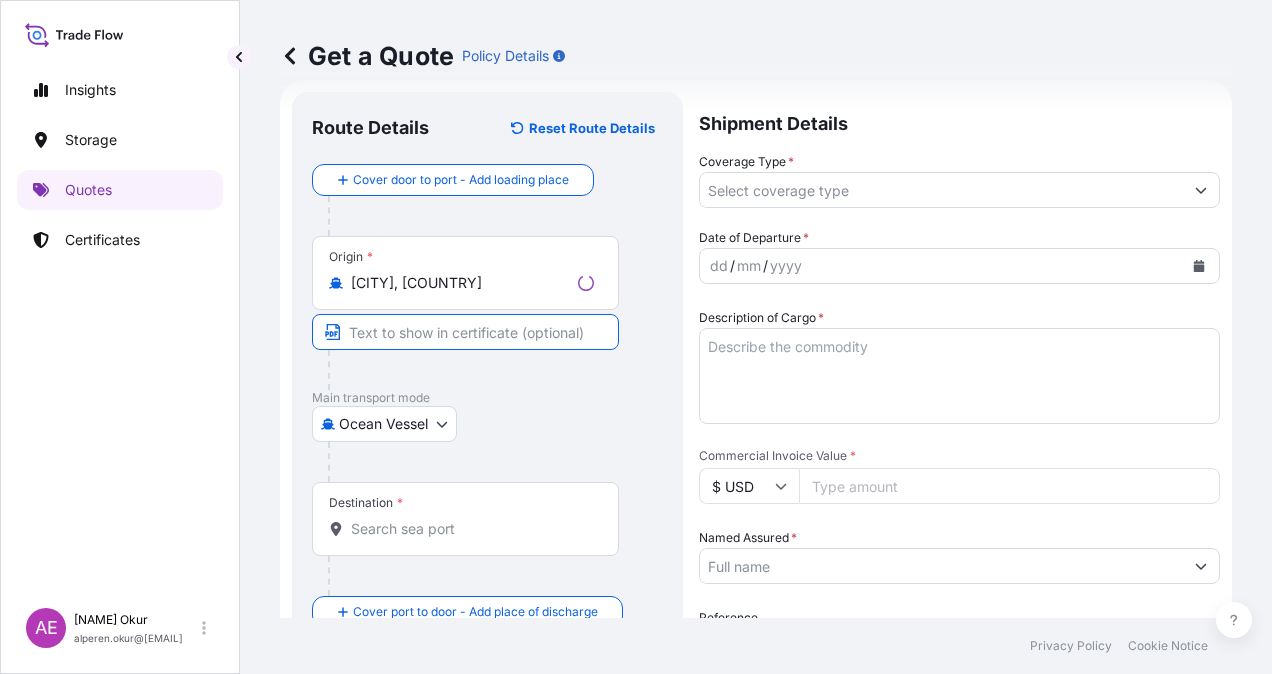 paste on "[CITY]" 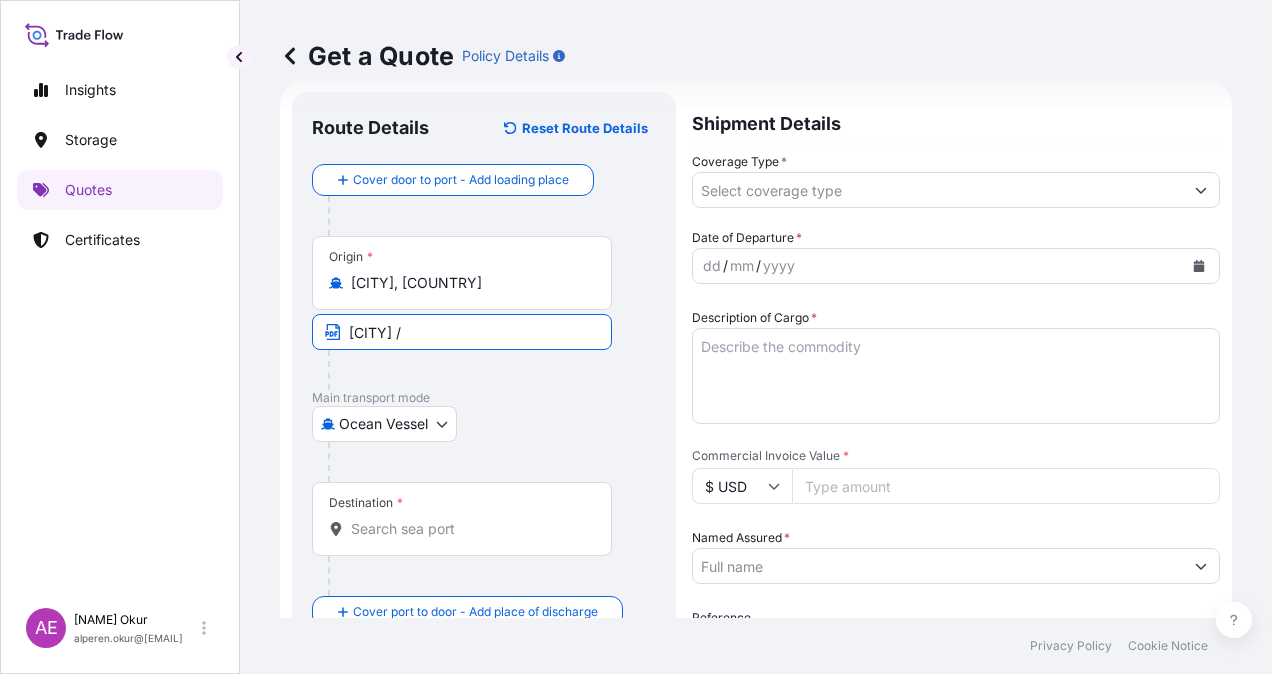 paste on "[COUNTRY]" 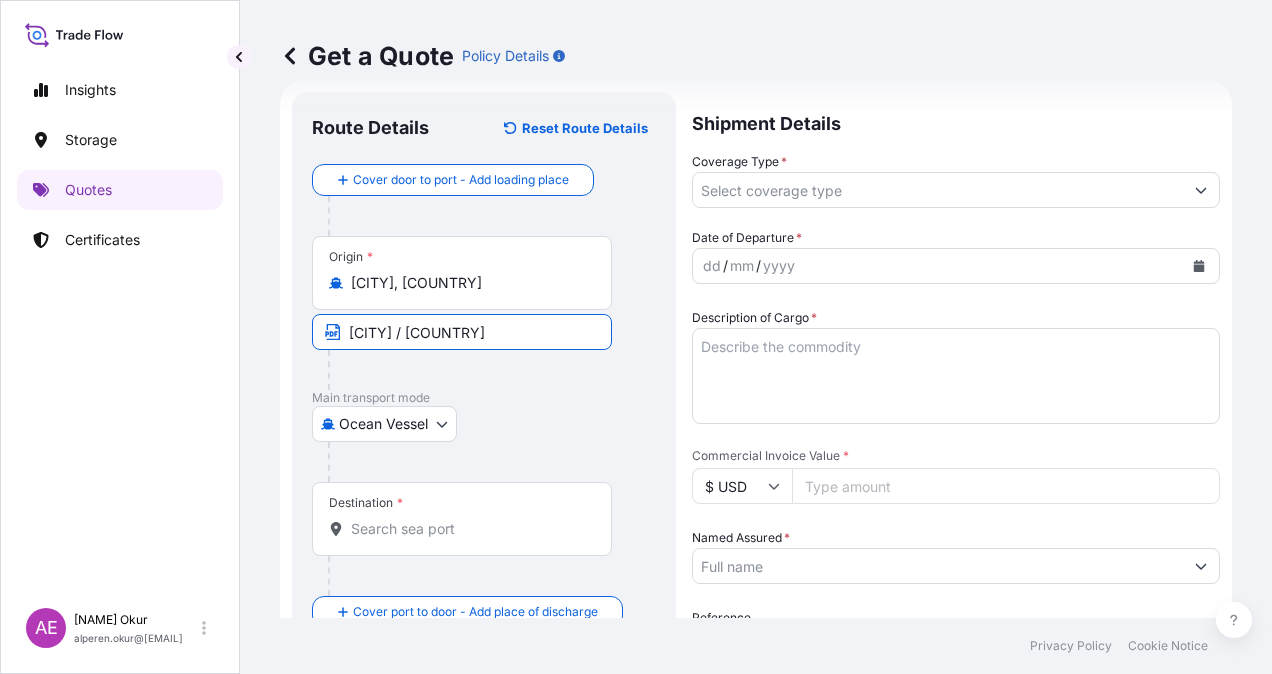 type on "[CITY] / [COUNTRY]" 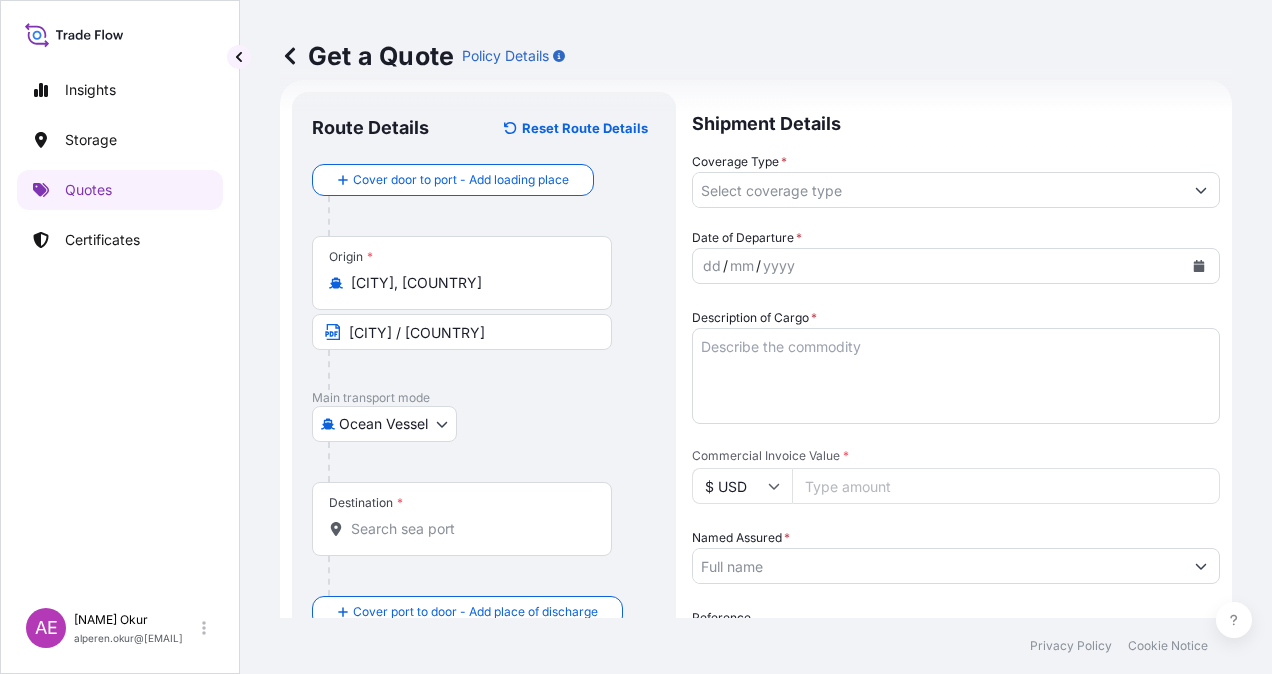 click on "Destination *" at bounding box center (462, 519) 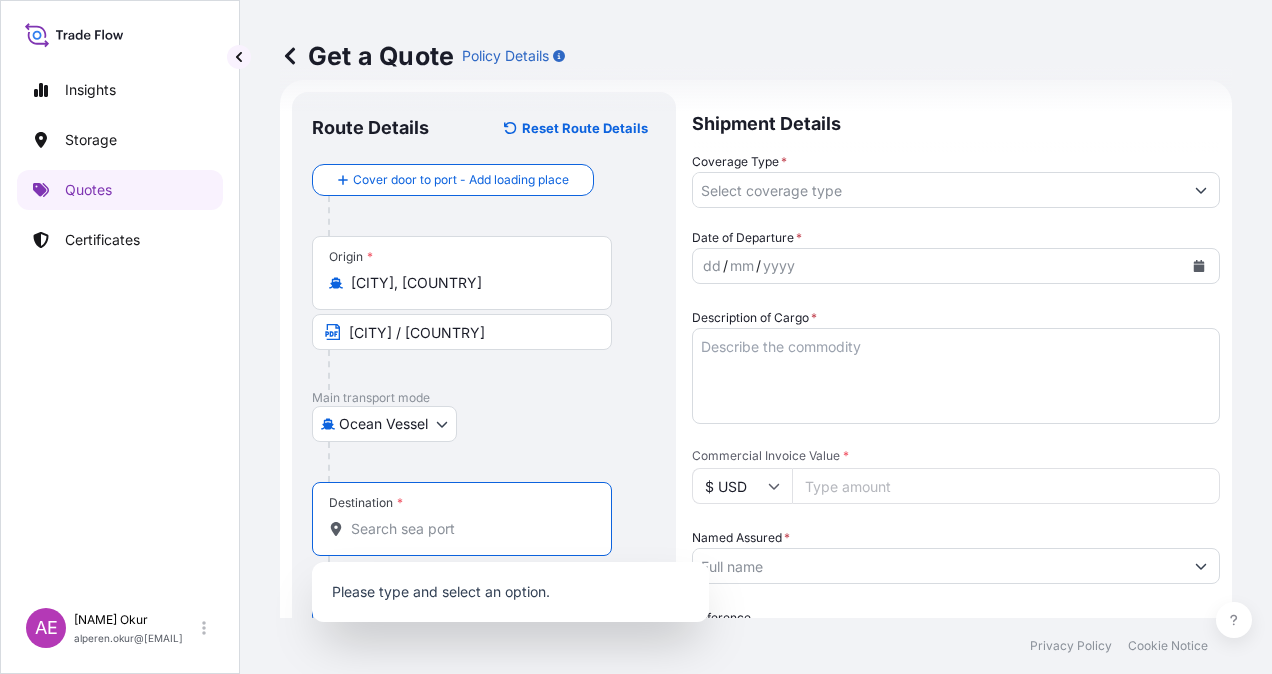 paste on "[CITY]" 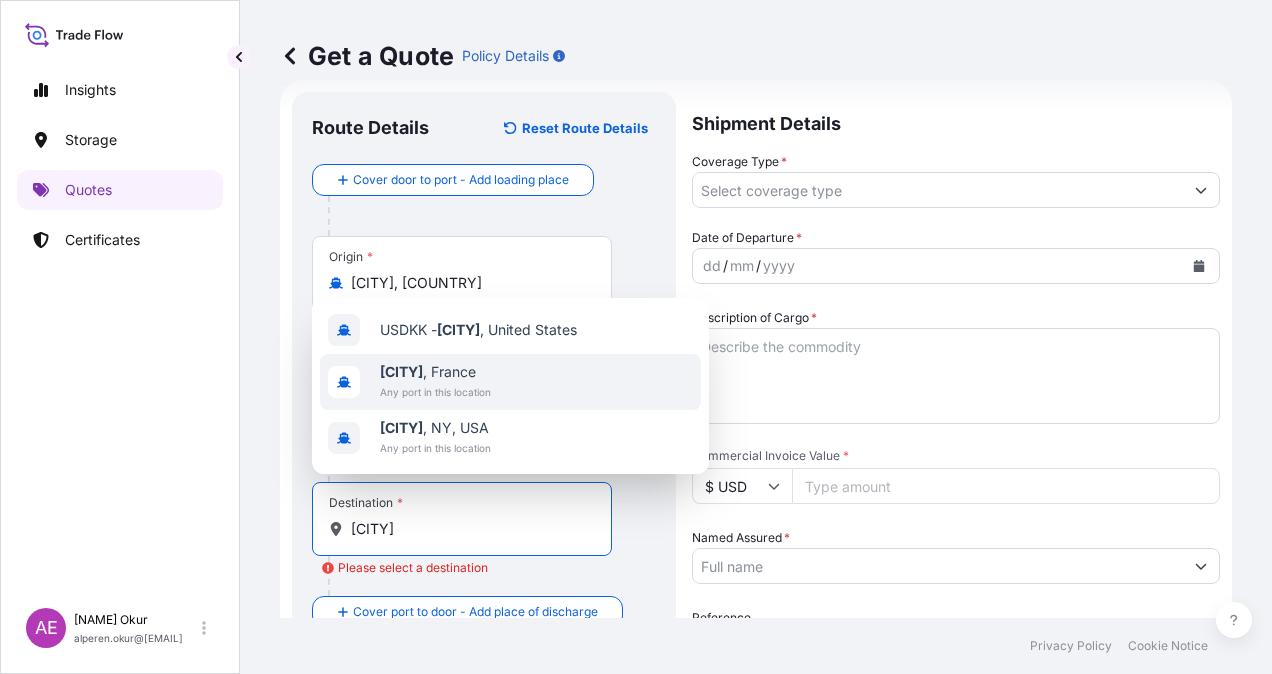 click on "[CITY] , [COUNTRY]" at bounding box center (435, 372) 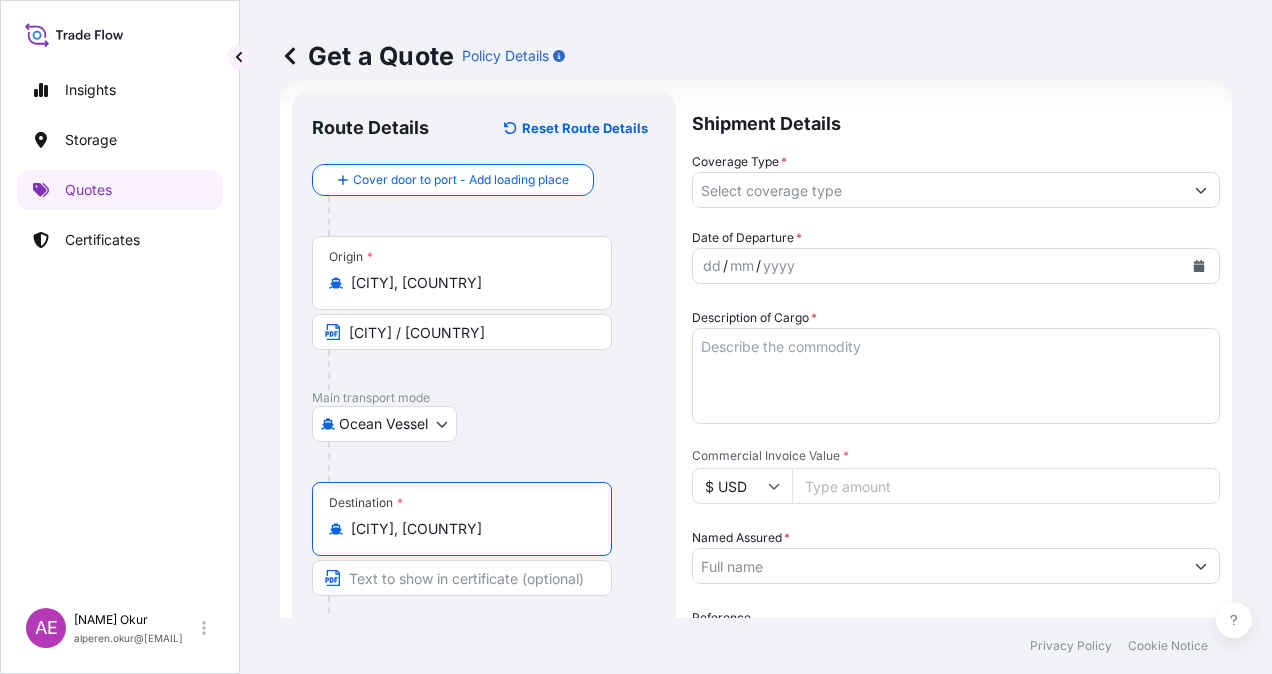 type on "[CITY], [COUNTRY]" 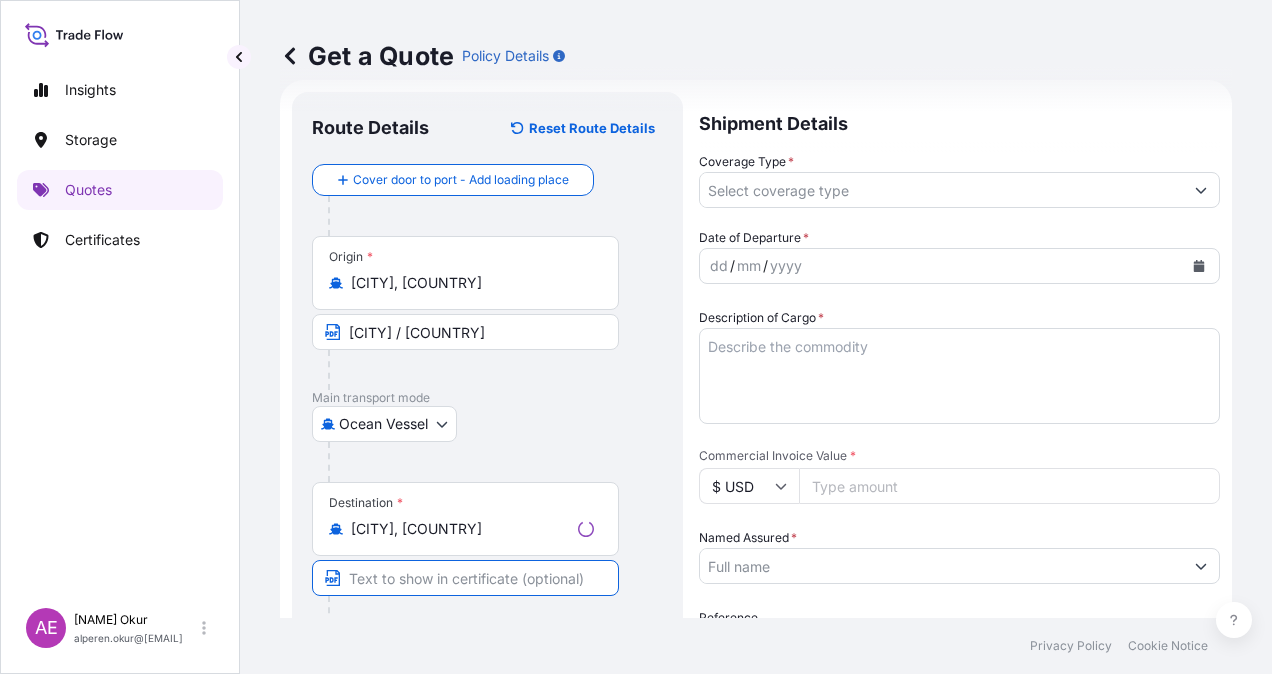 paste on "[CITY]" 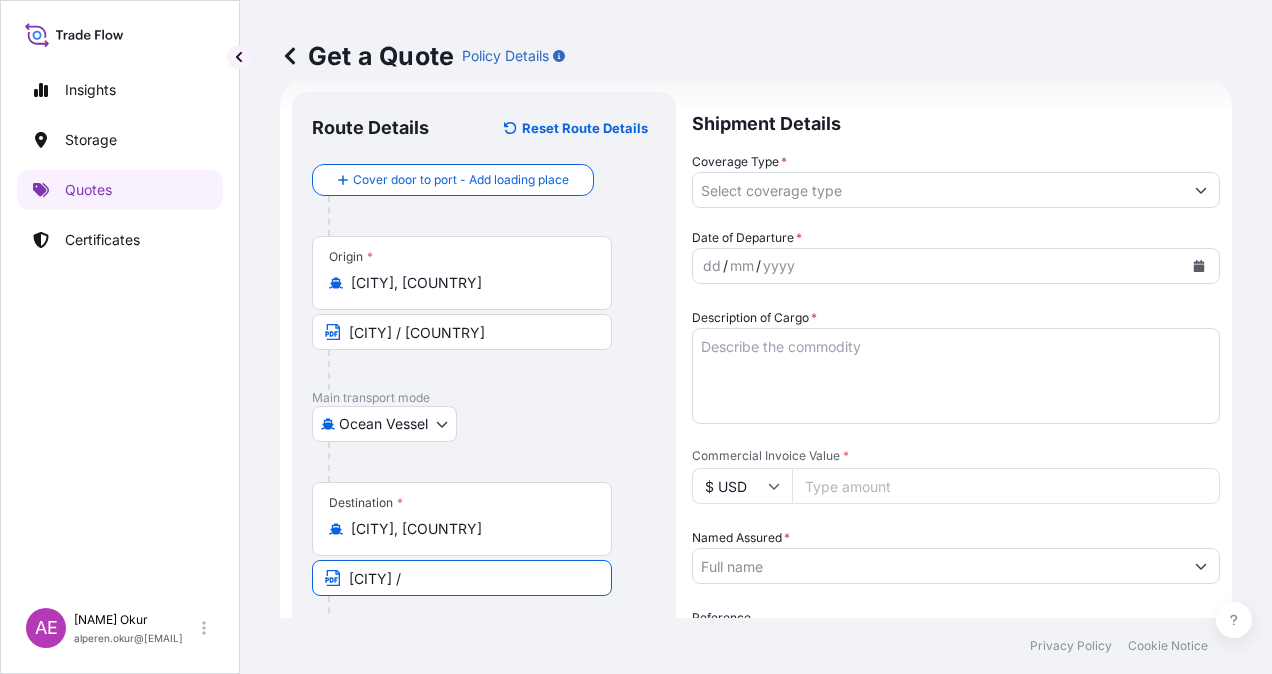 paste on "[COUNTRY]" 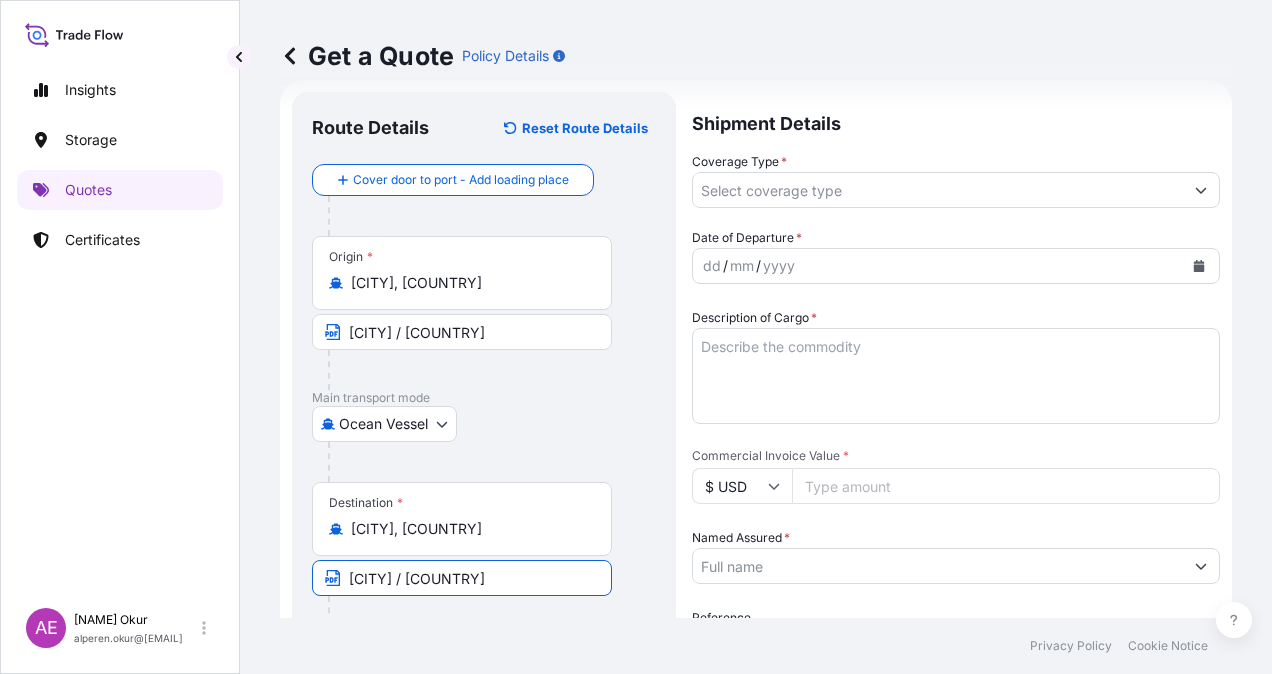type on "[CITY] / [COUNTRY]" 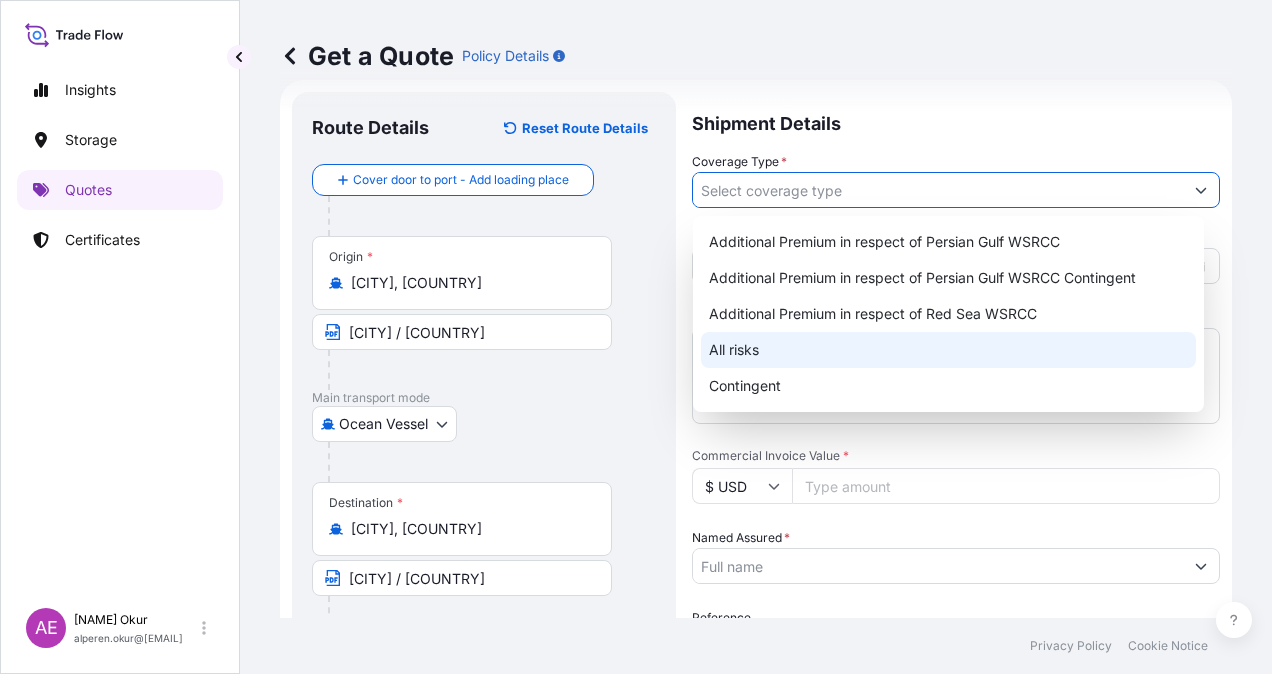 click on "All risks" at bounding box center [948, 350] 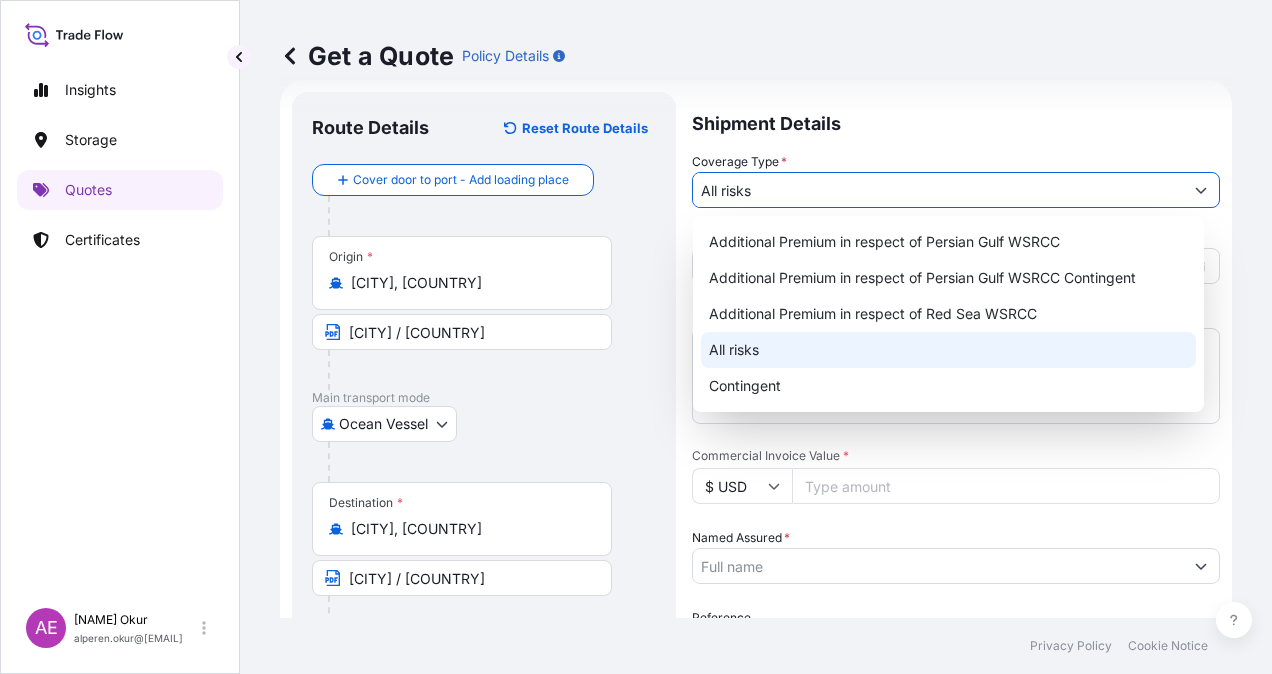 click on "All risks" at bounding box center [948, 350] 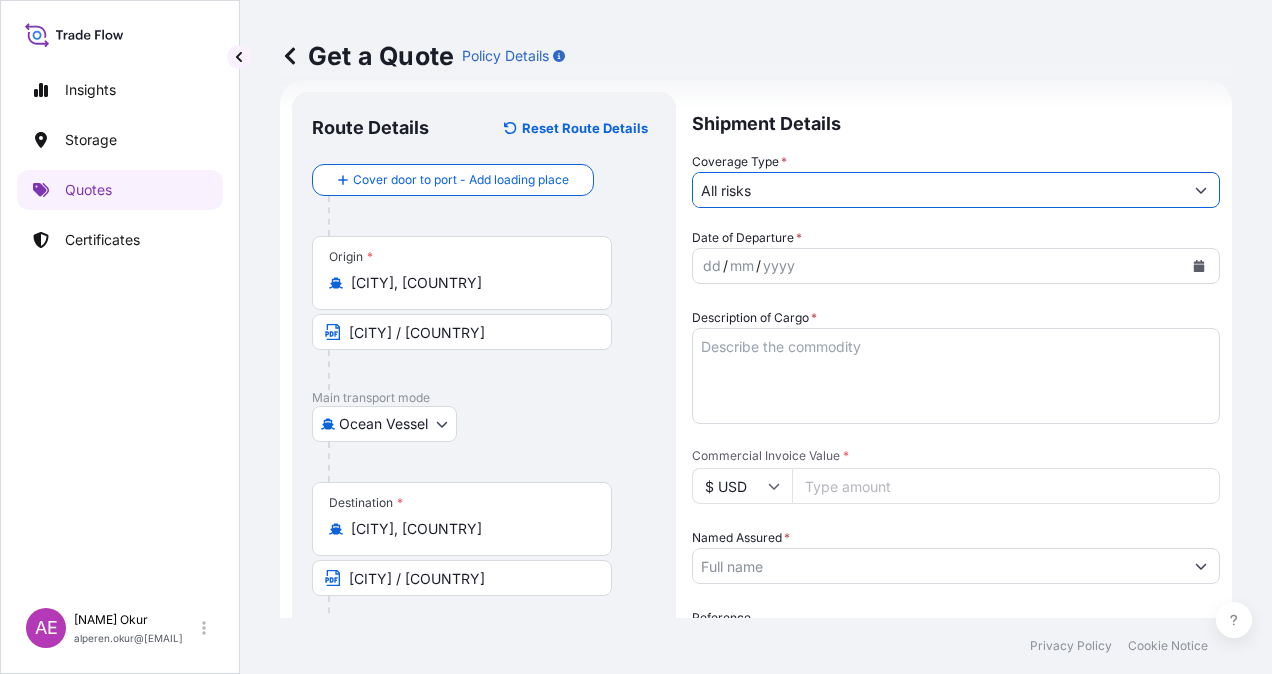 click on "dd" at bounding box center (712, 266) 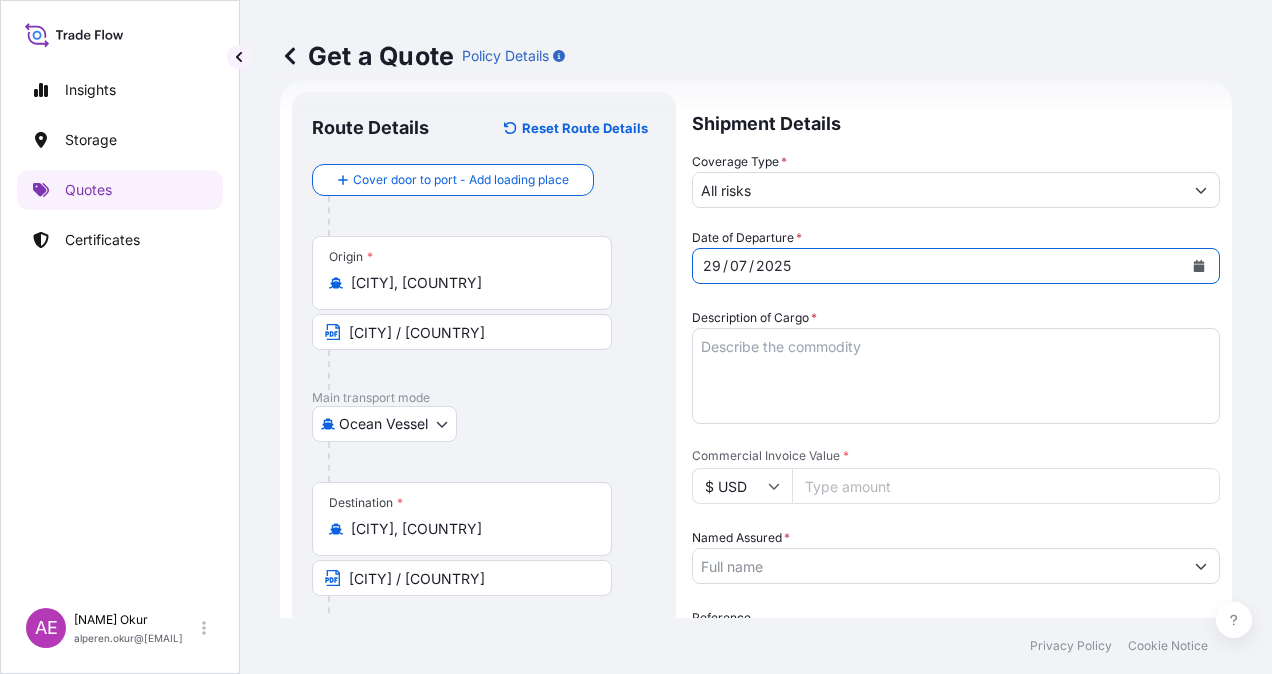 click on "Description of Cargo *" at bounding box center [956, 376] 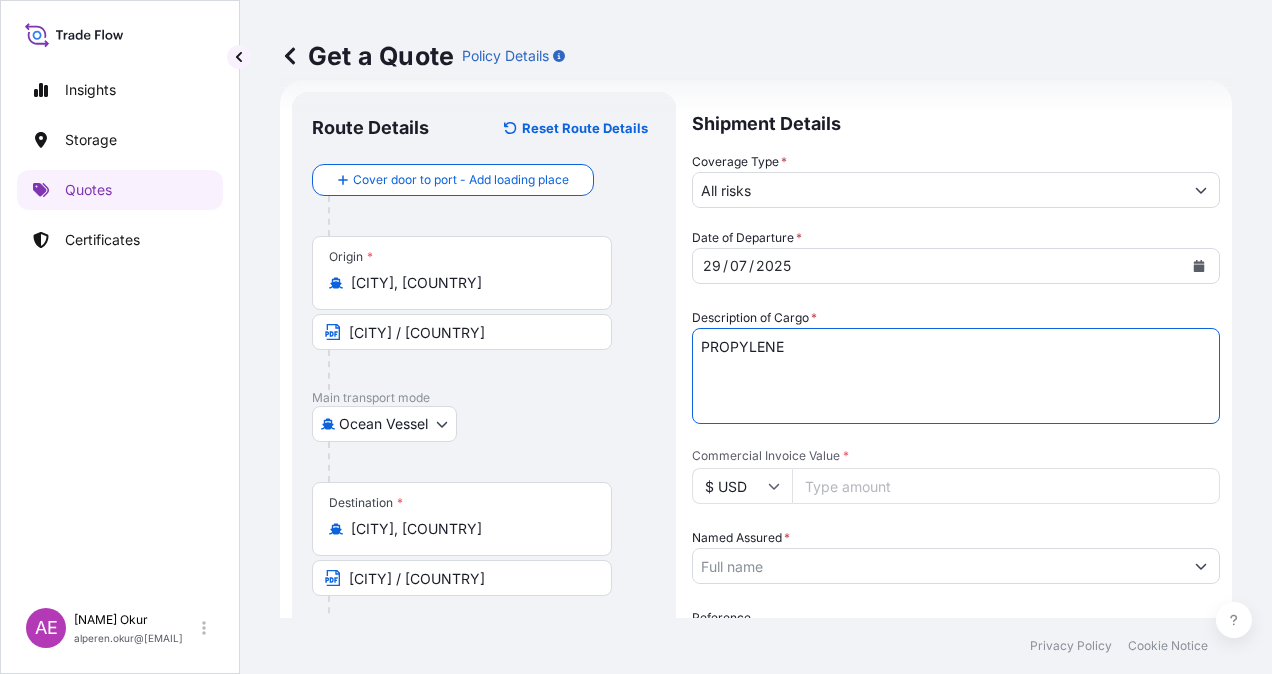 type on "PROPYLENE" 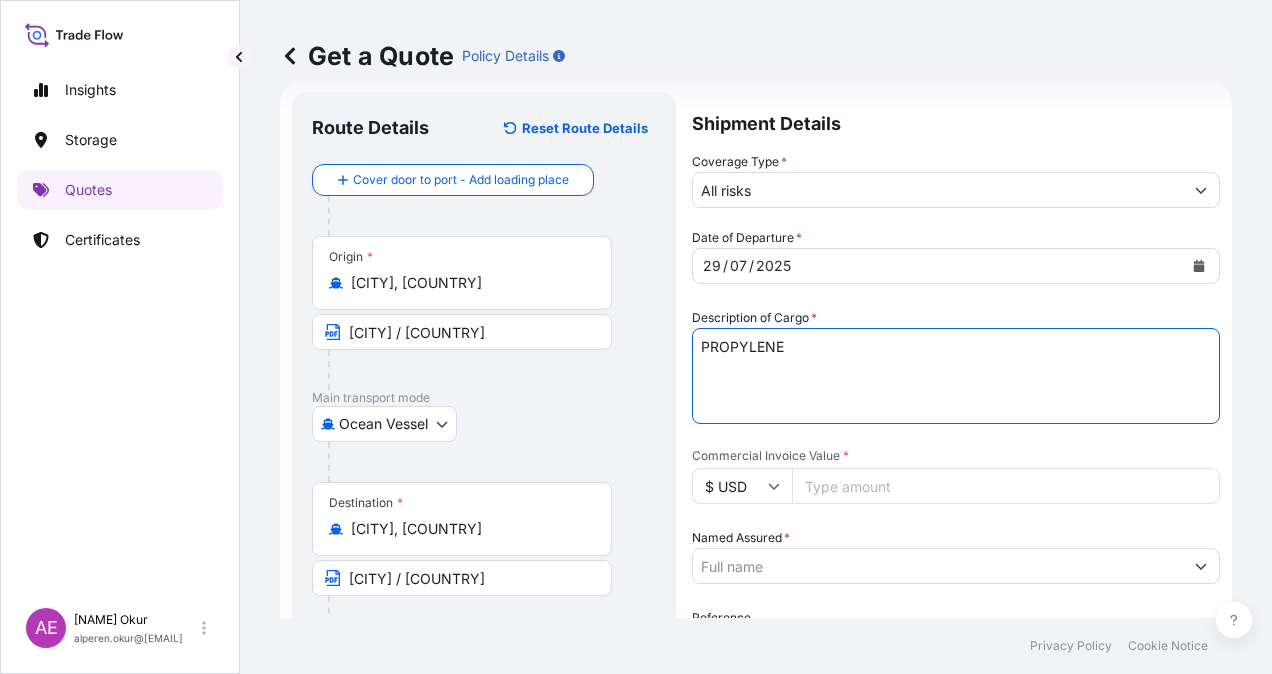 click on "Commercial Invoice Value   *" at bounding box center [1006, 486] 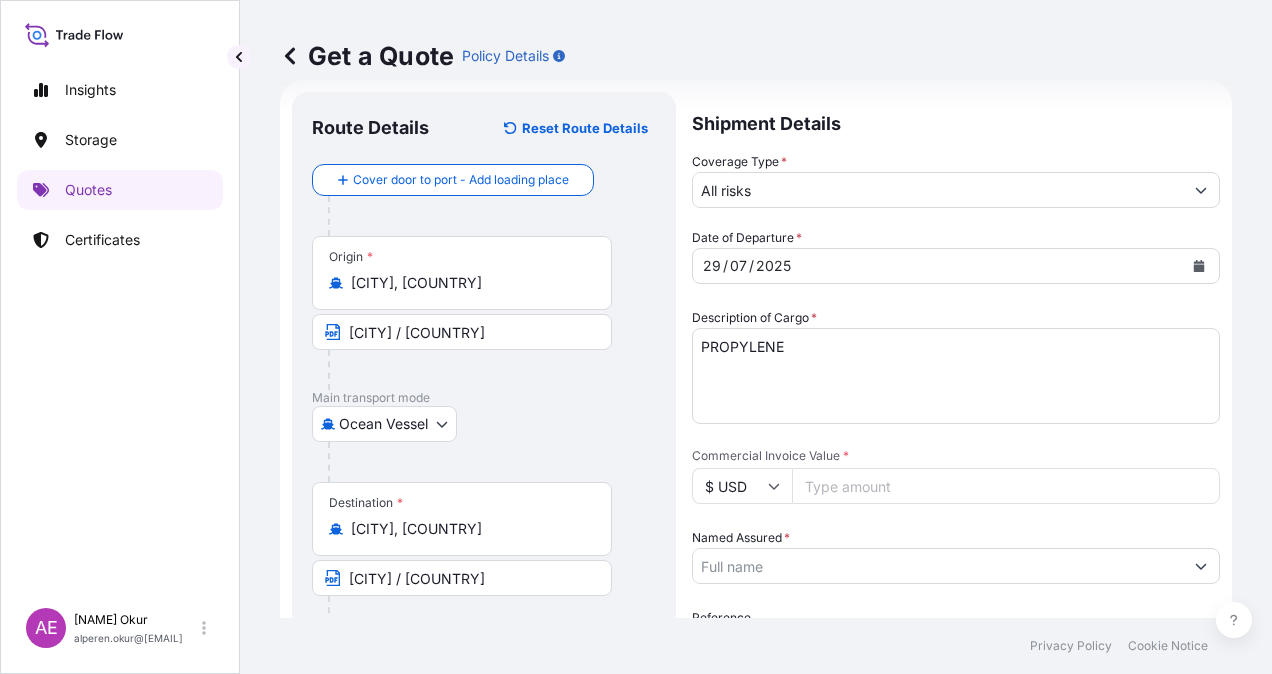 paste on "3230137.63" 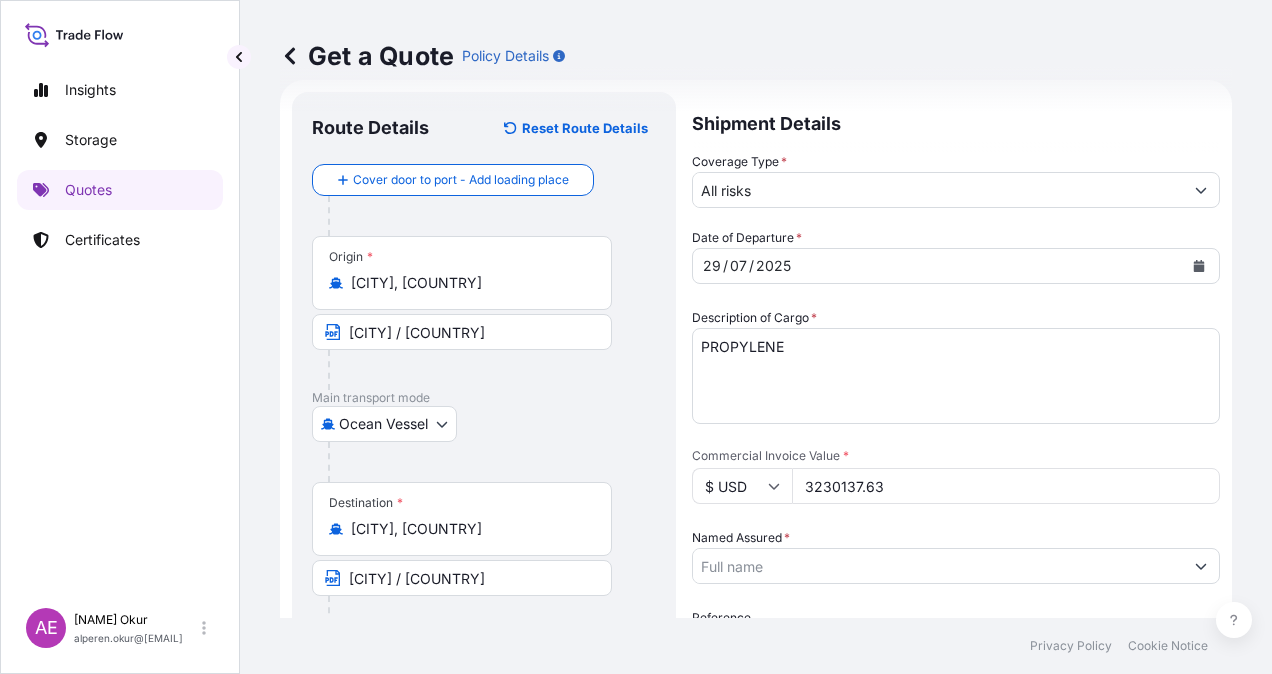 type on "3230137.63" 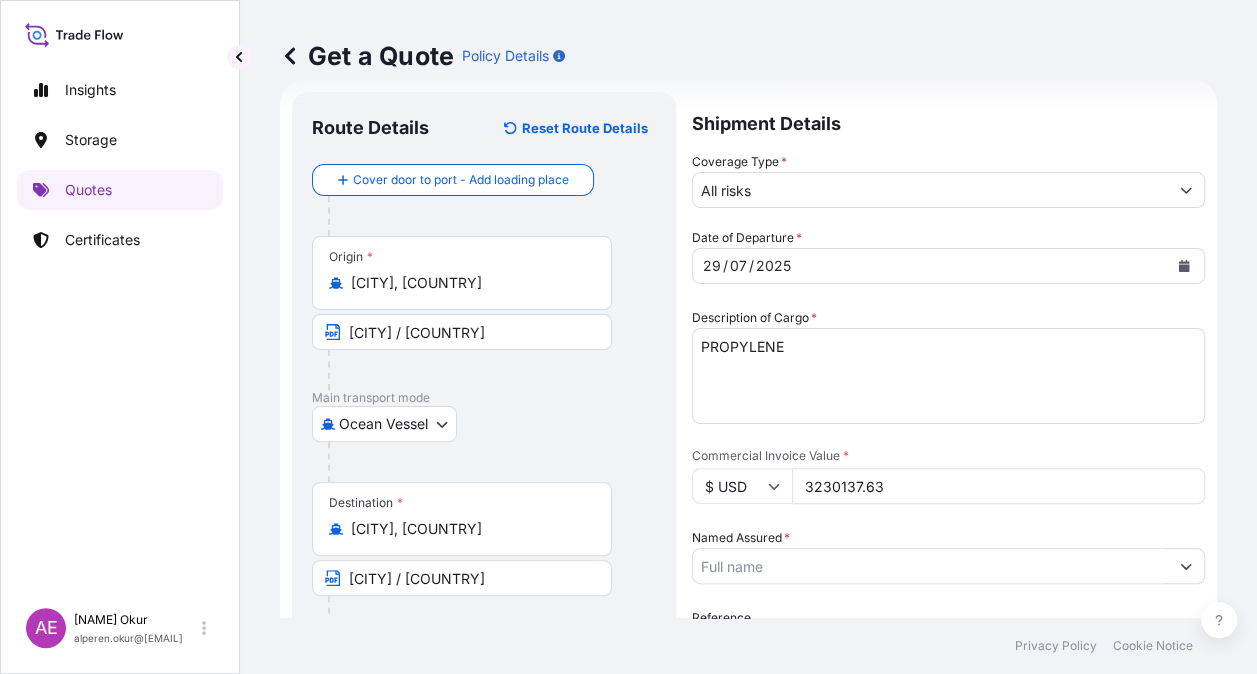 click on "Named Assured *" at bounding box center [930, 566] 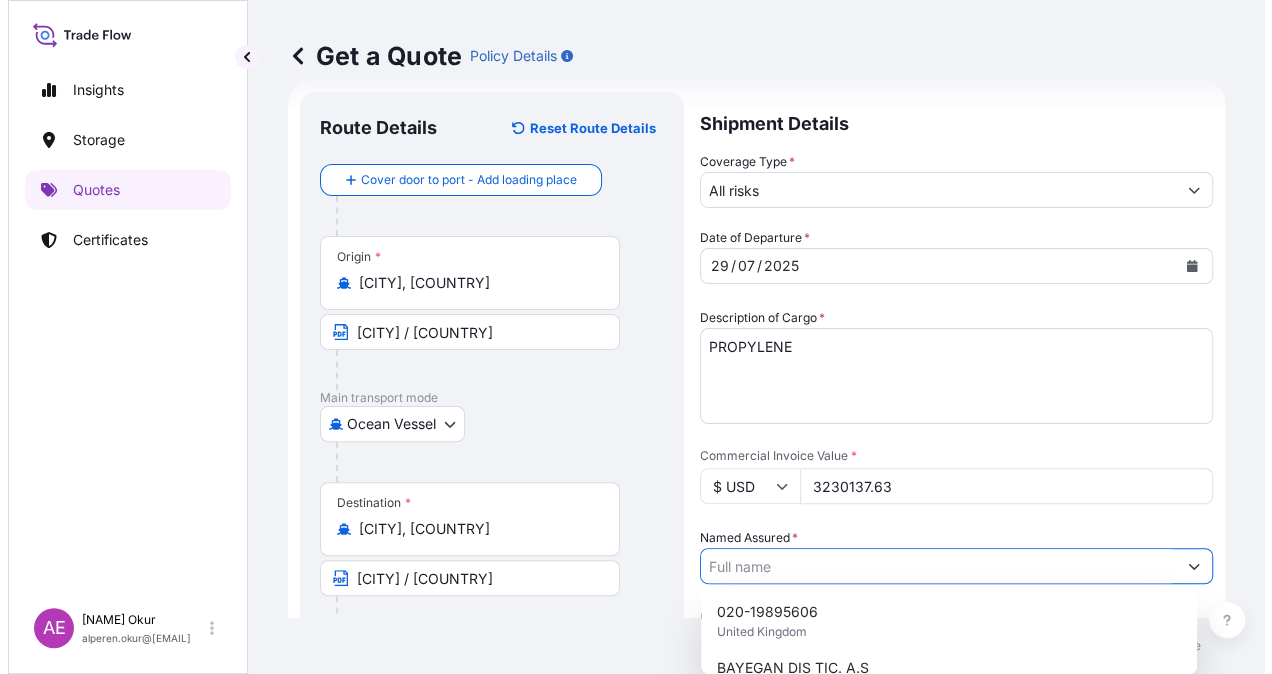 scroll, scrollTop: 332, scrollLeft: 0, axis: vertical 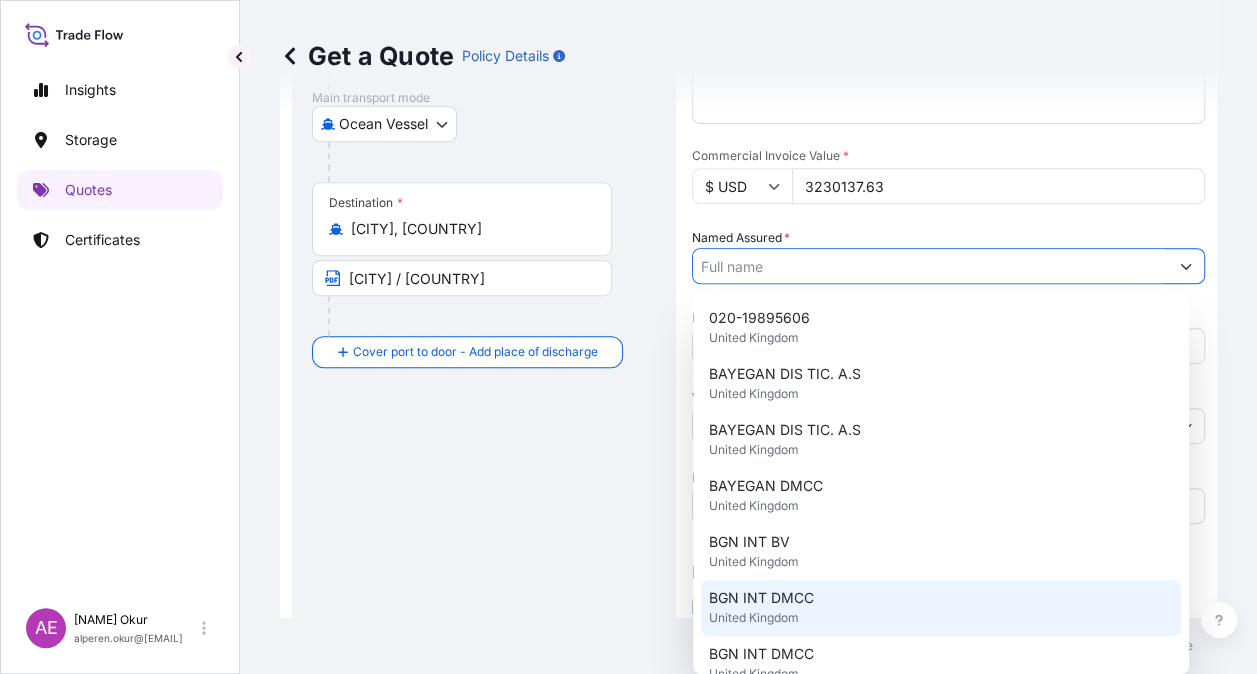 click on "BGN INT DMCC" at bounding box center [761, 598] 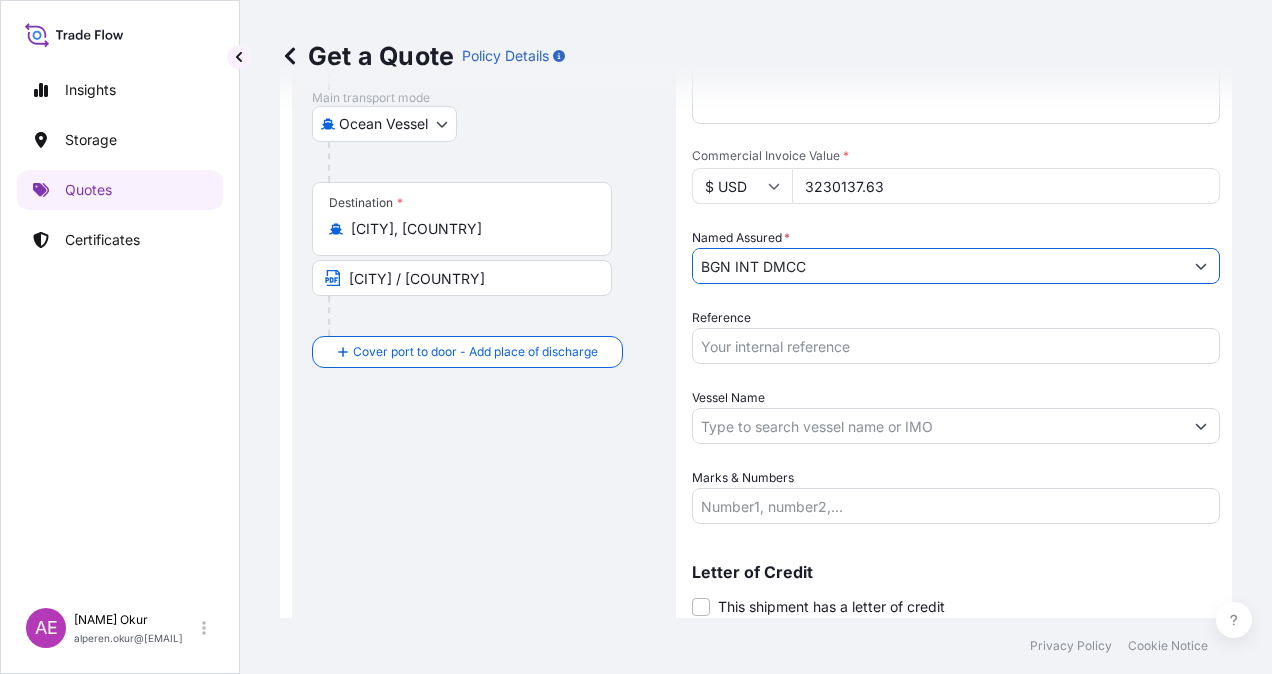 click on "Vessel Name" at bounding box center (938, 426) 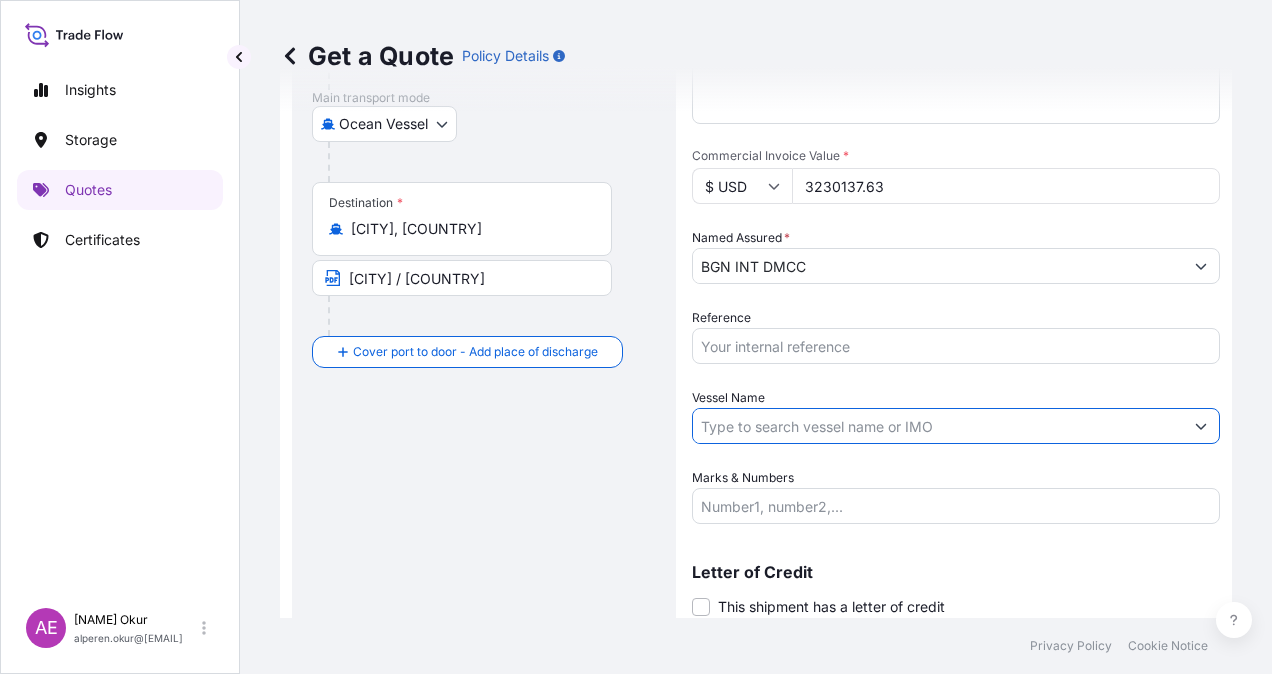 click on "Vessel Name" at bounding box center [938, 426] 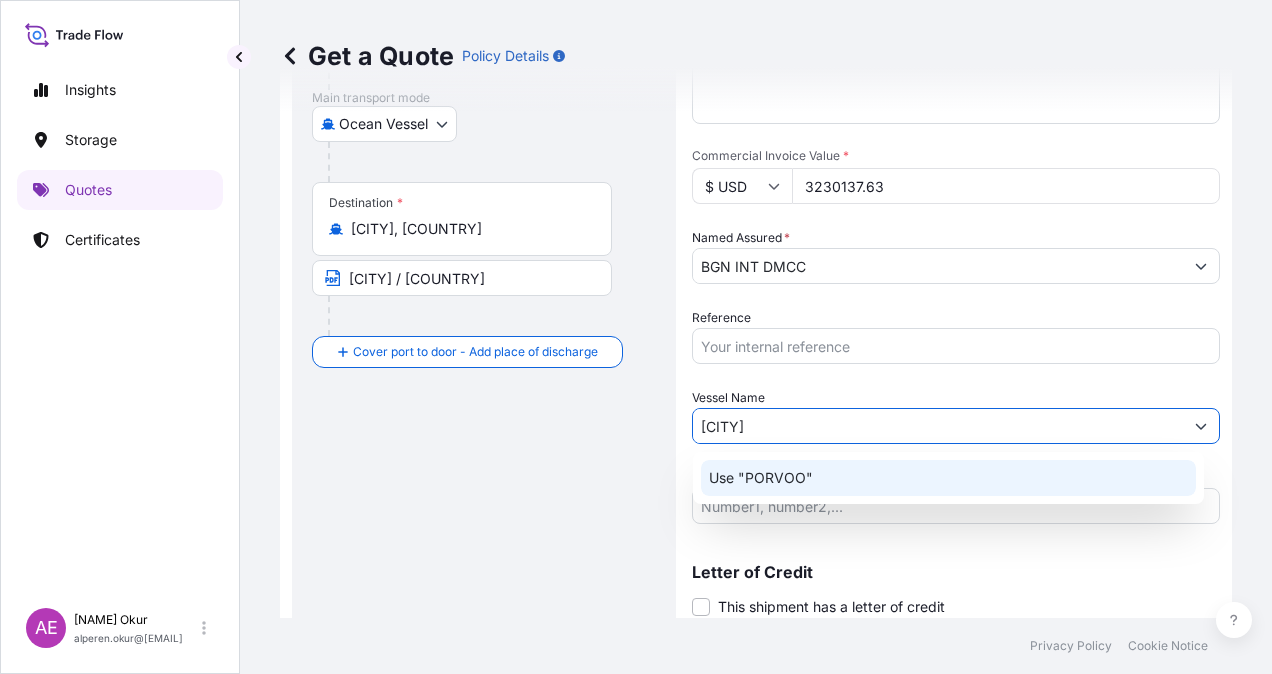 click on "Use "PORVOO"" 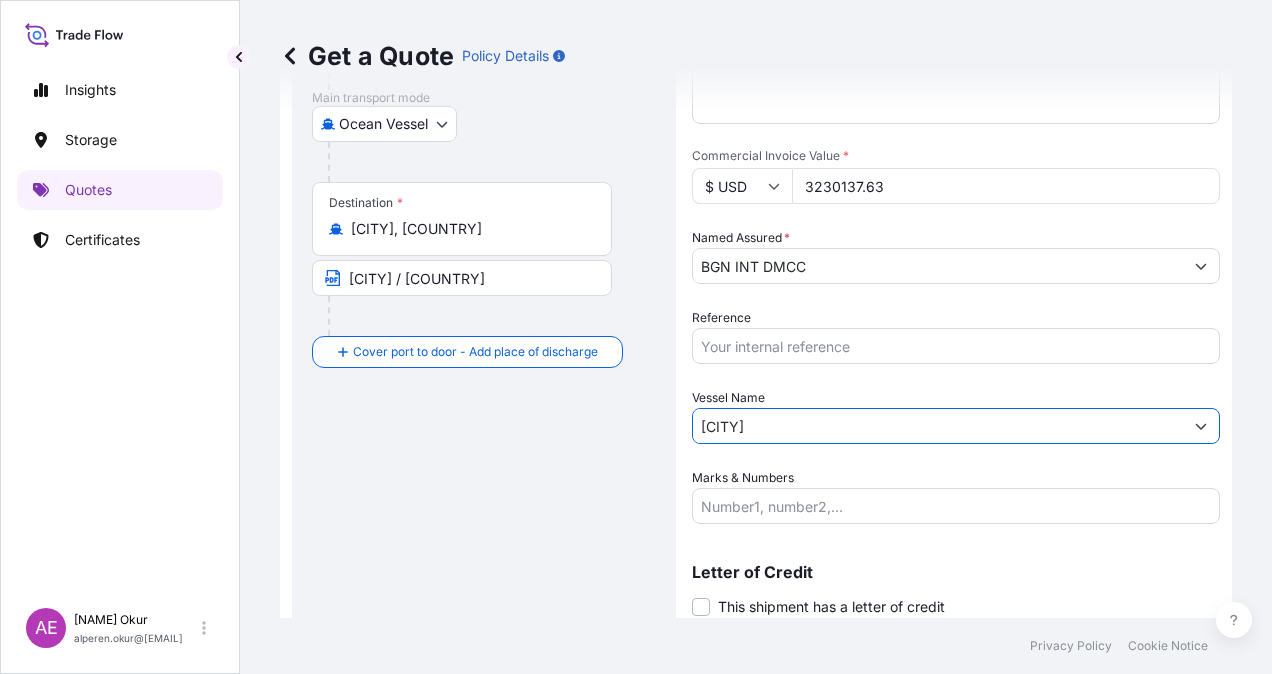 type on "[CITY]" 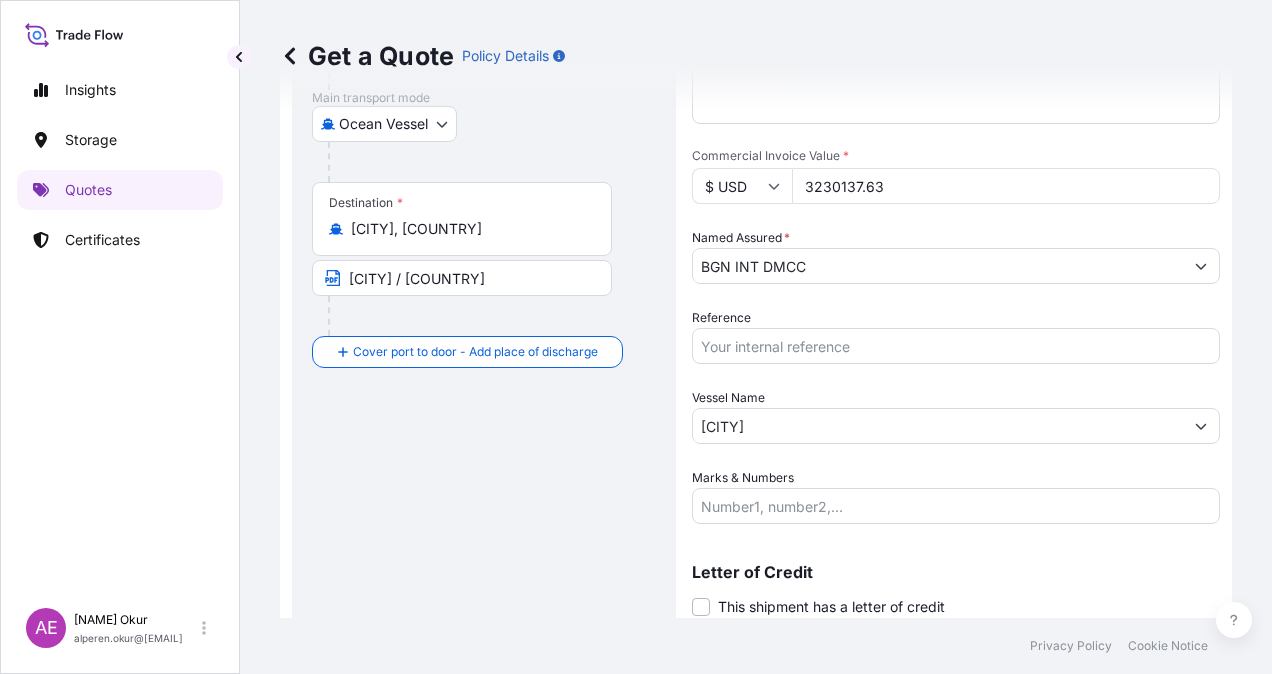 drag, startPoint x: 796, startPoint y: 484, endPoint x: 813, endPoint y: 500, distance: 23.345236 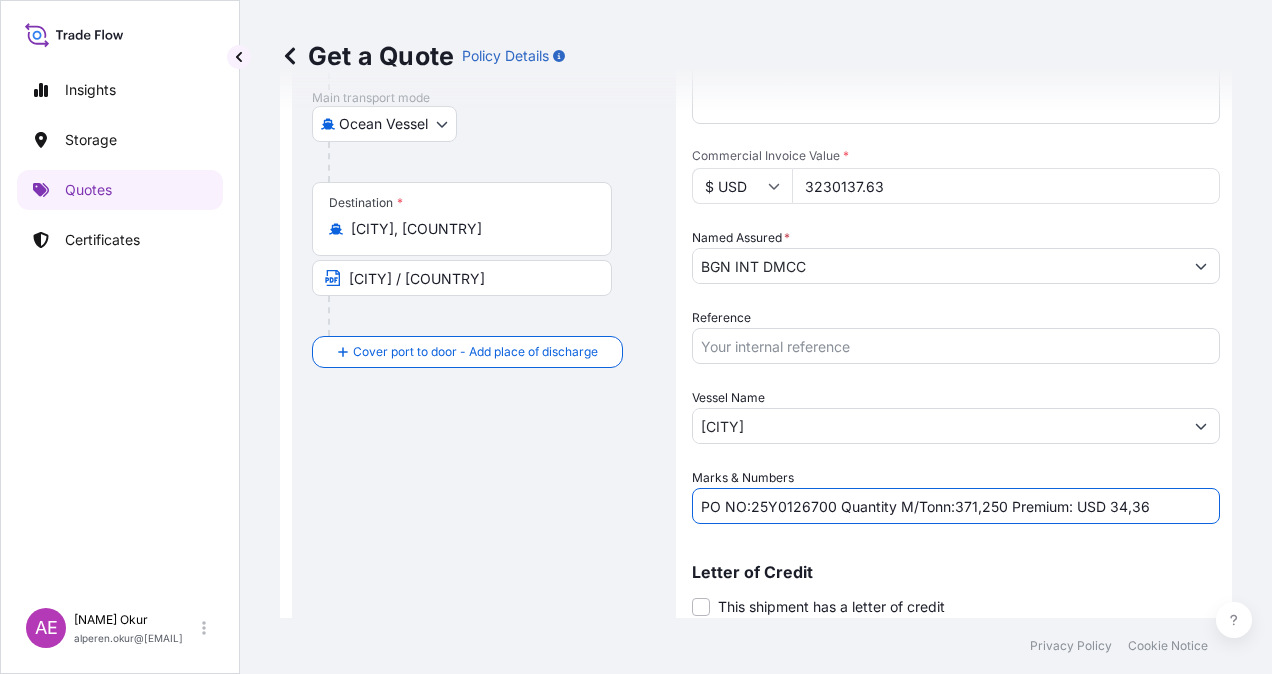 drag, startPoint x: 750, startPoint y: 504, endPoint x: 827, endPoint y: 507, distance: 77.05842 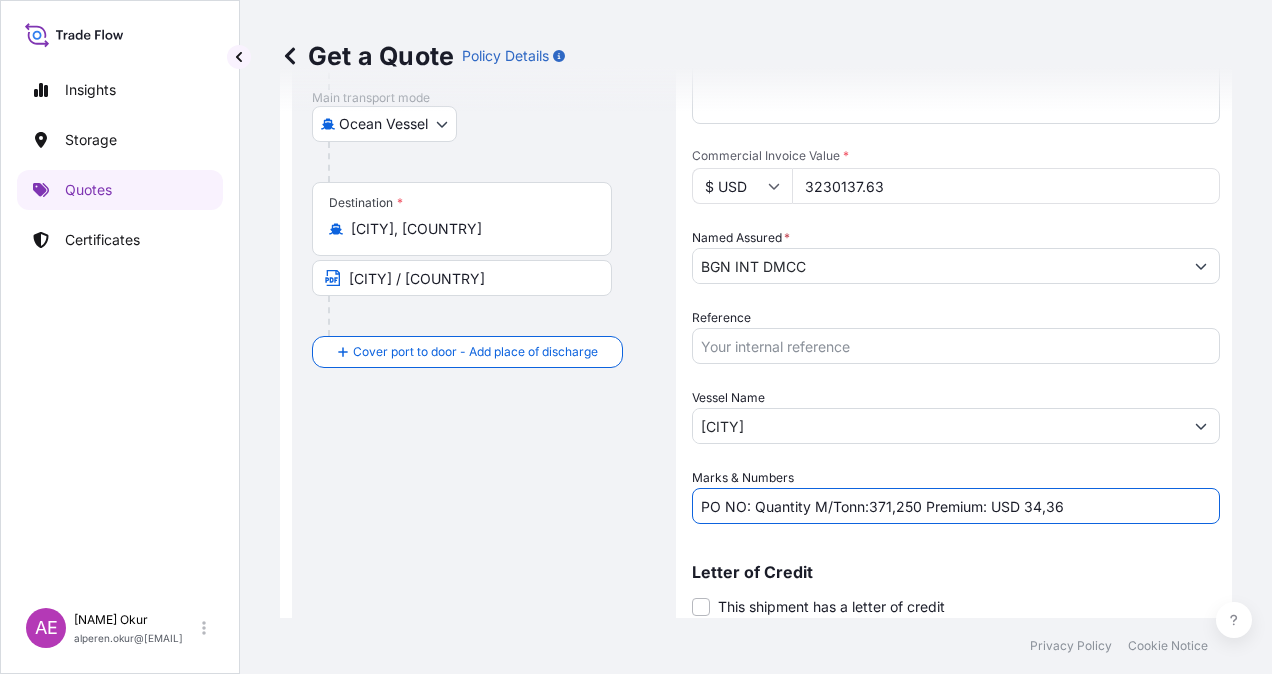 paste on "25Y0199400" 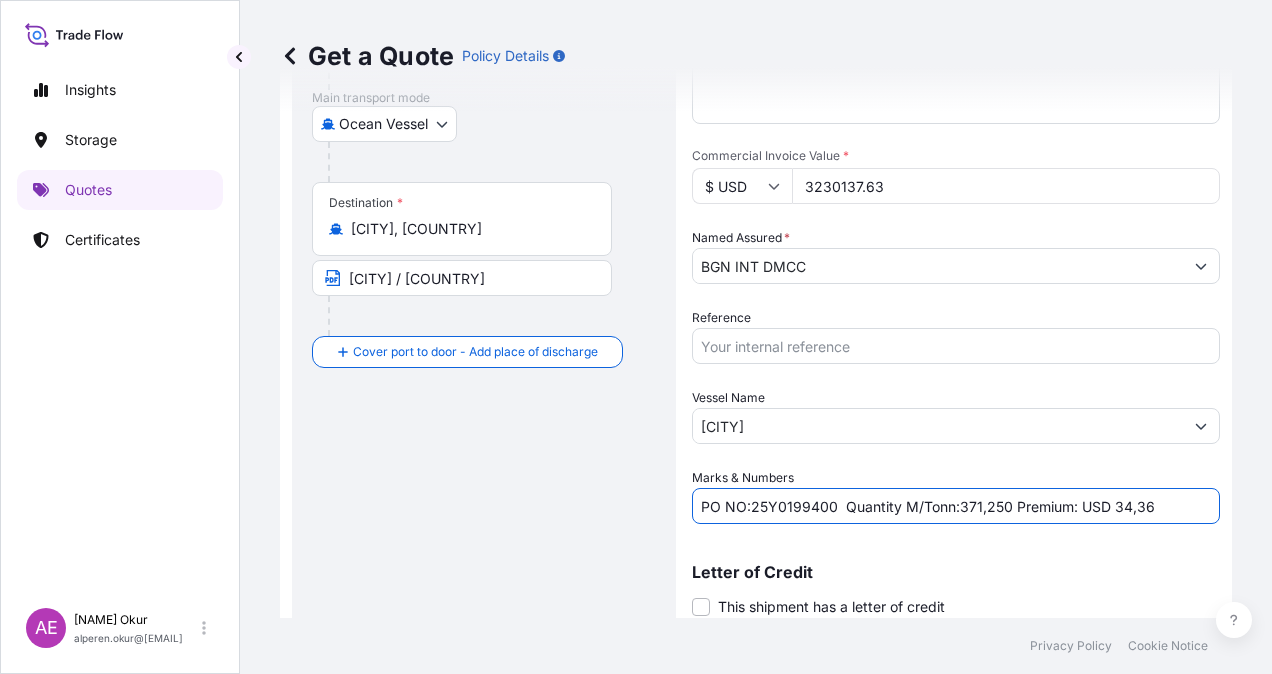 drag, startPoint x: 958, startPoint y: 506, endPoint x: 1006, endPoint y: 508, distance: 48.04165 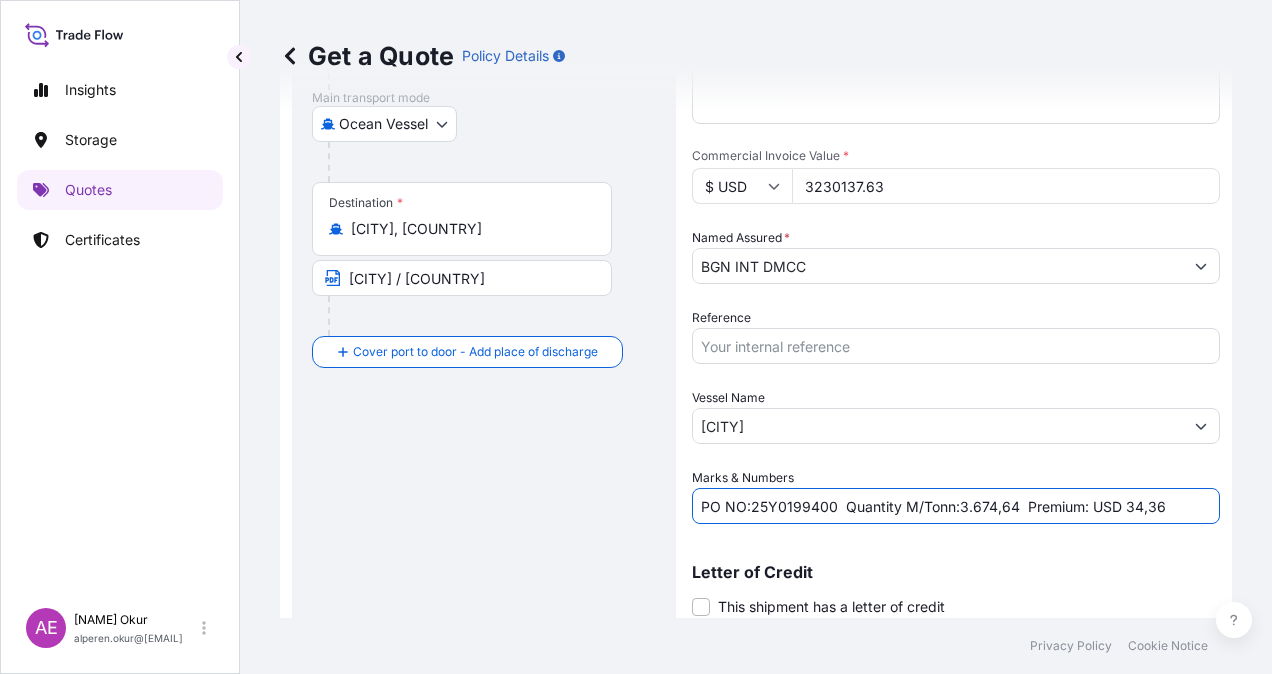 drag, startPoint x: 1120, startPoint y: 505, endPoint x: 1202, endPoint y: 506, distance: 82.006096 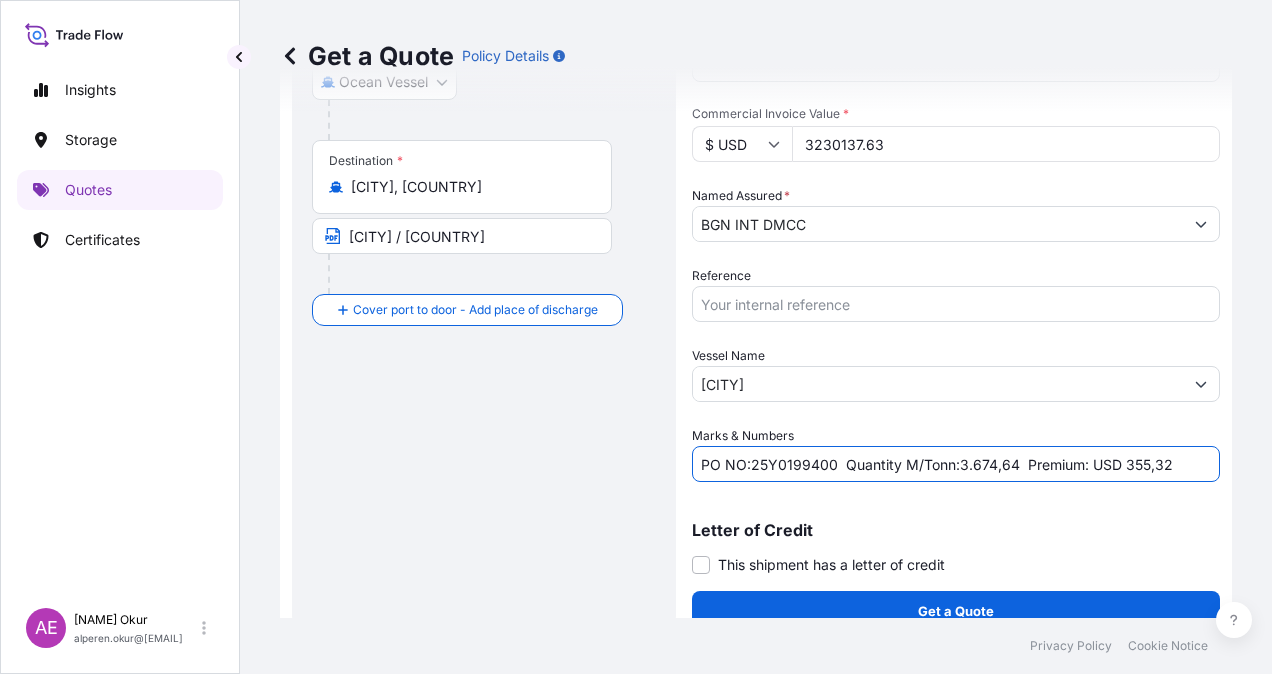 scroll, scrollTop: 398, scrollLeft: 0, axis: vertical 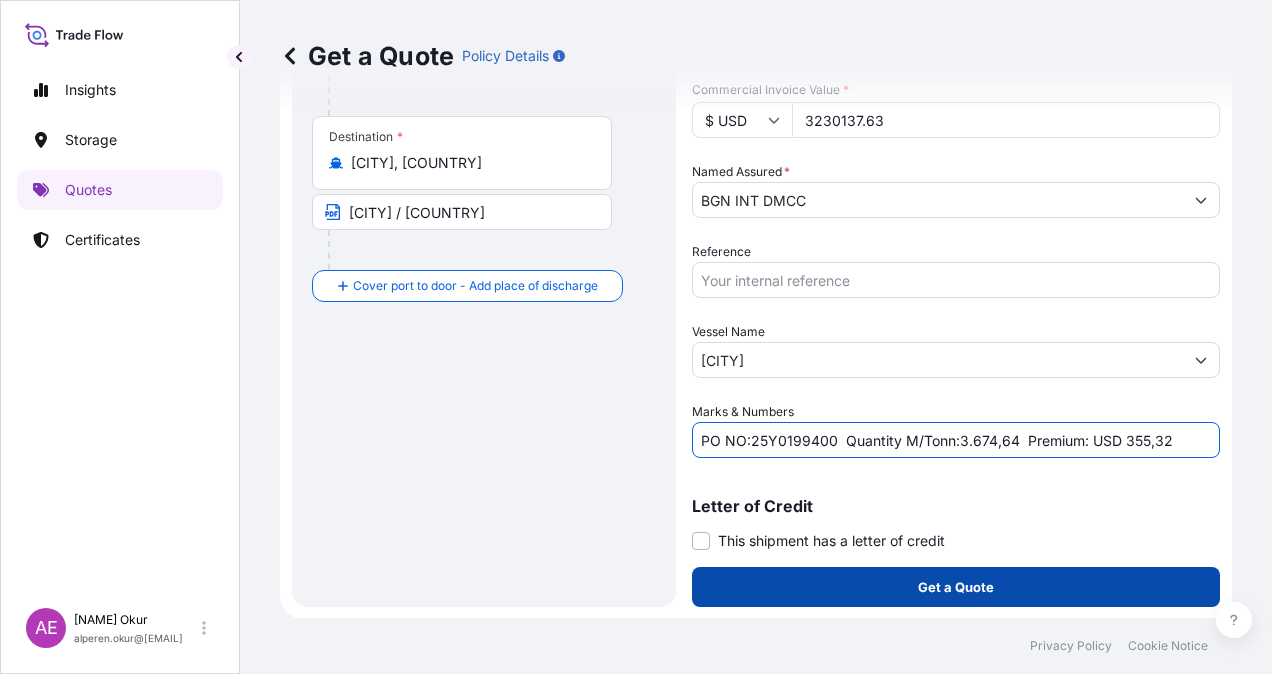 type on "PO NO:25Y0199400  Quantity M/Tonn:3.674,64  Premium: USD 355,32" 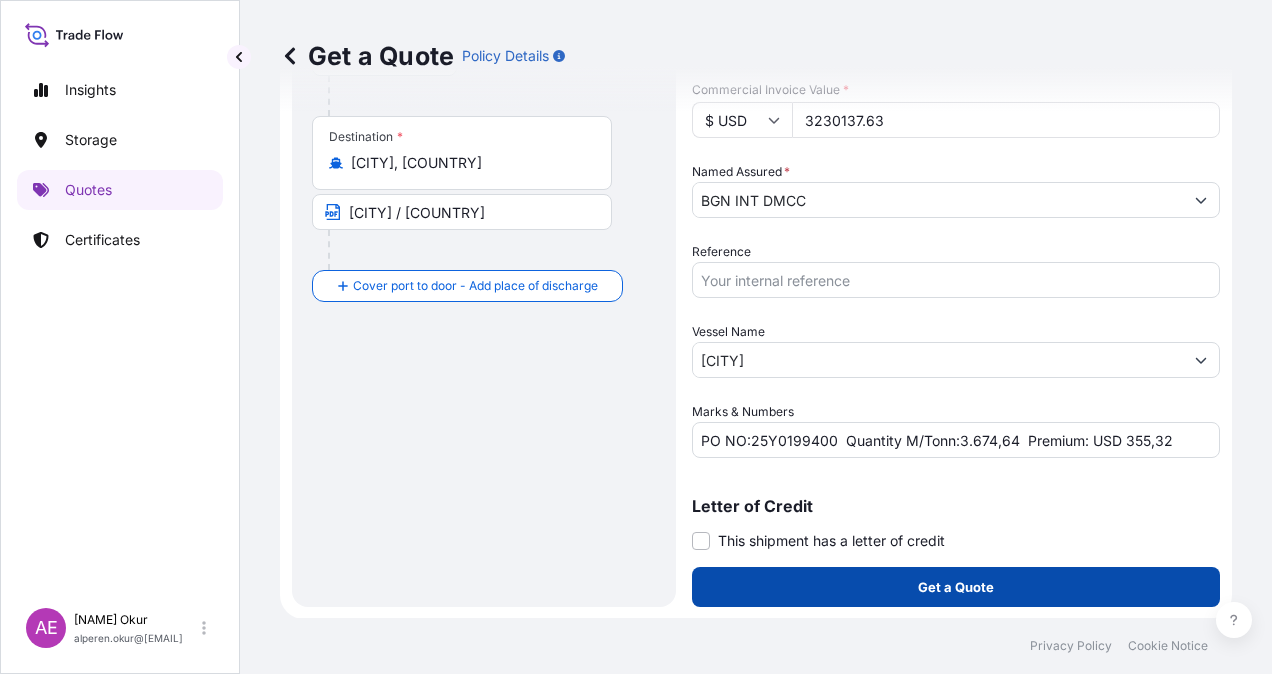 click on "Get a Quote" at bounding box center [956, 587] 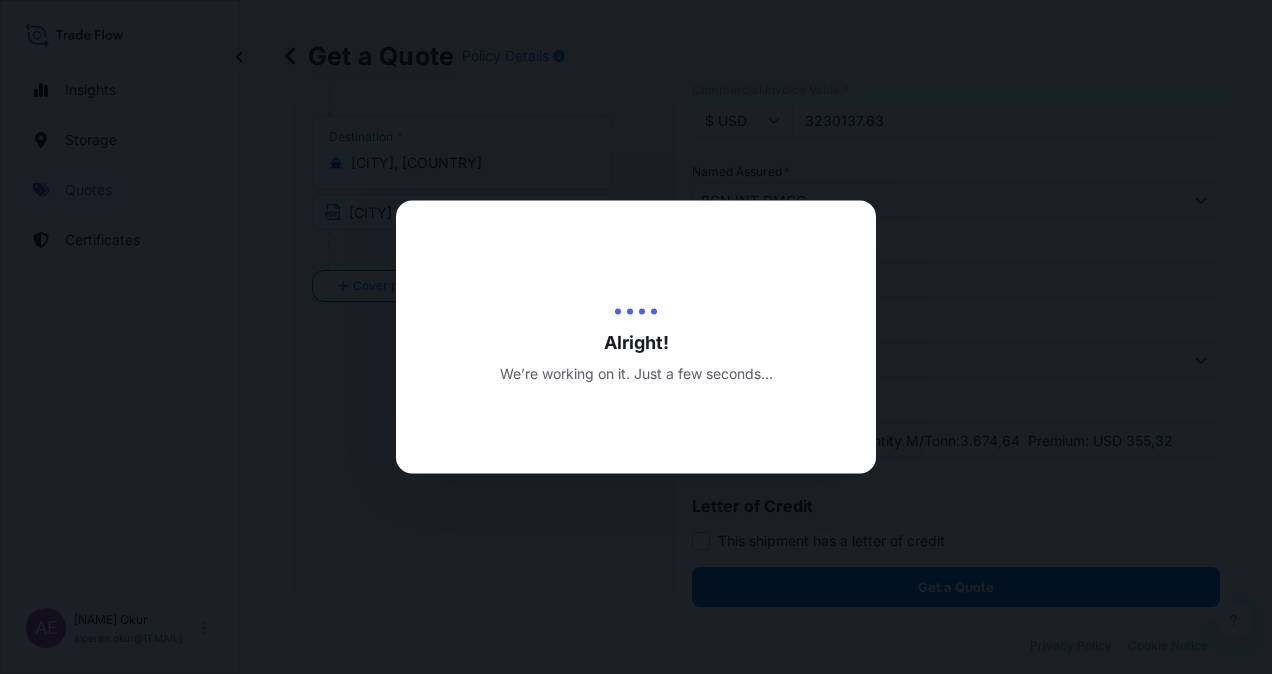 scroll, scrollTop: 0, scrollLeft: 0, axis: both 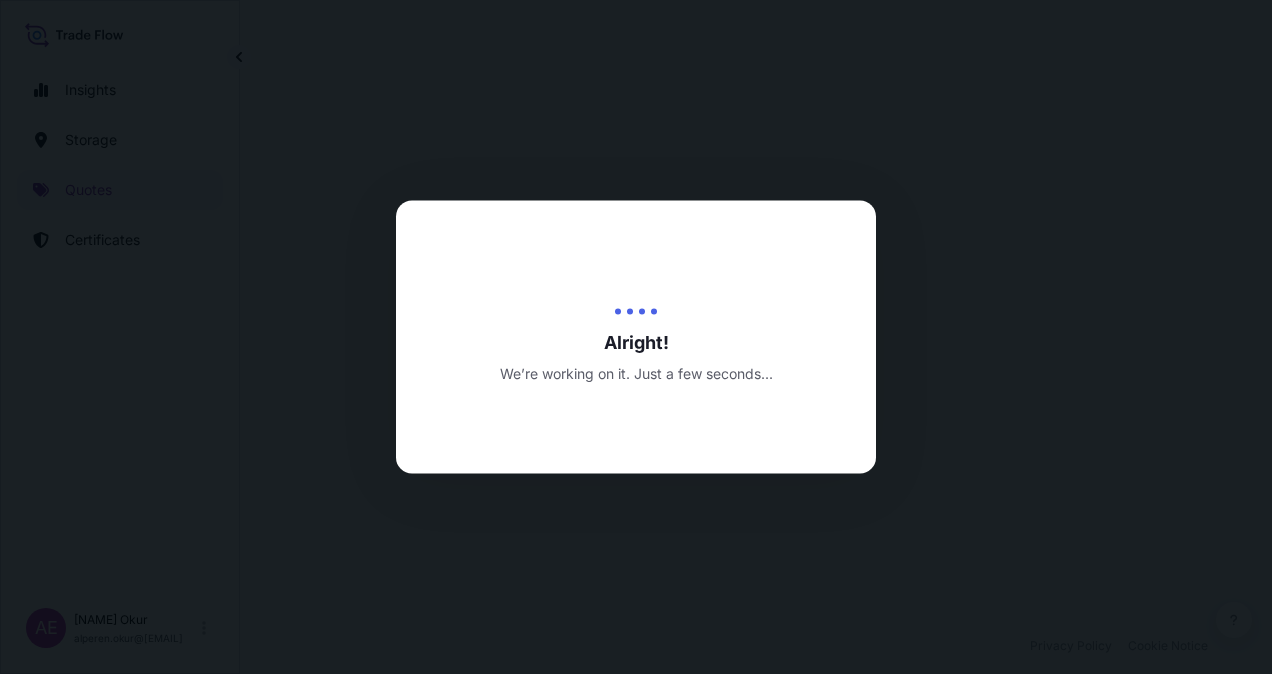 select on "Ocean Vessel" 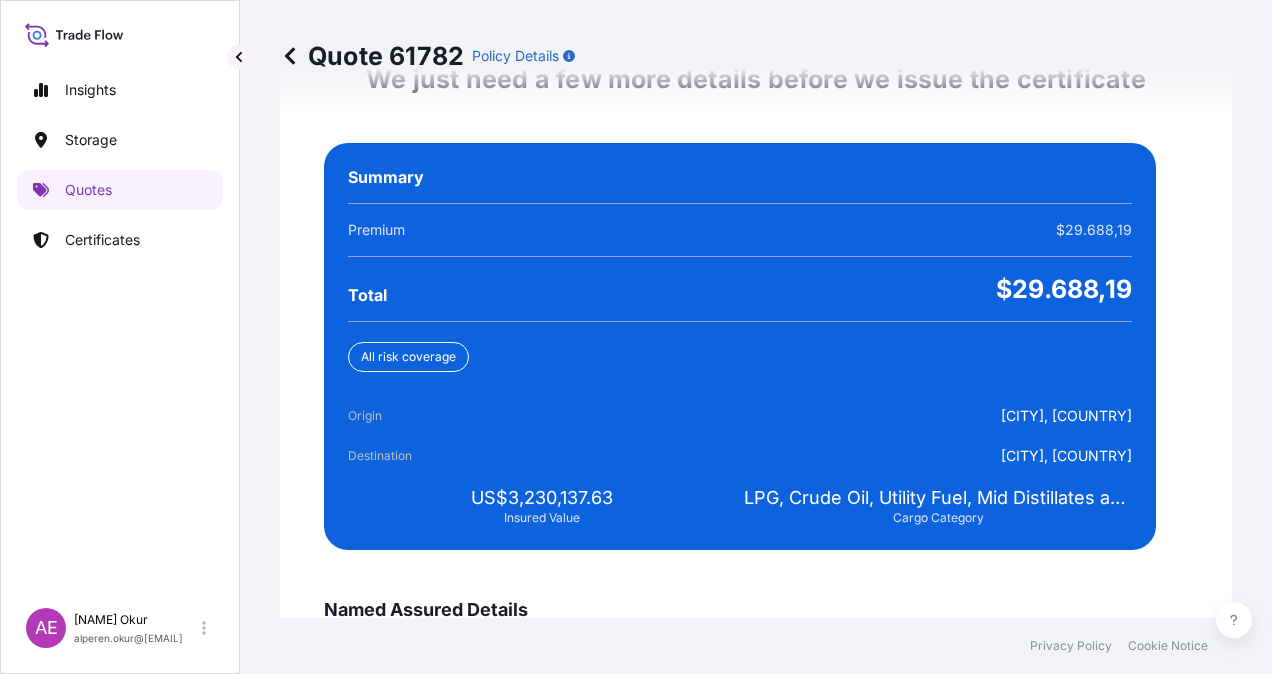 scroll, scrollTop: 3843, scrollLeft: 0, axis: vertical 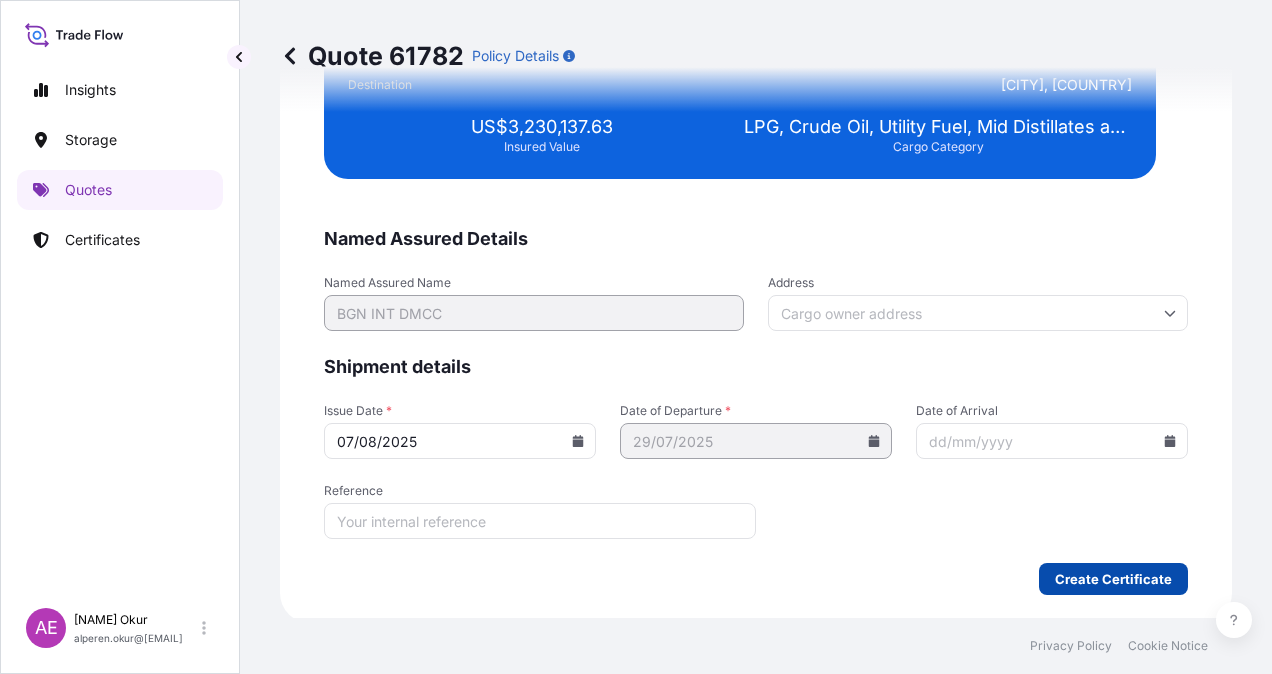 click on "Named Assured Details Named Assured Name   BGN INT DMCC Address   Shipment details Issue Date   * 07/08/2025 Date of Departure   * 29/07/2025 Date of Arrival   Reference   Create Certificate" at bounding box center (756, 411) 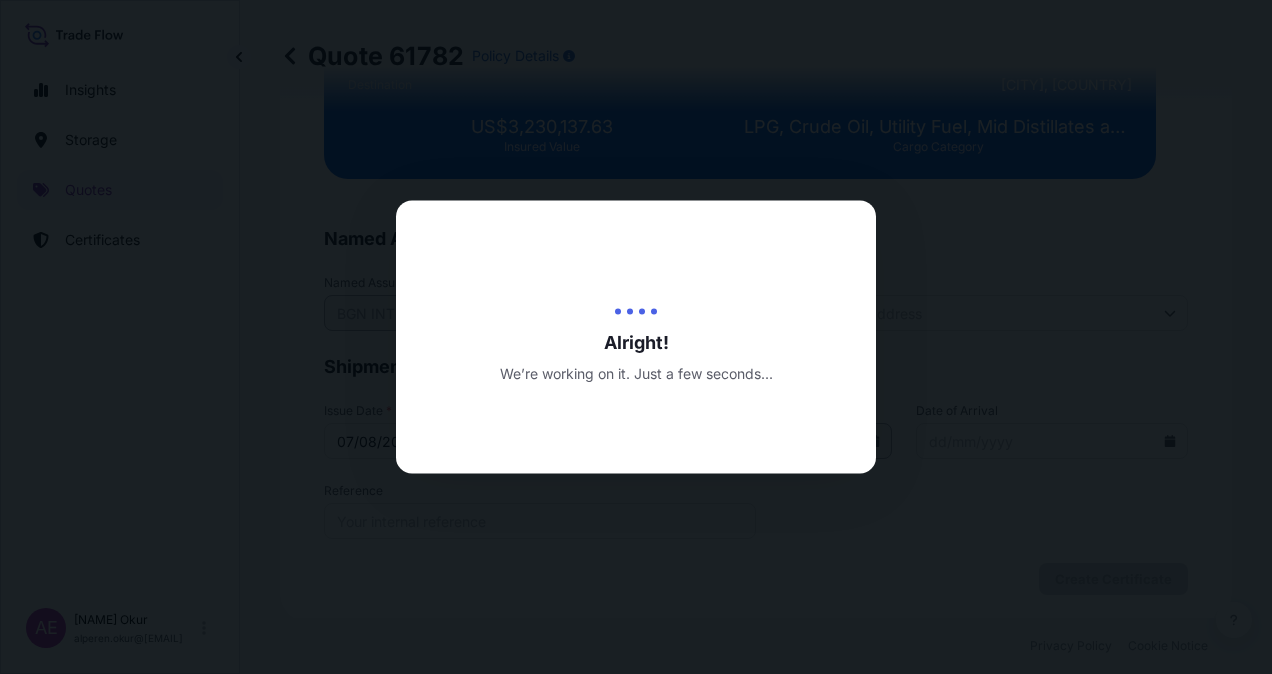 scroll, scrollTop: 0, scrollLeft: 0, axis: both 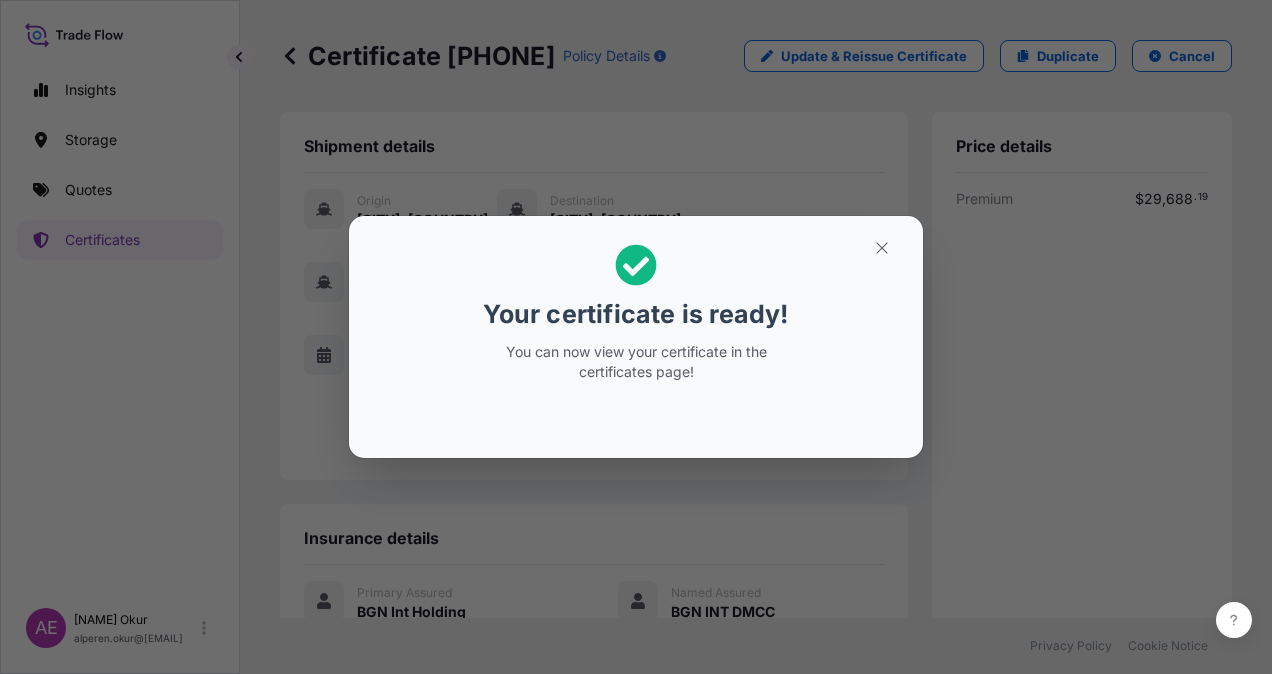 click 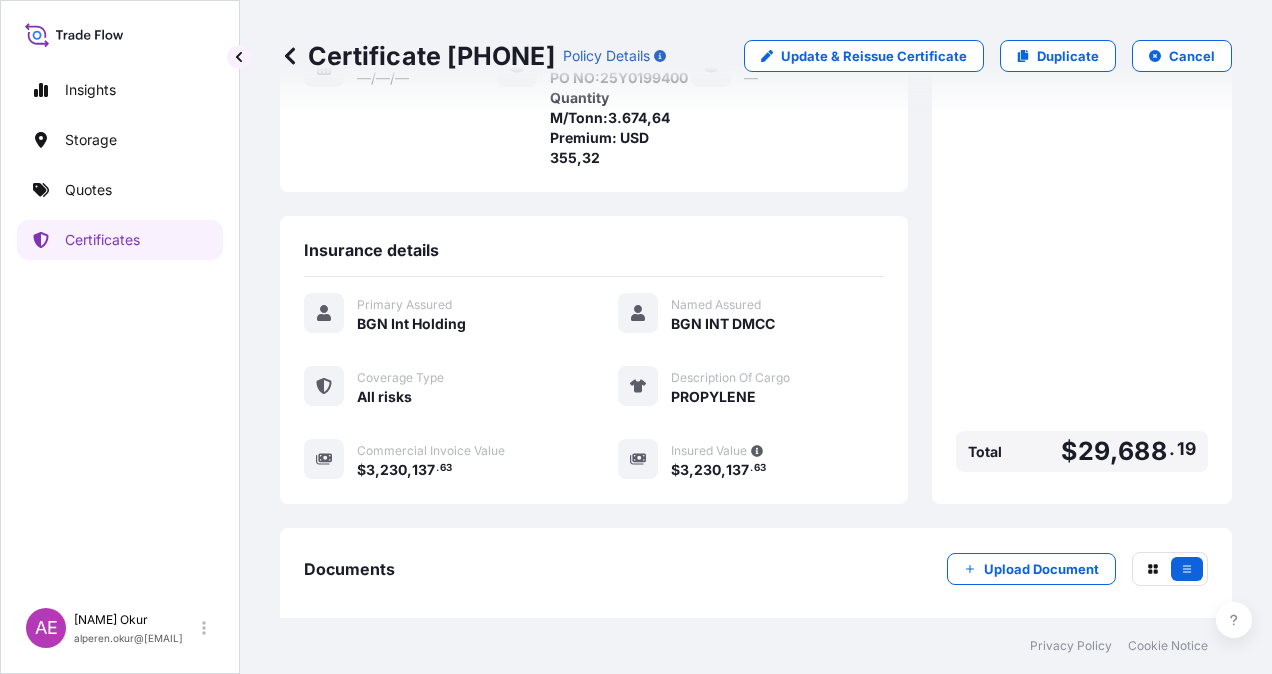 scroll, scrollTop: 401, scrollLeft: 0, axis: vertical 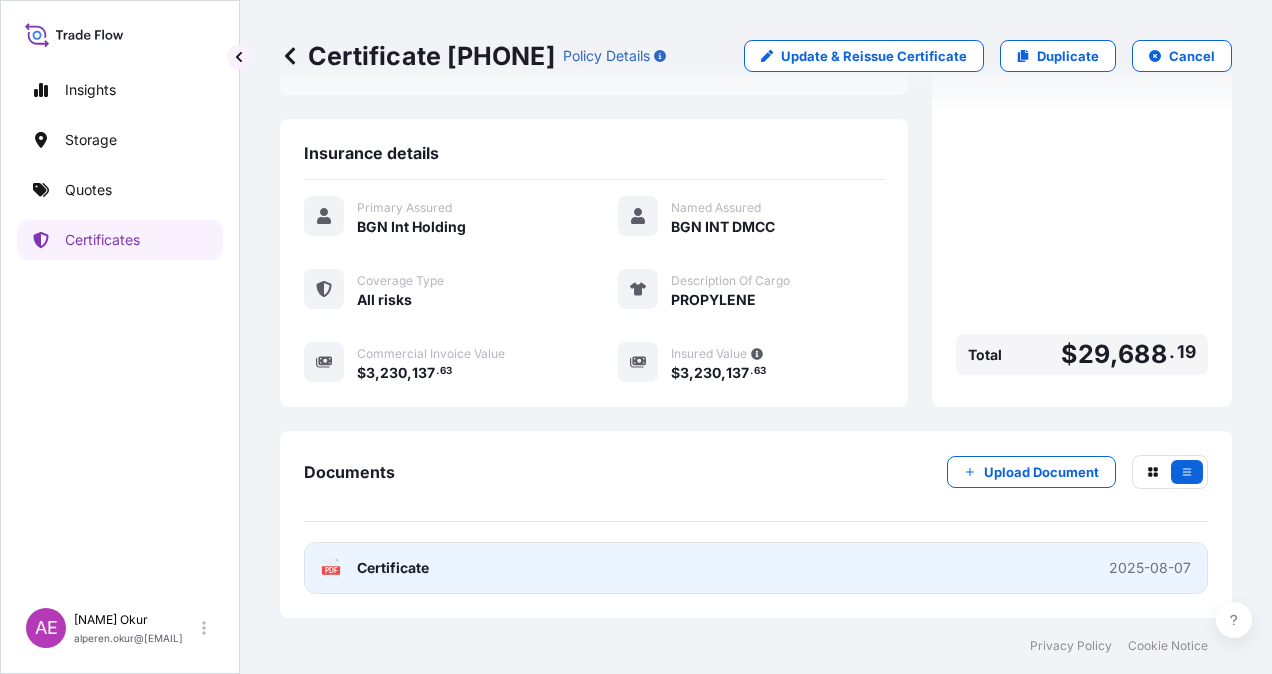 click on "Certificate" at bounding box center (393, 568) 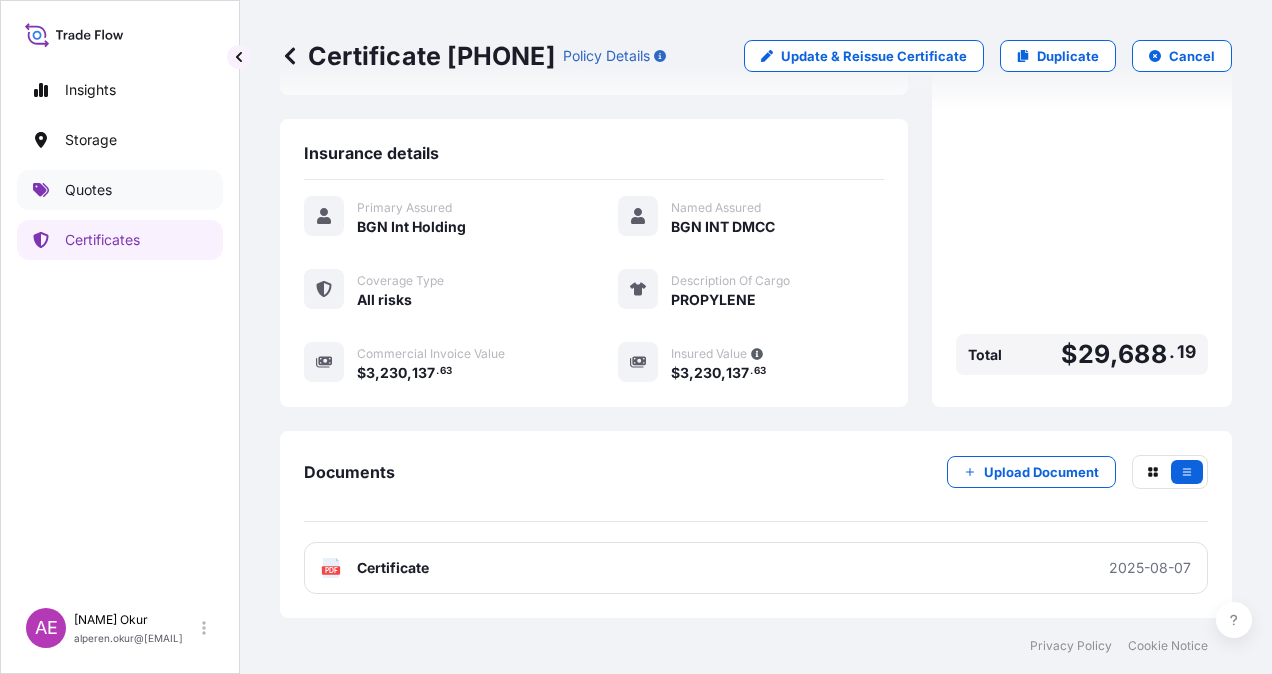 click on "Quotes" at bounding box center [120, 190] 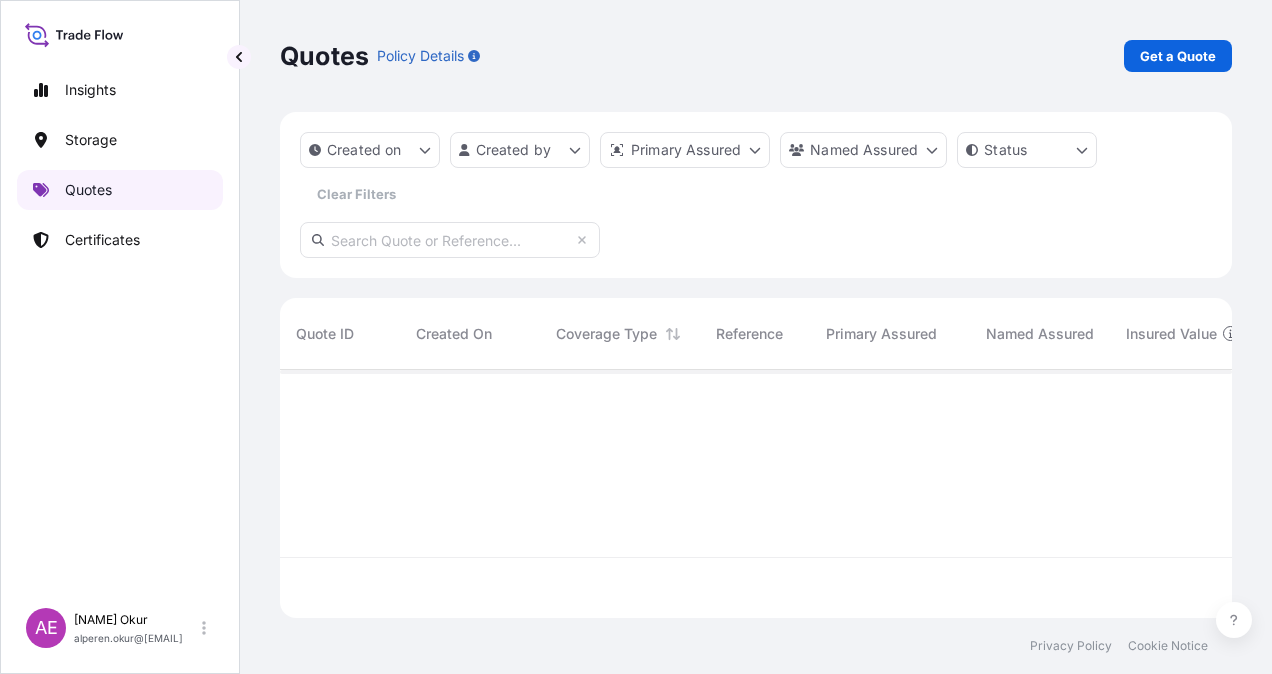 scroll, scrollTop: 0, scrollLeft: 0, axis: both 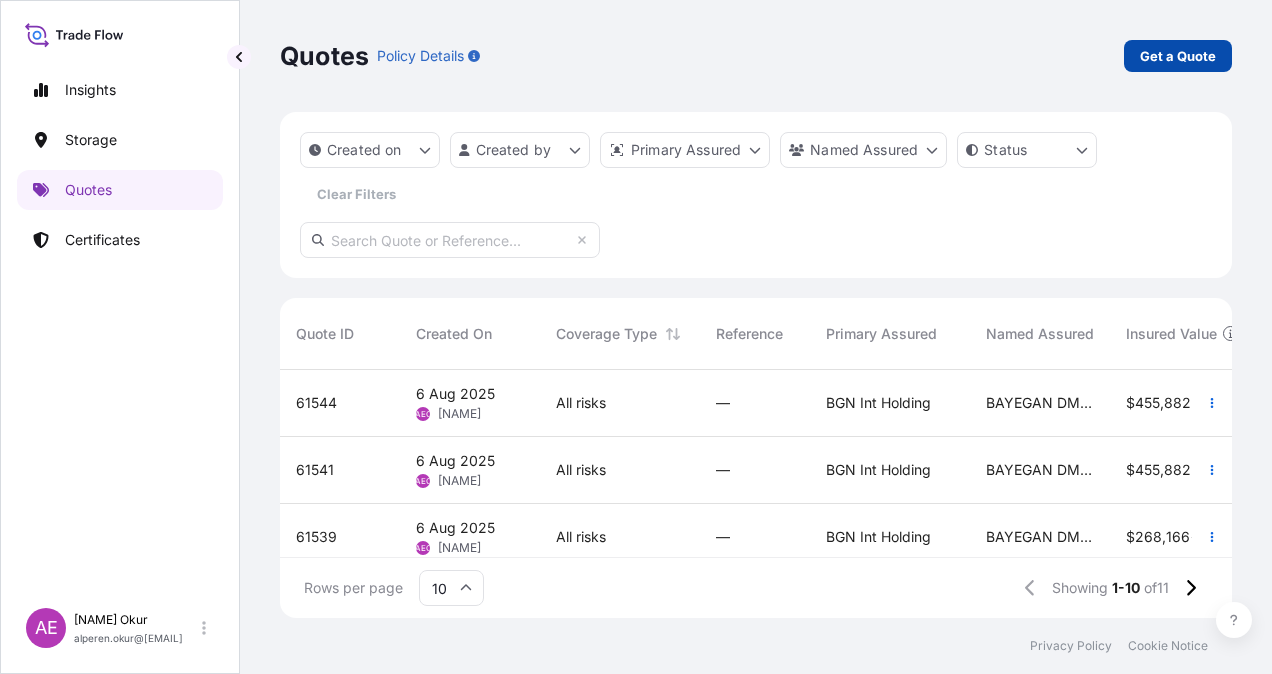 click on "Get a Quote" at bounding box center (1178, 56) 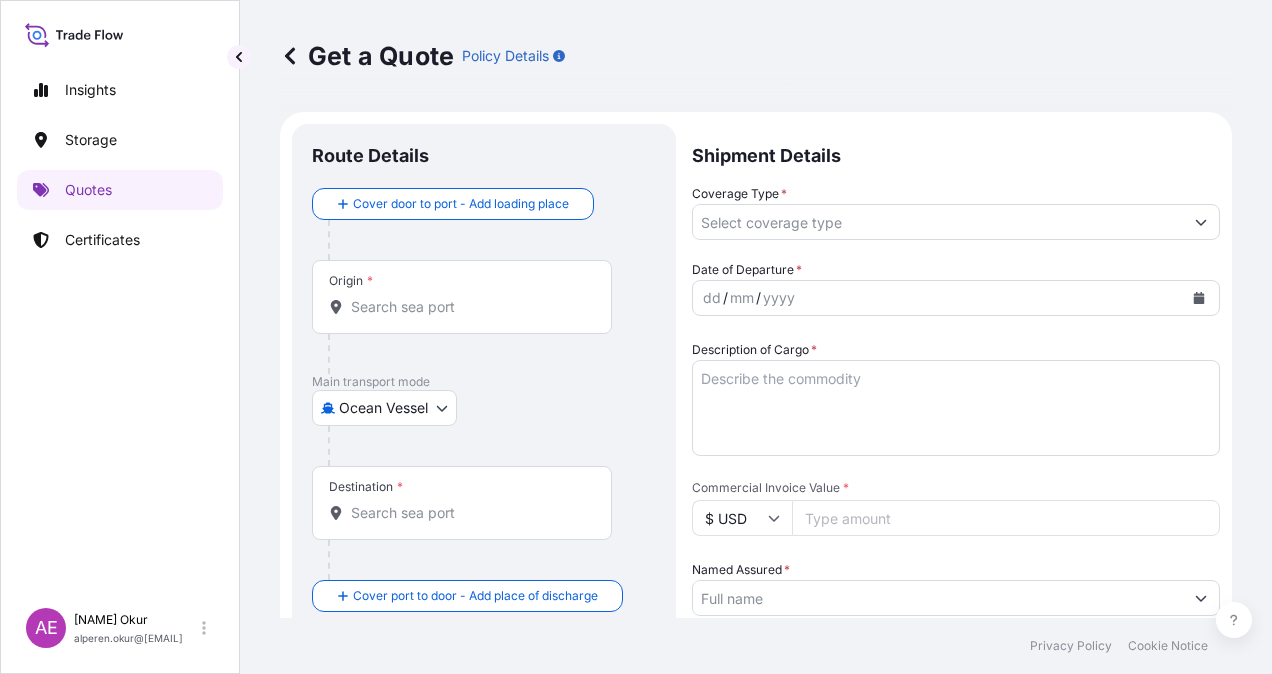 scroll, scrollTop: 32, scrollLeft: 0, axis: vertical 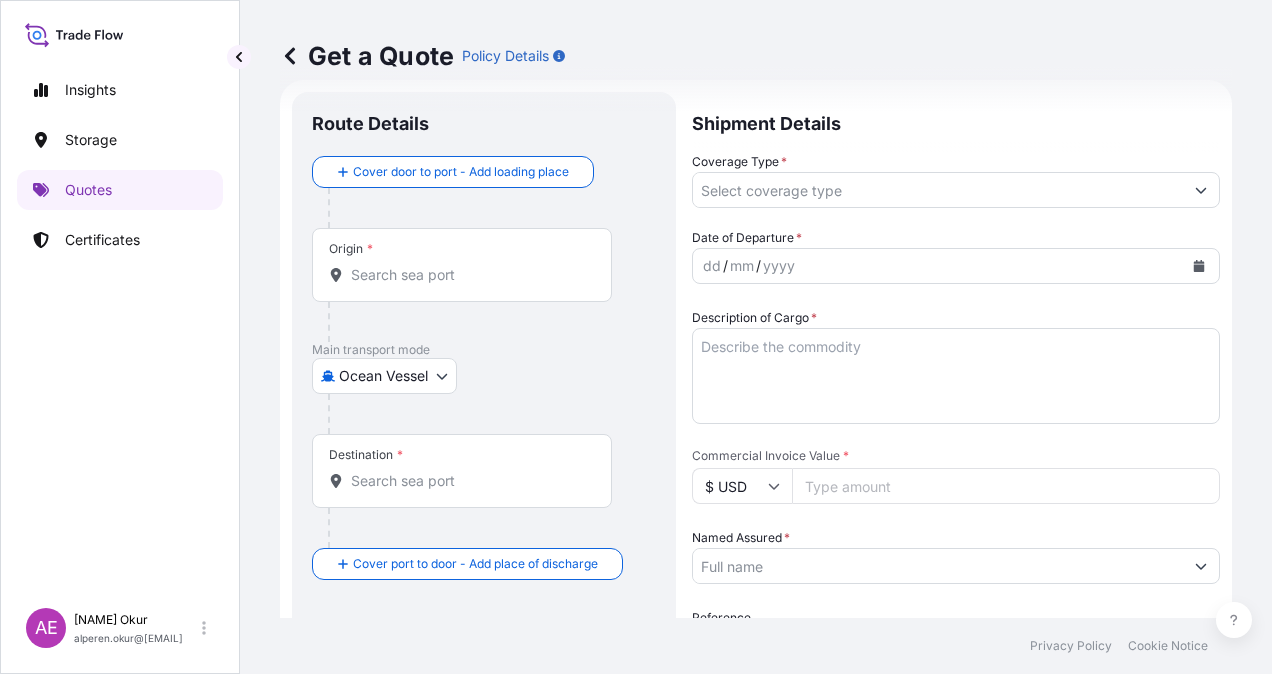 click on "Origin *" at bounding box center (469, 275) 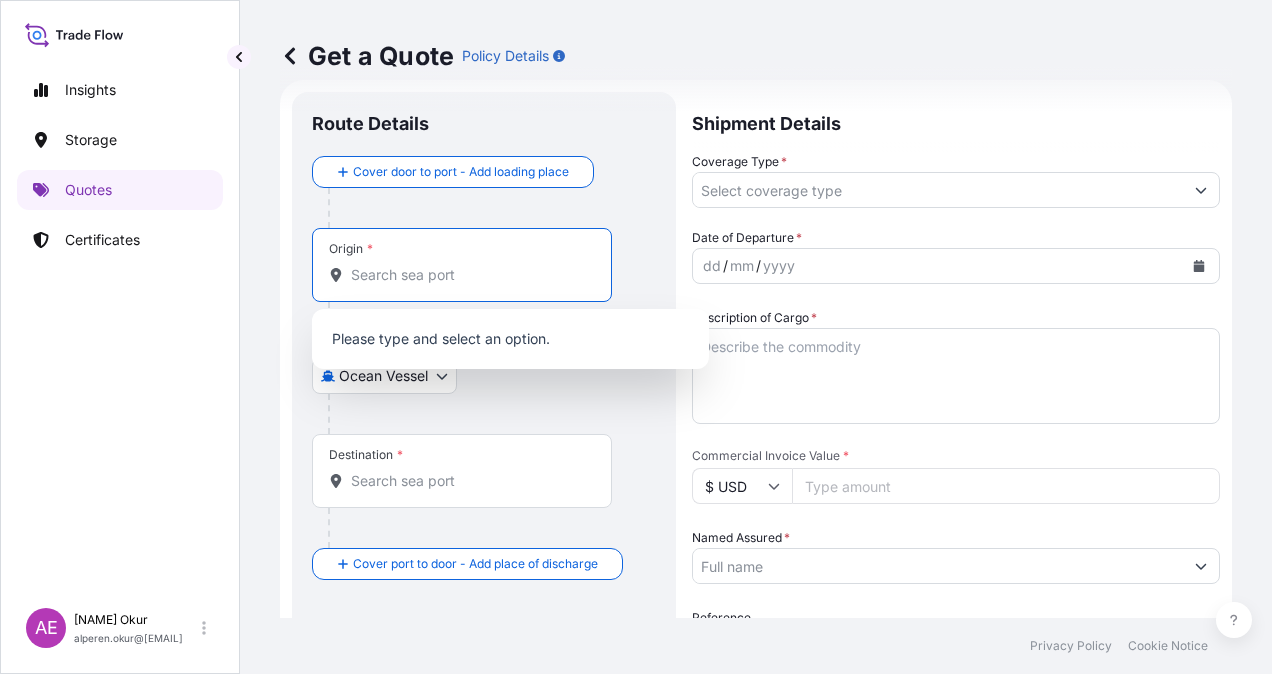 paste on "[CITY]" 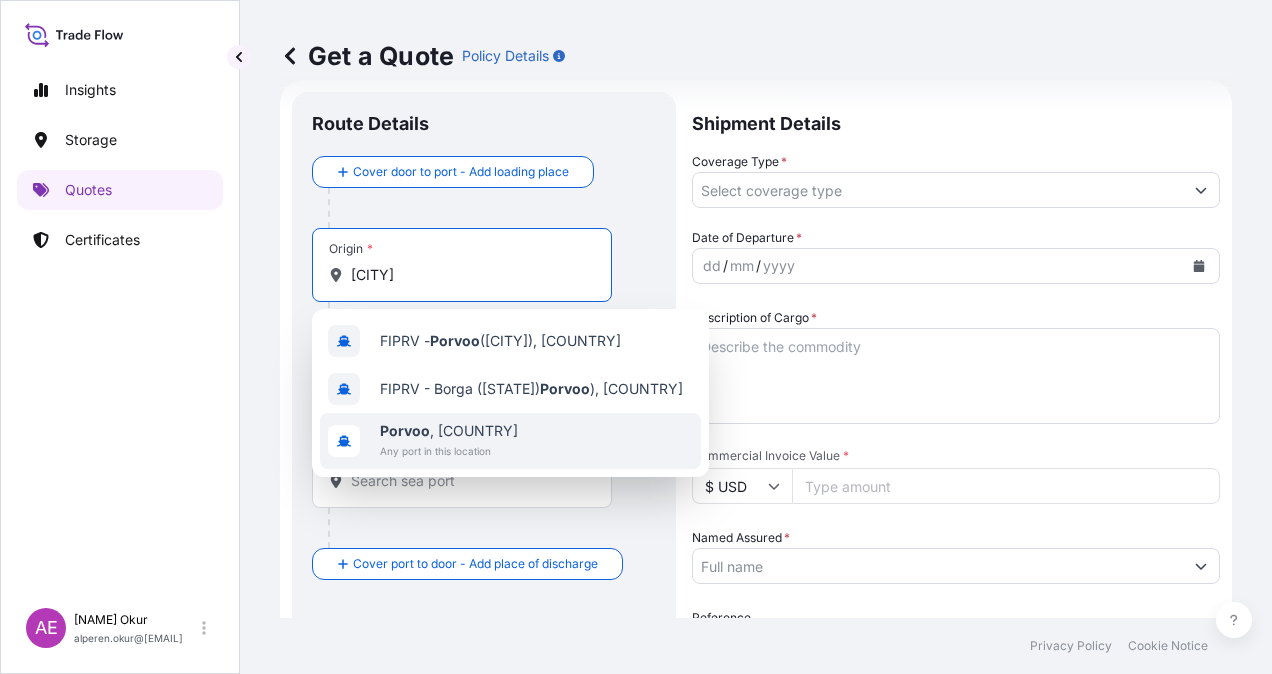 click on "[CITY] , [COUNTRY]" at bounding box center [449, 431] 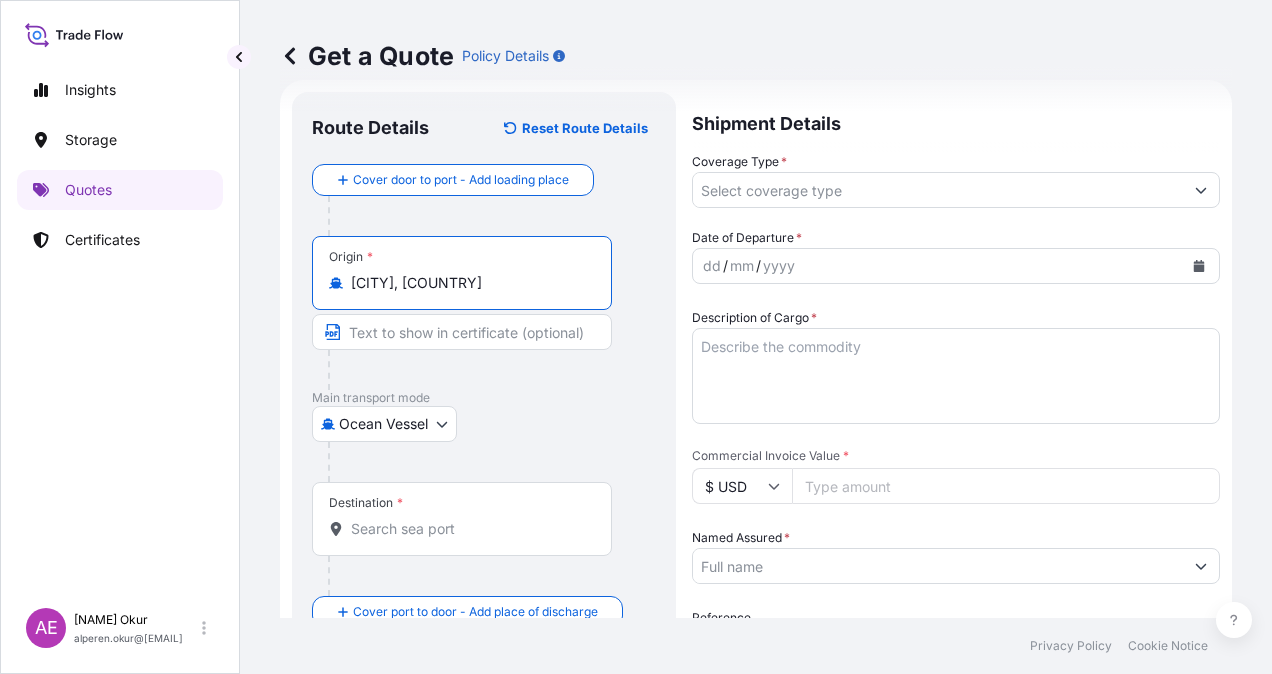 type on "[CITY], [COUNTRY]" 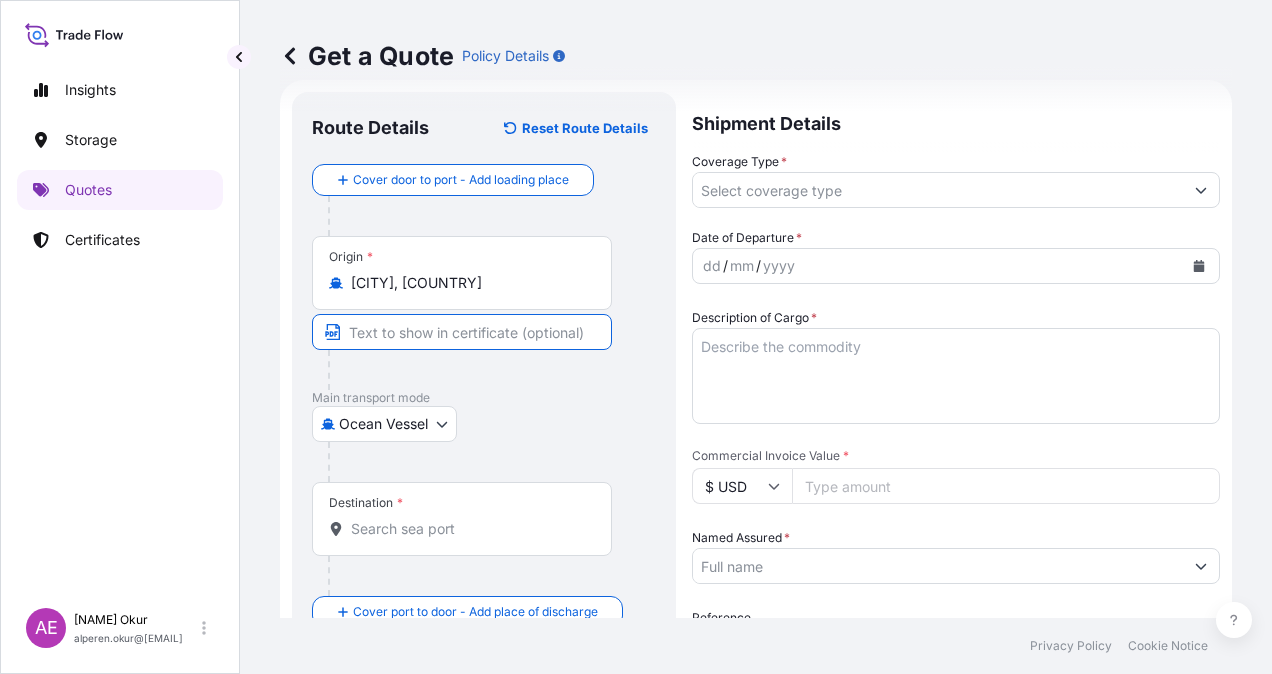 click at bounding box center [462, 332] 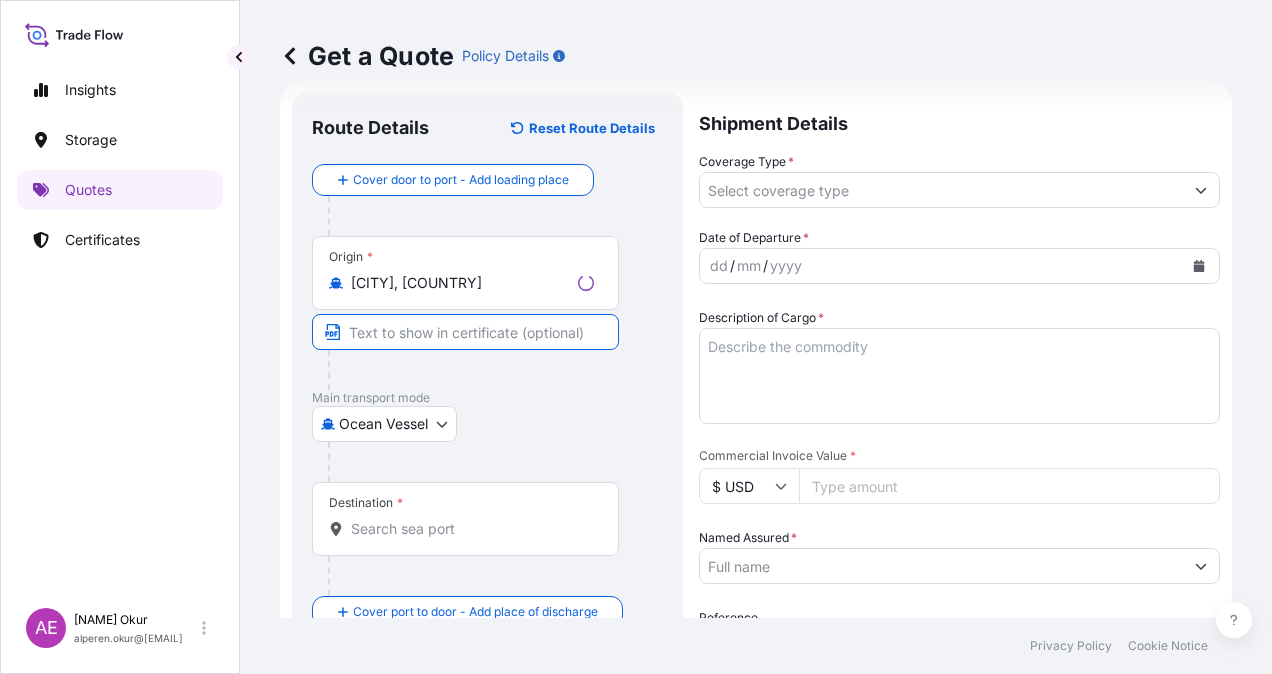 type on "[CITY] / [COUNTRY]" 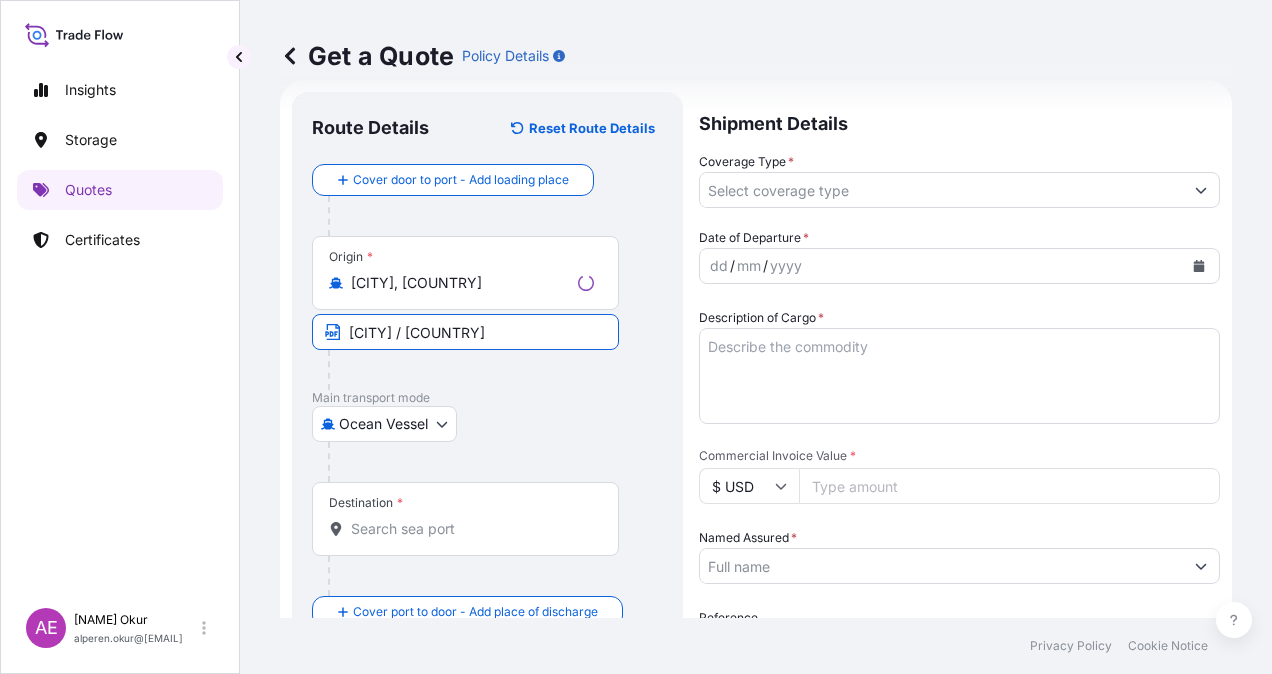 type on "[CITY], [COUNTRY]" 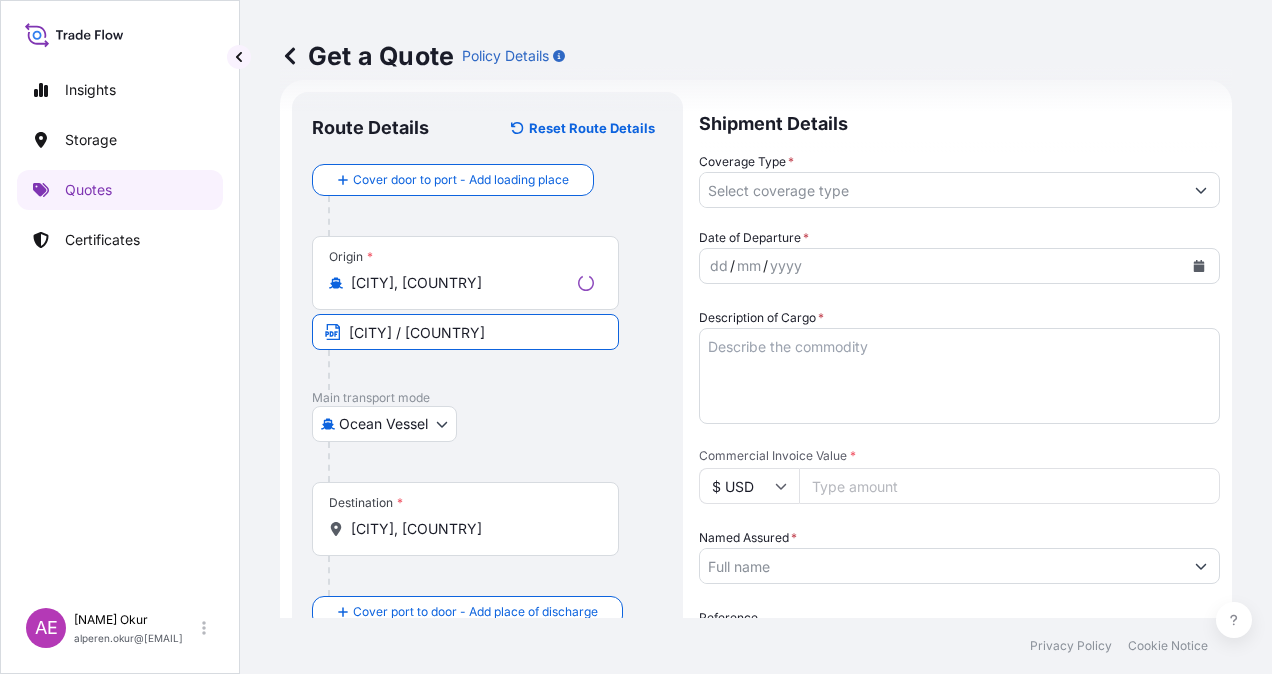 type on "All risks" 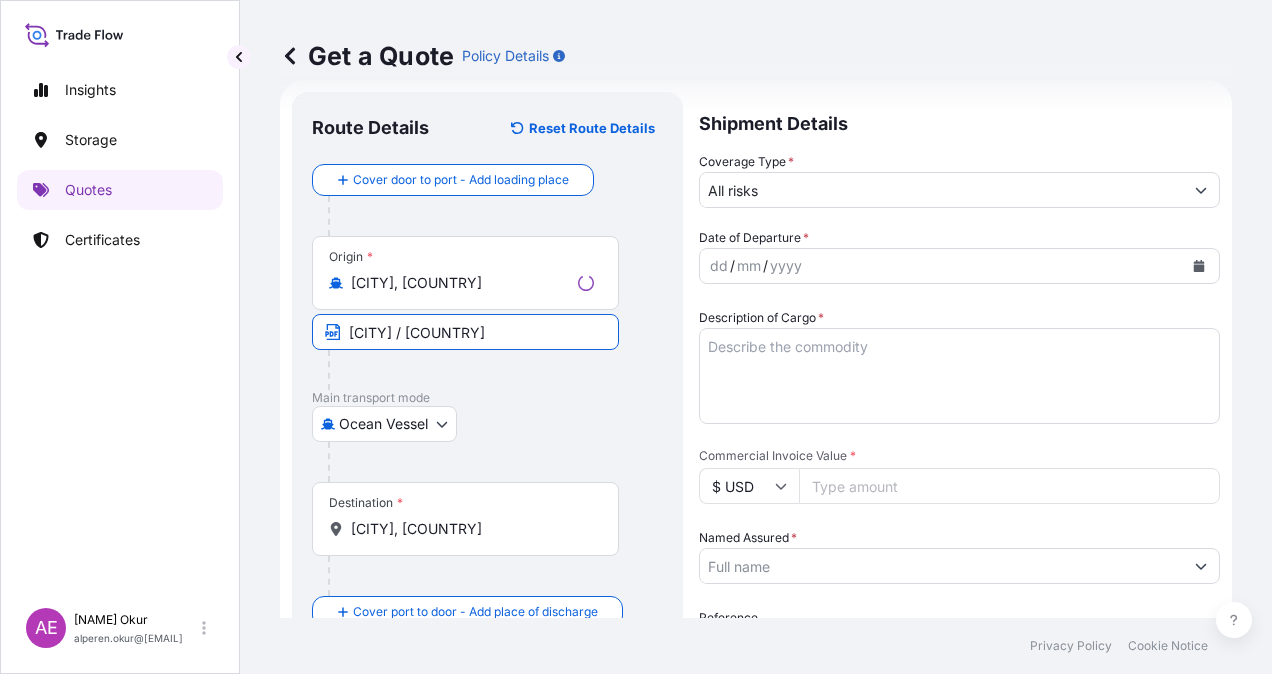 type on "3230137.63" 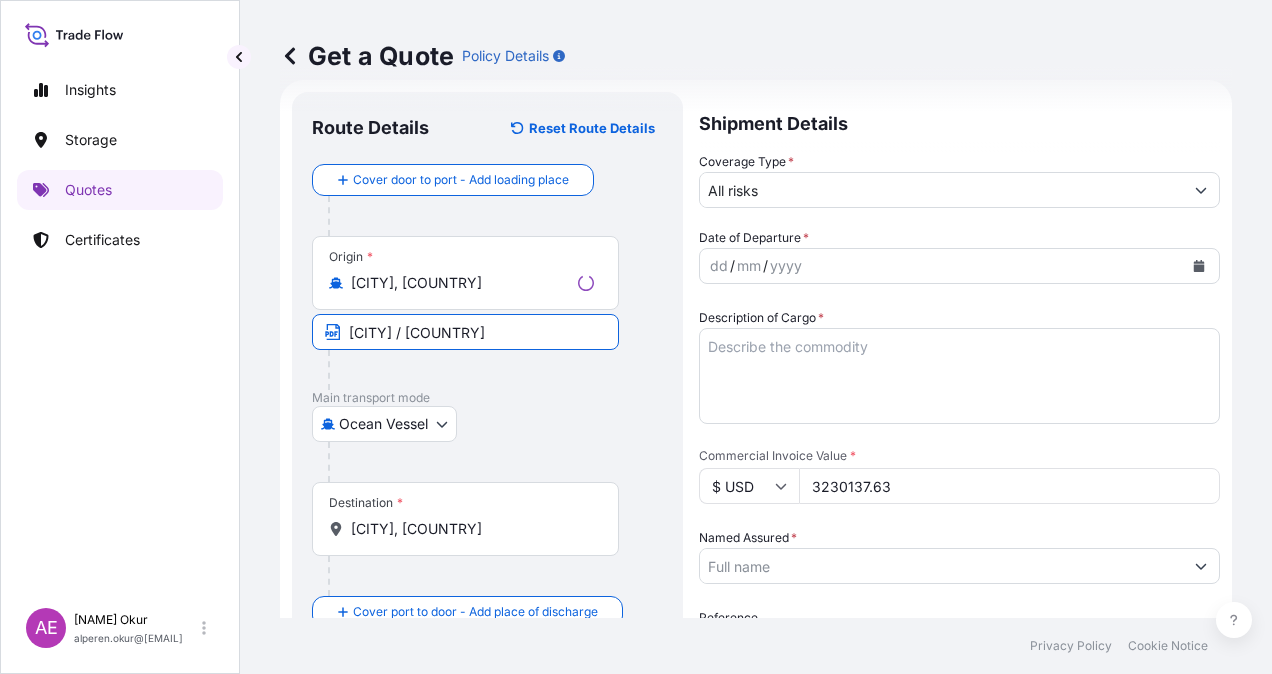 type on "BGN INT DMCC" 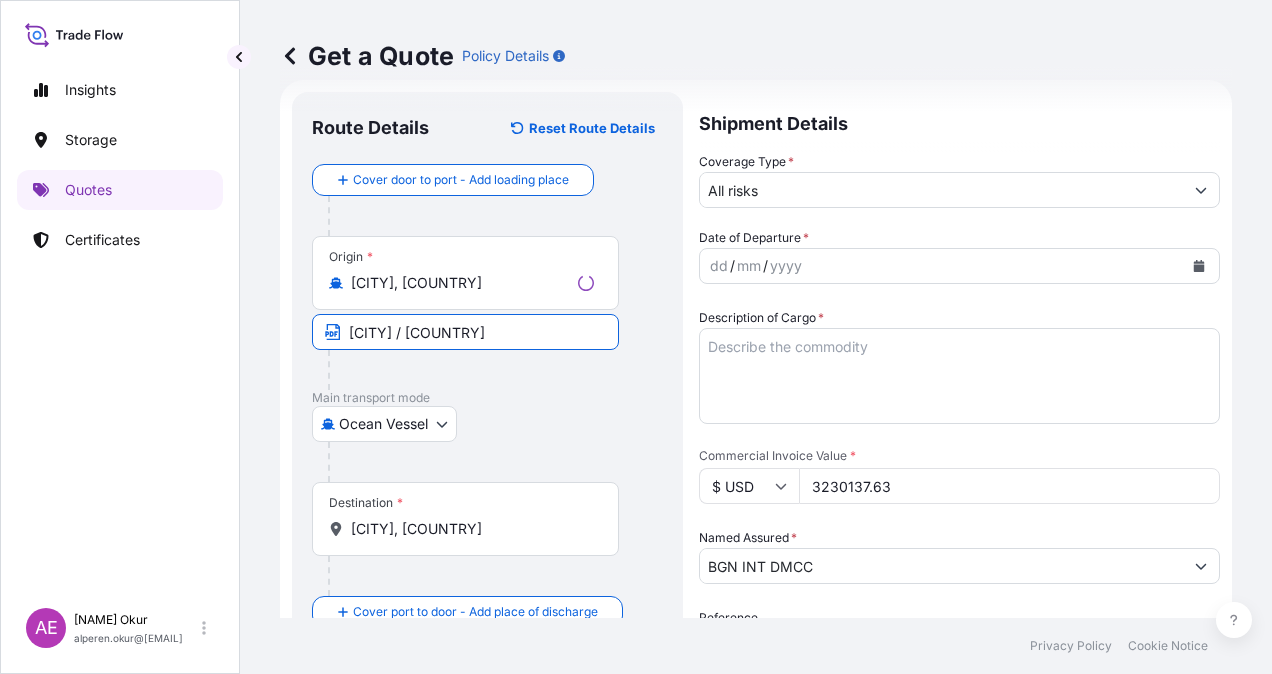 type on "[CITY]" 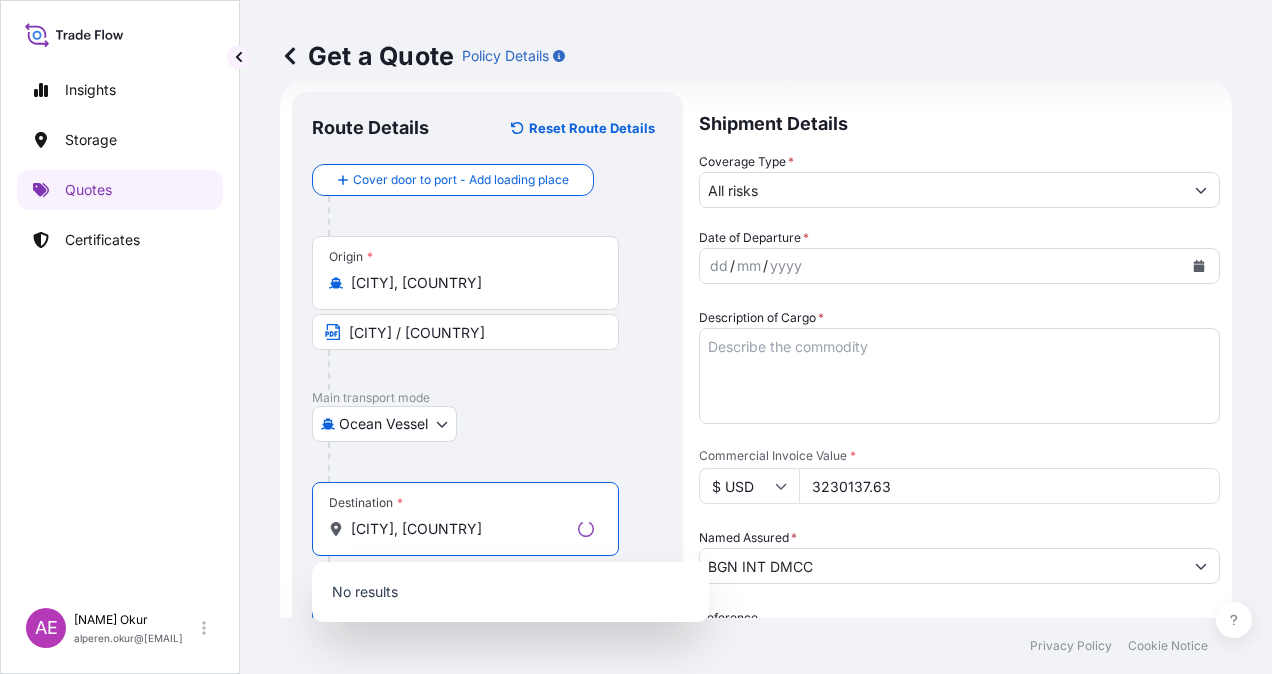click on "[CITY], [COUNTRY]" at bounding box center [460, 529] 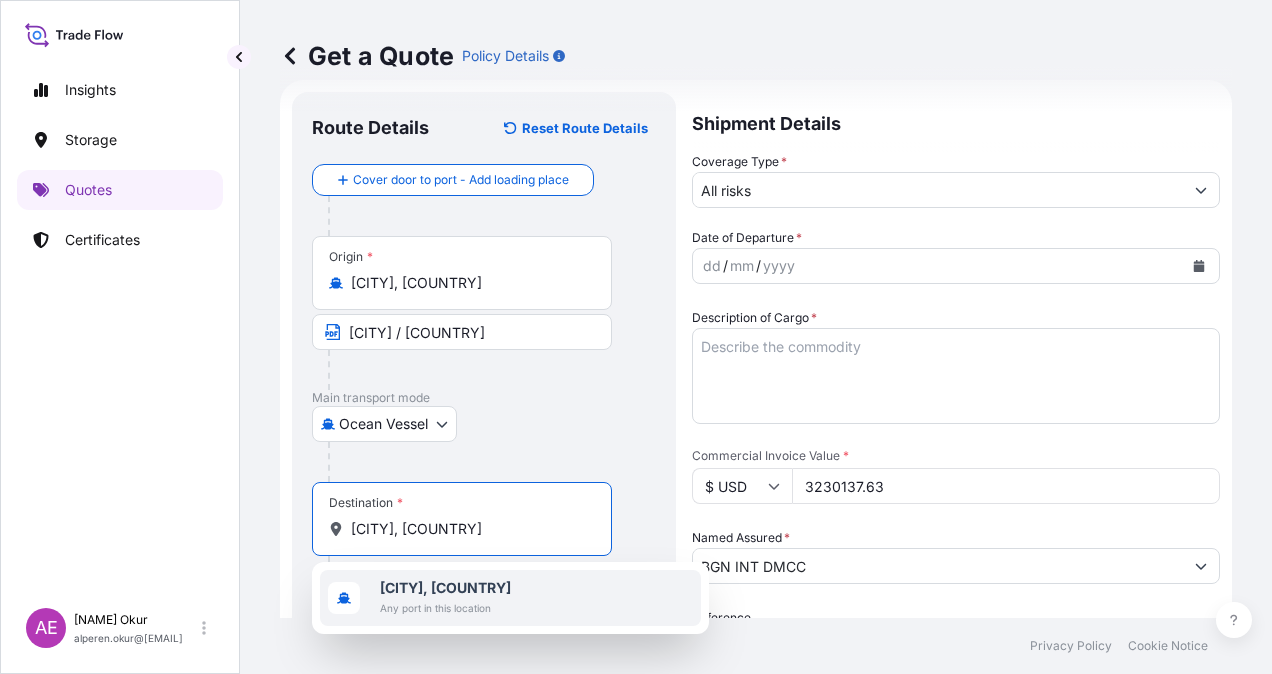 click on "Any port in this location" at bounding box center (445, 608) 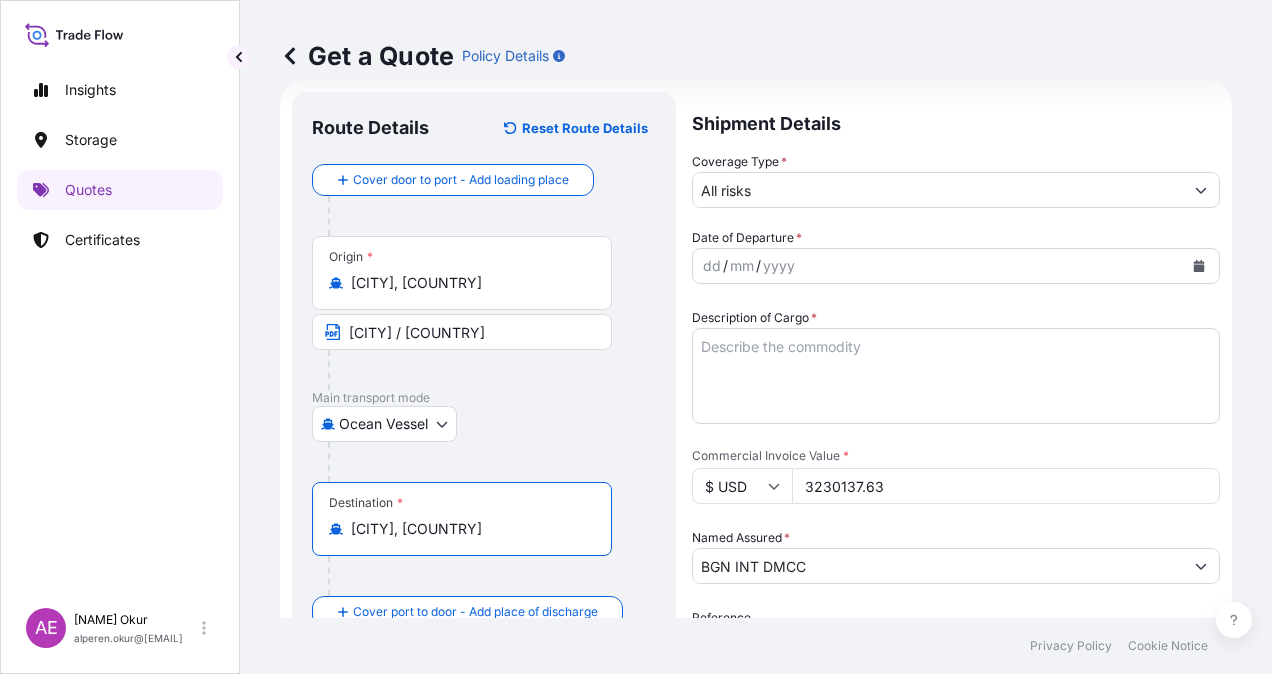 click on "Destination * [CITY], [COUNTRY]" at bounding box center (484, 539) 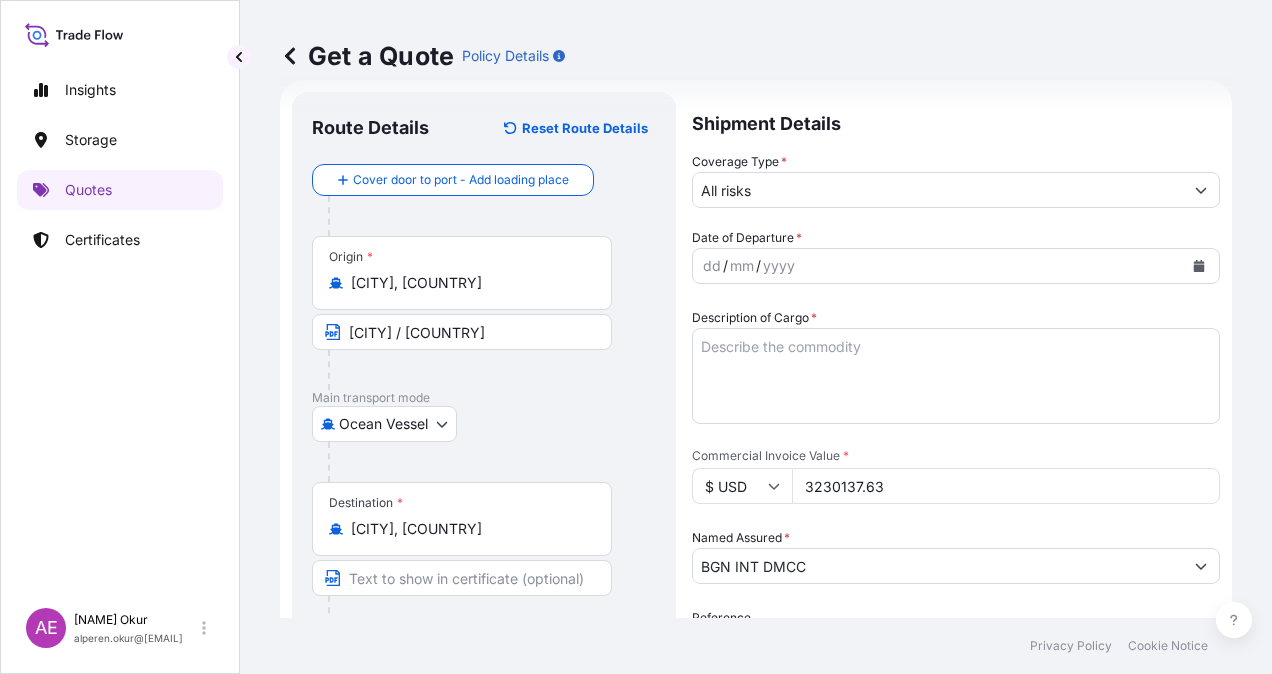 click at bounding box center (462, 578) 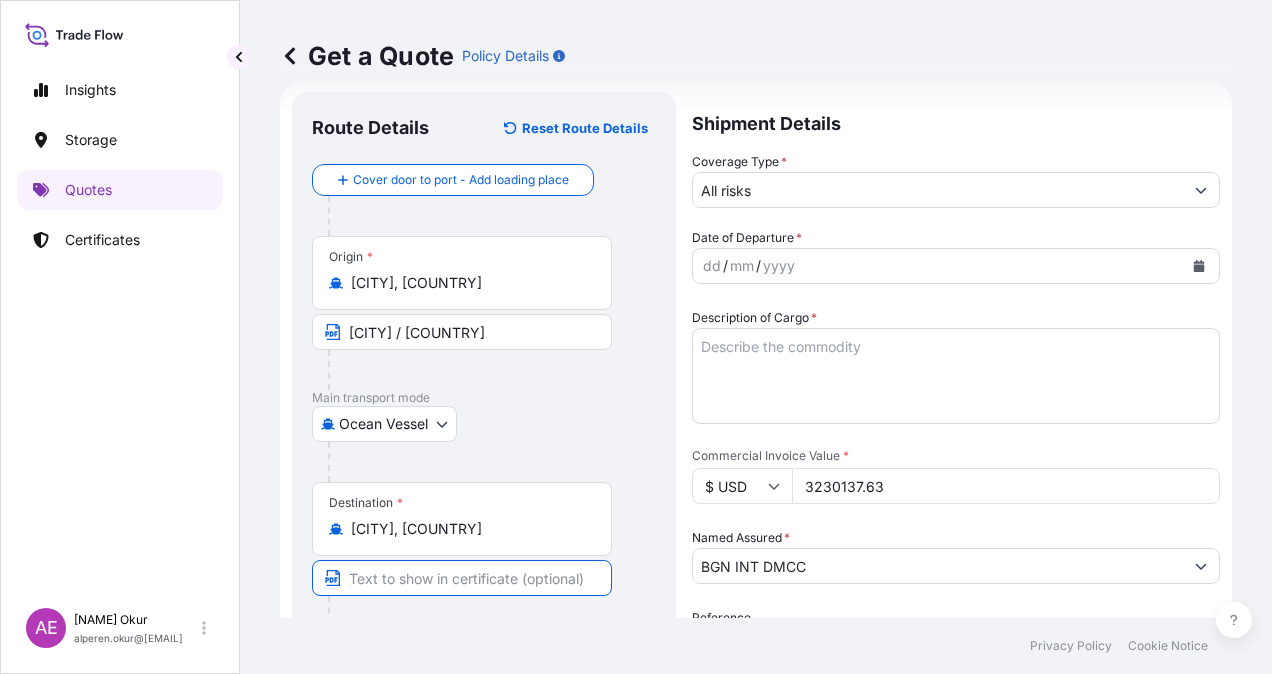 type on "[CITY] / [COUNTRY]" 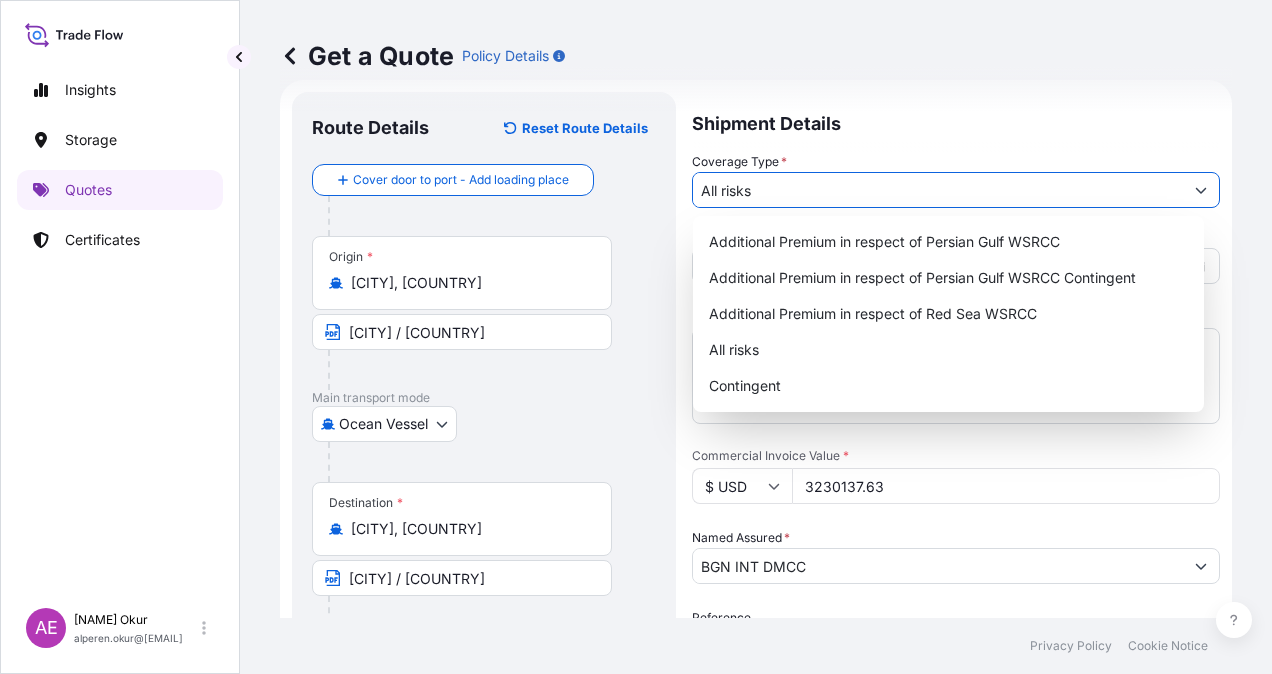 click on "All risks" at bounding box center (938, 190) 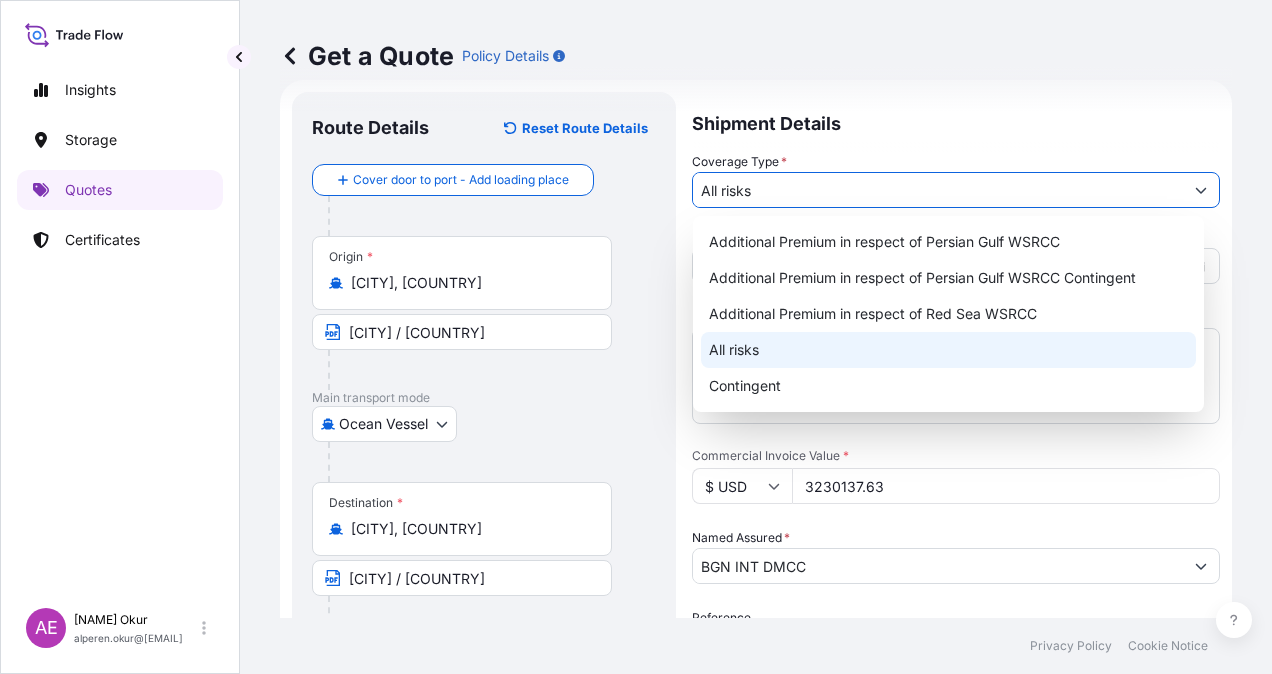 click on "All risks" at bounding box center (948, 350) 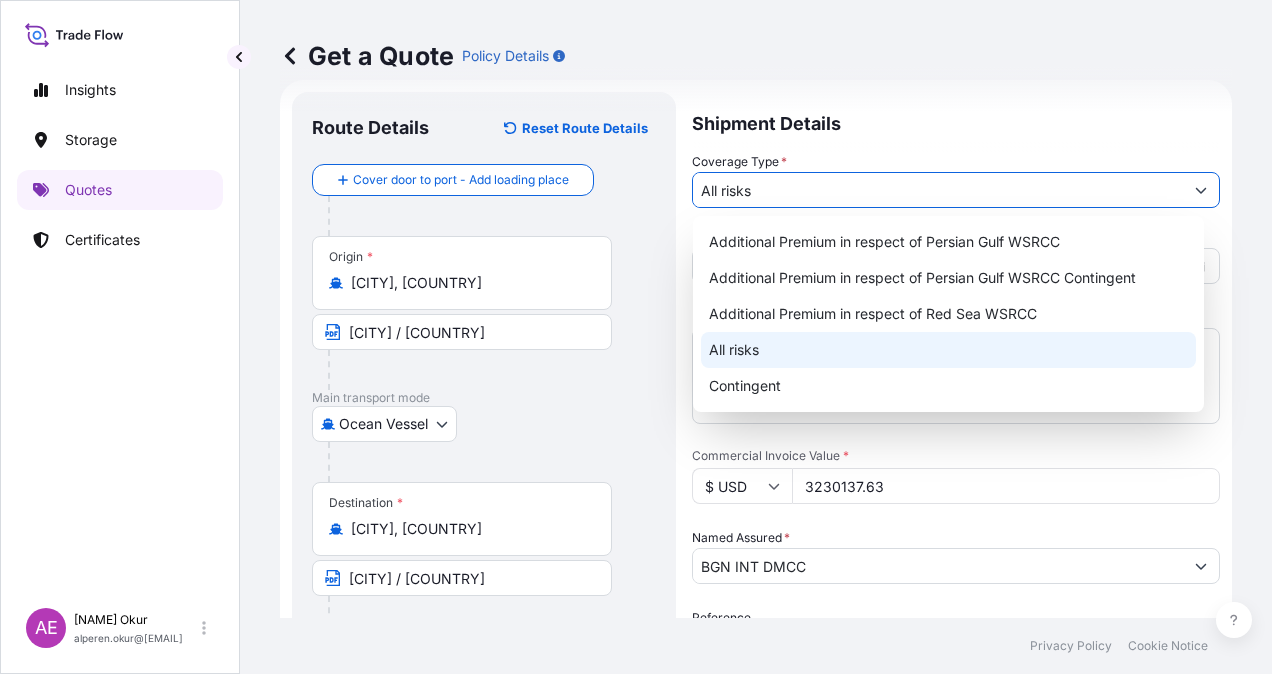 click on "All risks" at bounding box center (948, 350) 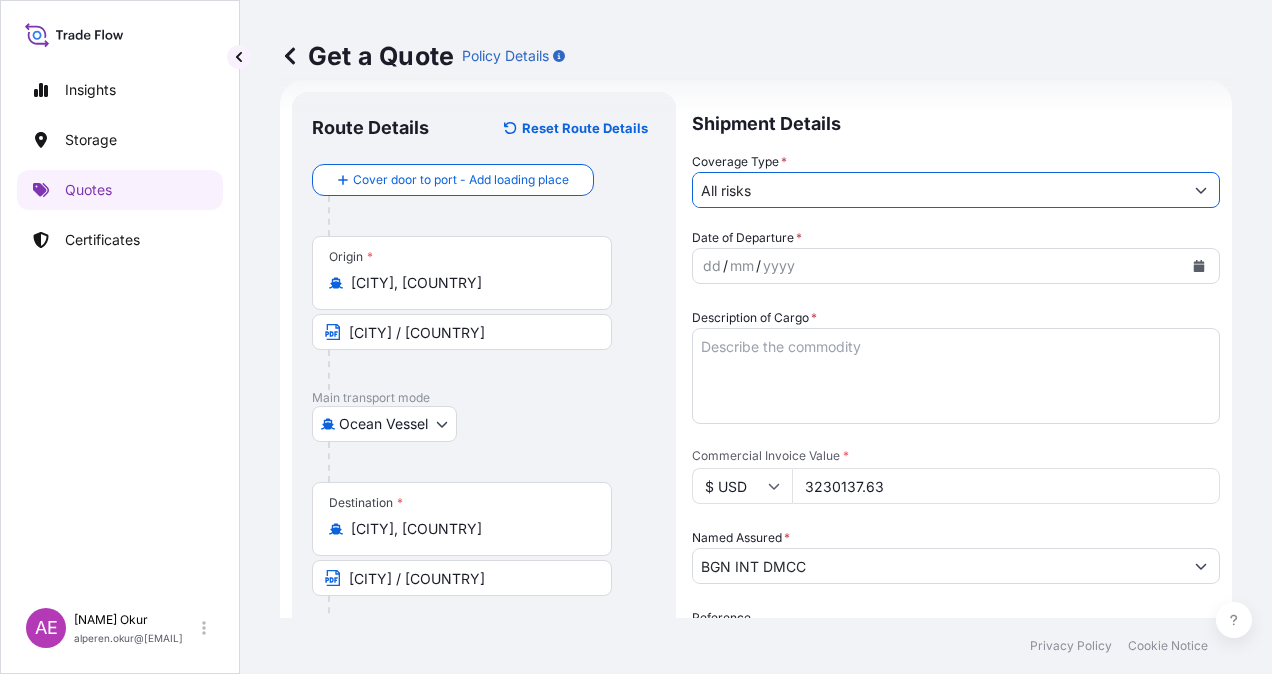 click on "dd" at bounding box center [712, 266] 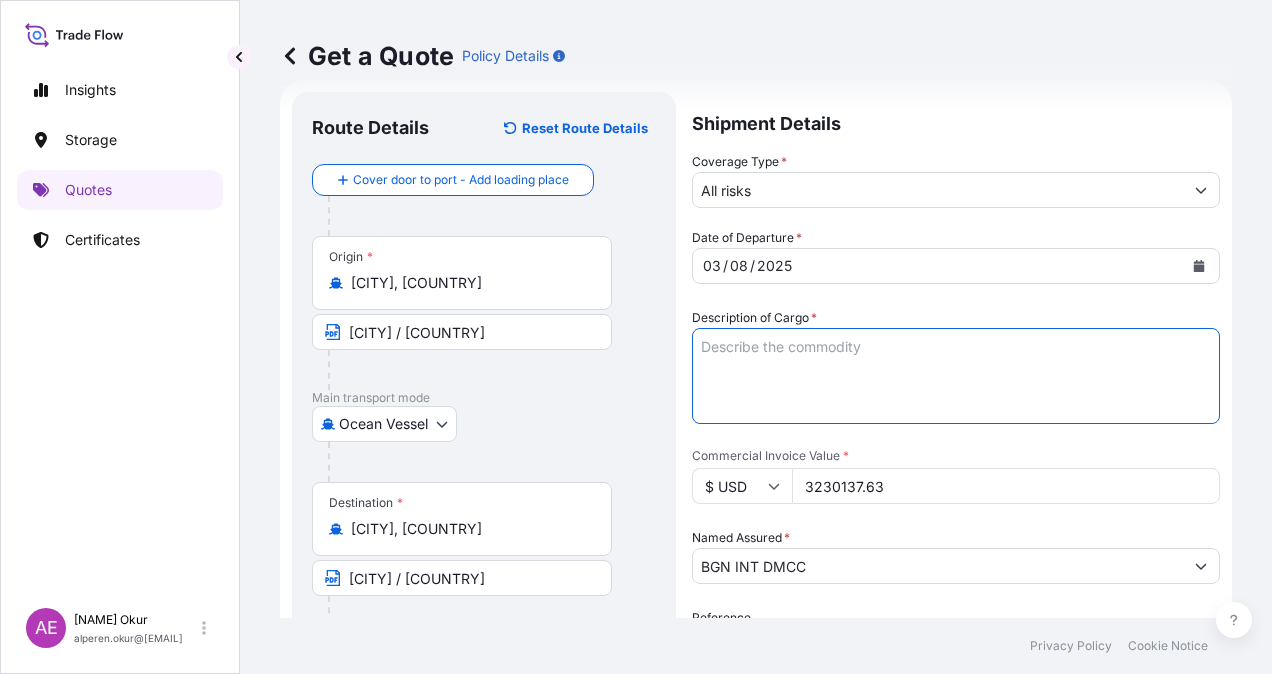 click on "Description of Cargo *" at bounding box center [956, 376] 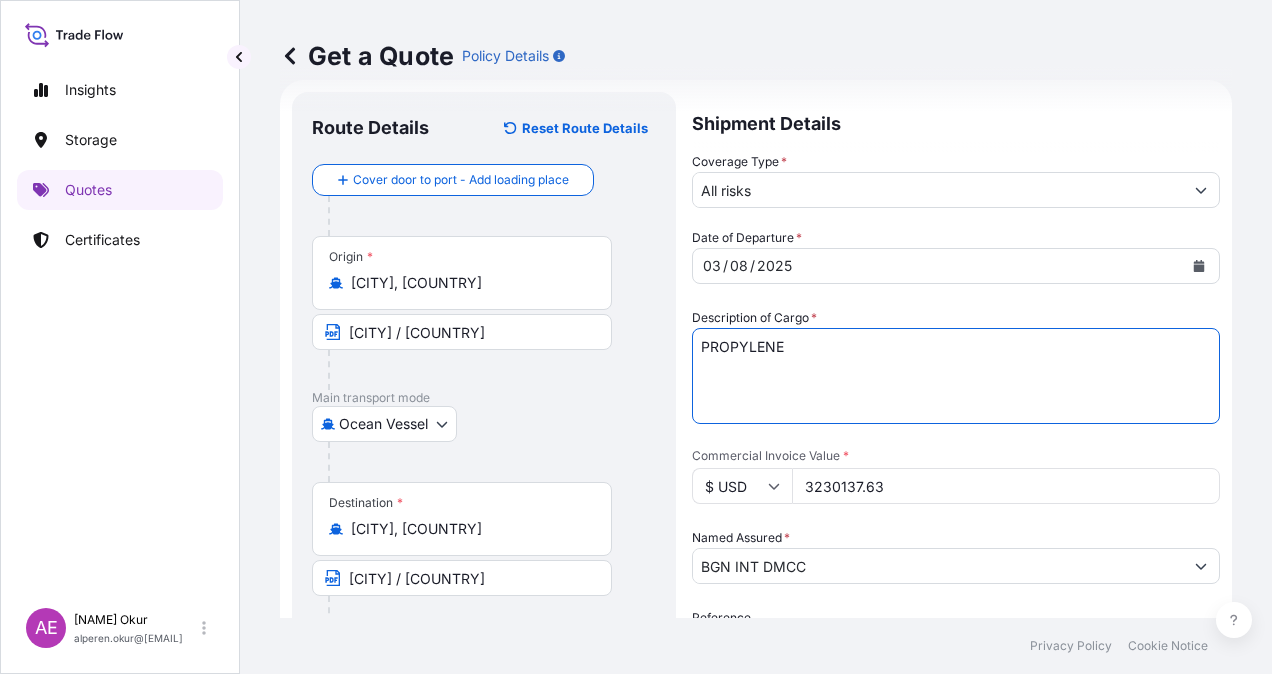 type on "PROPYLENE" 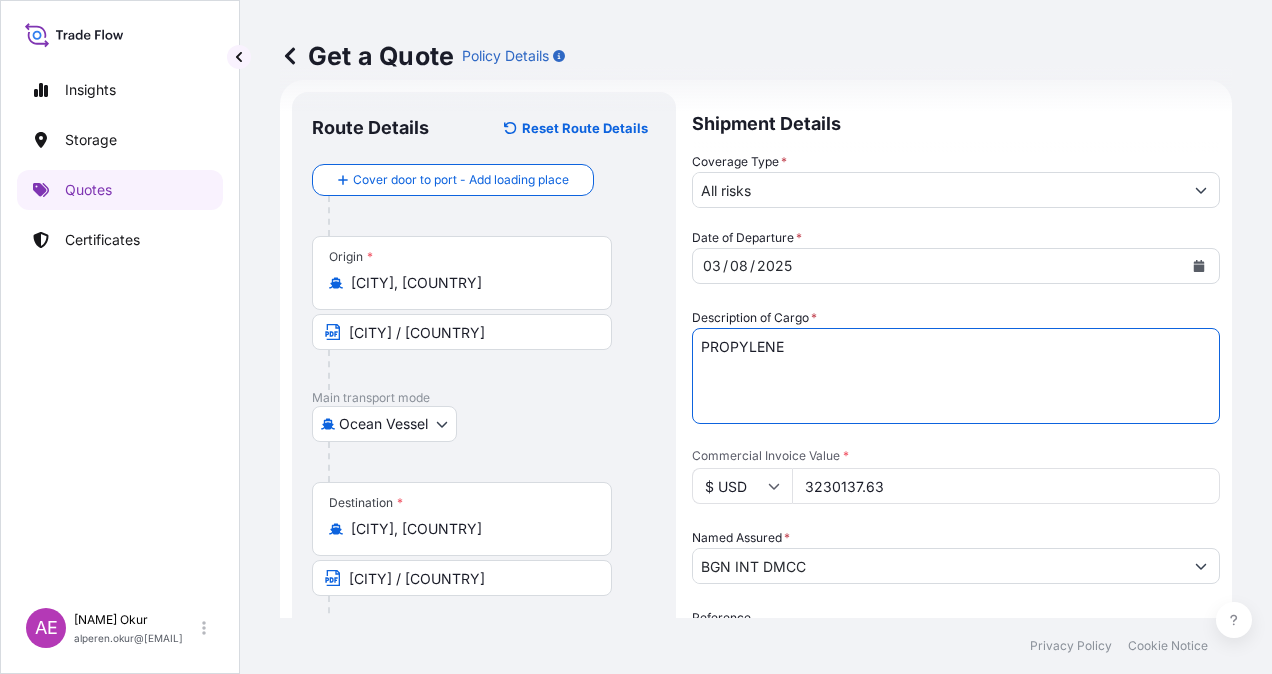 drag, startPoint x: 917, startPoint y: 488, endPoint x: 441, endPoint y: 509, distance: 476.463 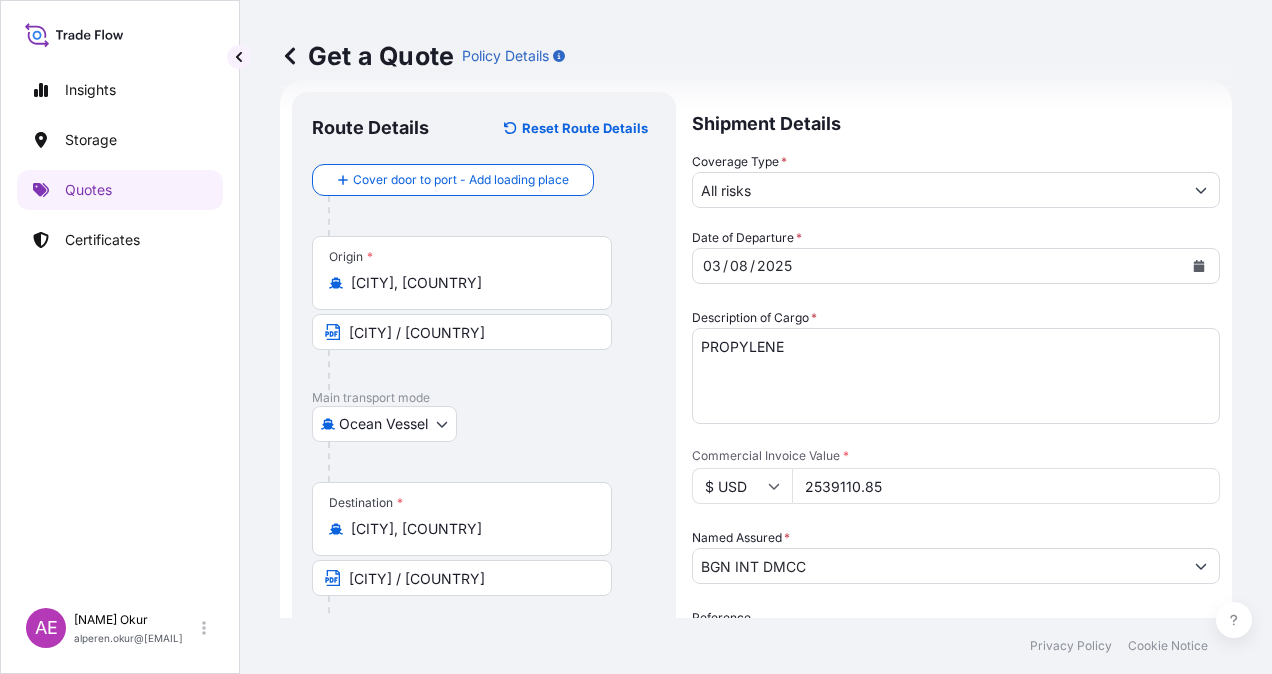 type on "2539110.85" 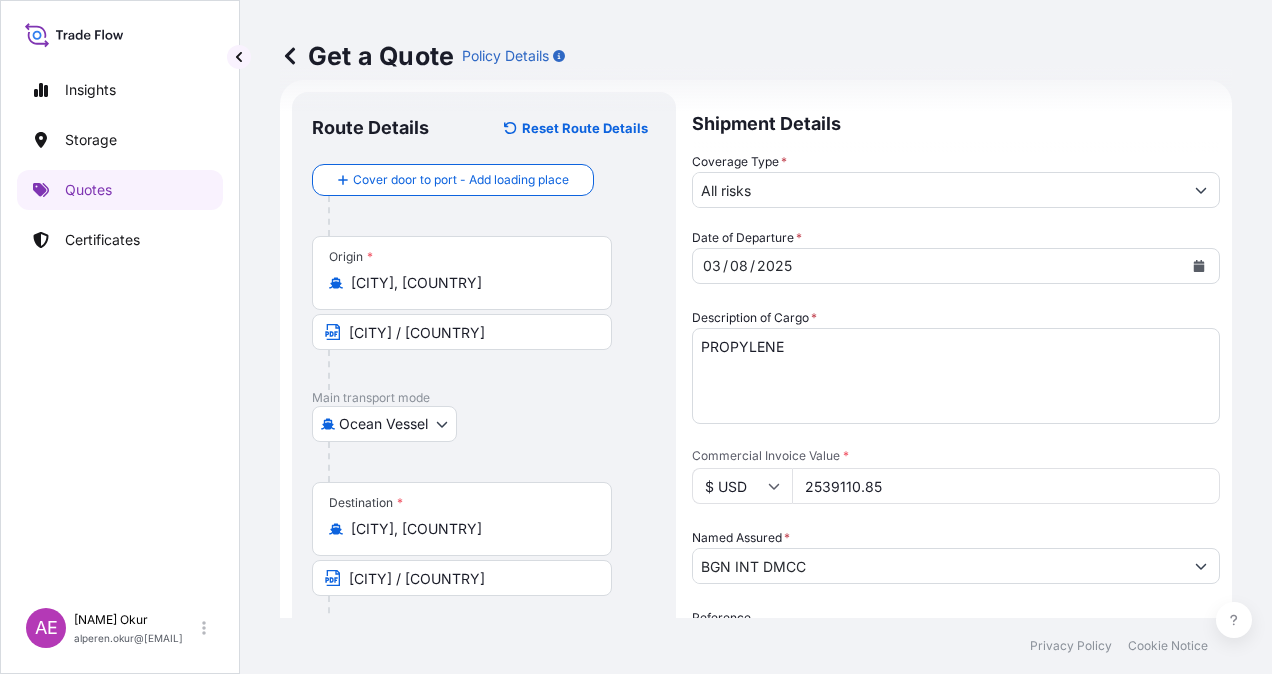 scroll, scrollTop: 332, scrollLeft: 0, axis: vertical 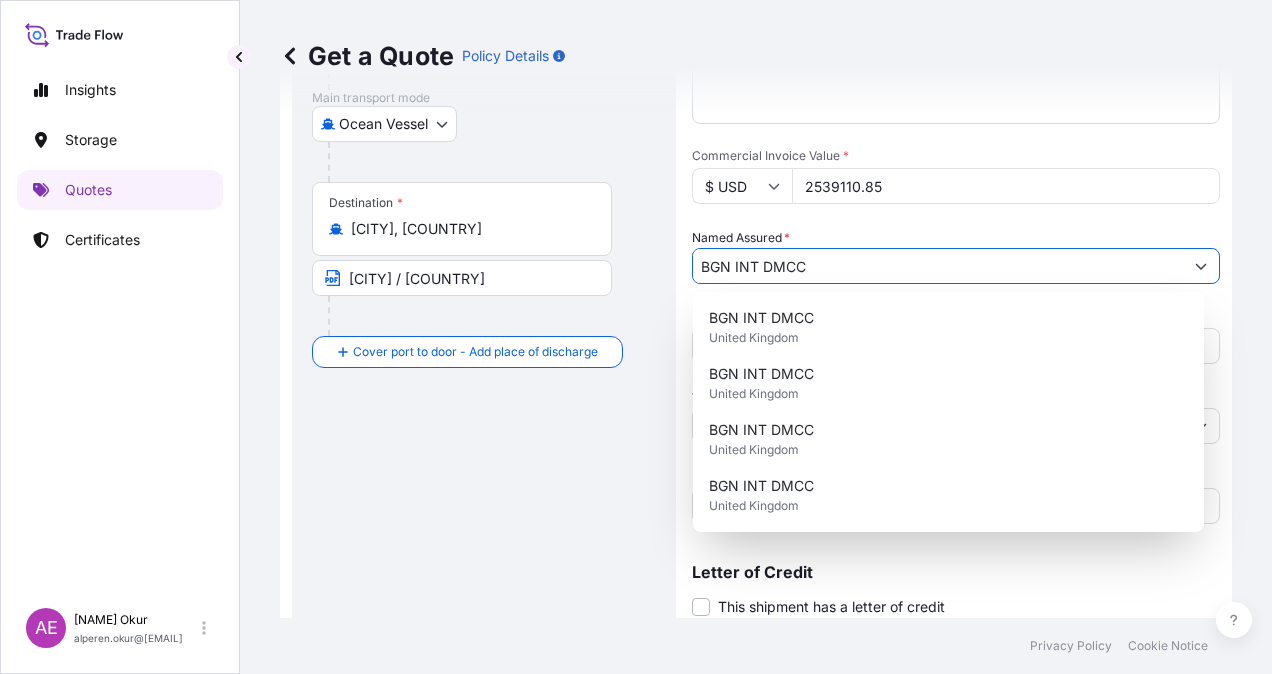 click on "BGN INT DMCC" at bounding box center [938, 266] 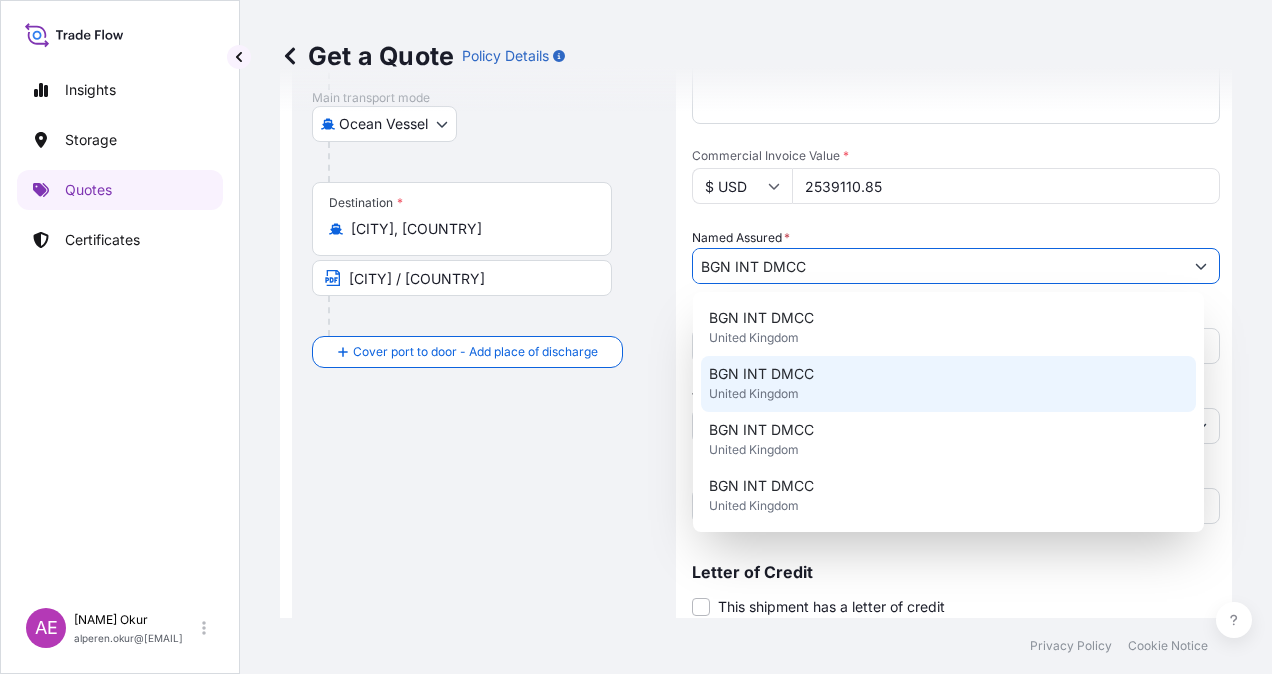 click on "United Kingdom" at bounding box center [754, 394] 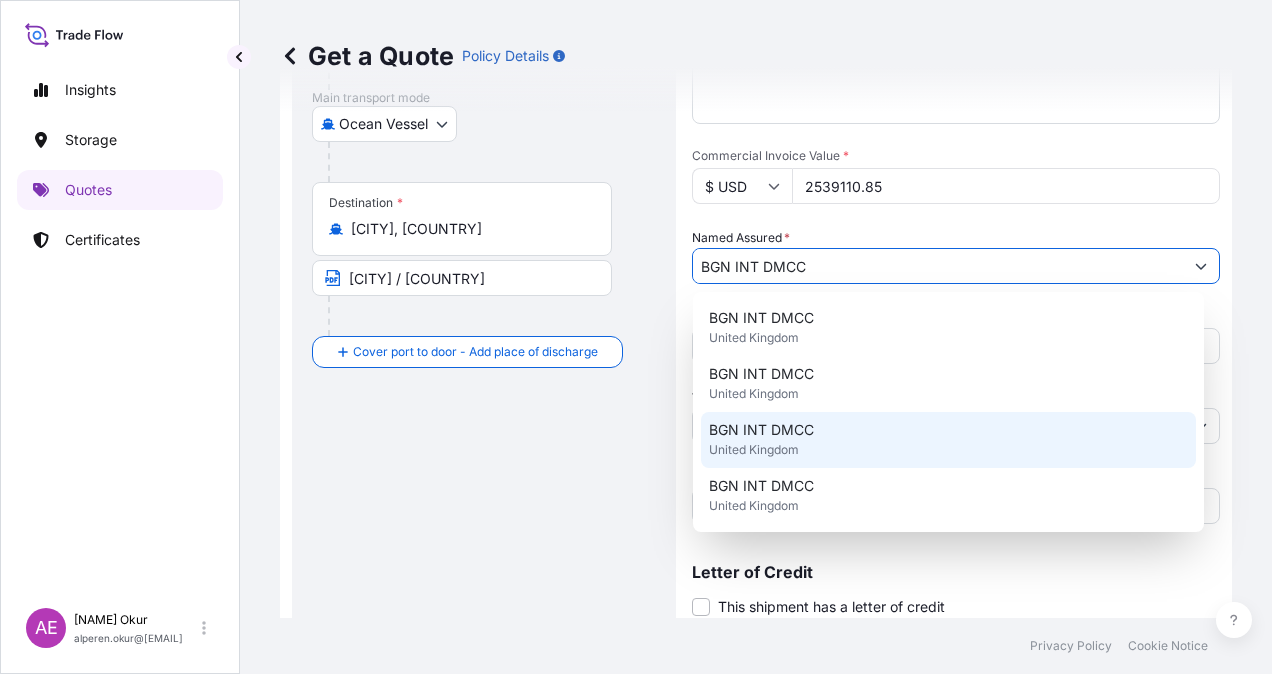 click on "BGN INT DMCC [COUNTRY]" at bounding box center (948, 328) 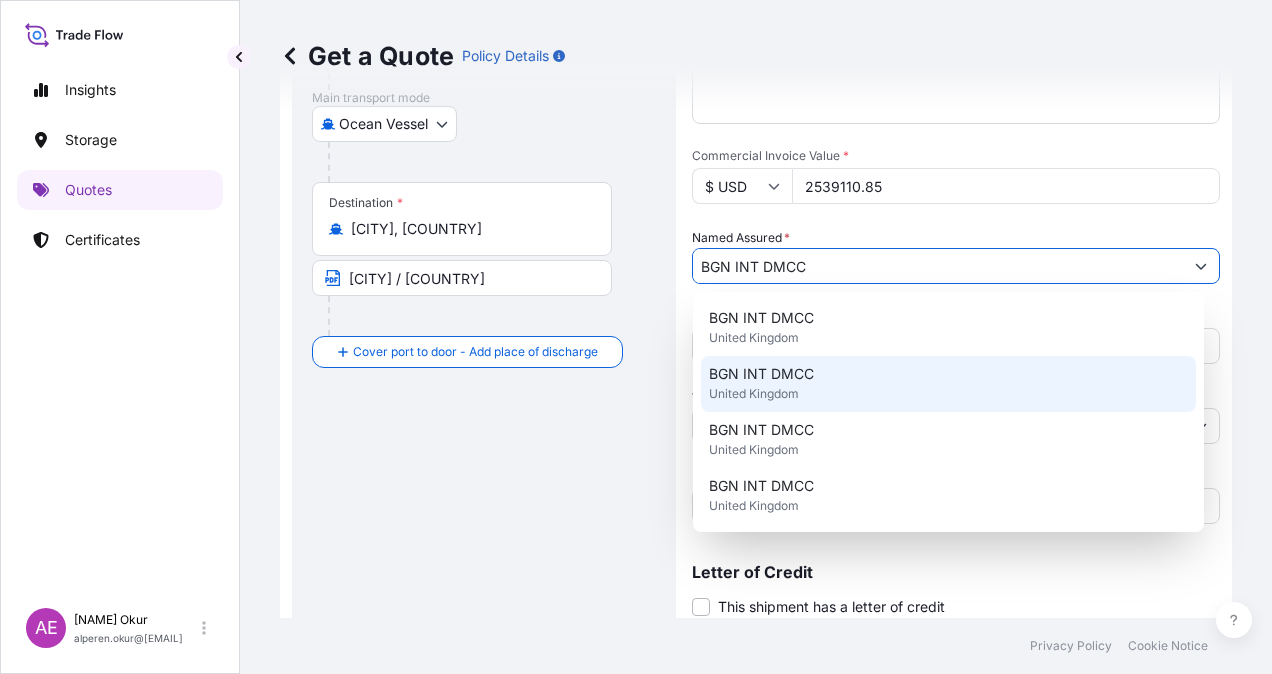 click on "BGN INT DMCC" at bounding box center (761, 374) 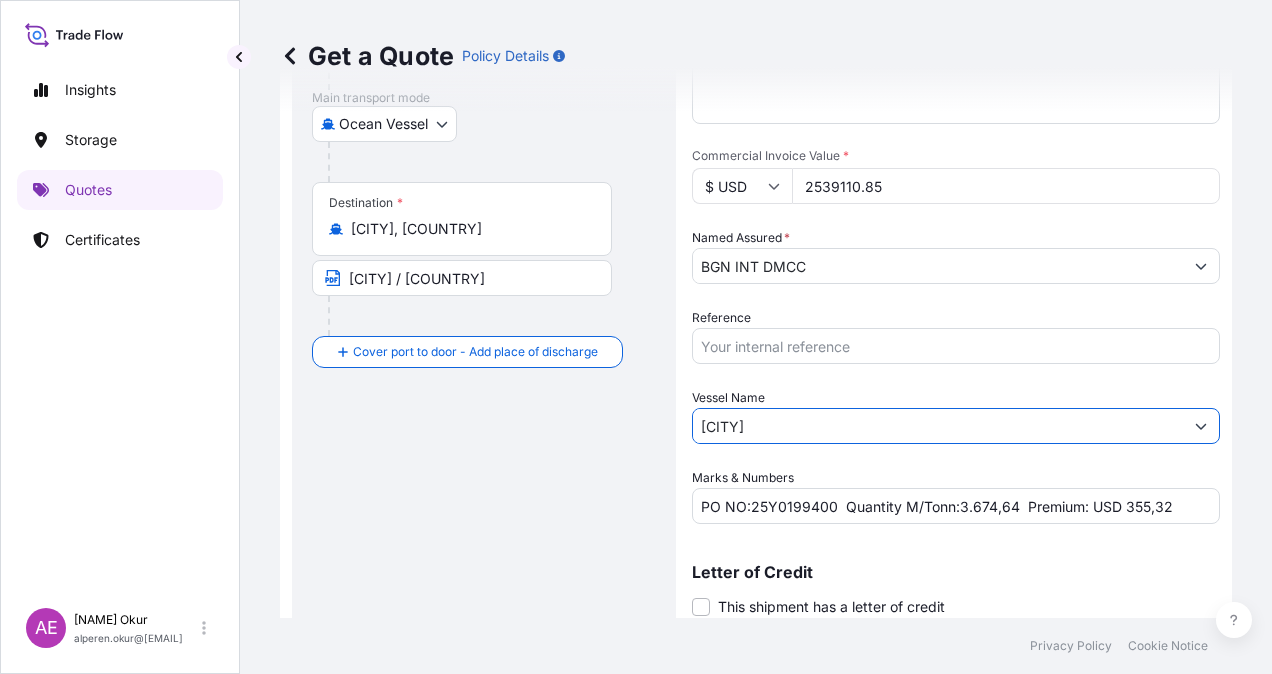 drag, startPoint x: 851, startPoint y: 434, endPoint x: 554, endPoint y: 434, distance: 297 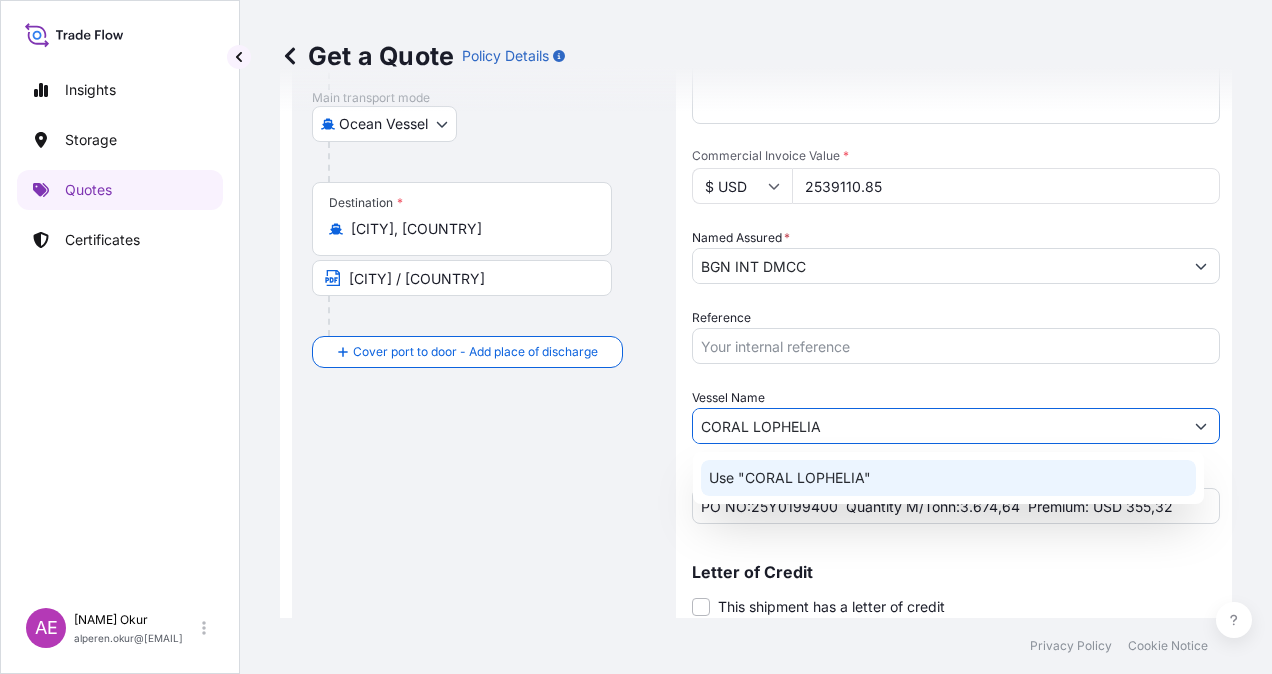 click on "Use "CORAL LOPHELIA"" 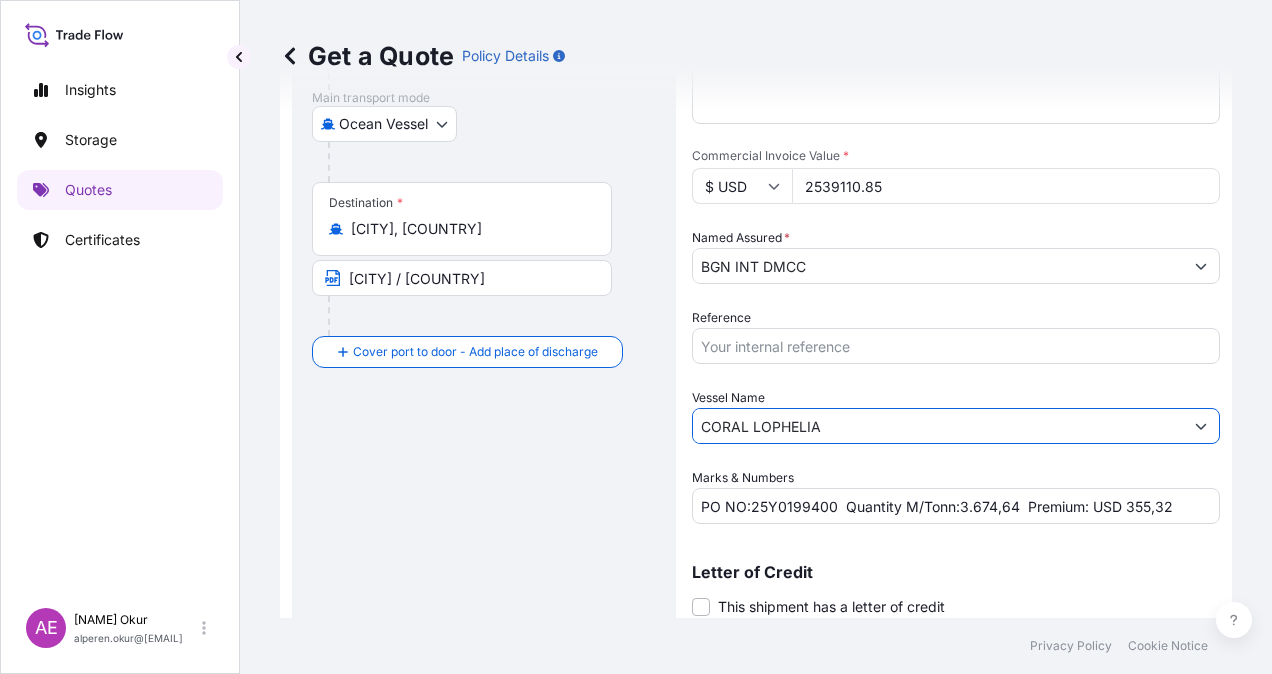 type on "CORAL LOPHELIA" 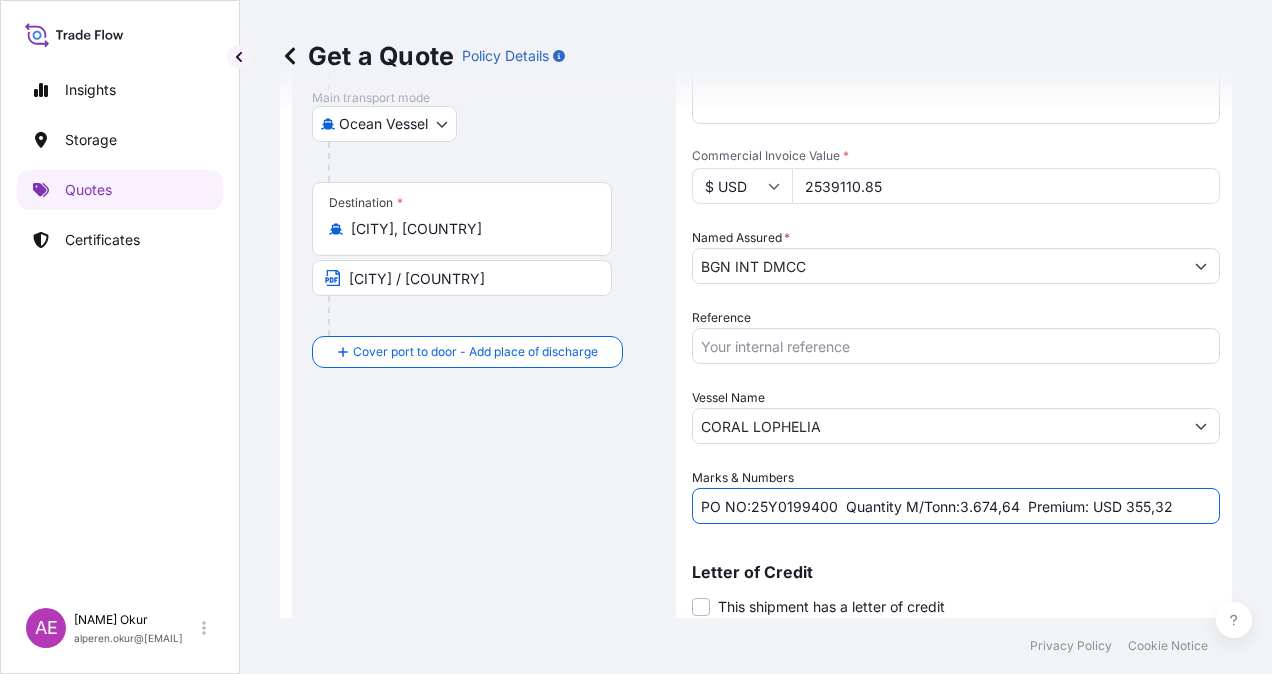 drag, startPoint x: 754, startPoint y: 505, endPoint x: 828, endPoint y: 507, distance: 74.02702 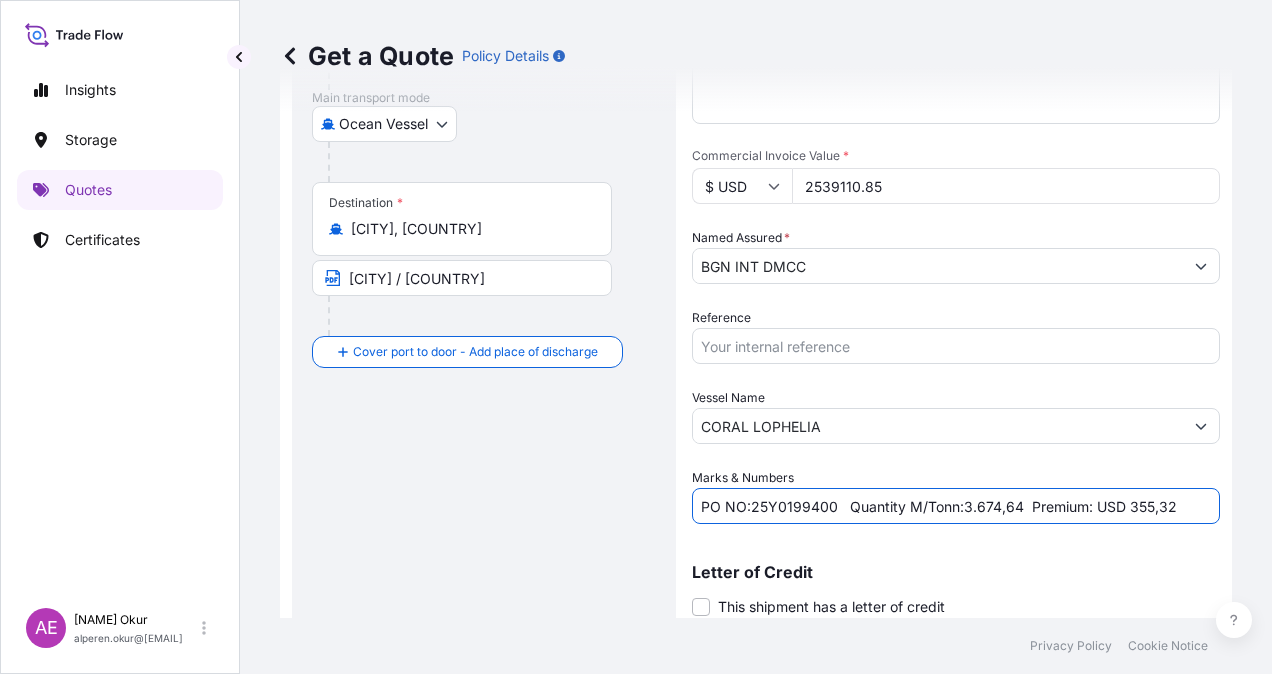 drag, startPoint x: 978, startPoint y: 508, endPoint x: 1018, endPoint y: 510, distance: 40.04997 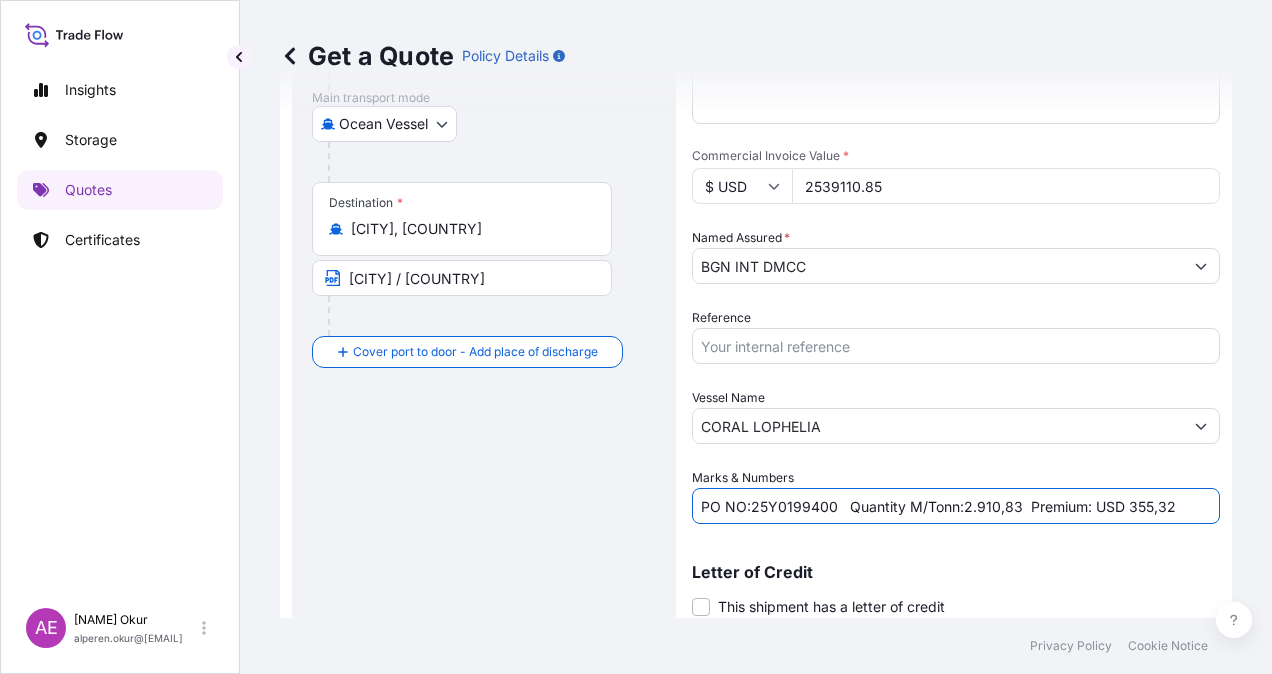 drag, startPoint x: 1126, startPoint y: 507, endPoint x: 1184, endPoint y: 505, distance: 58.034473 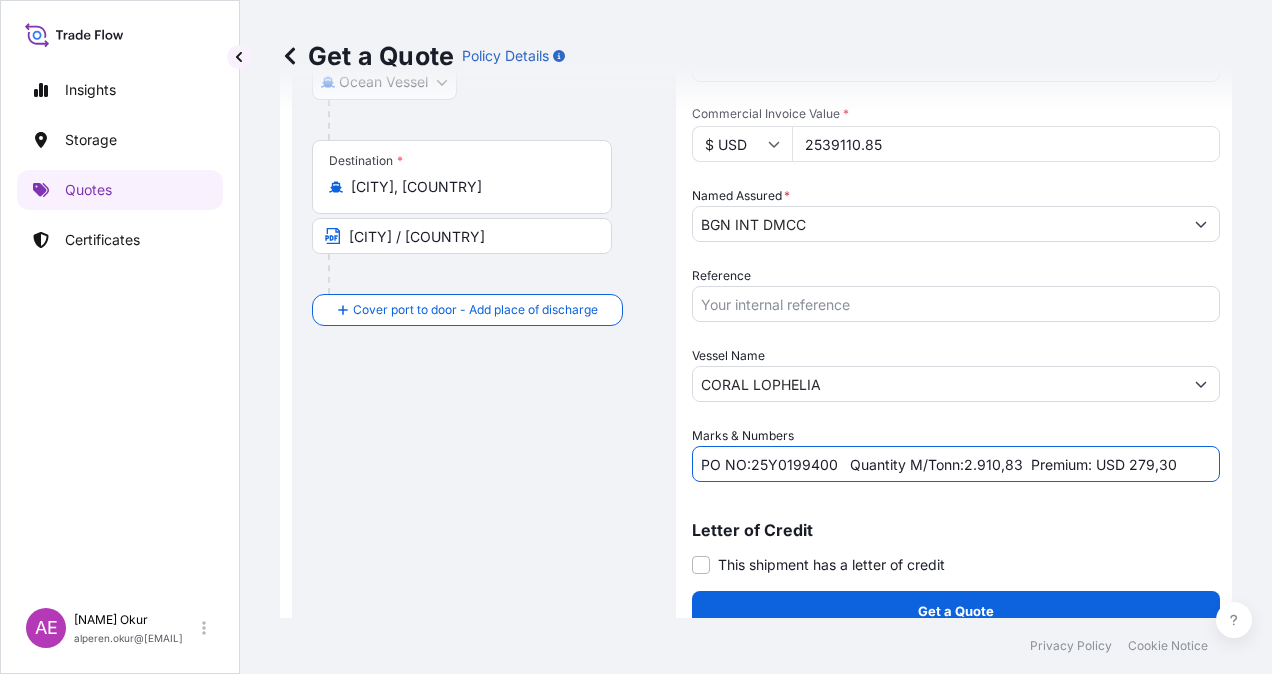 scroll, scrollTop: 398, scrollLeft: 0, axis: vertical 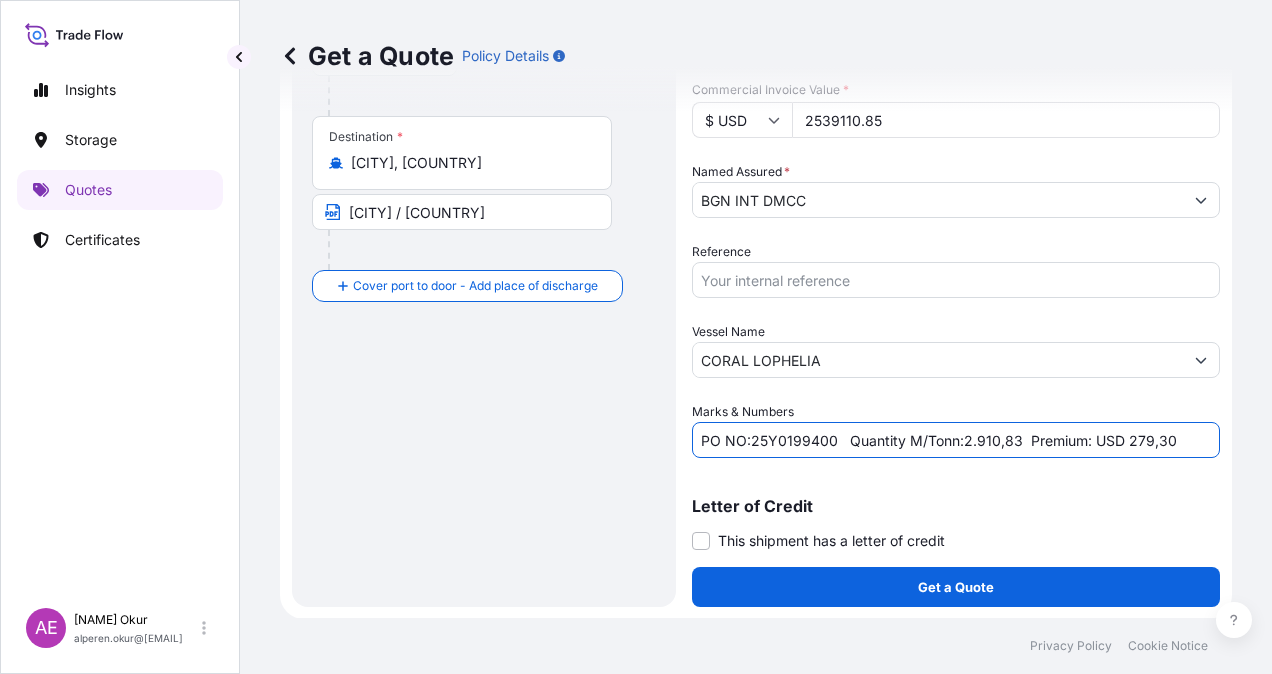 type on "PO NO:25Y0199400   Quantity M/Tonn:2.910,83  Premium: USD 279,30" 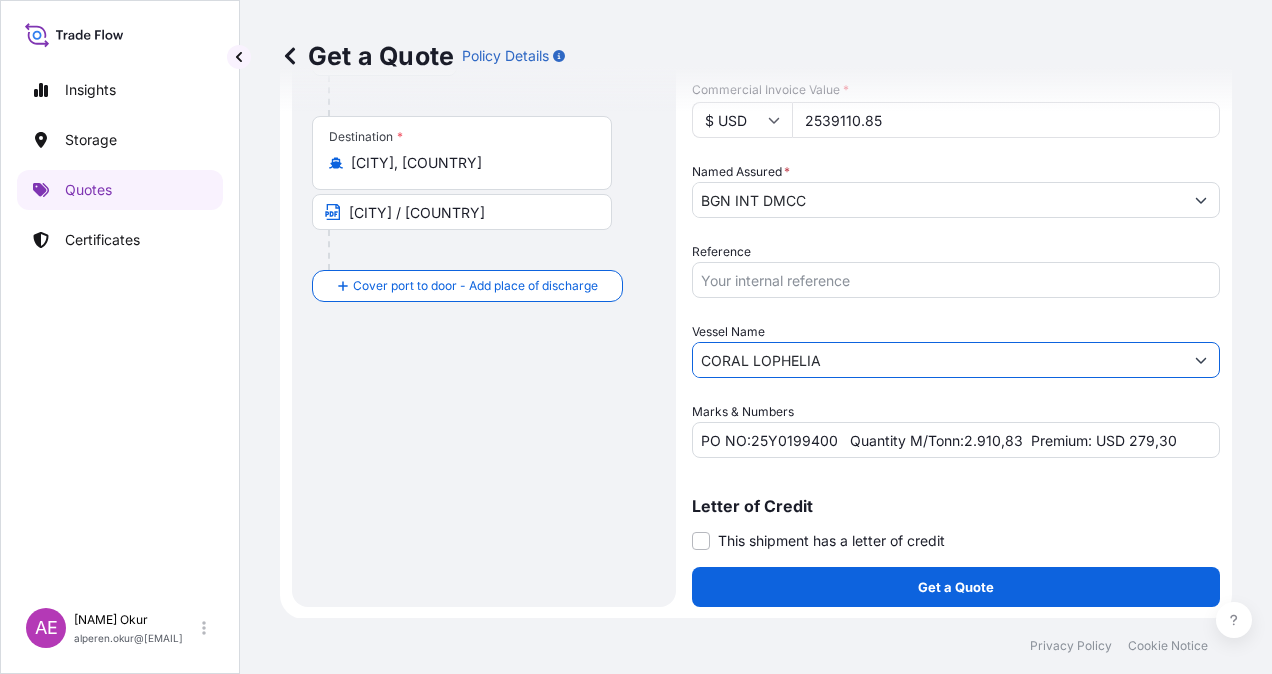 drag, startPoint x: 852, startPoint y: 360, endPoint x: 598, endPoint y: 356, distance: 254.0315 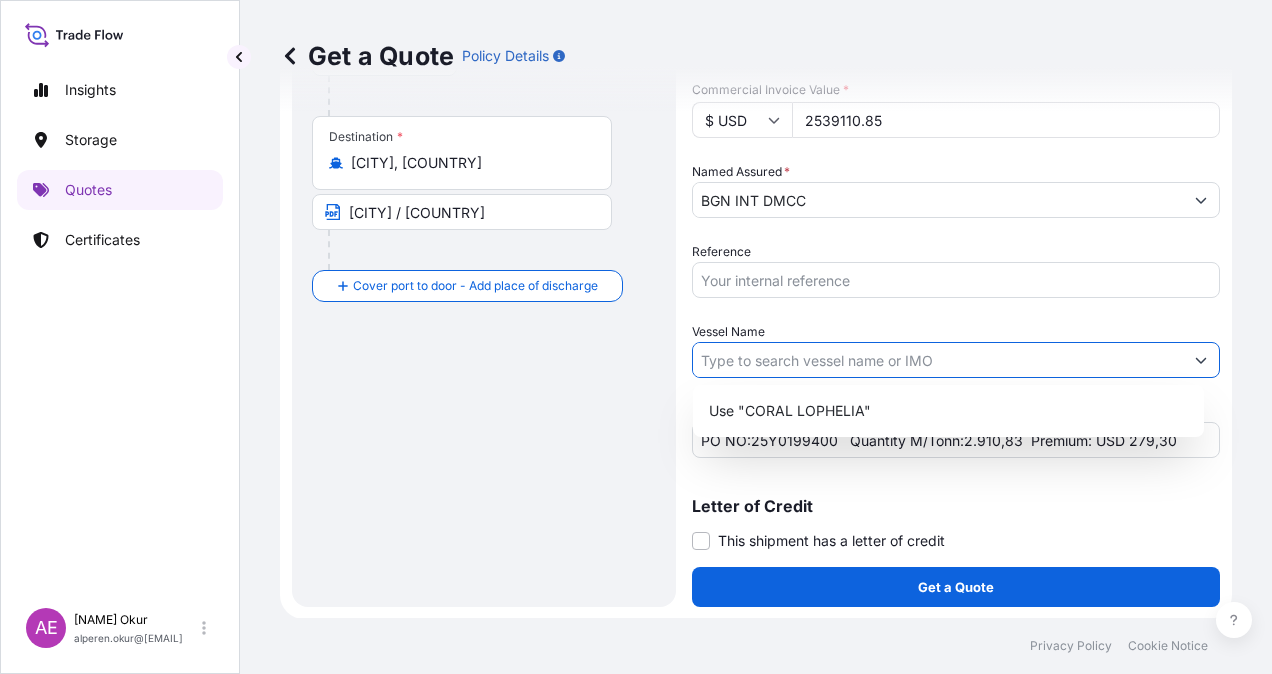 paste on "CORAL LOPHELIA" 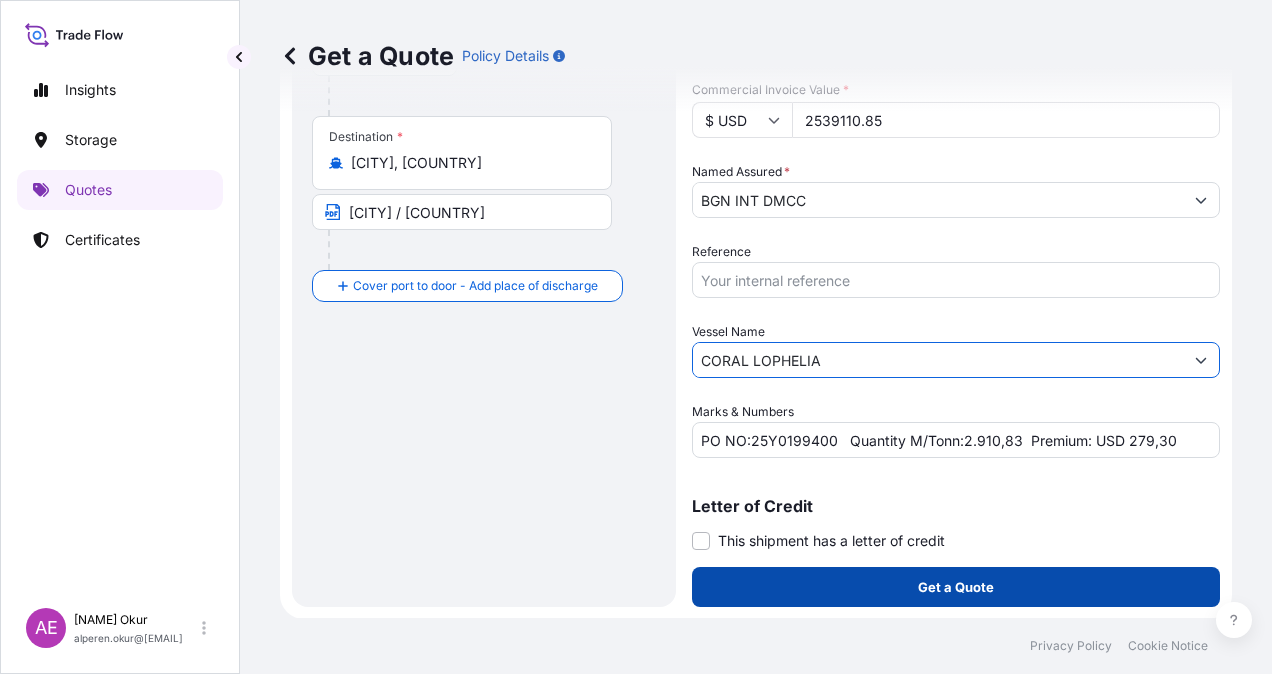 click on "Get a Quote" at bounding box center (956, 587) 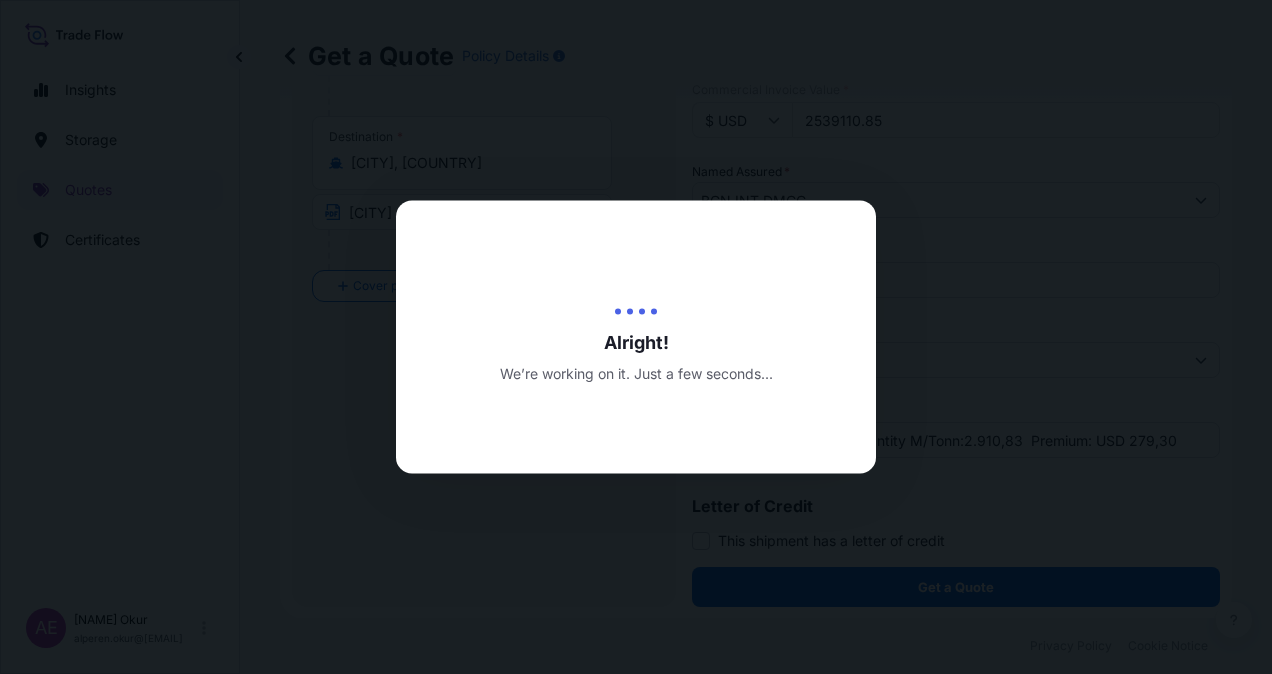 scroll, scrollTop: 0, scrollLeft: 0, axis: both 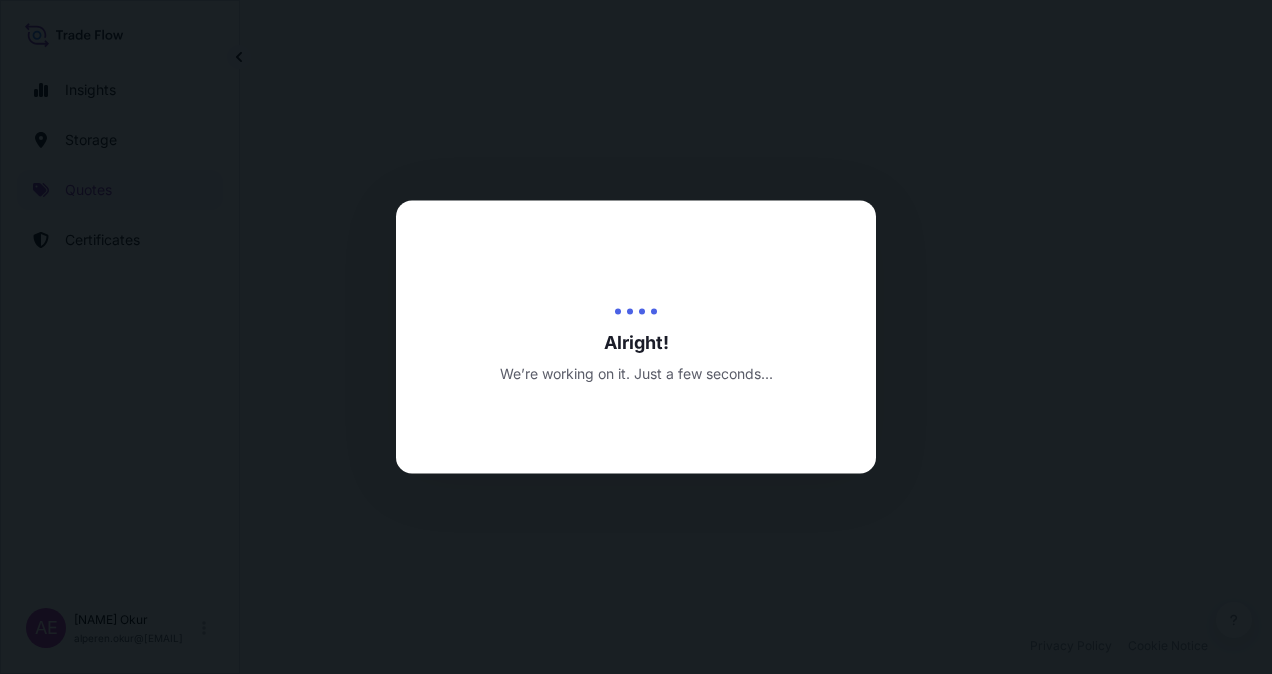select on "Ocean Vessel" 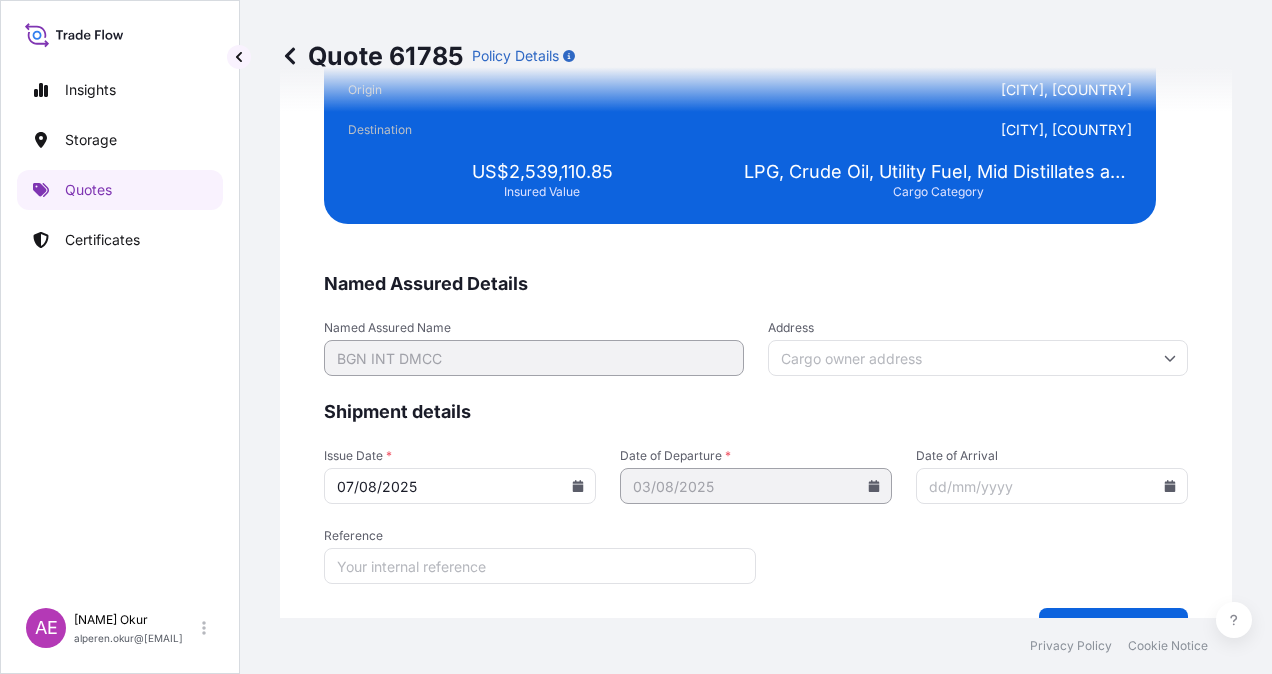 scroll, scrollTop: 3843, scrollLeft: 0, axis: vertical 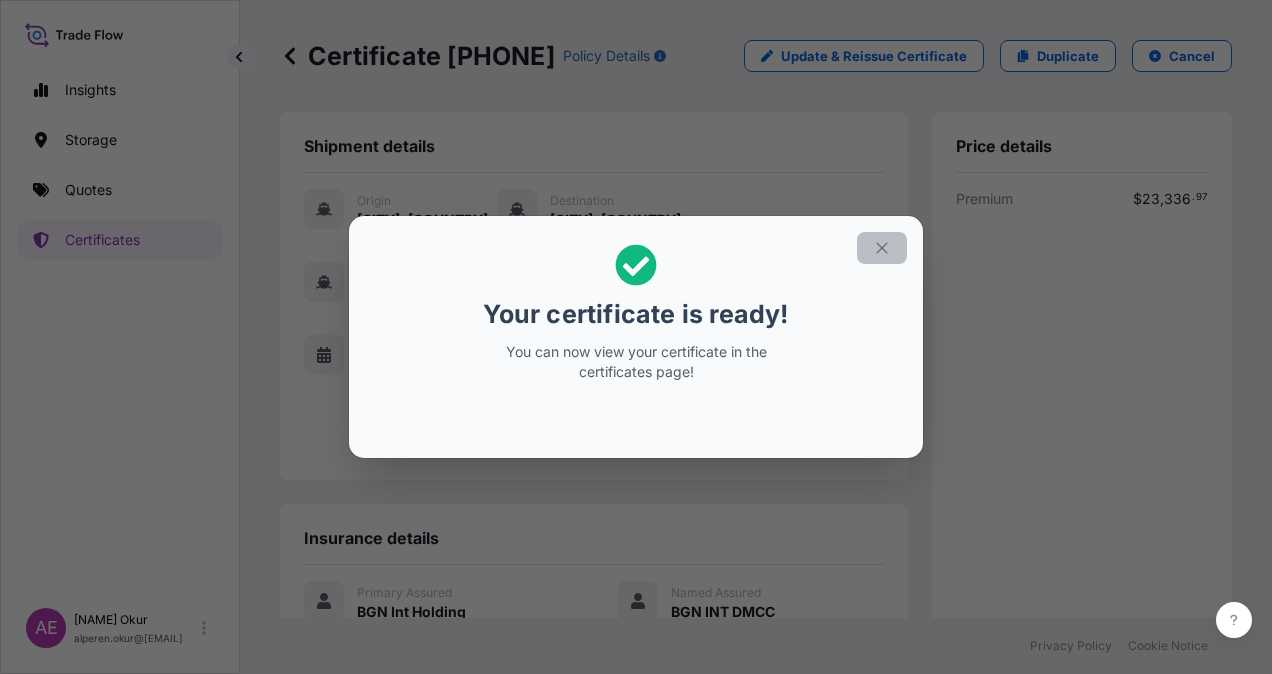 click at bounding box center (882, 248) 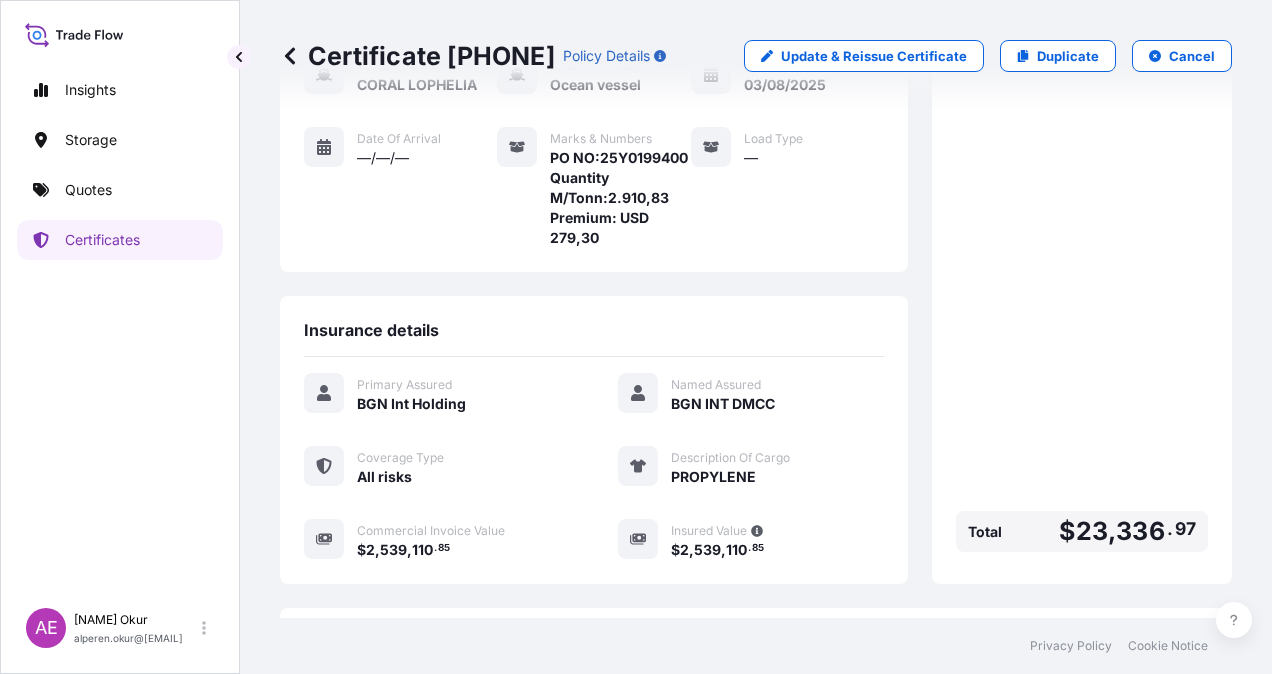 scroll, scrollTop: 401, scrollLeft: 0, axis: vertical 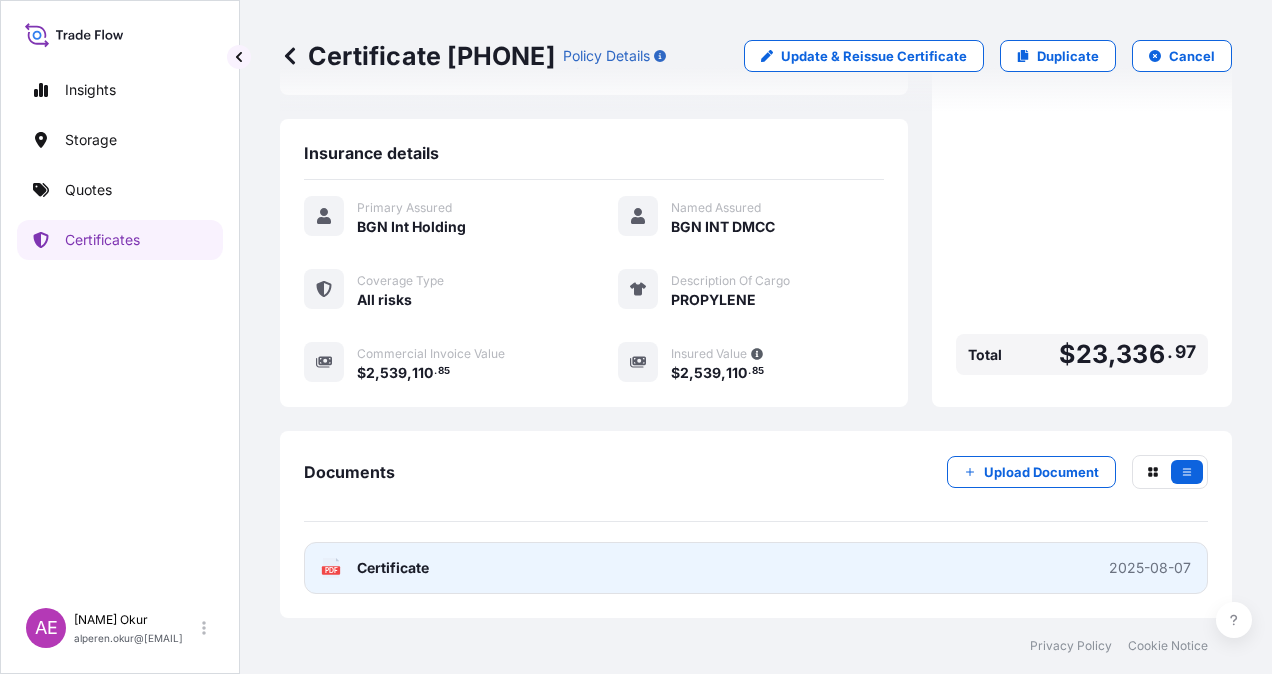 click on "Certificate" at bounding box center (393, 568) 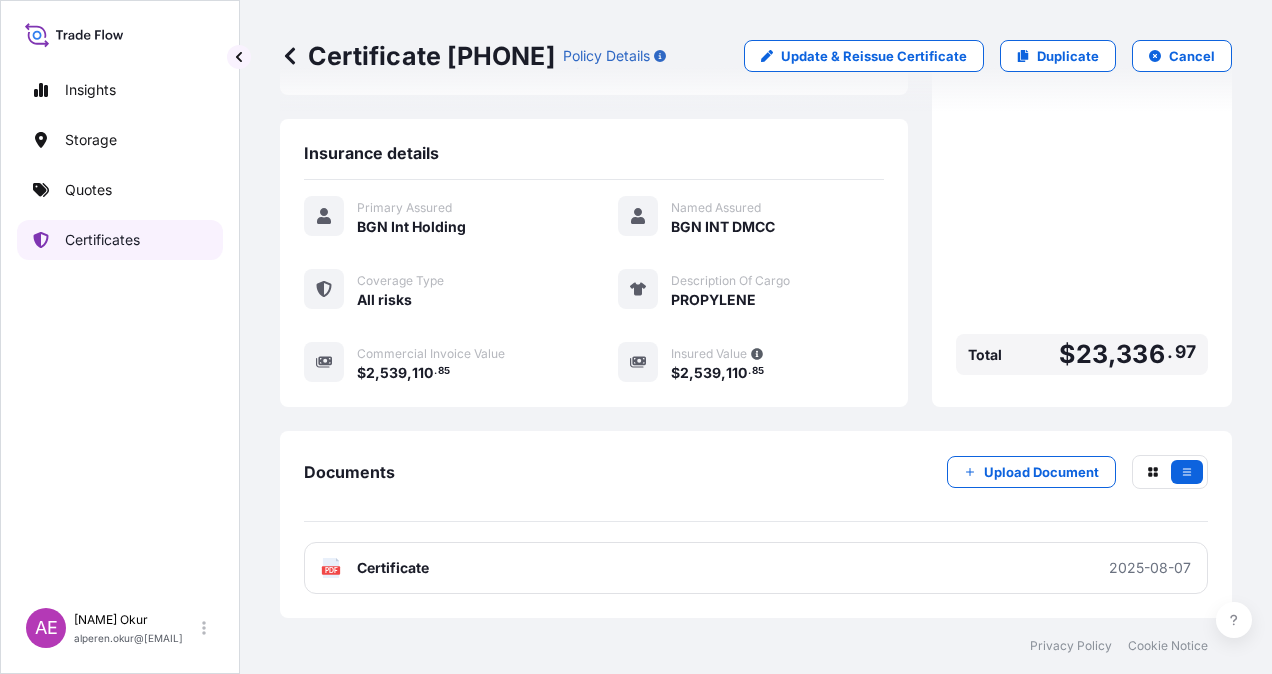 click on "Certificates" at bounding box center (120, 240) 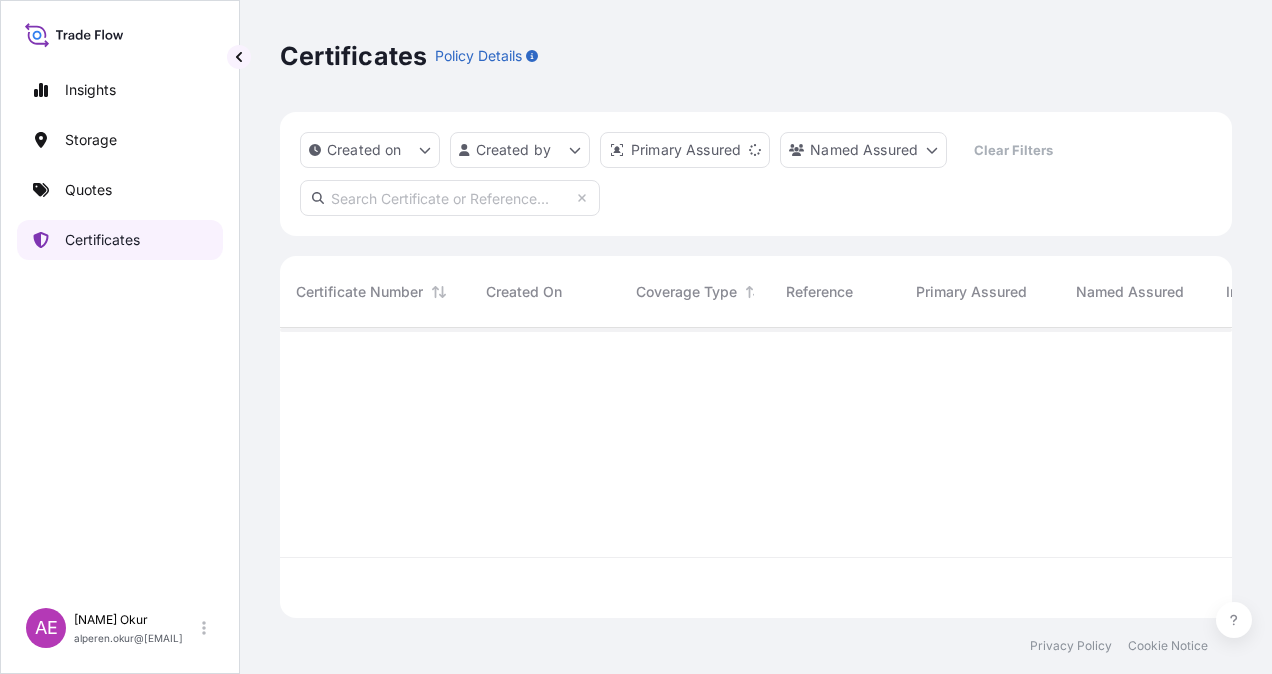 scroll, scrollTop: 16, scrollLeft: 16, axis: both 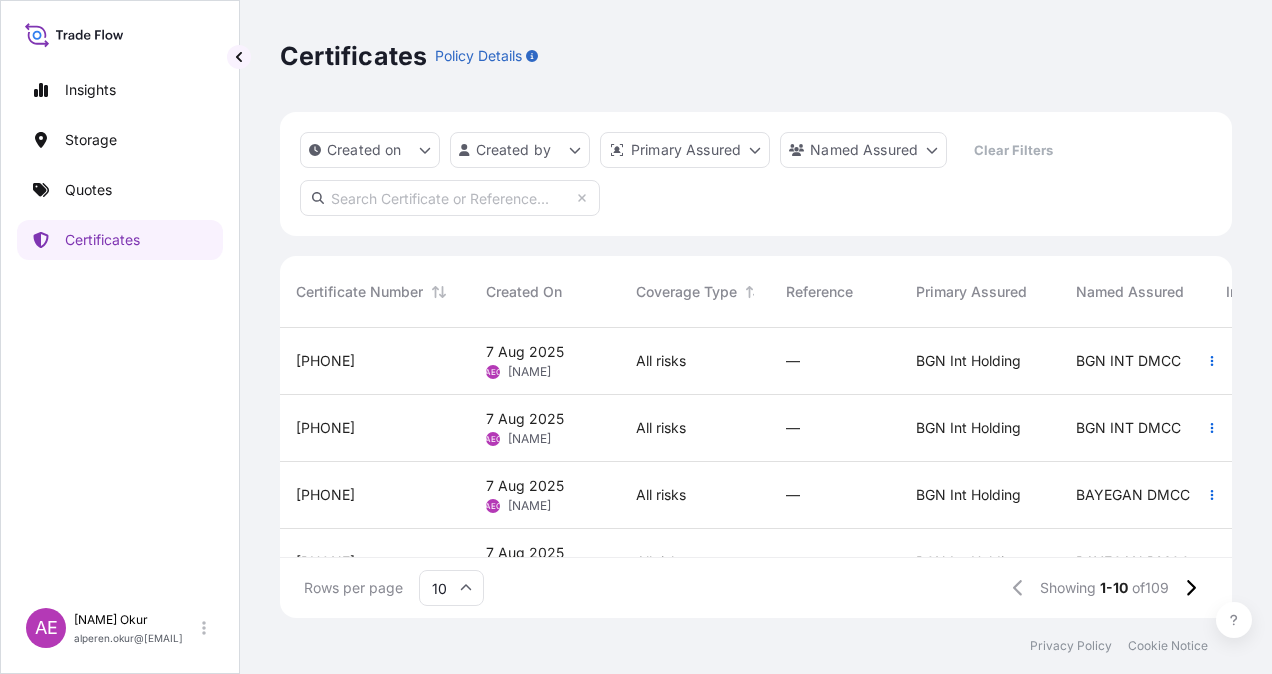 click on "[PHONE]" at bounding box center (375, 428) 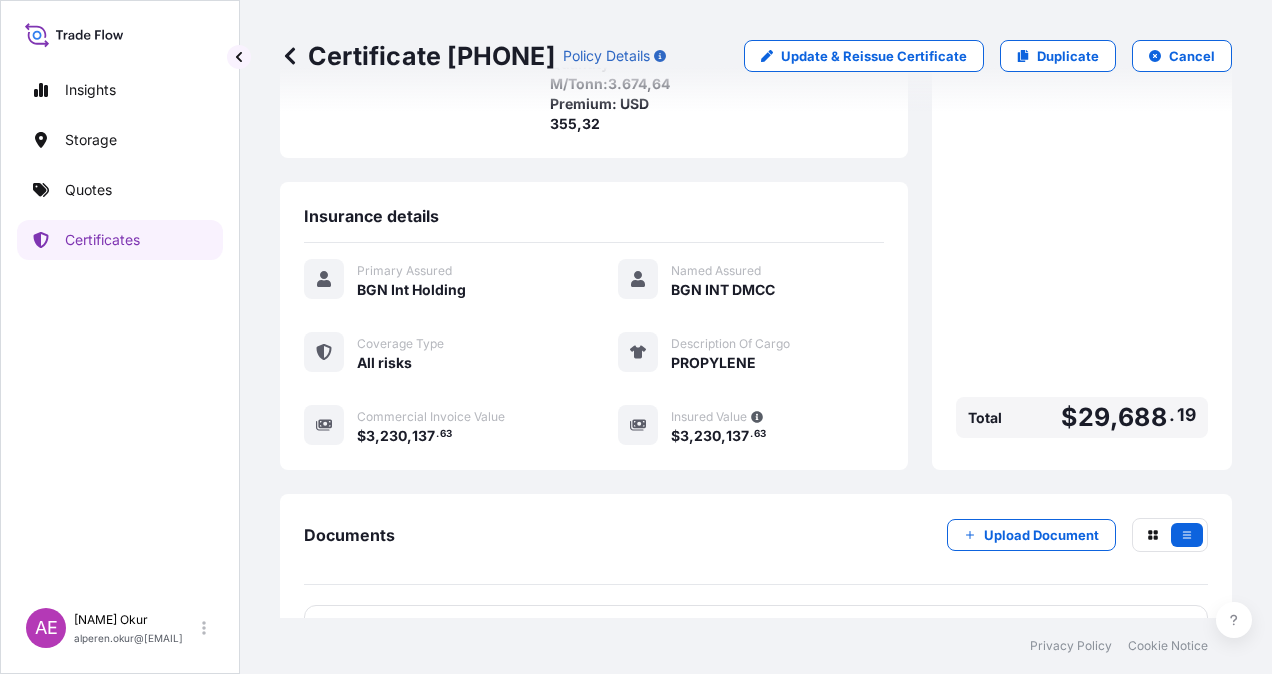 scroll, scrollTop: 401, scrollLeft: 0, axis: vertical 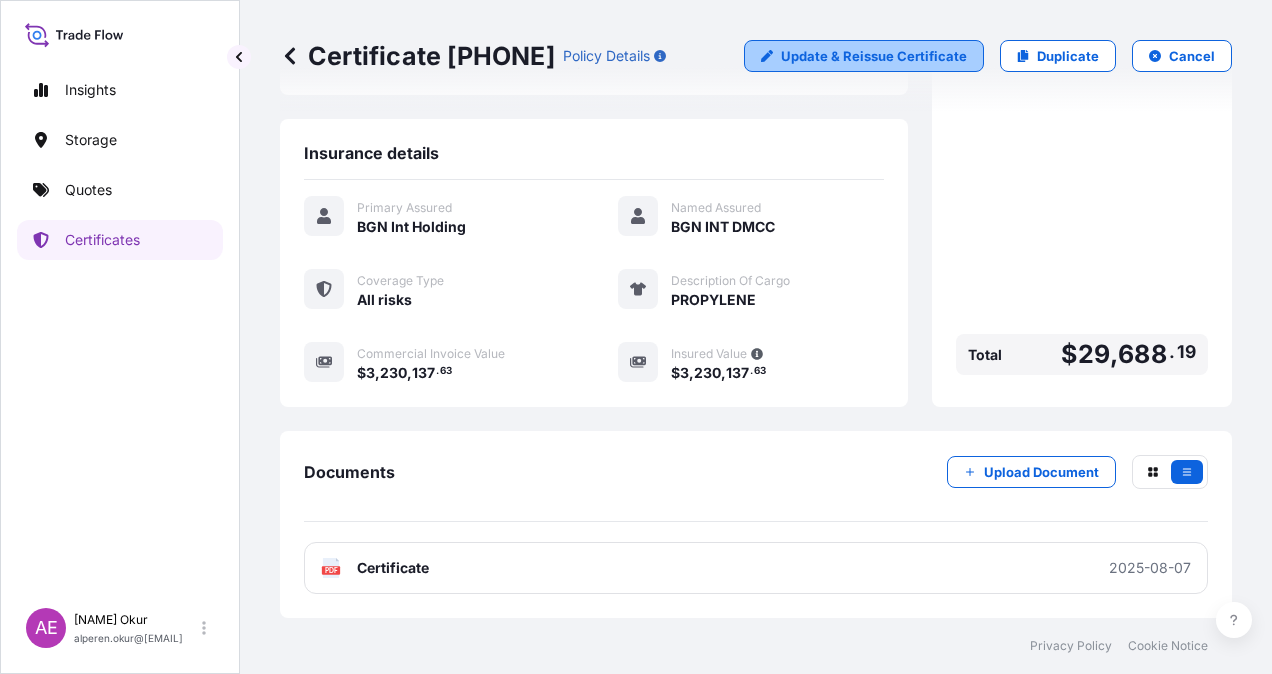 click on "Update & Reissue Certificate" at bounding box center (874, 56) 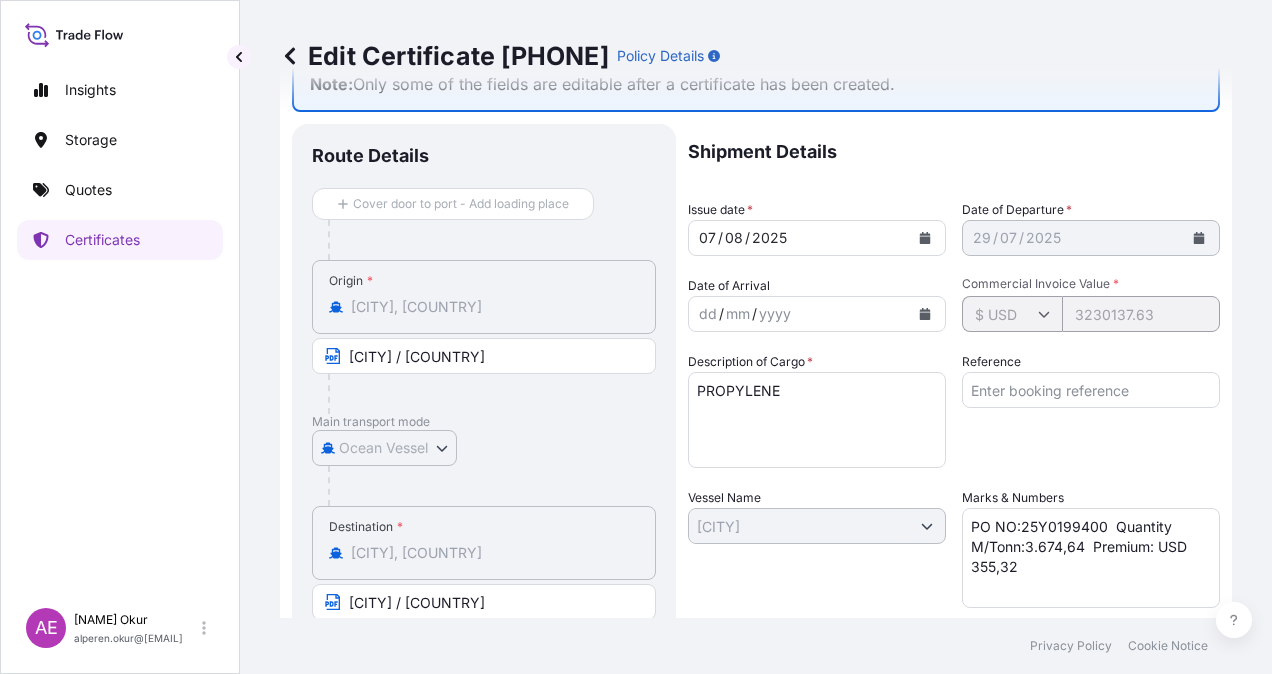 scroll, scrollTop: 100, scrollLeft: 0, axis: vertical 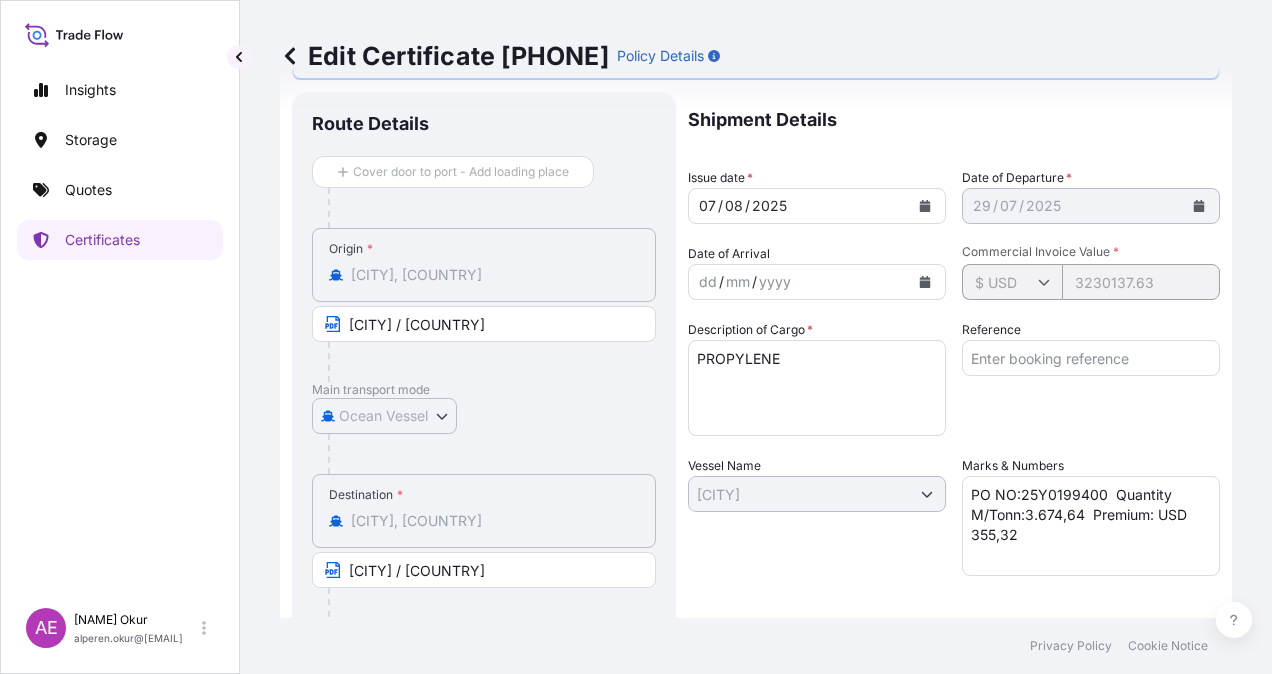 click at bounding box center (290, 56) 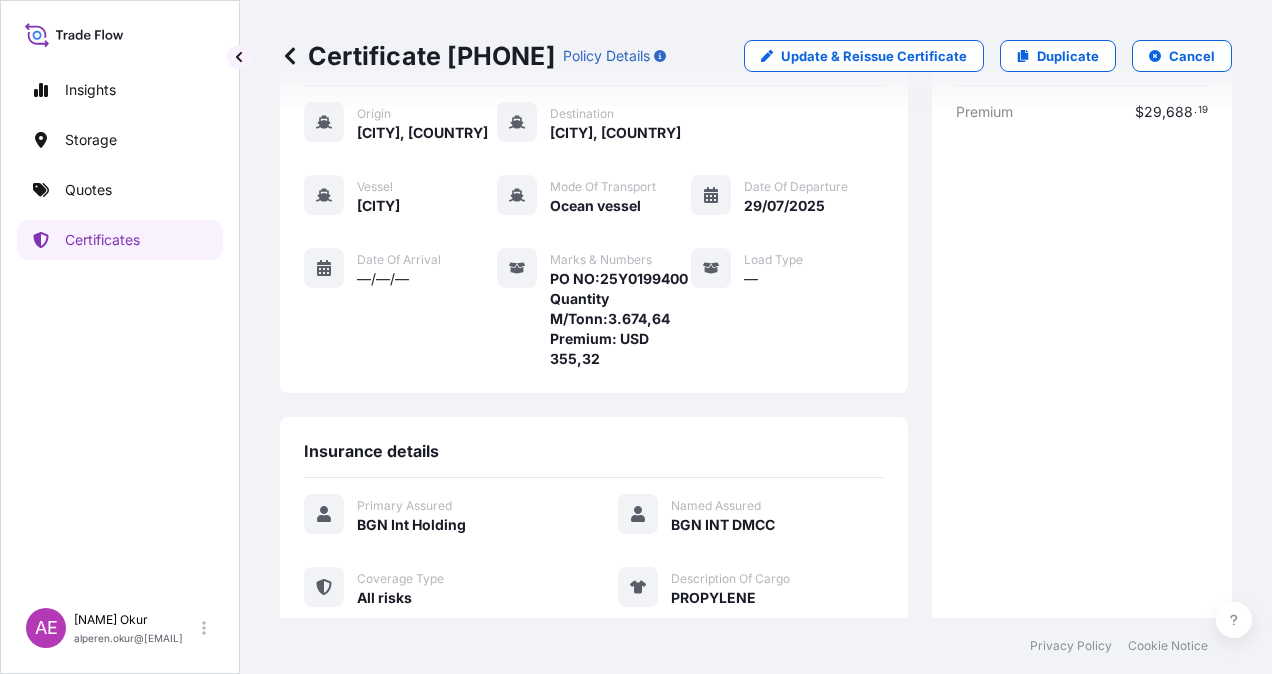 scroll, scrollTop: 0, scrollLeft: 0, axis: both 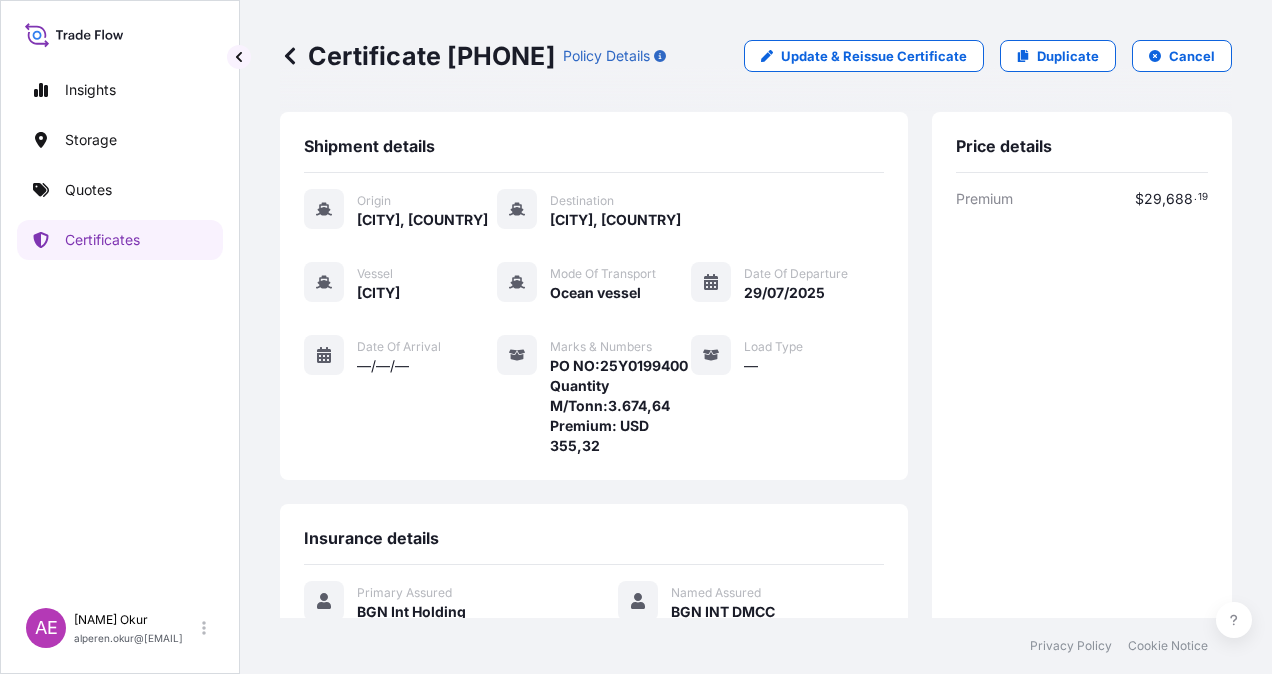 click on "Certificate [PHONE] Policy Details Update & Reissue Certificate Duplicate Cancel" at bounding box center (756, 56) 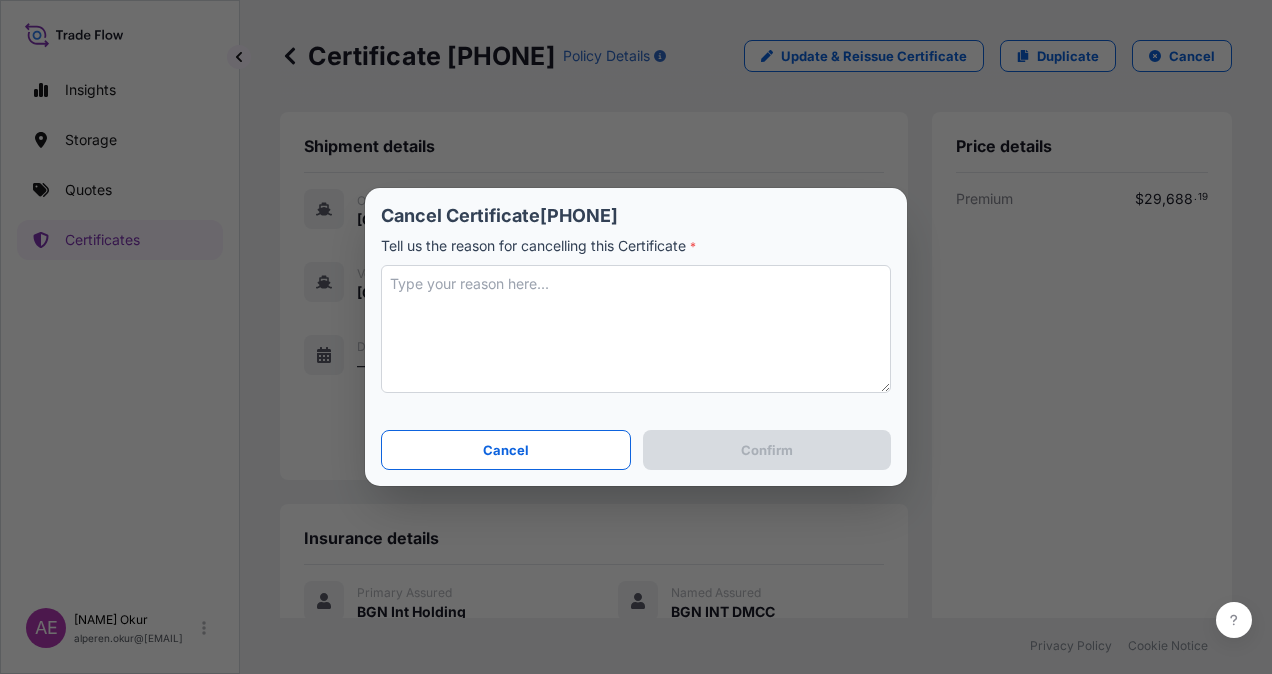 click at bounding box center (636, 329) 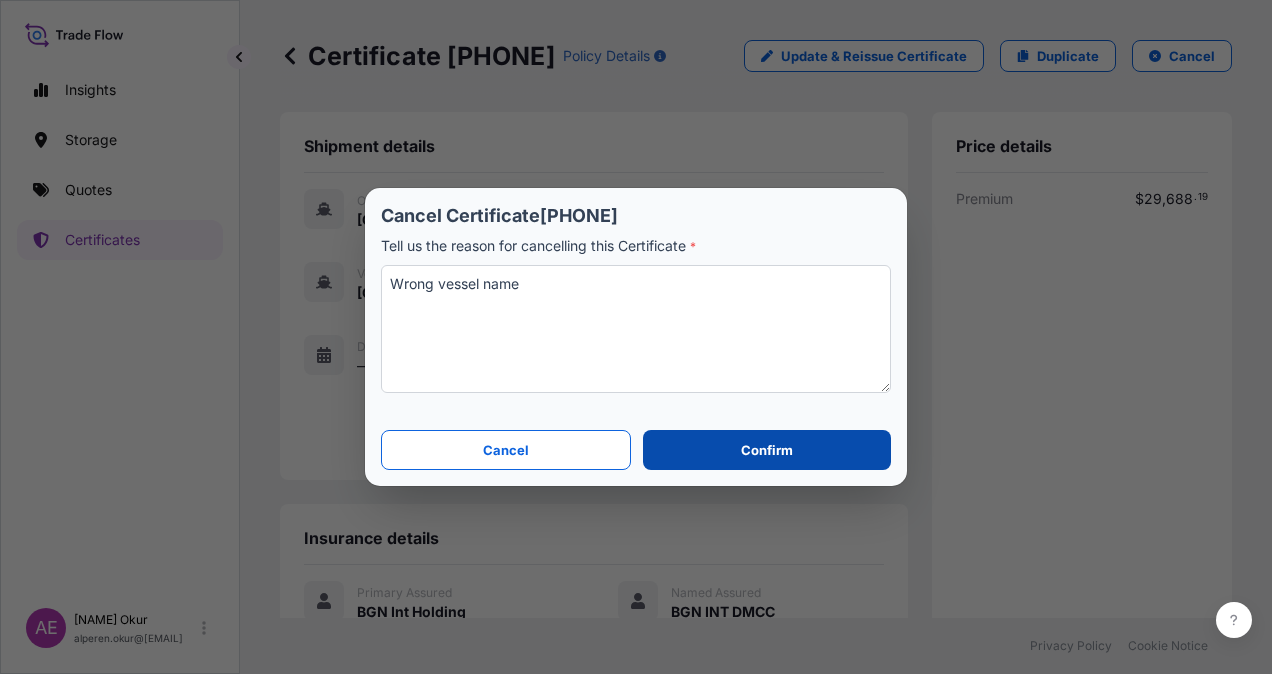 type on "Wrong vessel name" 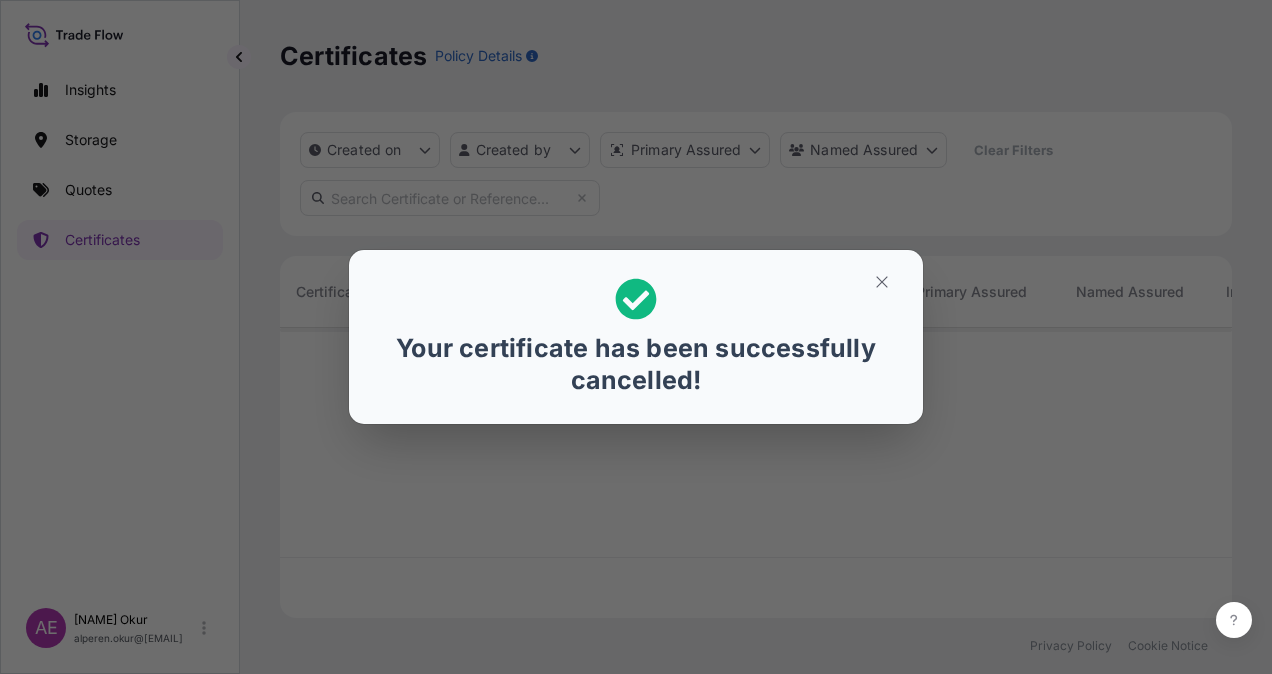 scroll, scrollTop: 16, scrollLeft: 16, axis: both 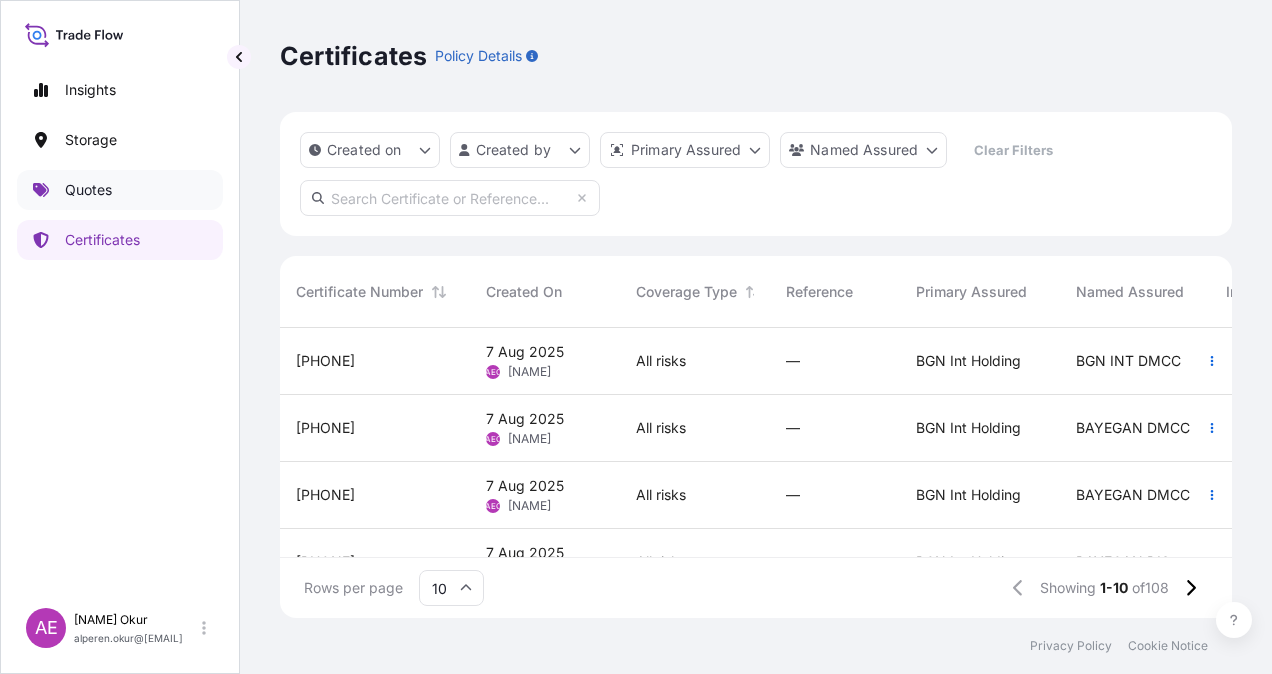 click on "Quotes" at bounding box center (120, 190) 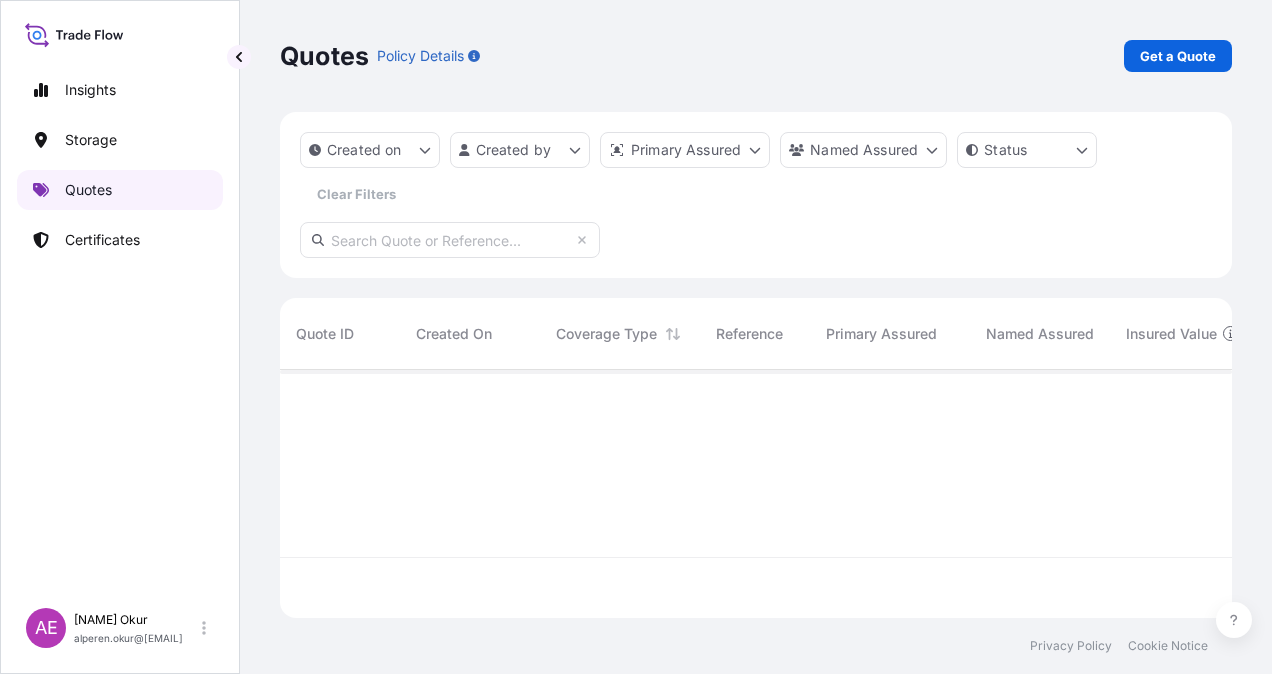 scroll, scrollTop: 16, scrollLeft: 16, axis: both 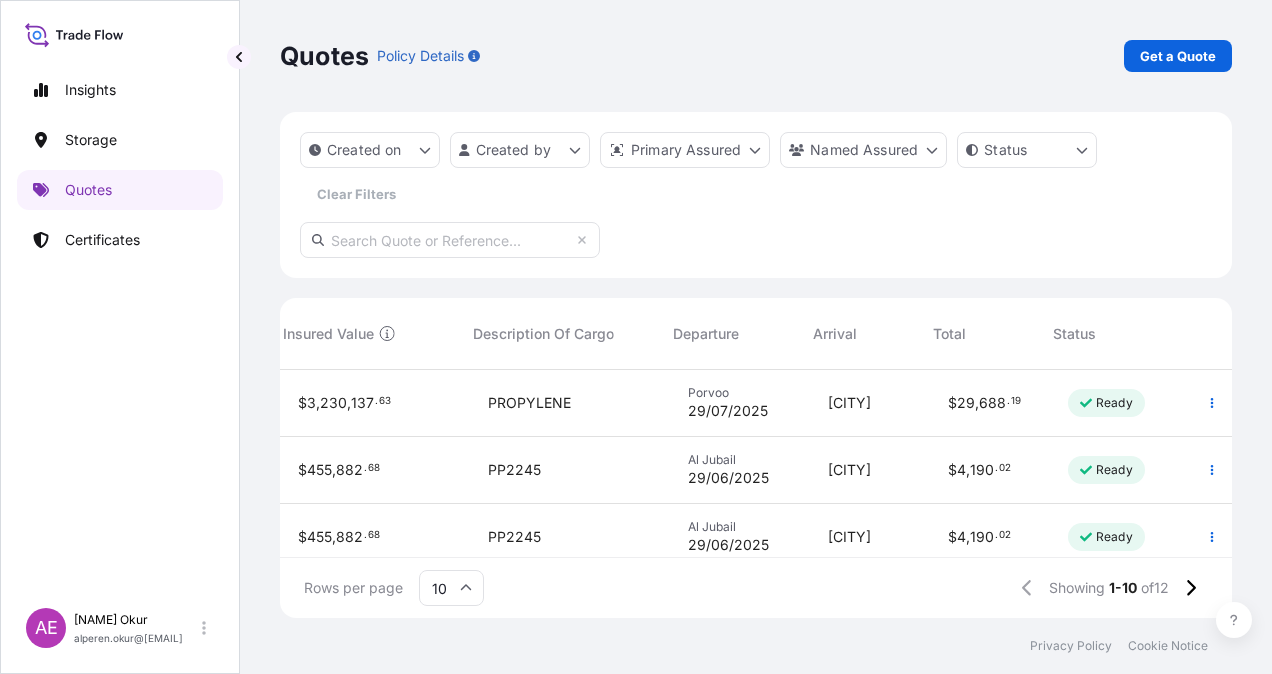 click on "[CITY]" at bounding box center [872, 403] 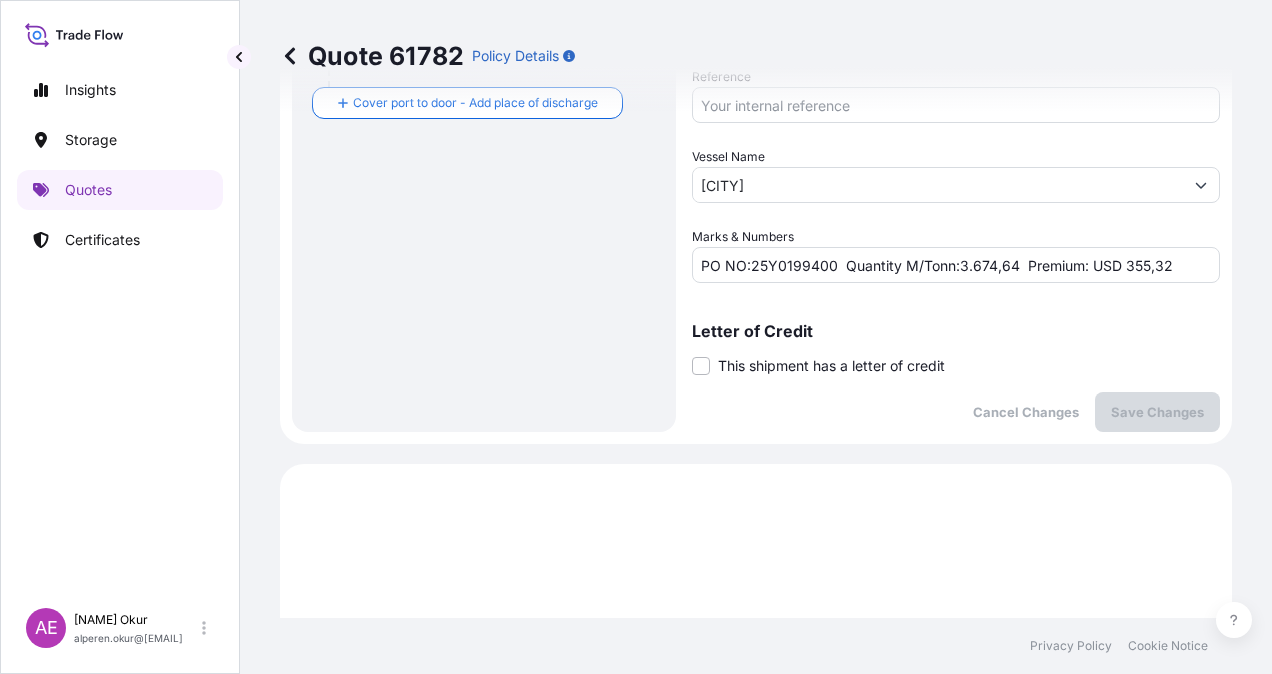 scroll, scrollTop: 500, scrollLeft: 0, axis: vertical 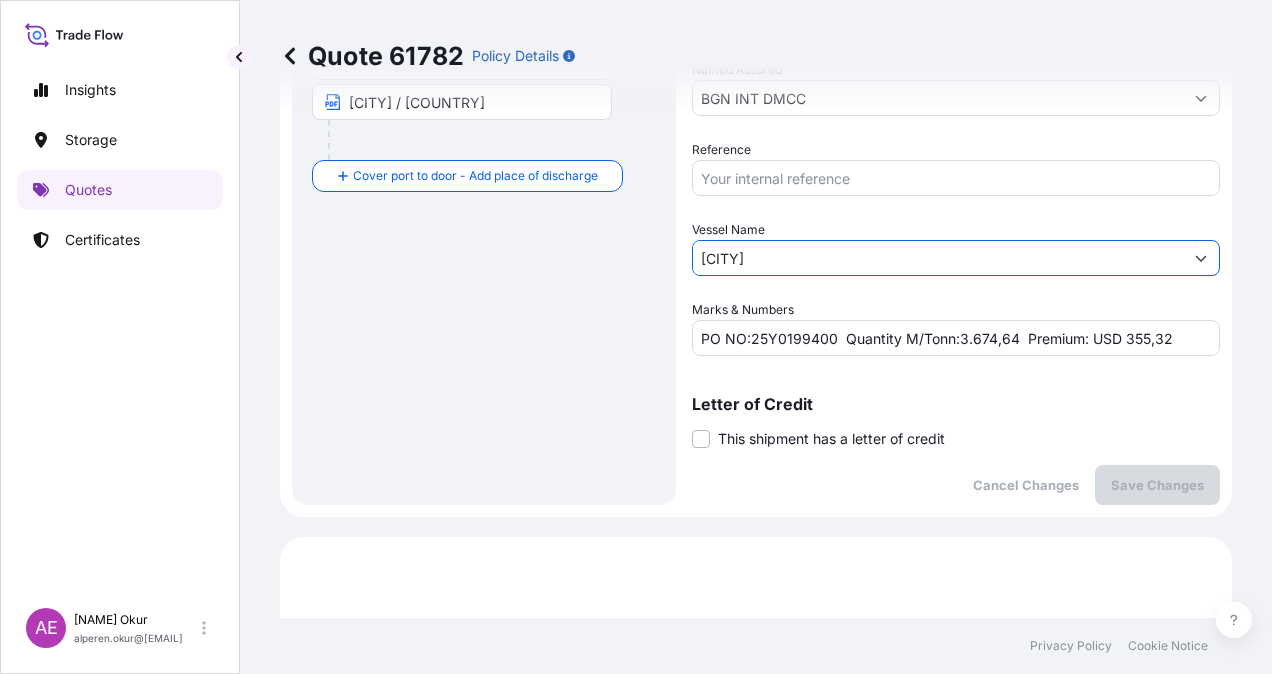 drag, startPoint x: 801, startPoint y: 256, endPoint x: 271, endPoint y: 250, distance: 530.03394 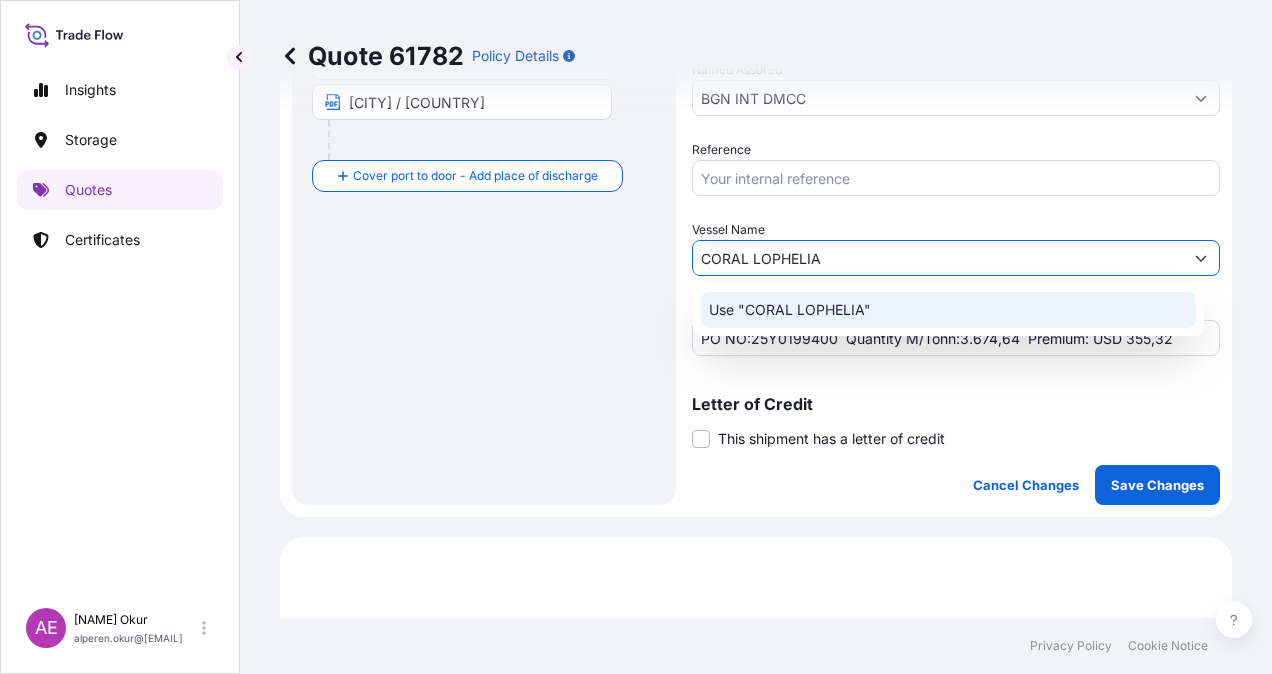 click on "Use "CORAL LOPHELIA"" 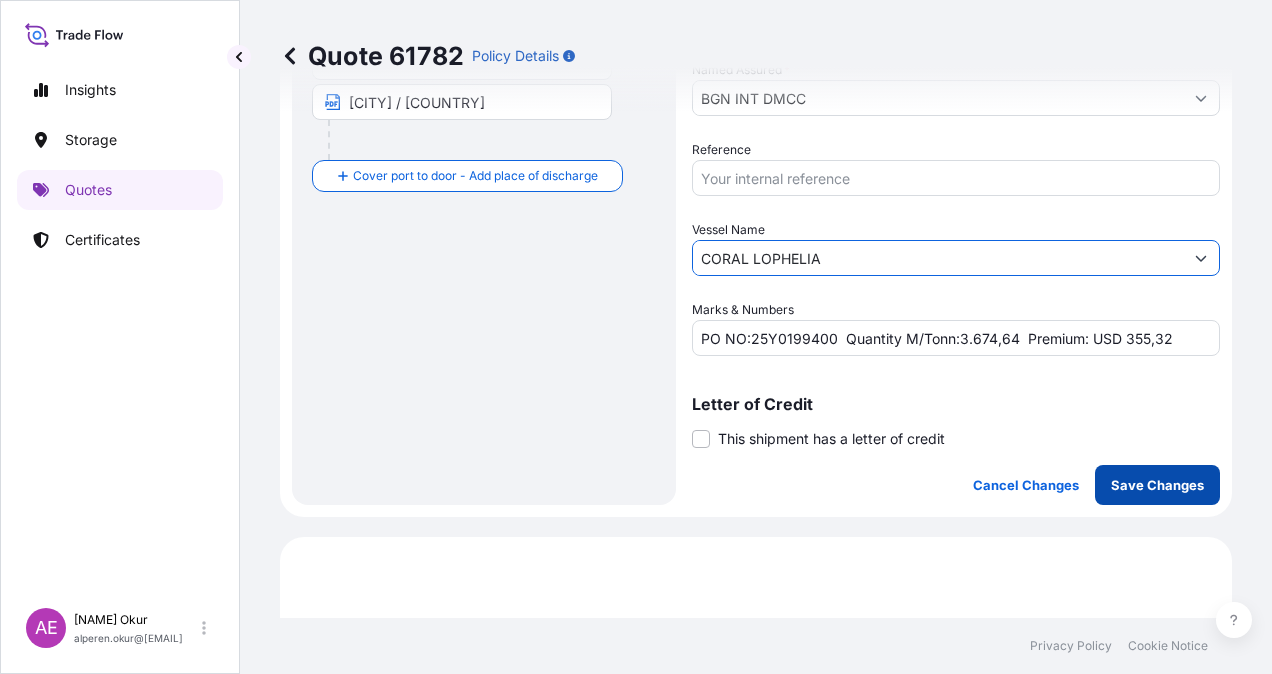 type on "CORAL LOPHELIA" 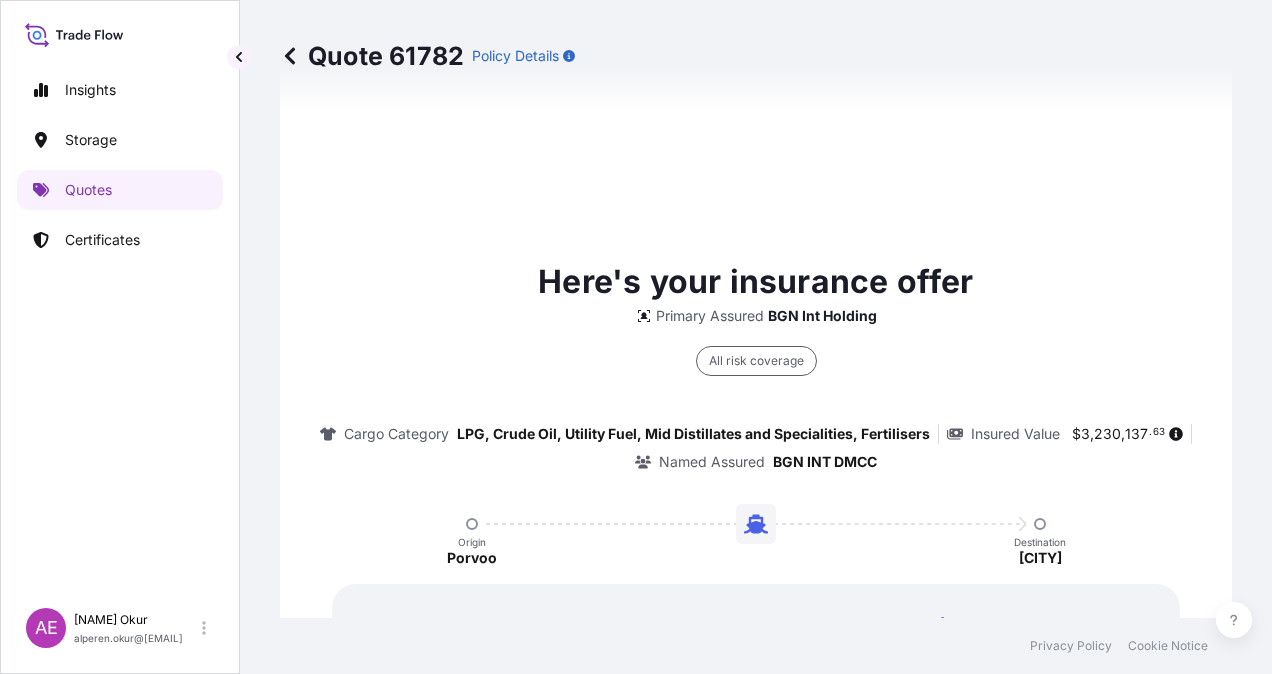 select on "Ocean Vessel" 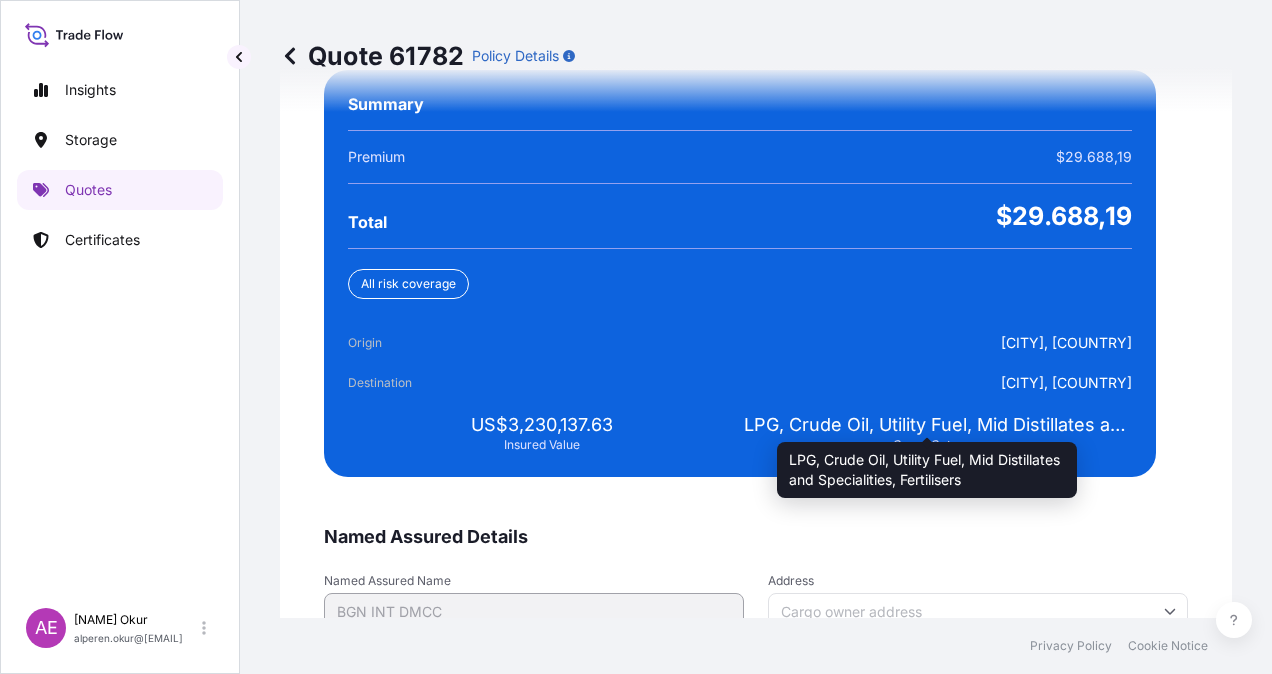scroll, scrollTop: 3843, scrollLeft: 0, axis: vertical 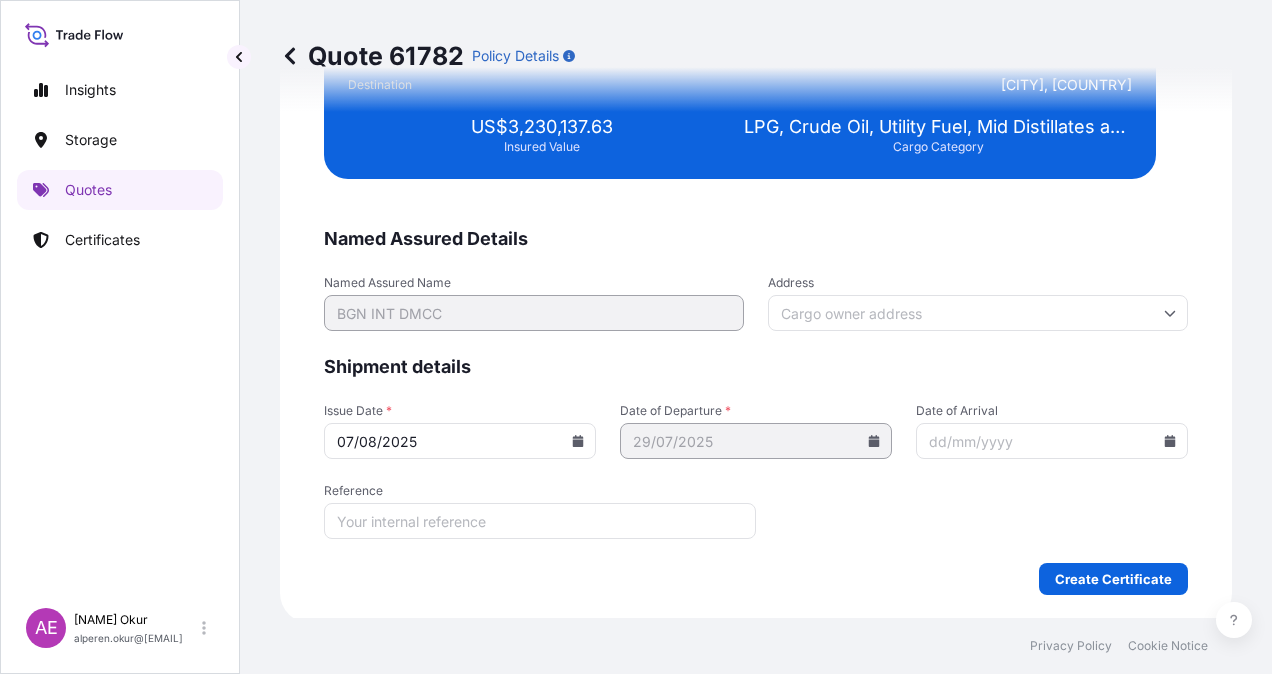 click on "We just need a few more details before we issue the certificate   Named Assured Details Named Assured Name   BGN INT DMCC Address   Shipment details Issue Date   * 07/08/2025 Date of Departure   * 29/07/2025 Date of Arrival   Reference   Create Certificate Summary Premium $29.688,19 Total $29.688,19 All risk coverage Origin [CITY], [COUNTRY] Destination [CITY], [COUNTRY] US$3,230,137.63 Insured Value LPG, Crude Oil, Utility Fuel, Mid Distillates and Specialities, Fertilisers Cargo Category" at bounding box center [756, 143] 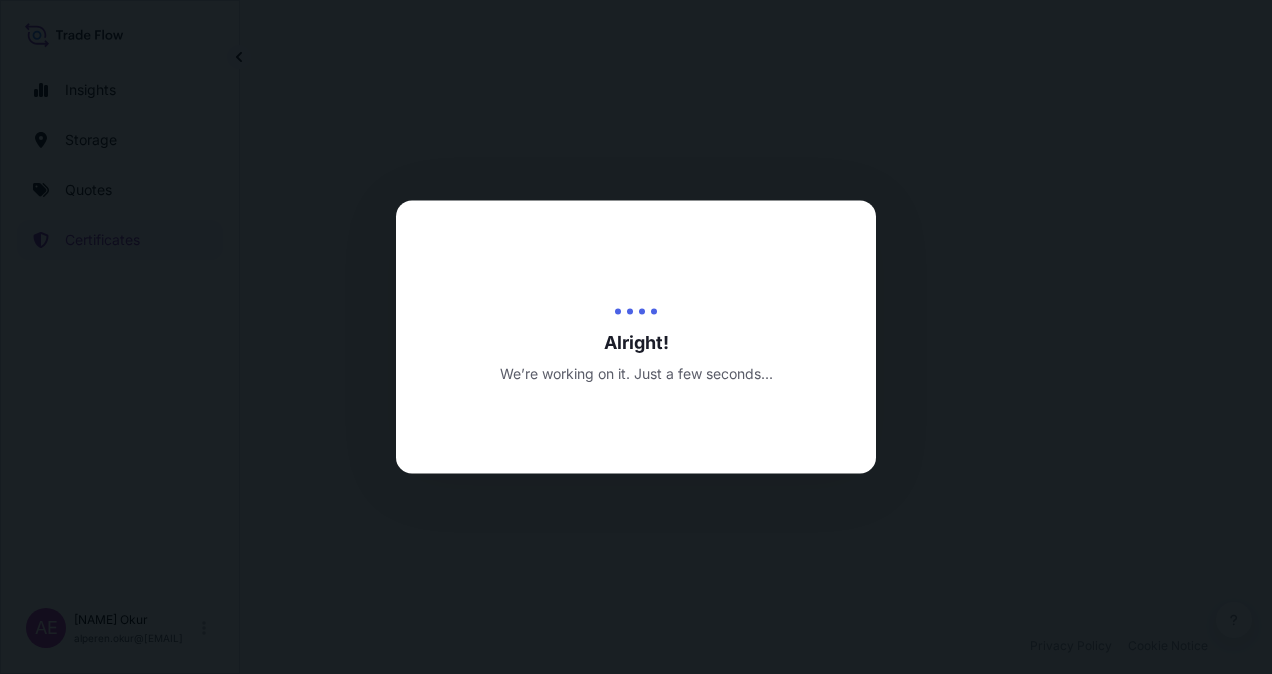 scroll, scrollTop: 0, scrollLeft: 0, axis: both 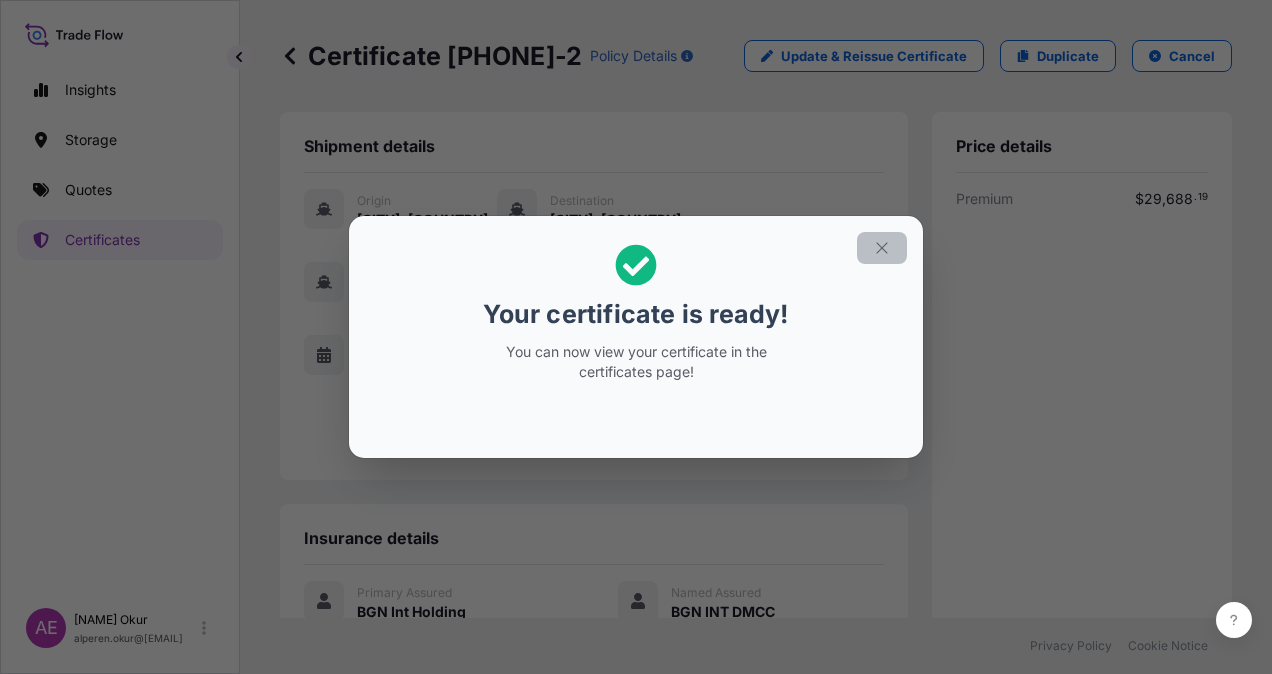 click on "Your certificate is ready! You can now view your certificate in the certificates page!" at bounding box center [636, 337] 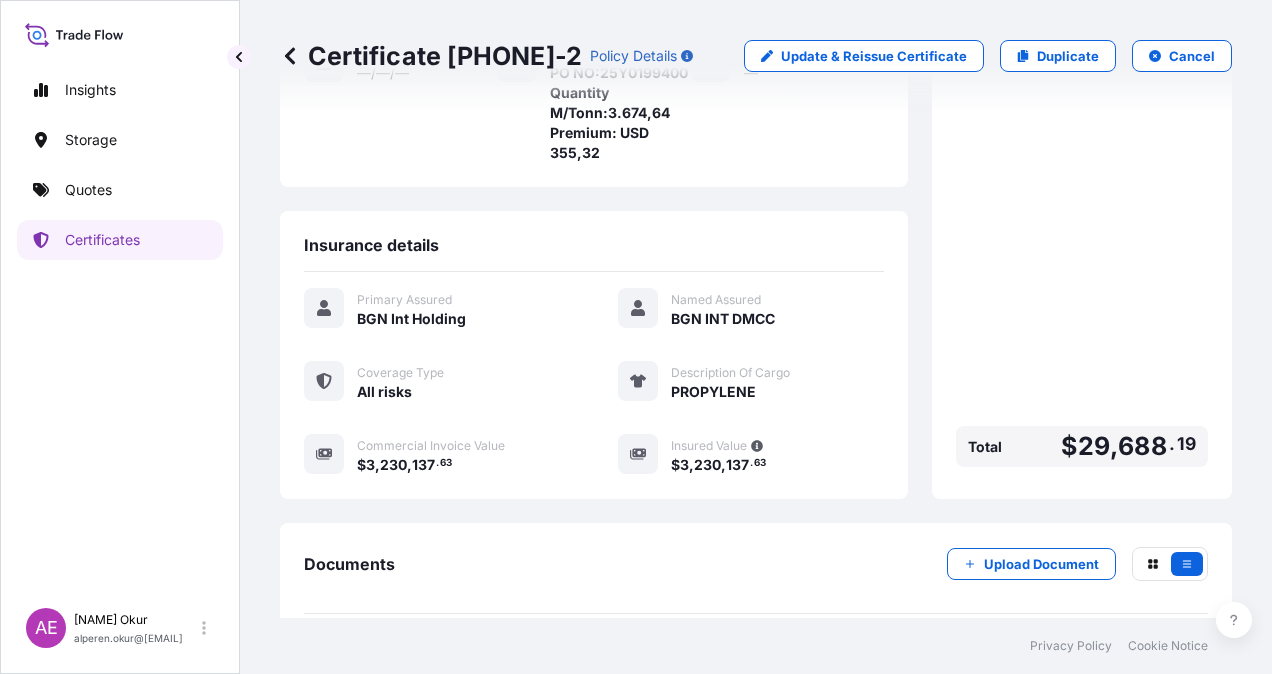 scroll, scrollTop: 401, scrollLeft: 0, axis: vertical 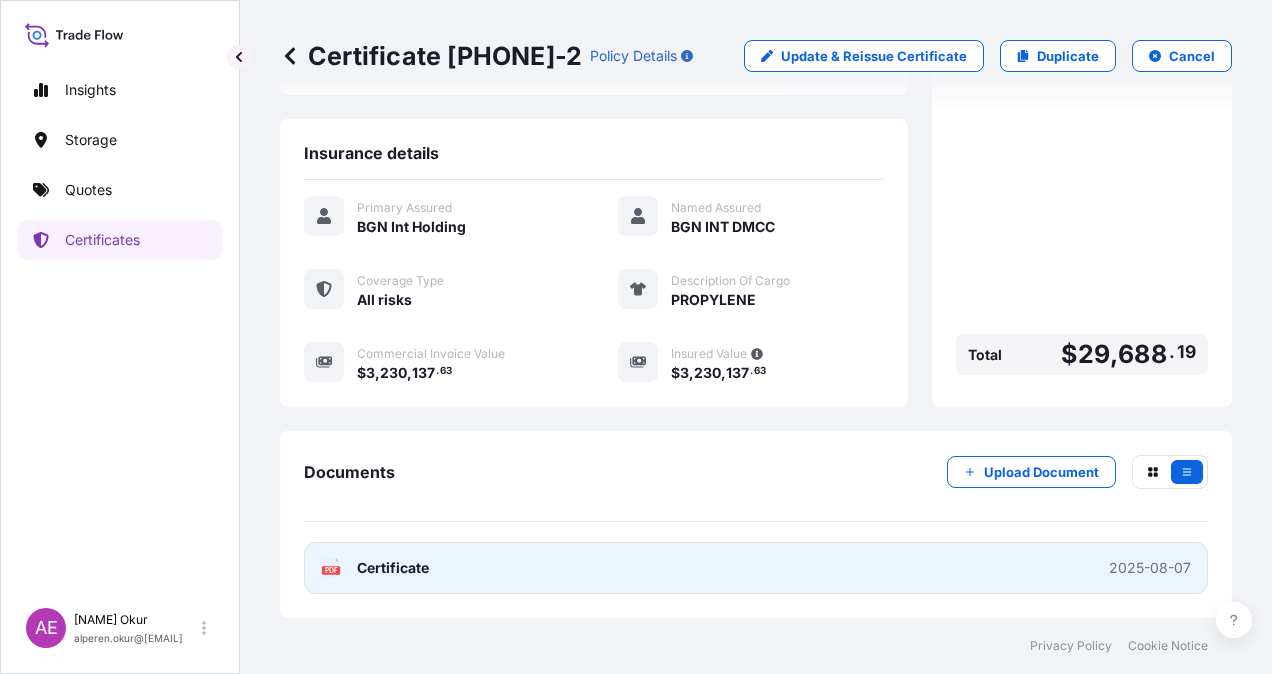 click on "Certificate" at bounding box center (393, 568) 